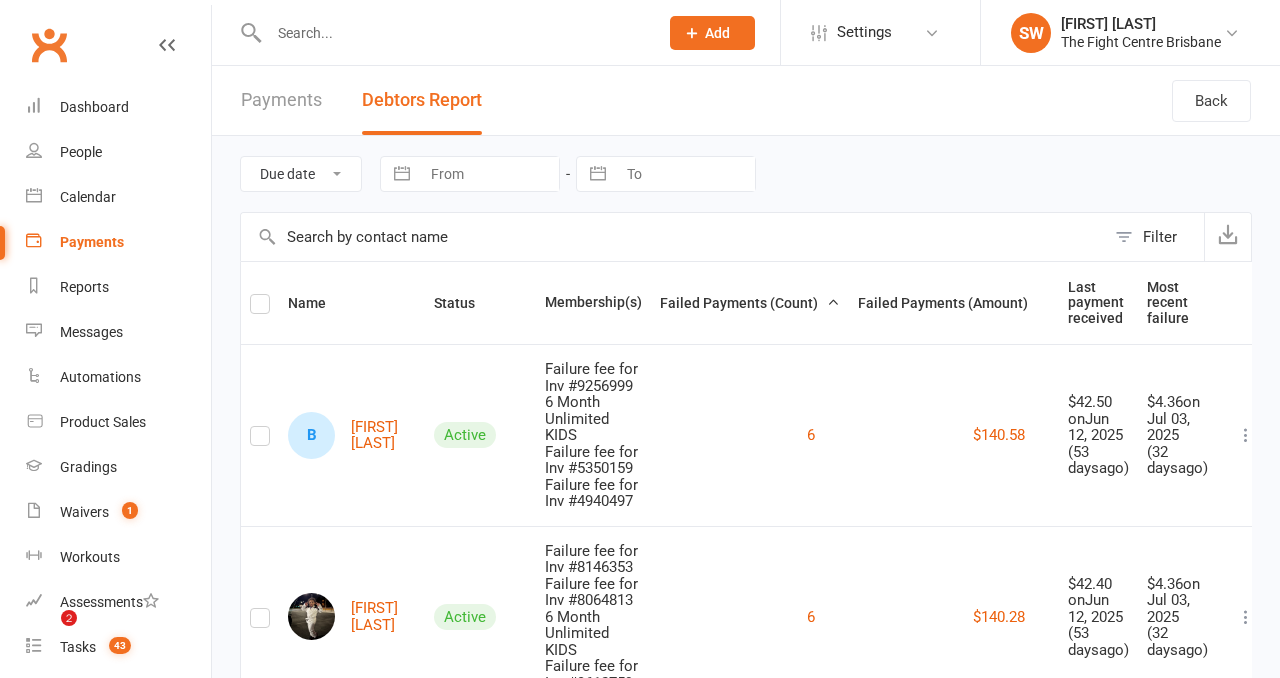 scroll, scrollTop: 0, scrollLeft: 0, axis: both 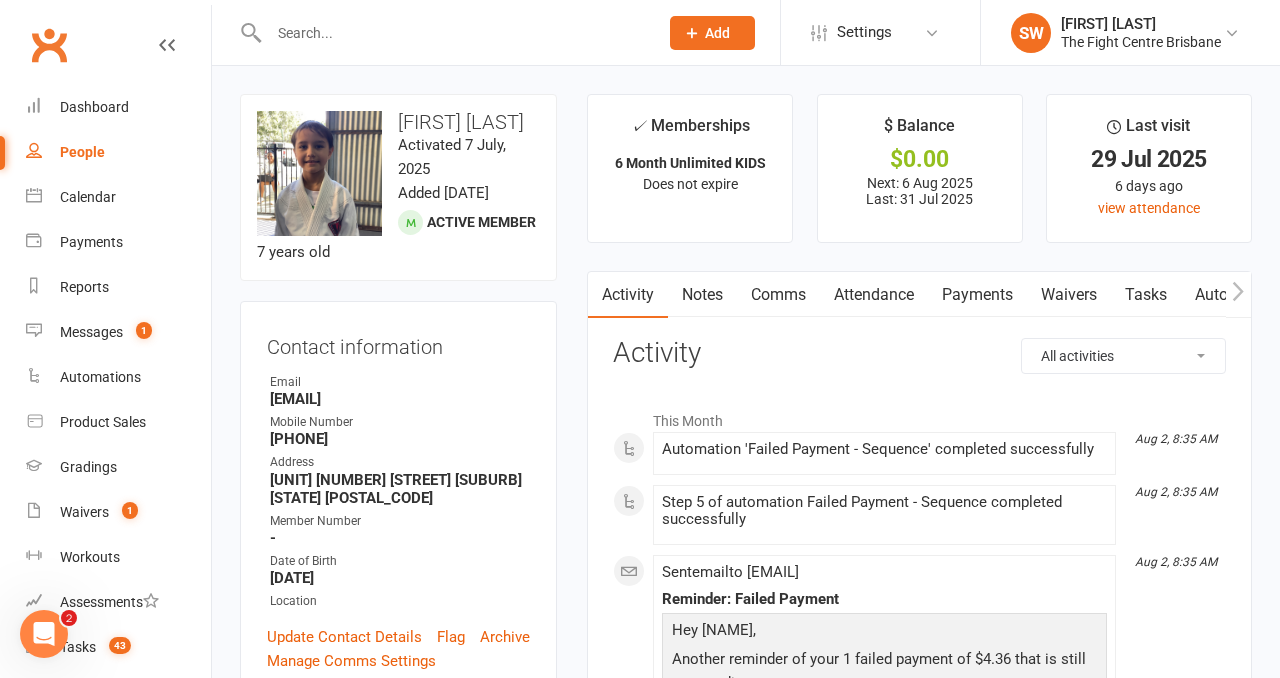 click on "Payments" at bounding box center [977, 295] 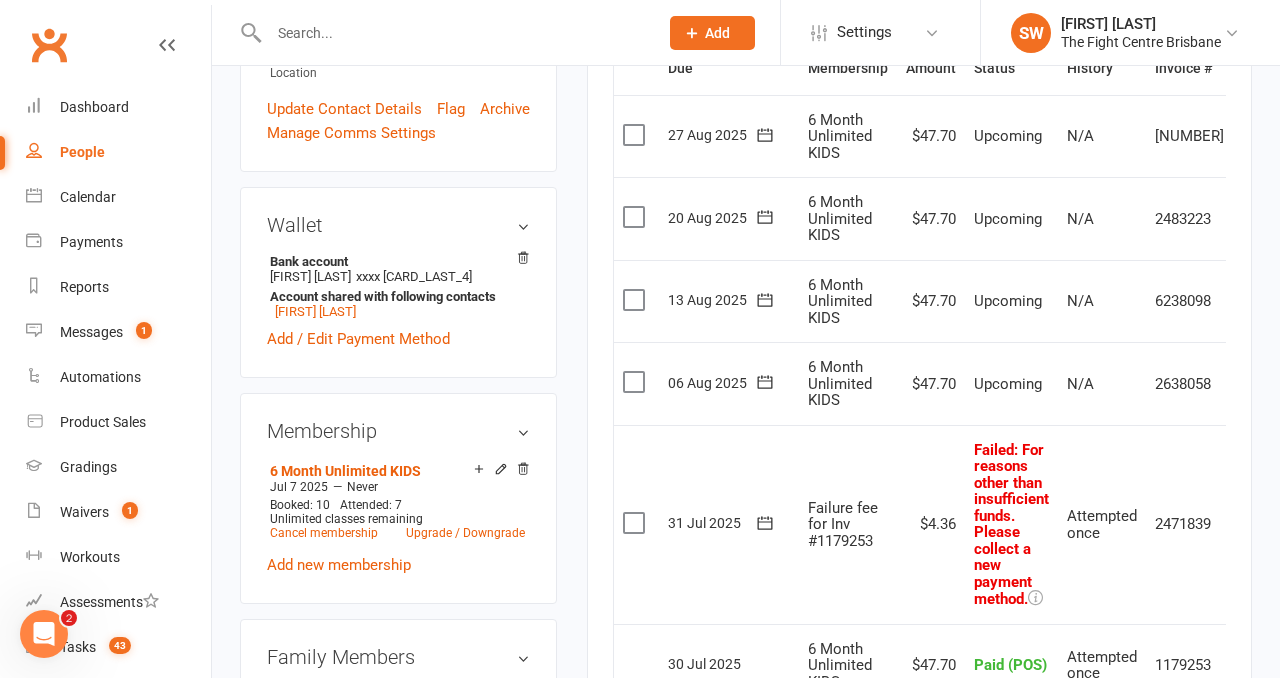 scroll, scrollTop: 746, scrollLeft: 0, axis: vertical 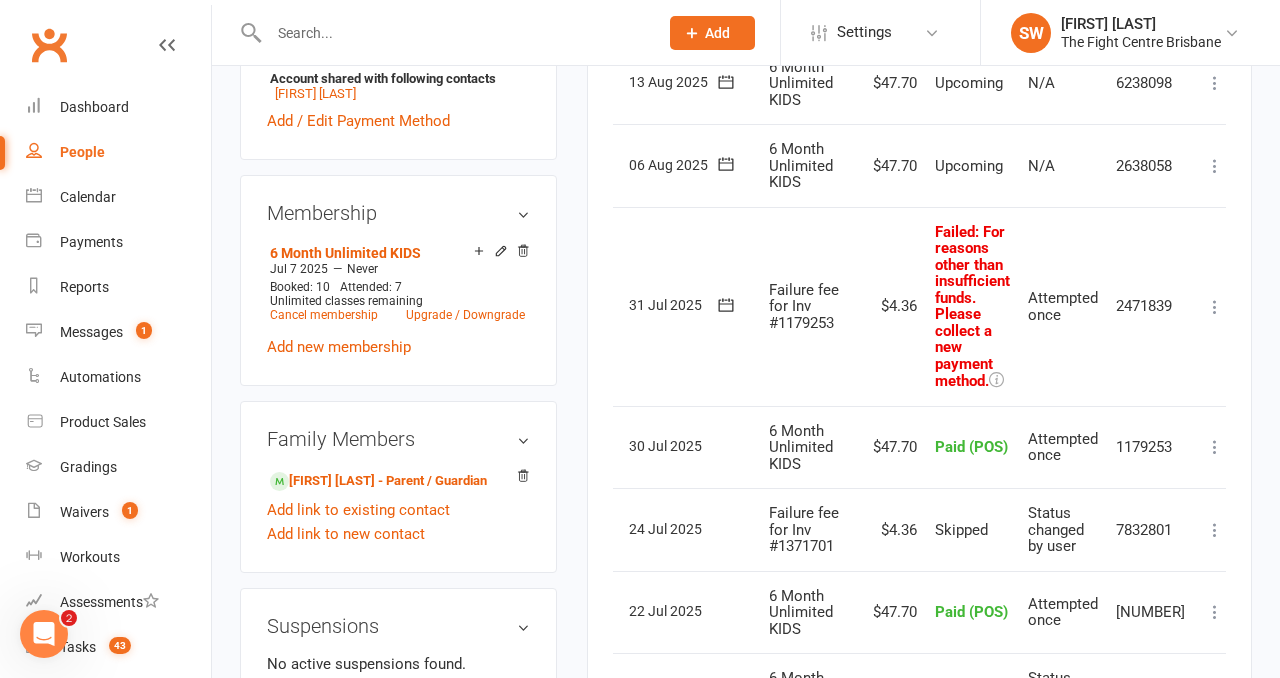 click at bounding box center [1215, 307] 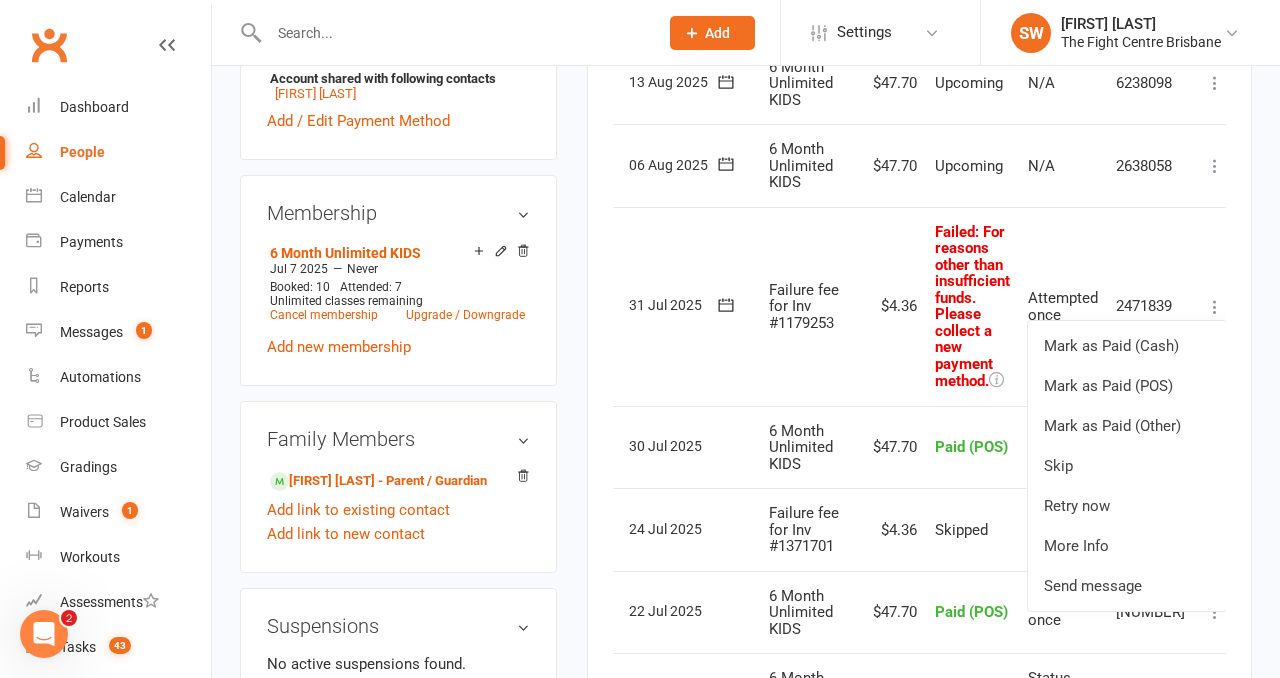 click on "Failure fee for Inv #1179253" at bounding box center [809, 306] 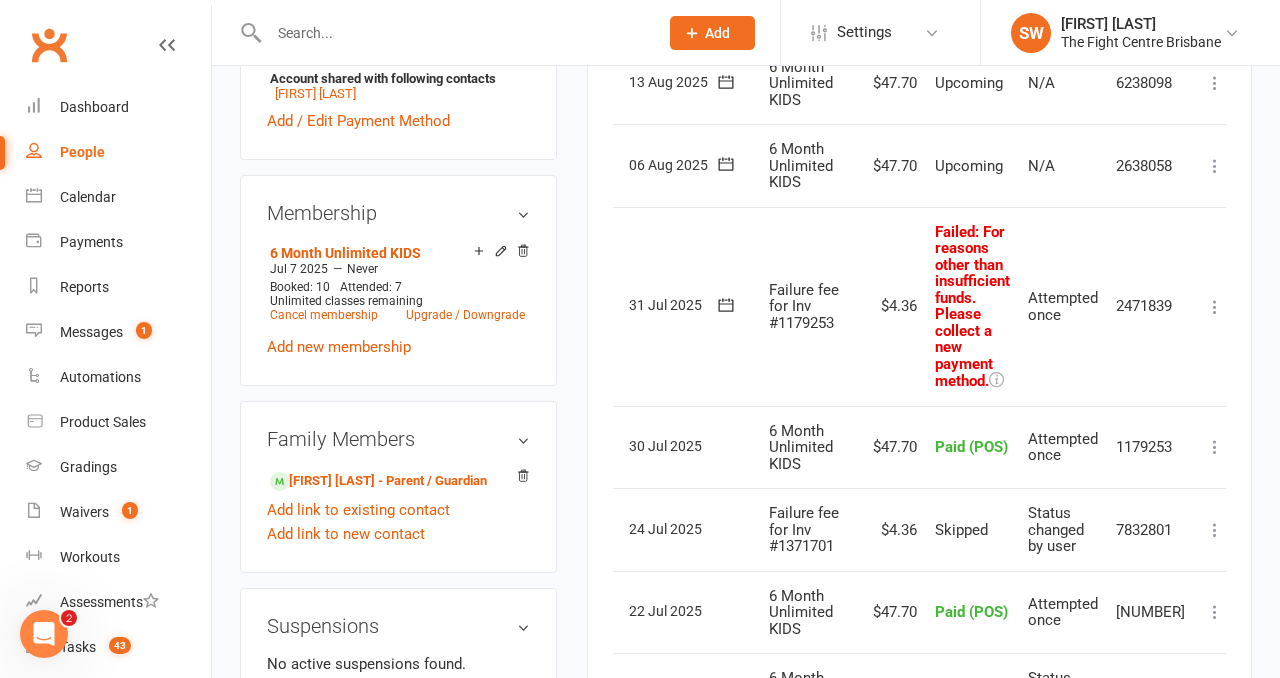 scroll, scrollTop: 0, scrollLeft: 0, axis: both 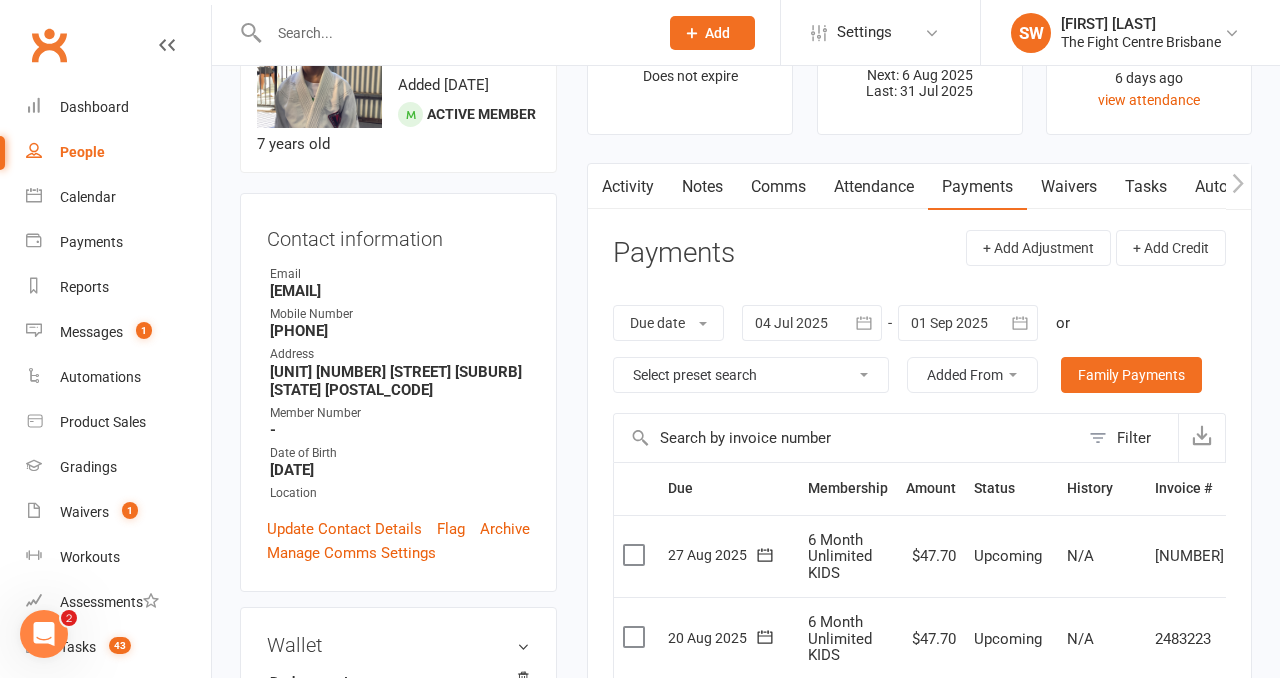 click on "Activity Notes Comms Attendance Payments Waivers Tasks Automations Workouts Gradings / Promotions Mobile App Credit balance
Payments + Add Adjustment + Add Credit Due date  Due date Date paid Date failed Date settled 04 Jul 2025
July 2025
Sun Mon Tue Wed Thu Fri Sat
27
29
30
01
02
03
04
05
28
06
07
08
09
10
11
12
29
13
14
15
16
17
18
19
30
20
21
22
23
24
25
26 31" at bounding box center [919, 984] 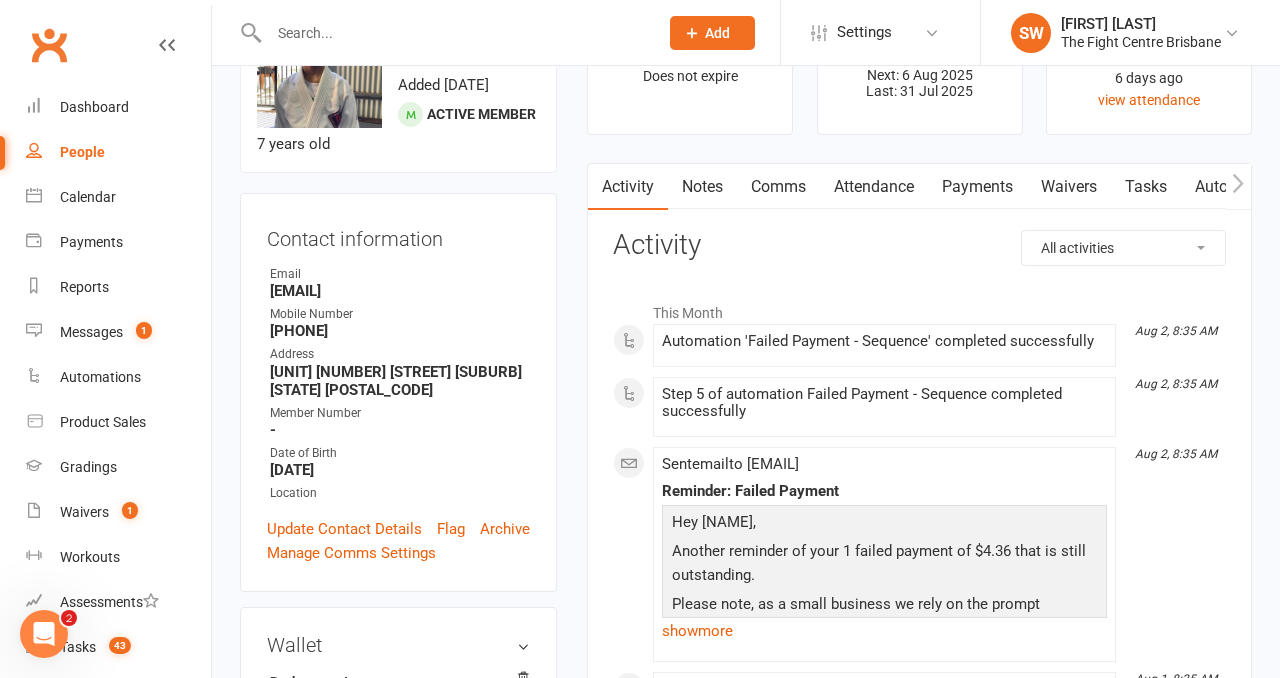 click on "Activity" 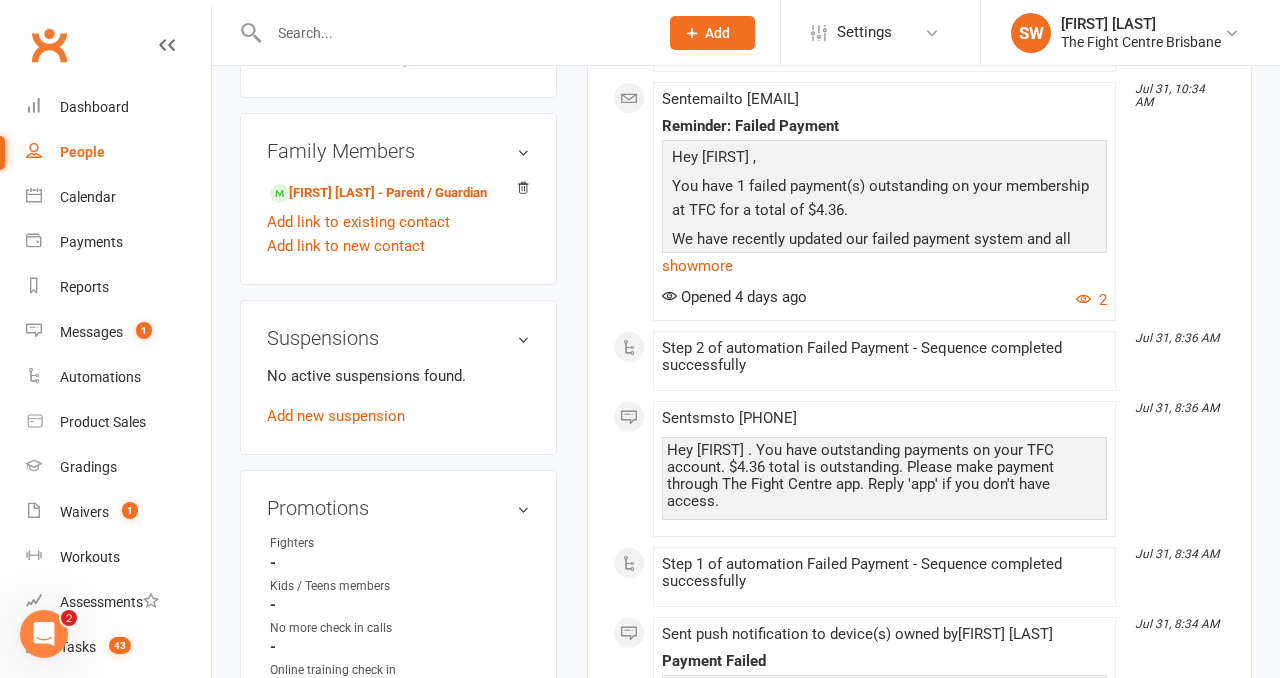 scroll, scrollTop: 1756, scrollLeft: 0, axis: vertical 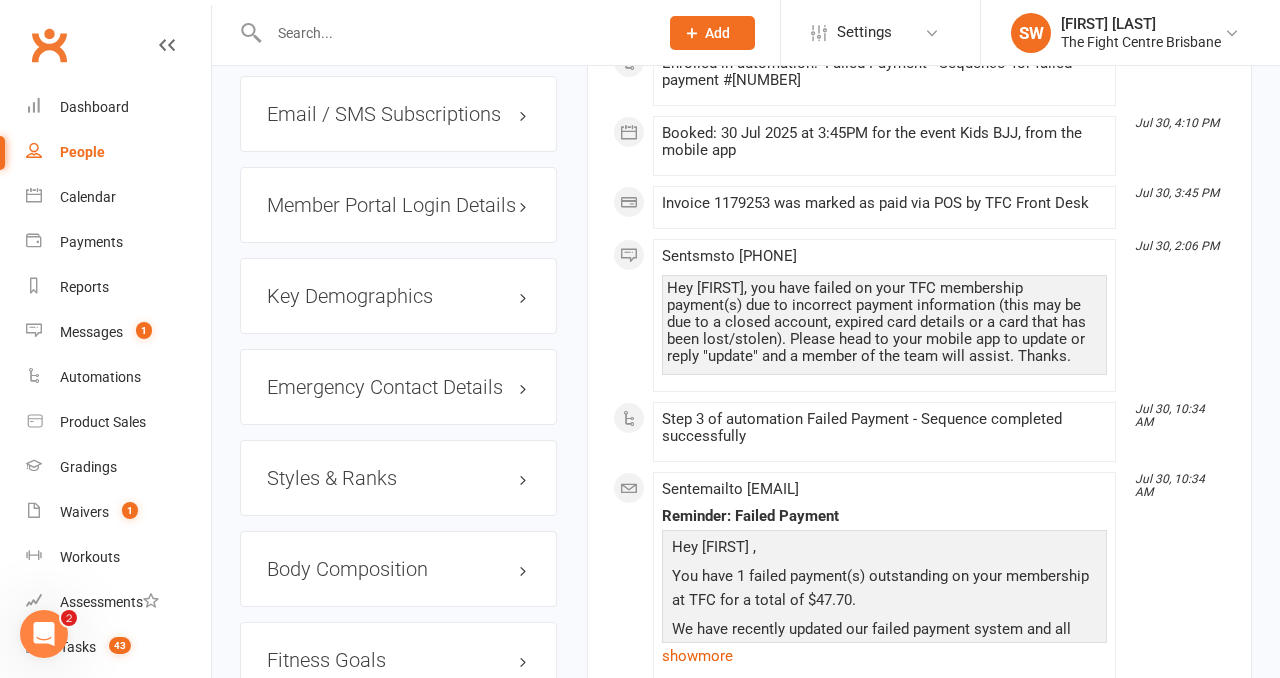 click on "Hey Shaylorde, you have failed on your TFC membership payment(s) due to incorrect payment information (this may be due to a closed account, expired card details or a card that has been lost/stolen). Please head to your mobile app to update or reply "update" and a member of the team will assist. Thanks." 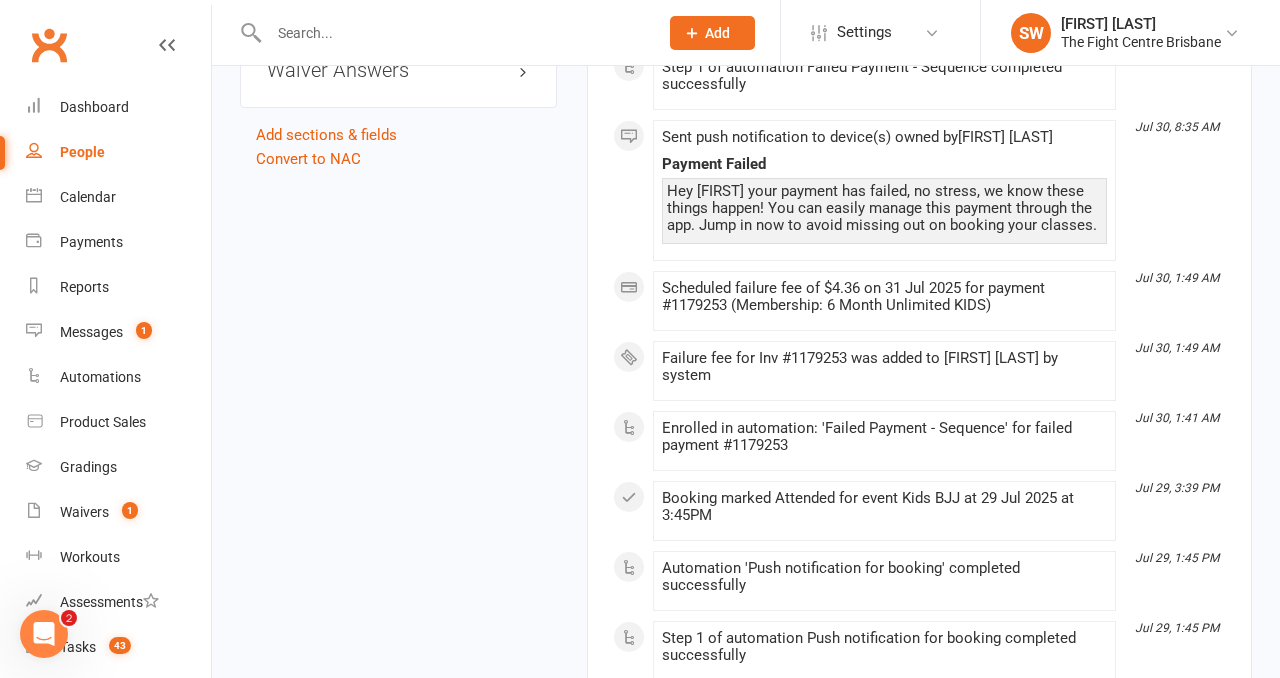 scroll, scrollTop: 2777, scrollLeft: 0, axis: vertical 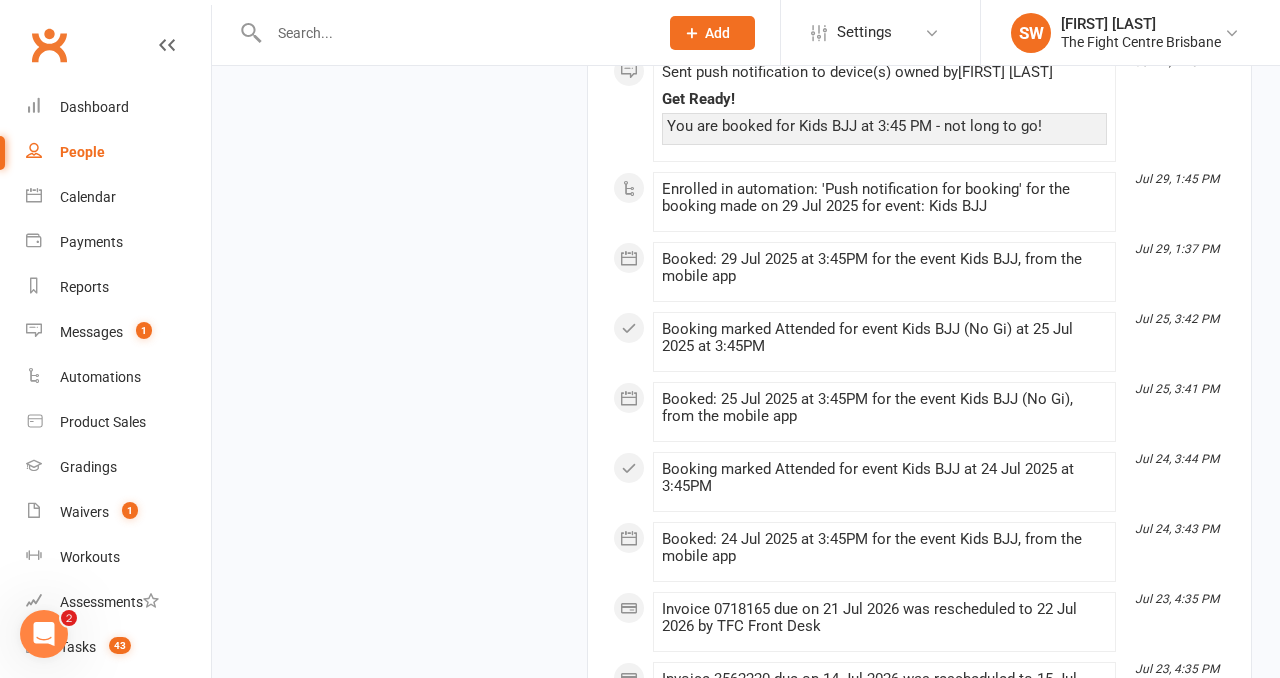 click on "July 2025 Jul 31, 10:34 AM Step 3 of automation Failed Payment - Sequence completed successfully   Jul 31, 10:34 AM   Sent  email  to   carladaynaedwards@gmail.com   Reminder: Failed Payment Hey Shaylorde , You have 1 failed payment(s) outstanding on your membership at TFC for a total of $4.36.  We have recently updated our failed payment system and all payments are now to be made through the app, instead of the payment links we would previously send.  Please head to The Fight Centre mobile app to make payment and/or update your card details. If you do not have mobile app access, reply "APP" and a member of the team will assist. Get started by downloading the app using the links below  APPLE USERS: {mobile-app-ios-app-store-link}   ANDROID USERS:  {mobile-app-google-app-store-link}  Kind regards, Team TFC- OSS!  show  more Opened   4 days ago   2 Jul 31, 8:36 AM Step 2 of automation Failed Payment - Sequence completed successfully   Jul 31, 8:36 AM   Sent  sms  to   0422811133   Jul 31, 8:34 AM" 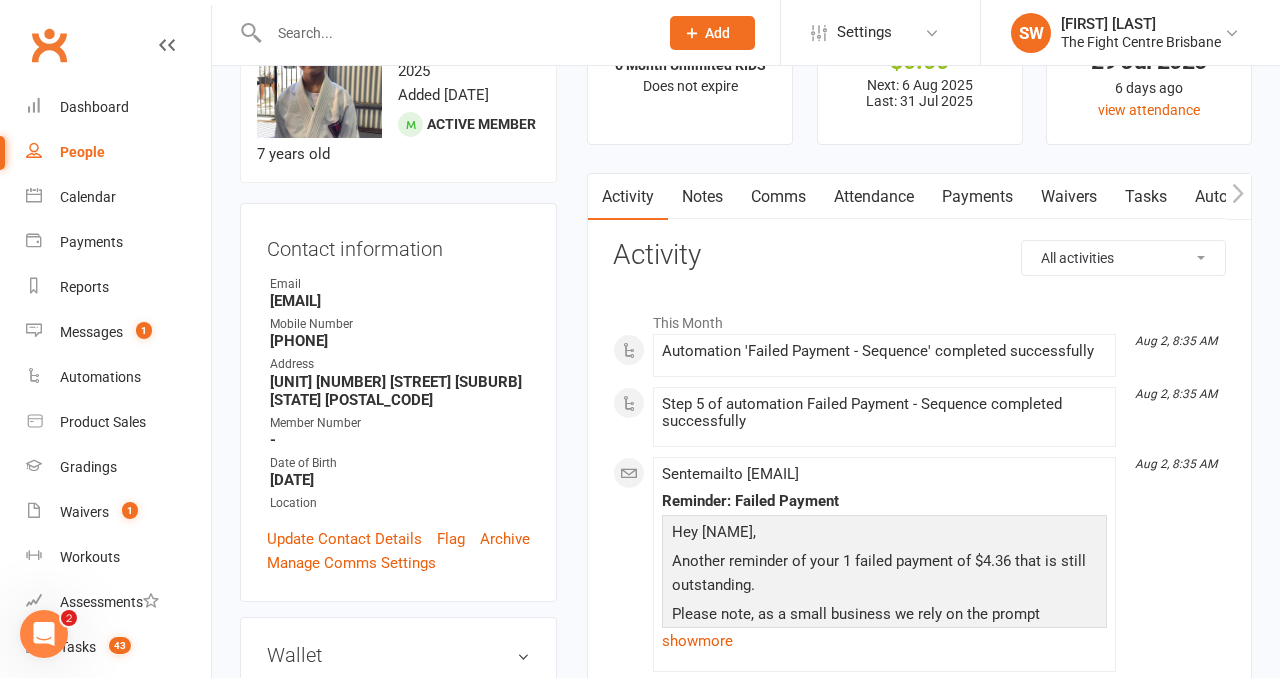 scroll, scrollTop: 0, scrollLeft: 0, axis: both 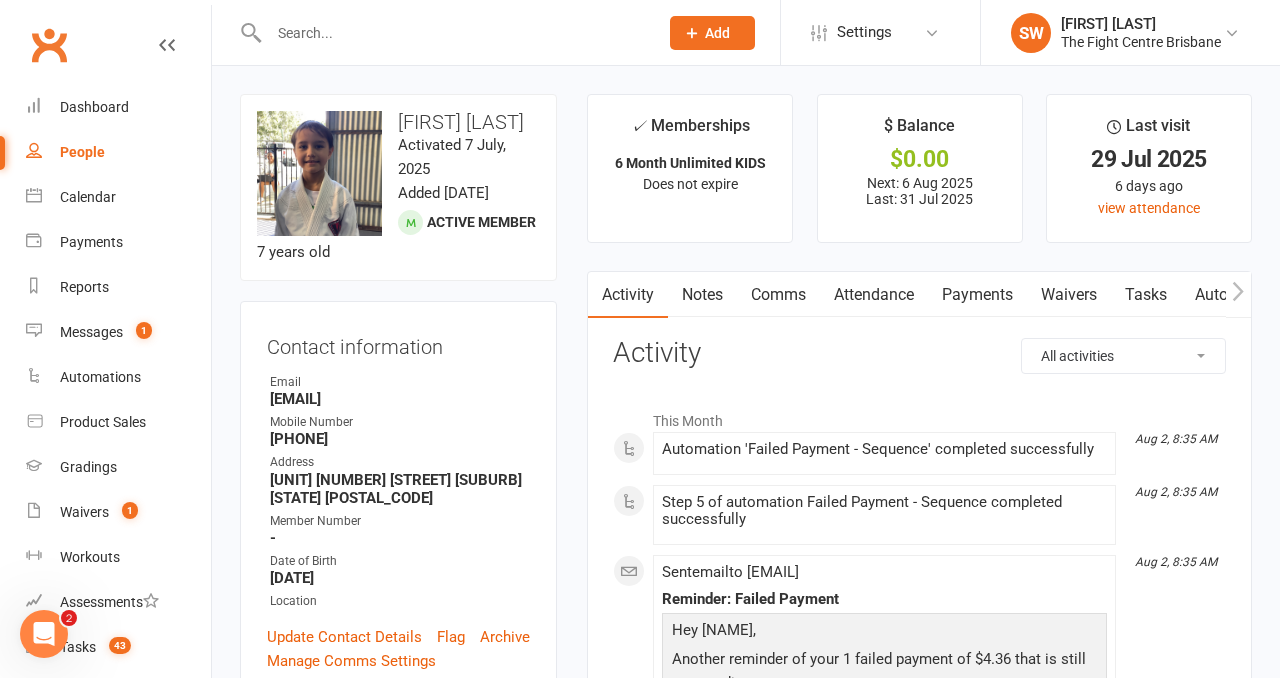 click on "Payments" at bounding box center [977, 295] 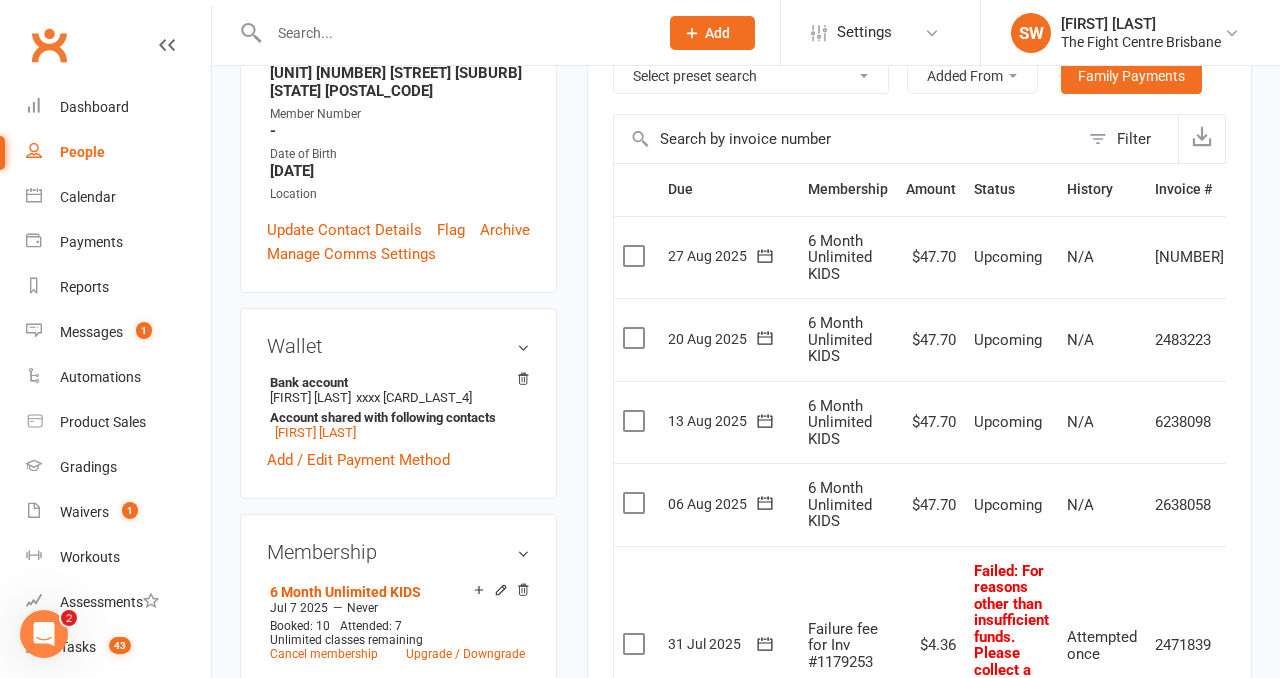 scroll, scrollTop: 457, scrollLeft: 0, axis: vertical 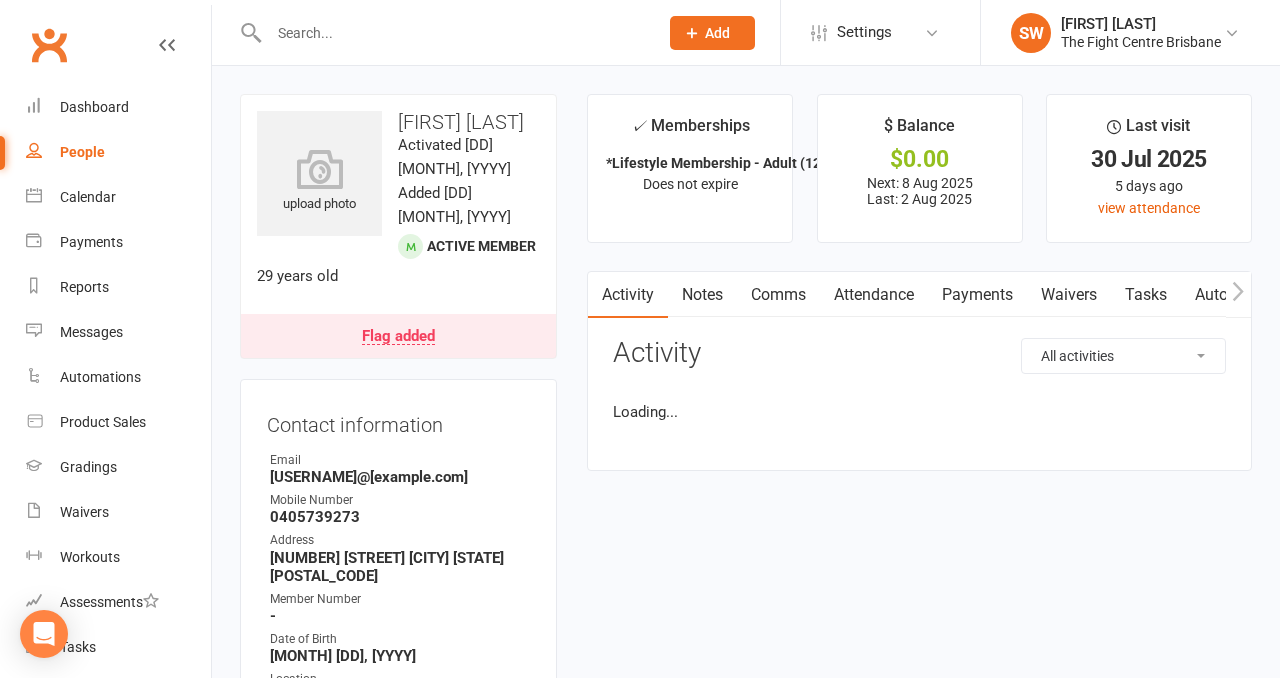 click on "Payments" at bounding box center (977, 295) 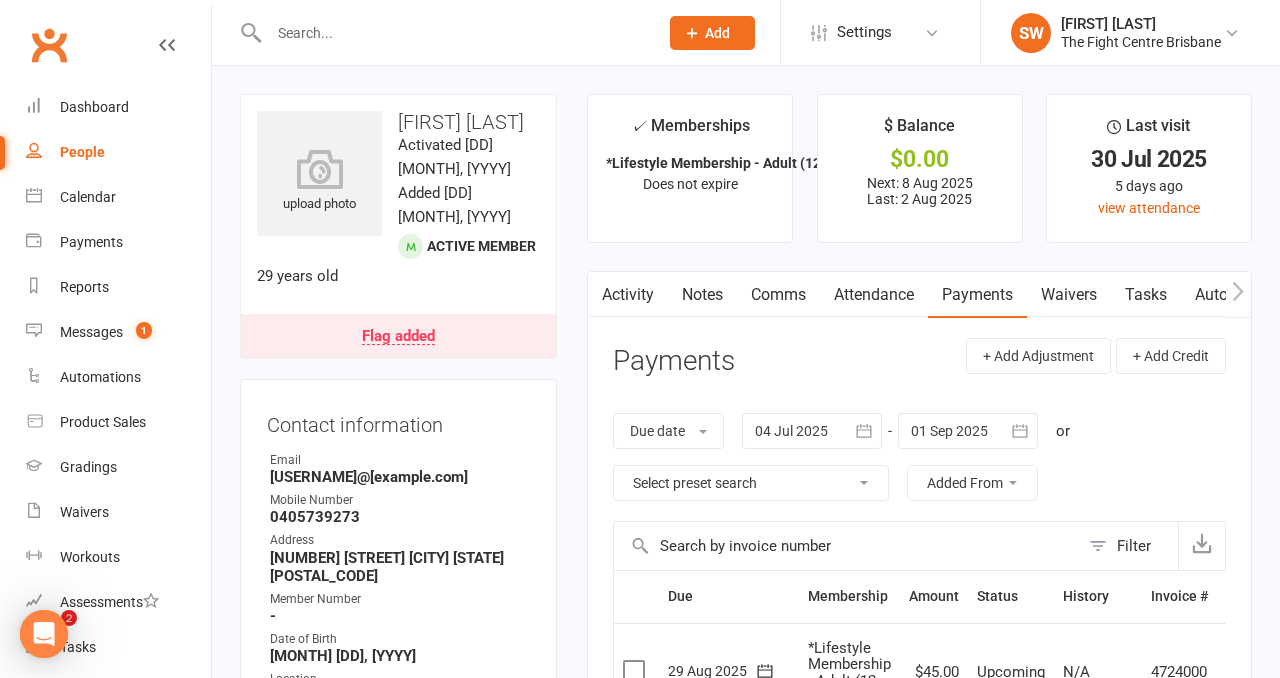 scroll, scrollTop: 0, scrollLeft: 0, axis: both 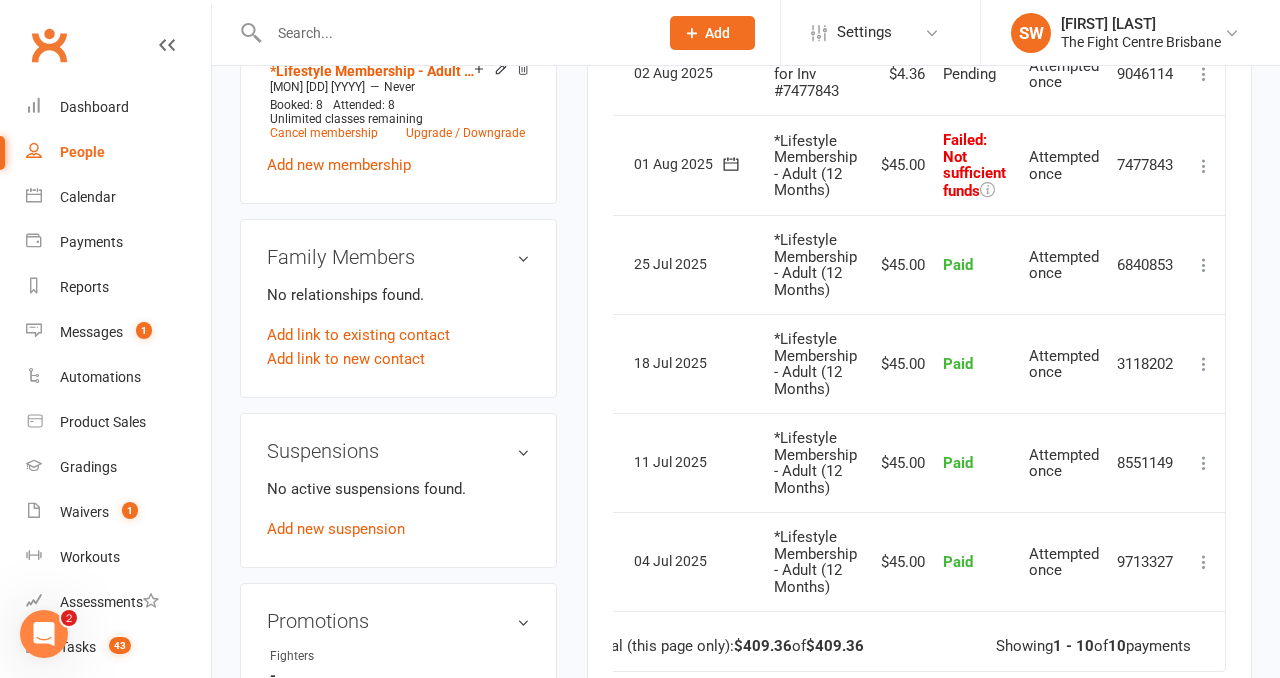click at bounding box center [1204, 166] 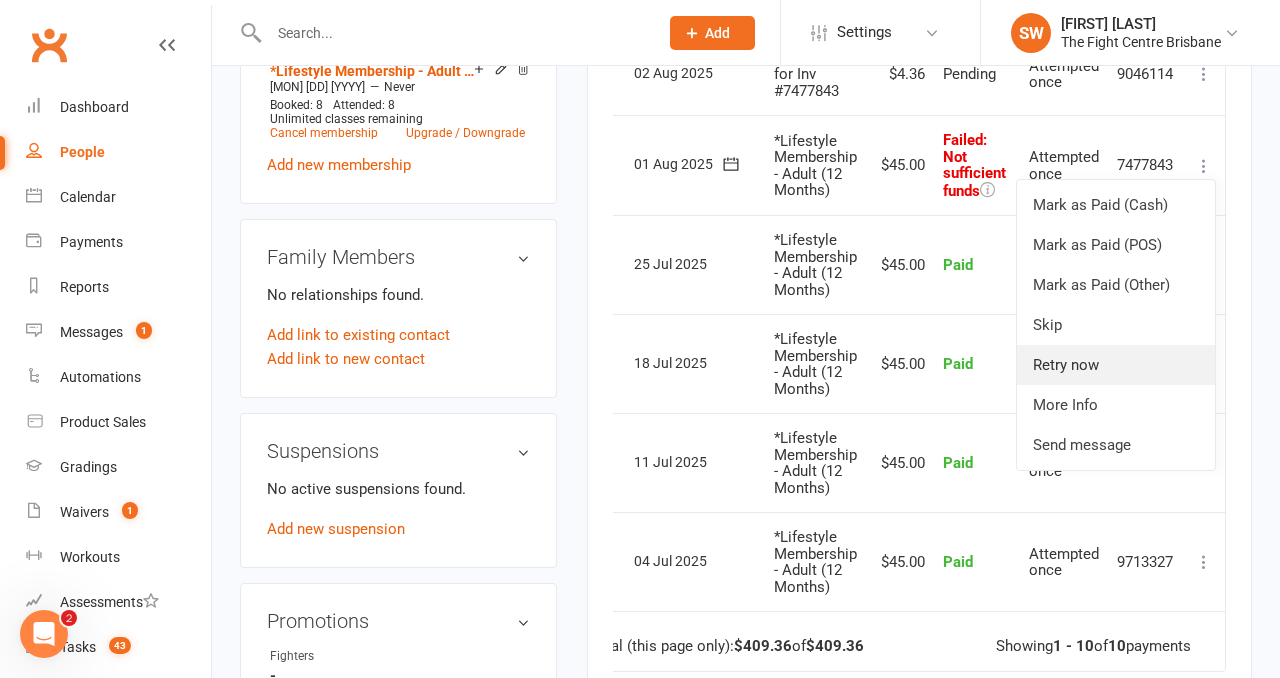 click on "Retry now" at bounding box center [1116, 365] 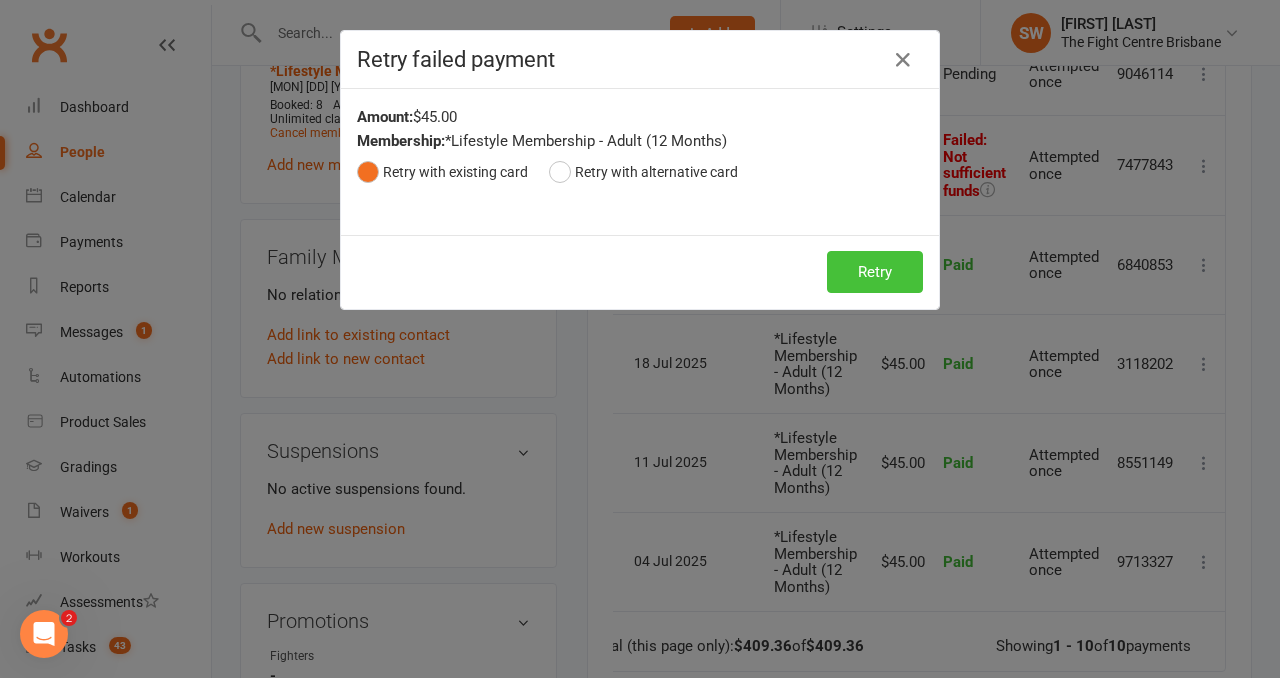 click on "Retry" at bounding box center [875, 272] 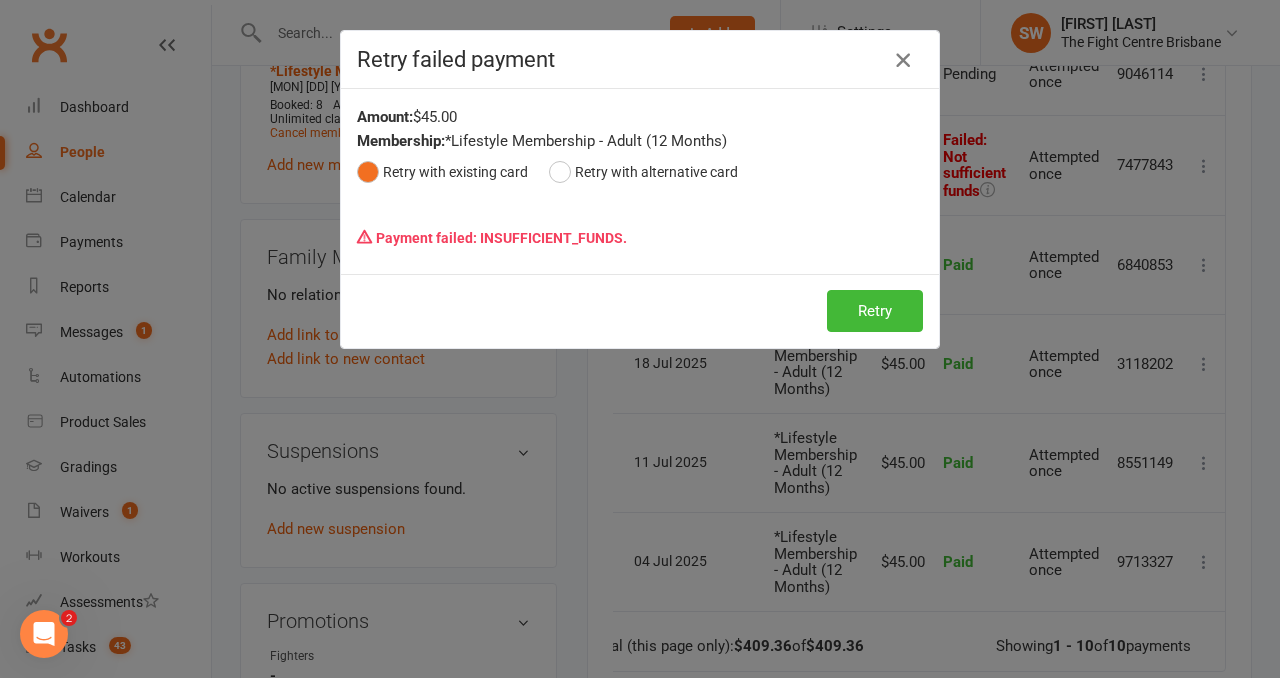 click at bounding box center (903, 60) 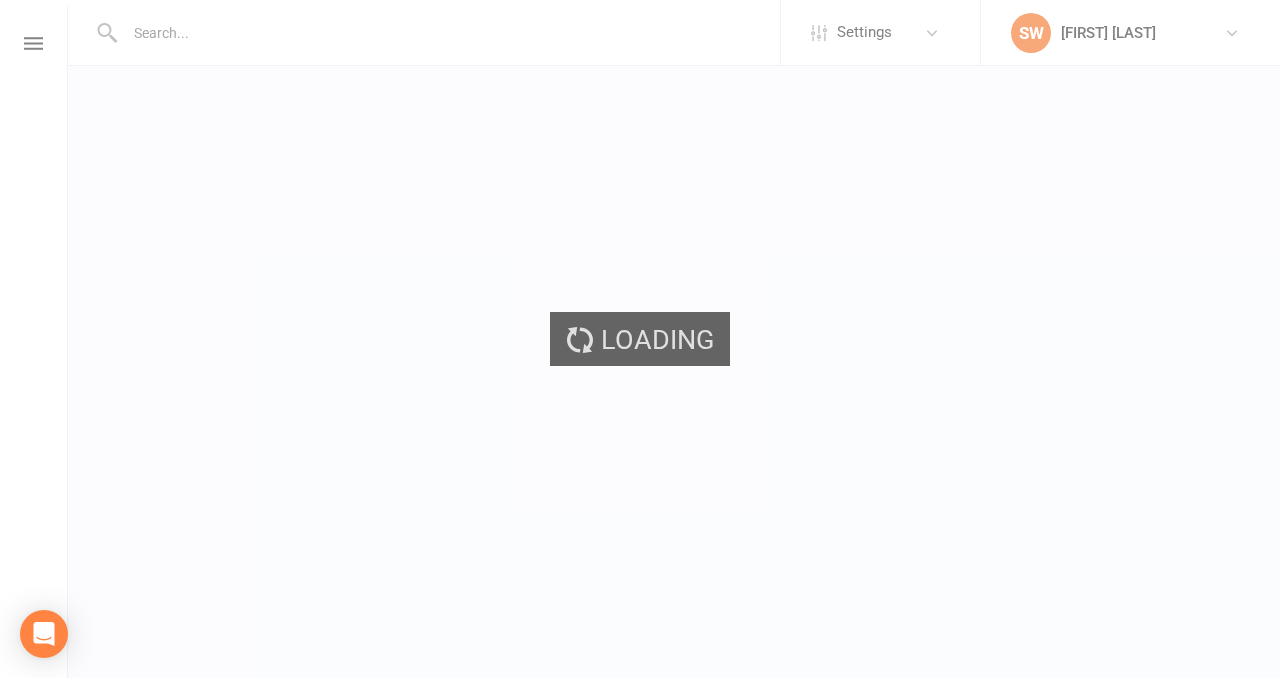 scroll, scrollTop: 0, scrollLeft: 0, axis: both 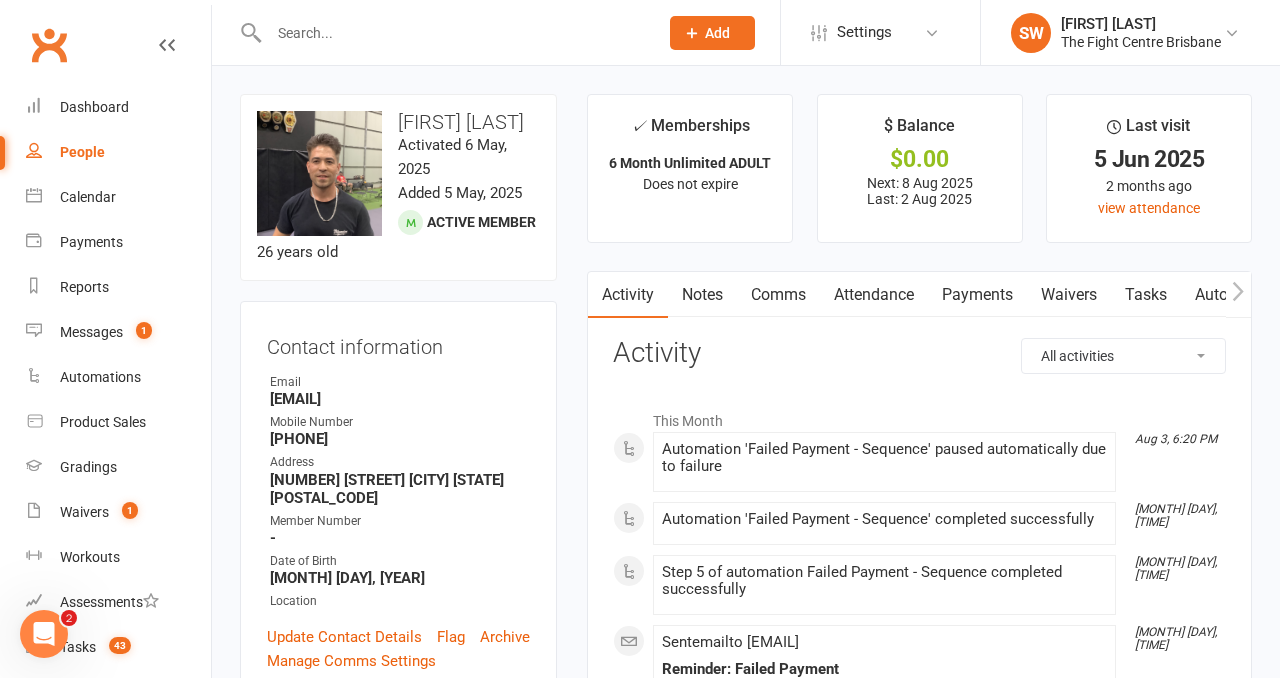 click on "Payments" at bounding box center (977, 295) 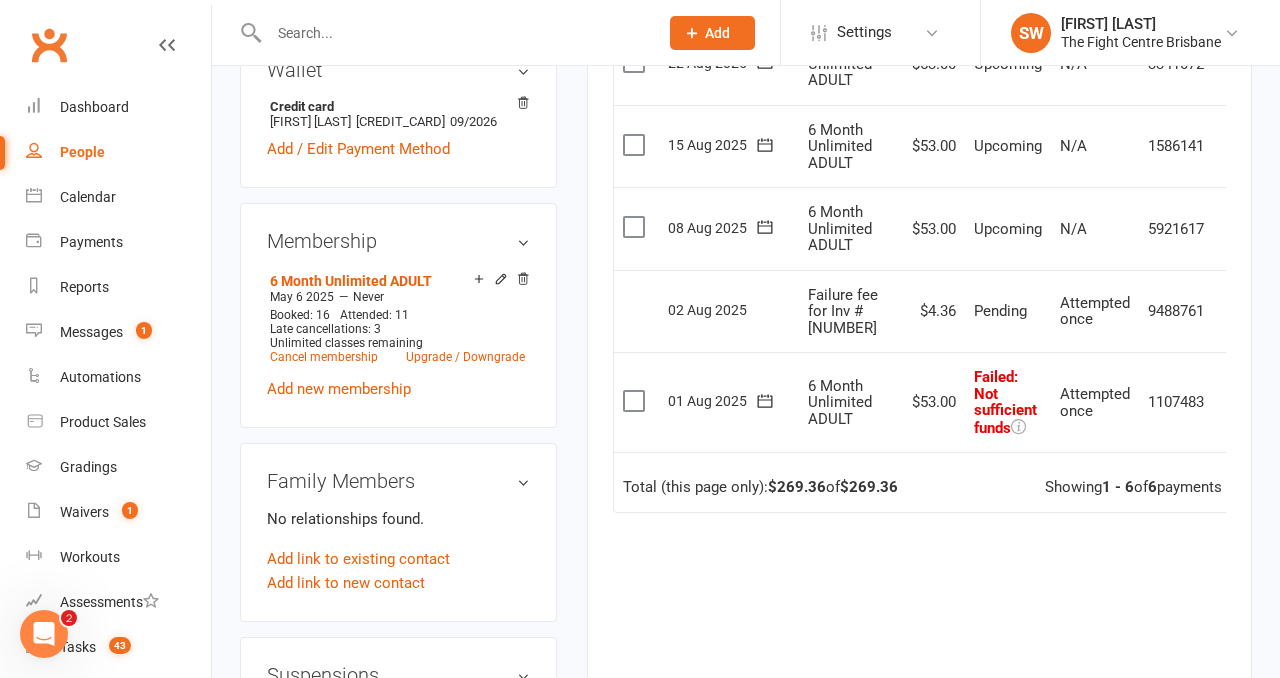 scroll, scrollTop: 712, scrollLeft: 0, axis: vertical 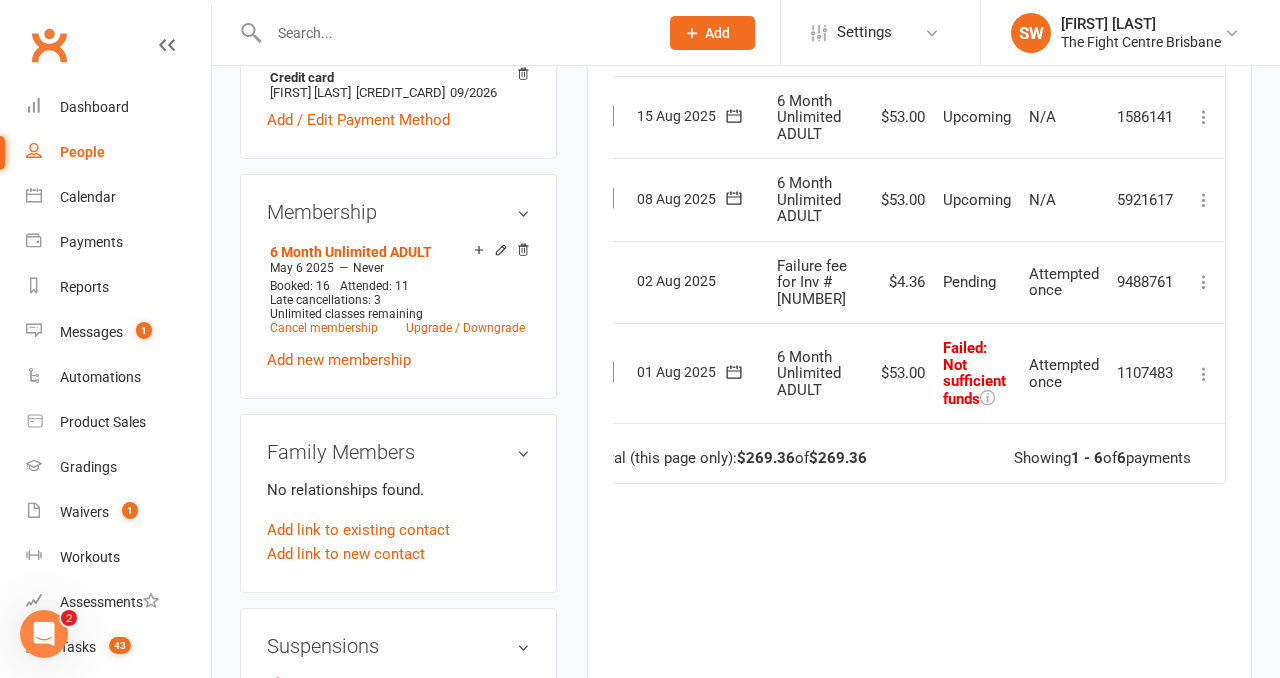 click at bounding box center [1204, 374] 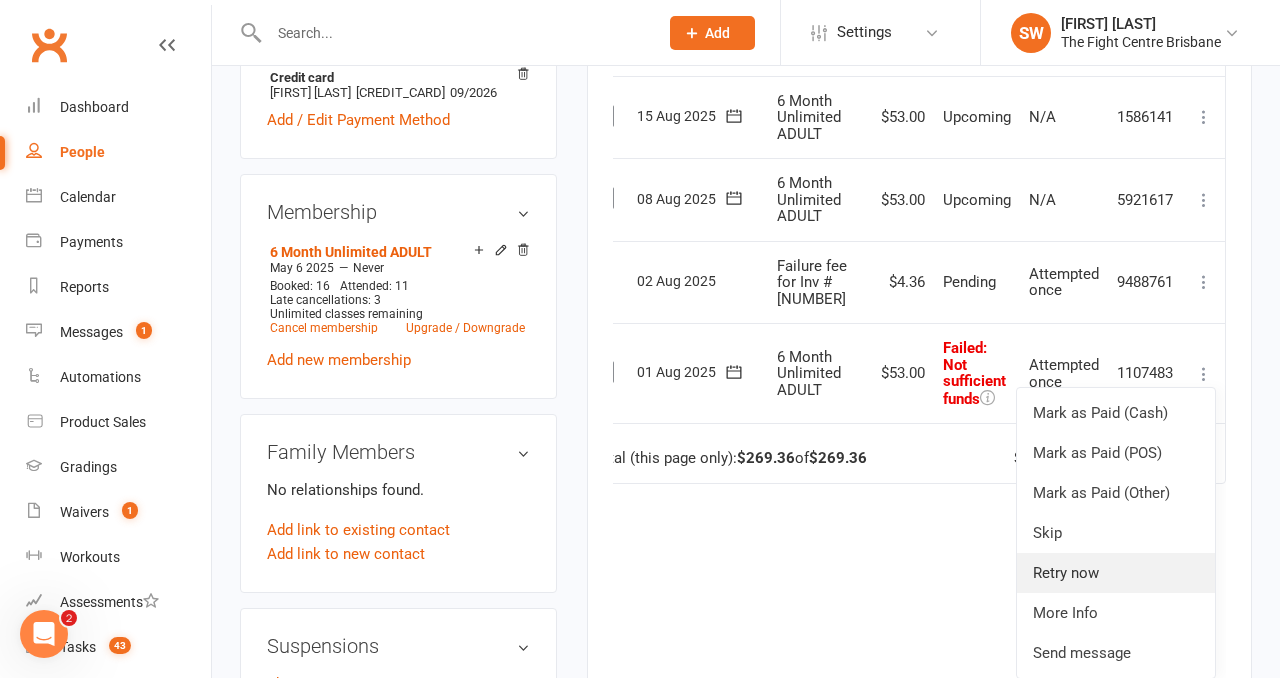 click on "Retry now" at bounding box center [1116, 573] 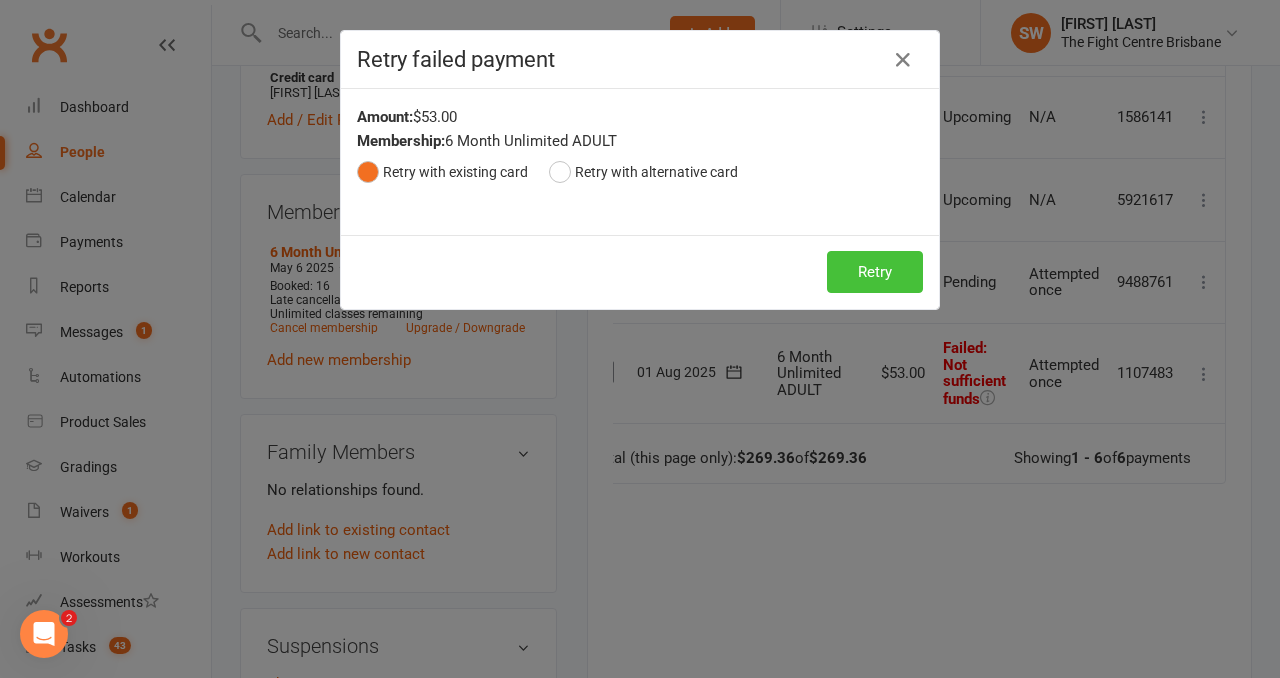 click on "Retry" at bounding box center (875, 272) 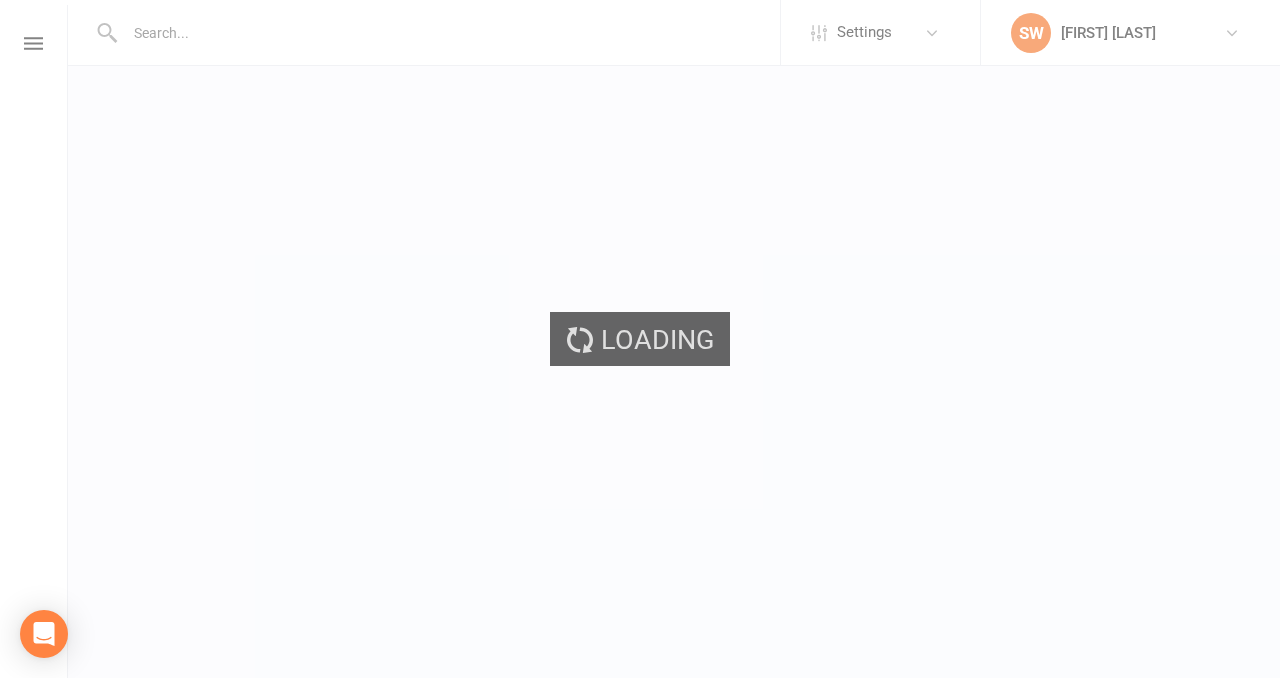 scroll, scrollTop: 0, scrollLeft: 0, axis: both 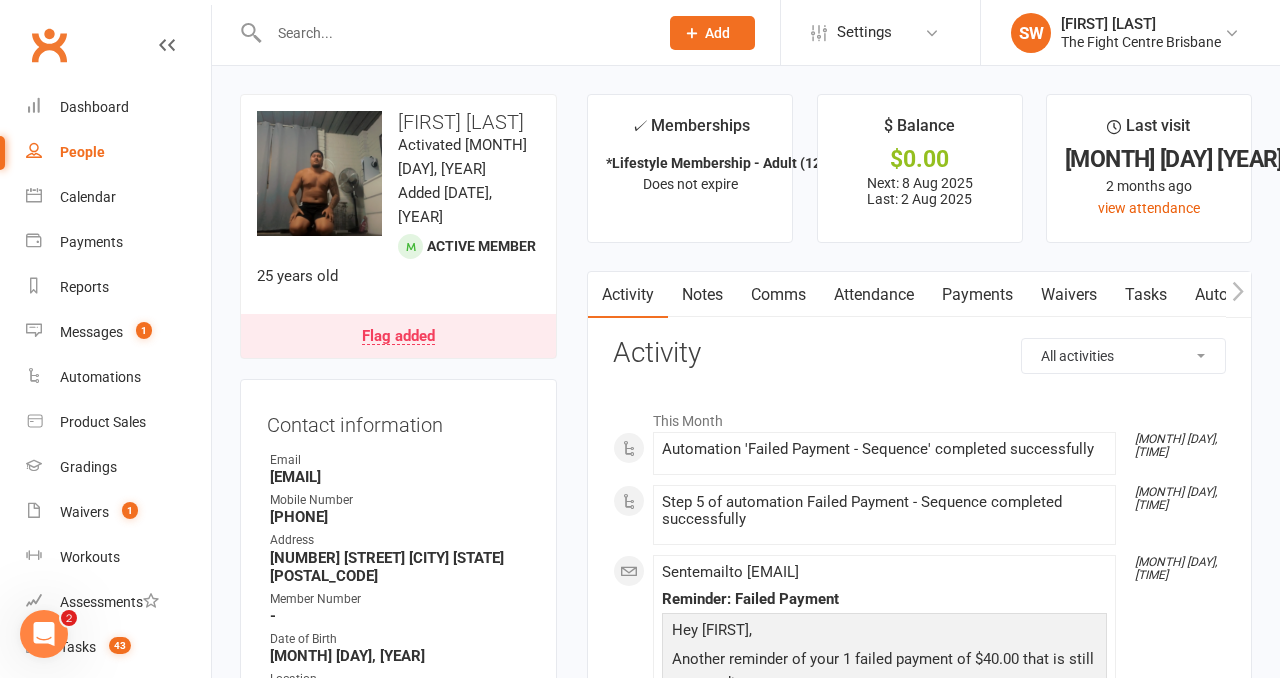 click on "Payments" at bounding box center (977, 295) 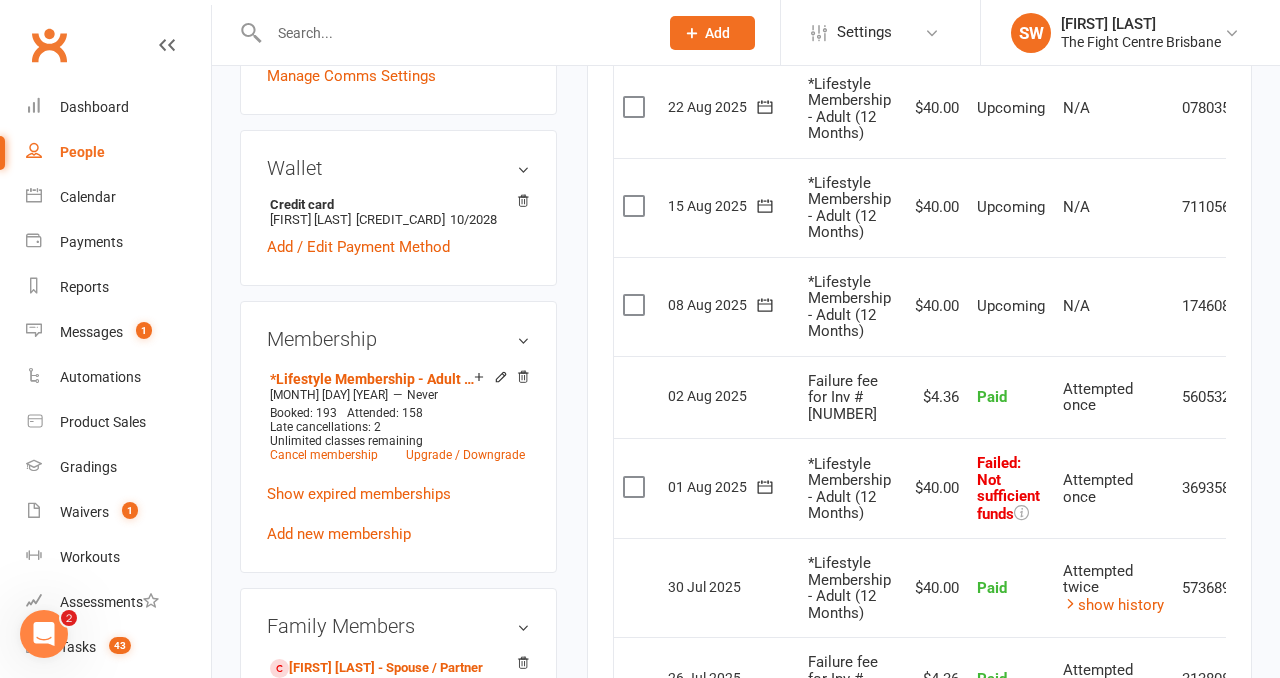 scroll, scrollTop: 854, scrollLeft: 0, axis: vertical 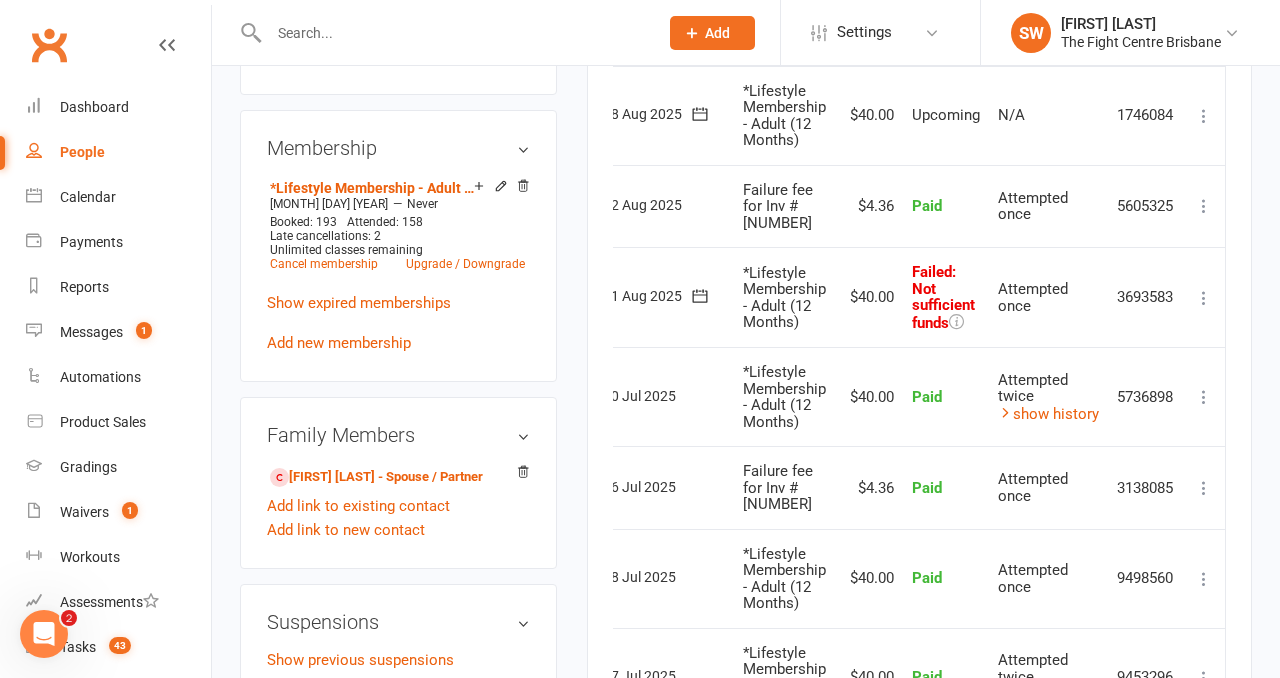 click at bounding box center [1204, 298] 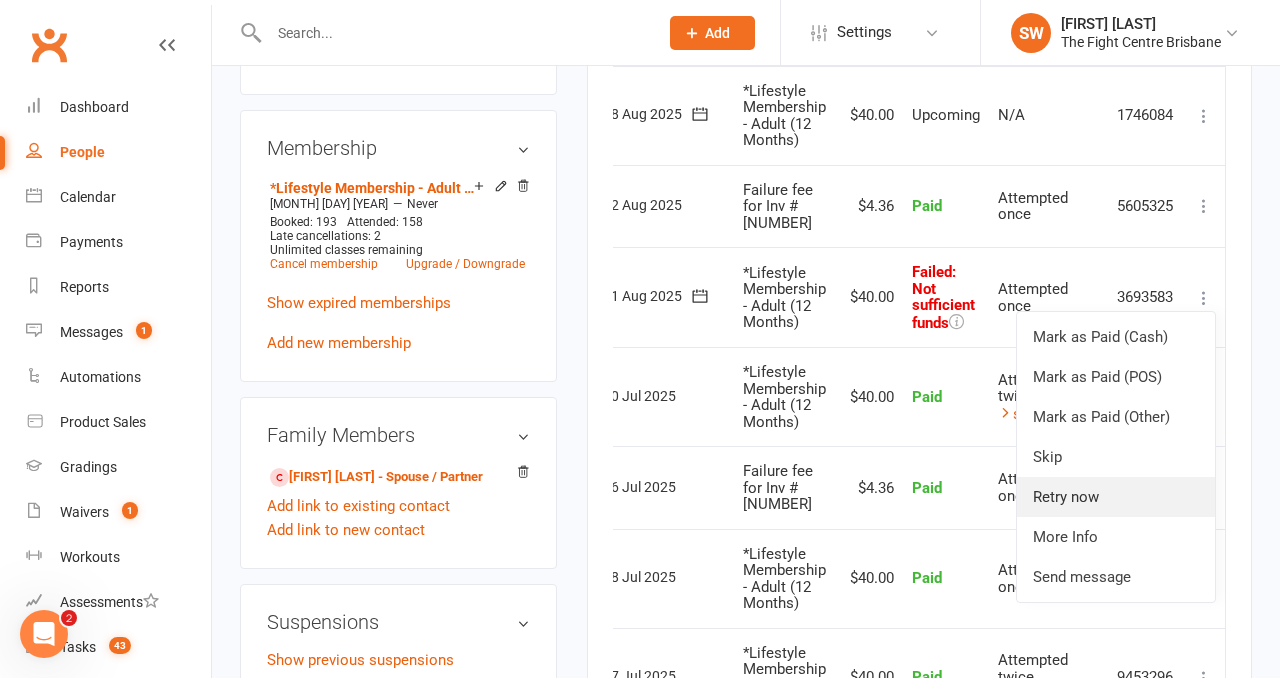 click on "Retry now" at bounding box center [1116, 497] 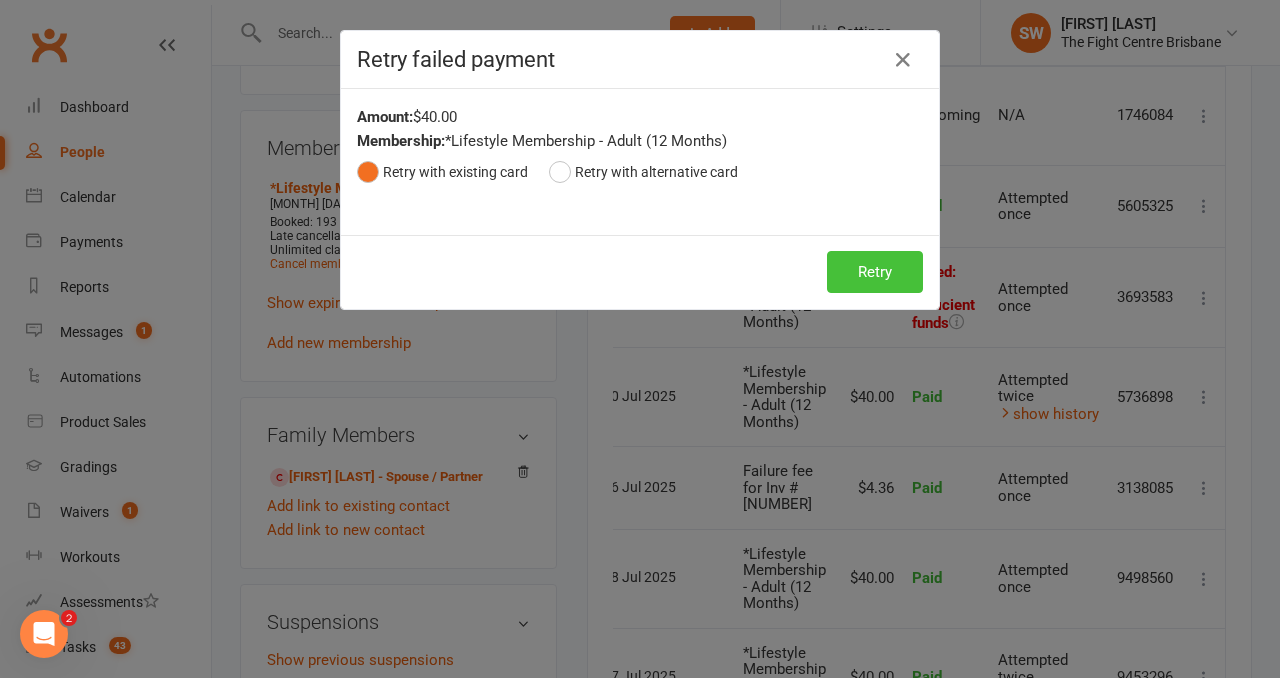 click on "Retry" at bounding box center (875, 272) 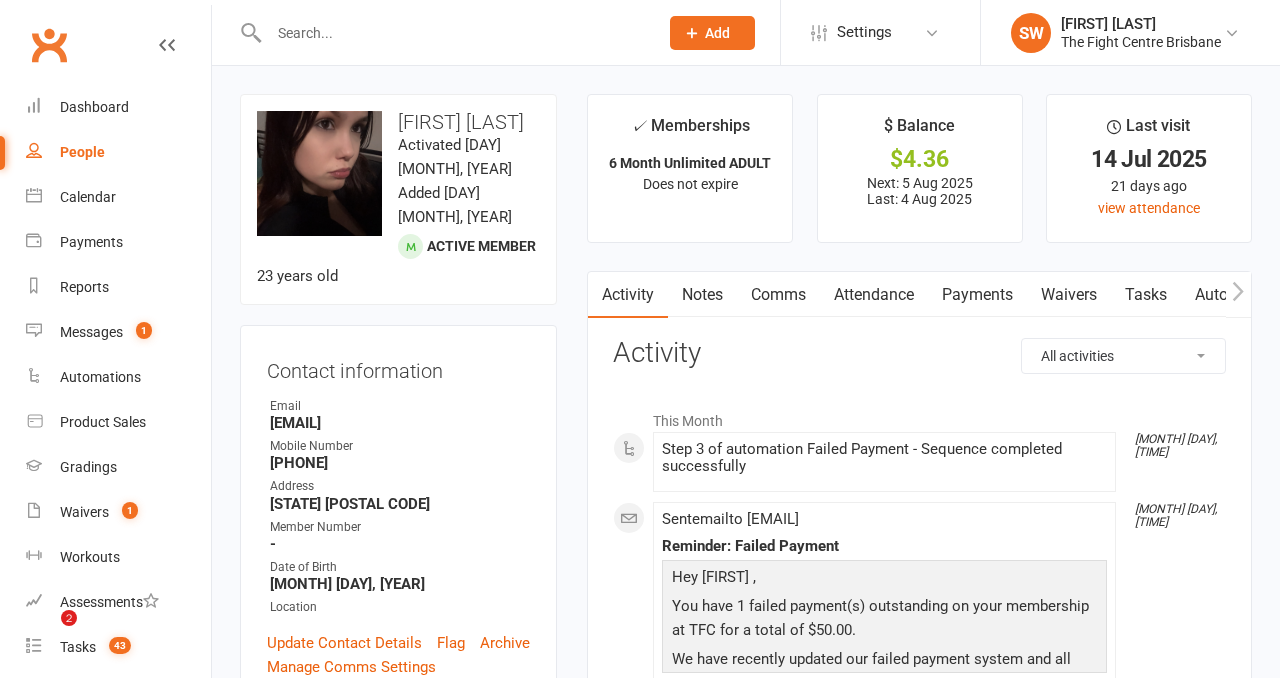 scroll, scrollTop: 0, scrollLeft: 0, axis: both 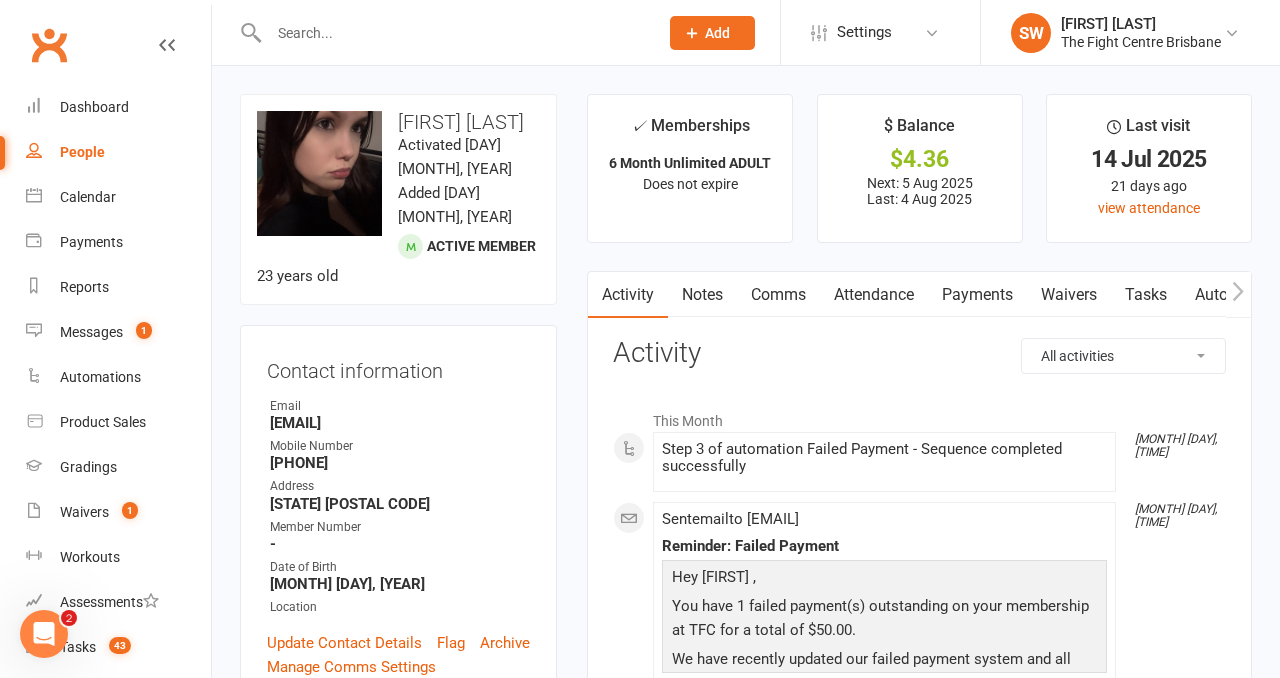 click on "Payments" at bounding box center [977, 295] 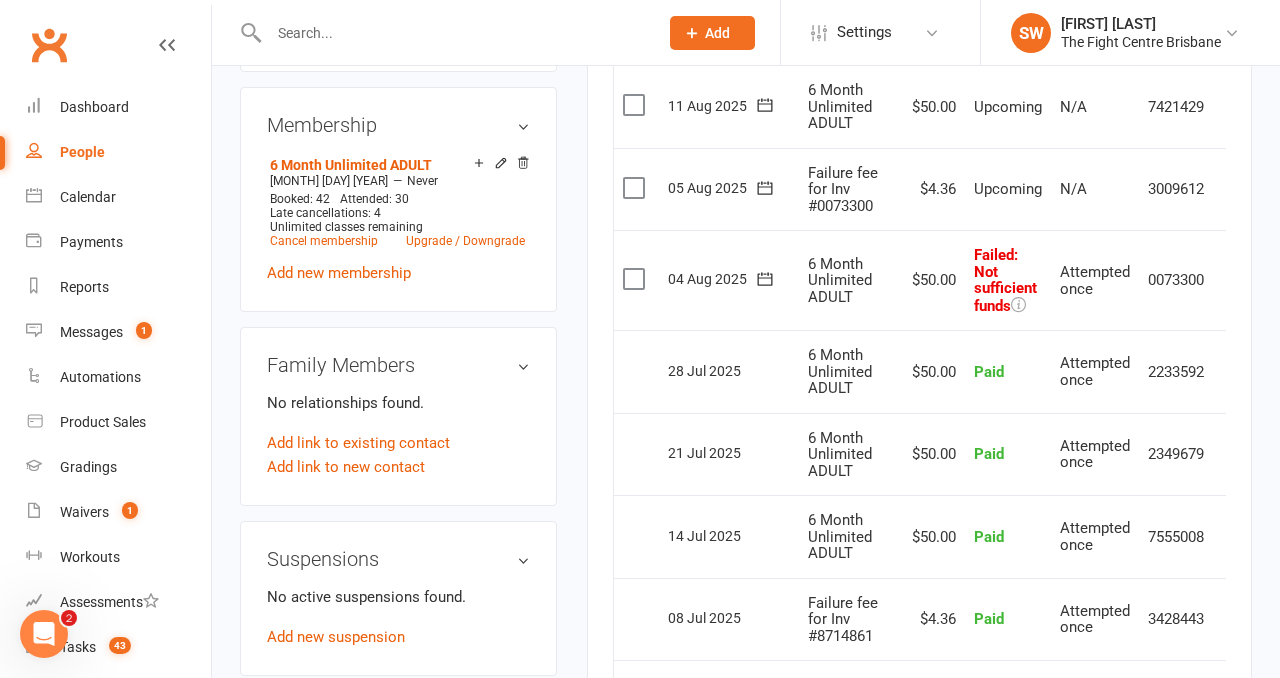 scroll, scrollTop: 813, scrollLeft: 0, axis: vertical 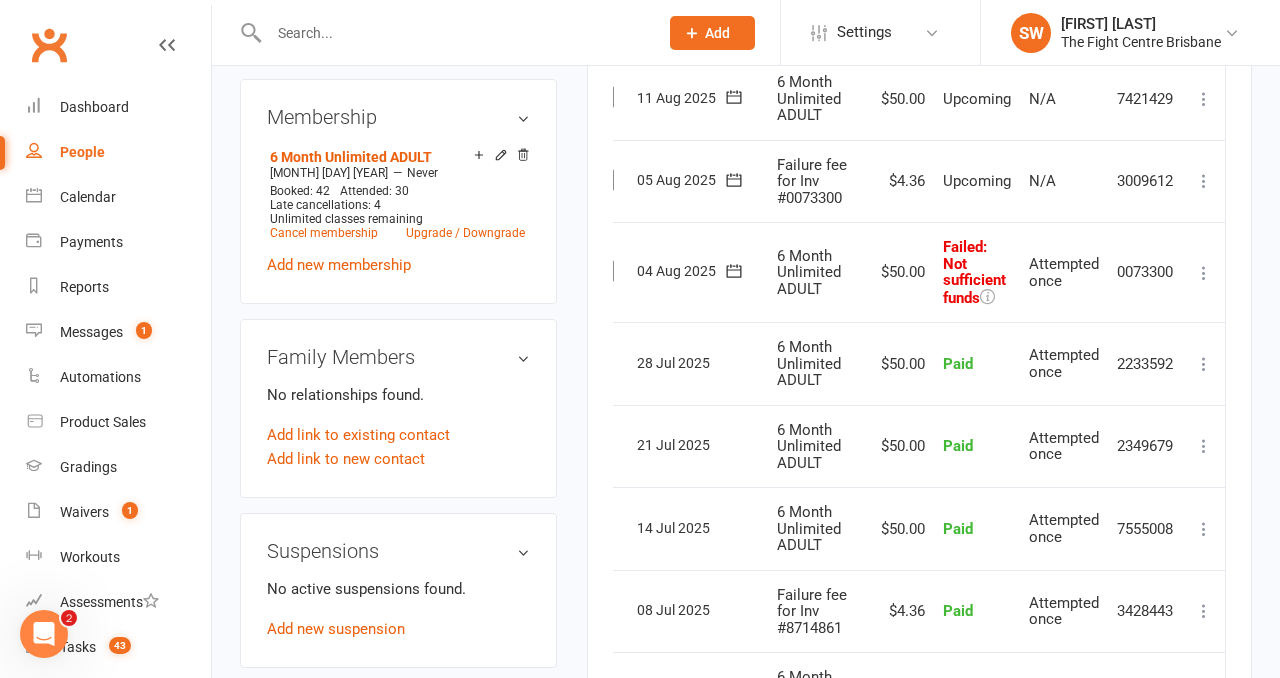 click at bounding box center [1204, 273] 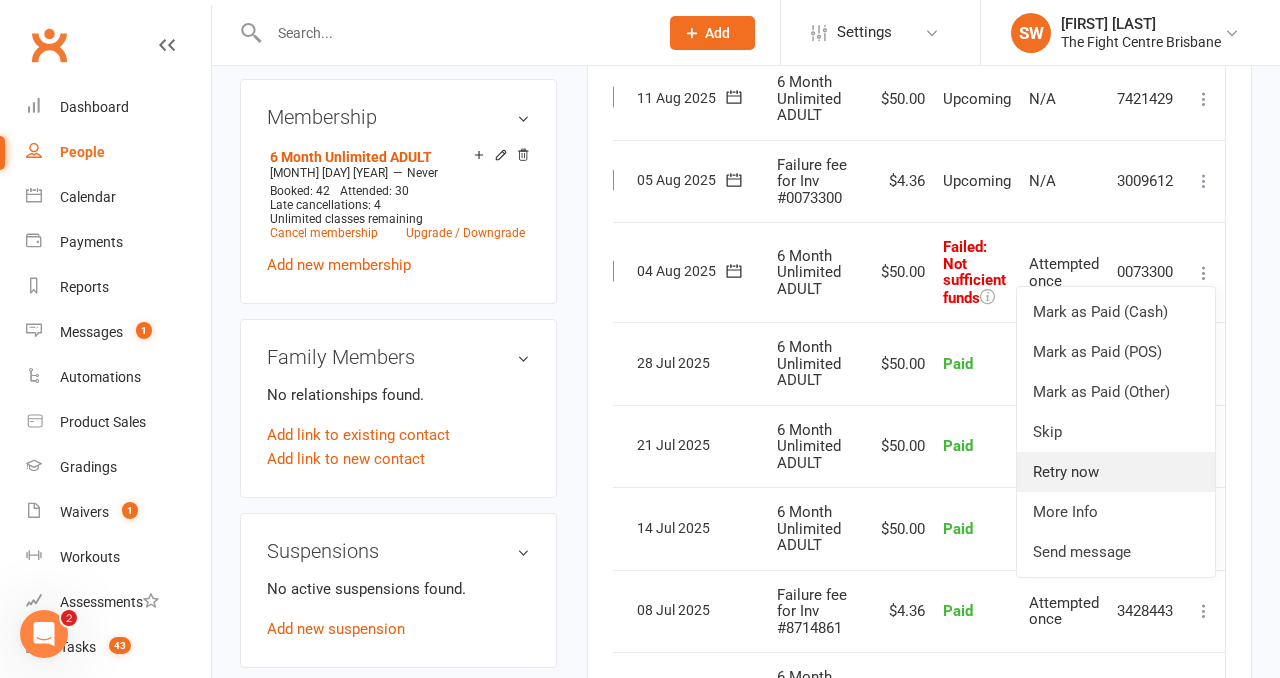 click on "Retry now" at bounding box center (1116, 472) 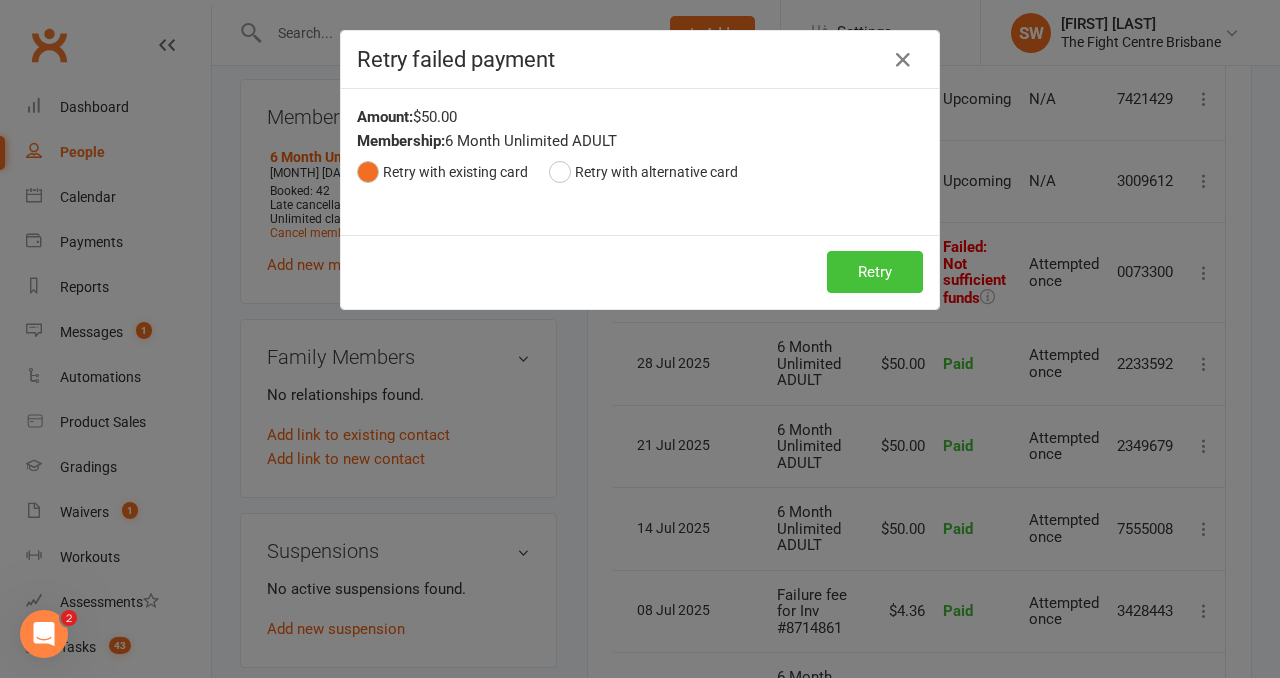click on "Retry" at bounding box center [875, 272] 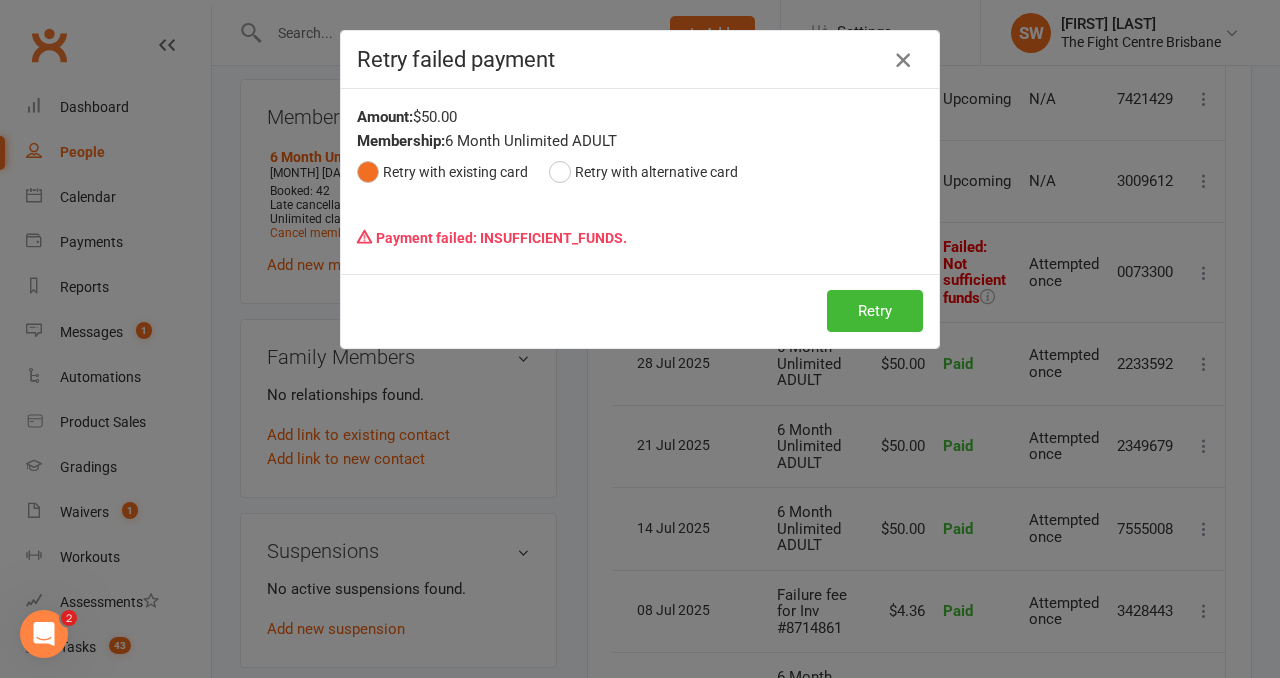 click at bounding box center (903, 60) 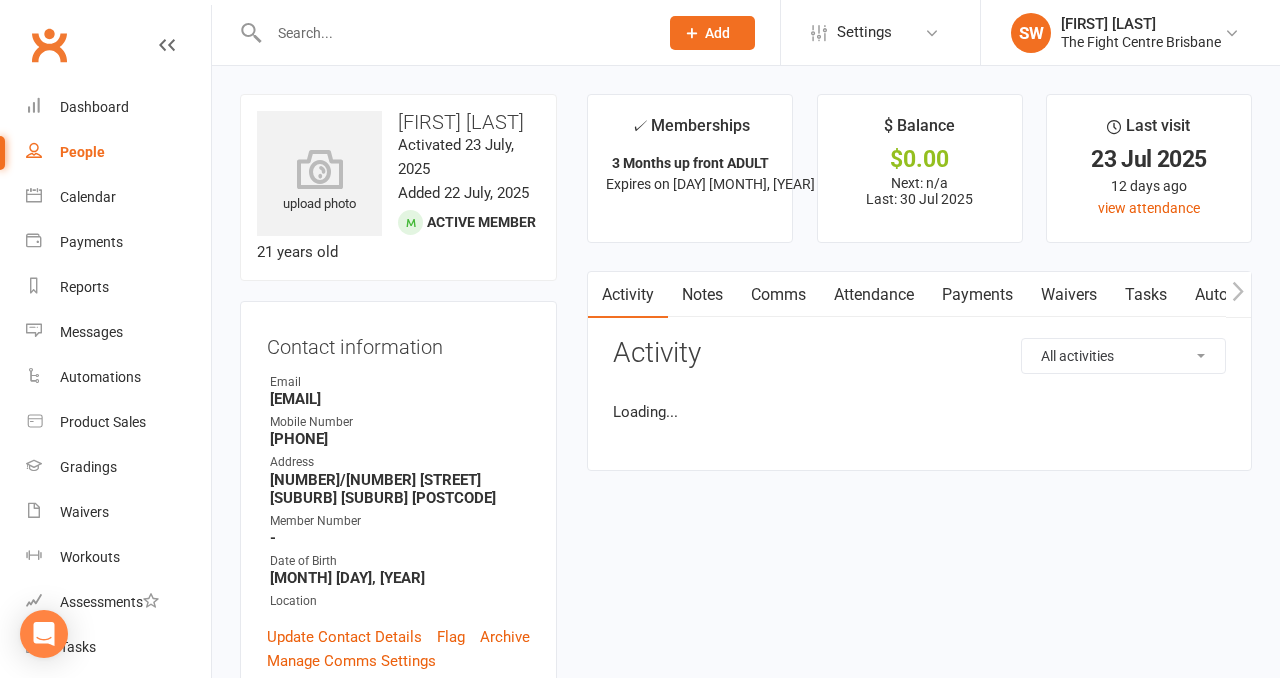 scroll, scrollTop: 0, scrollLeft: 0, axis: both 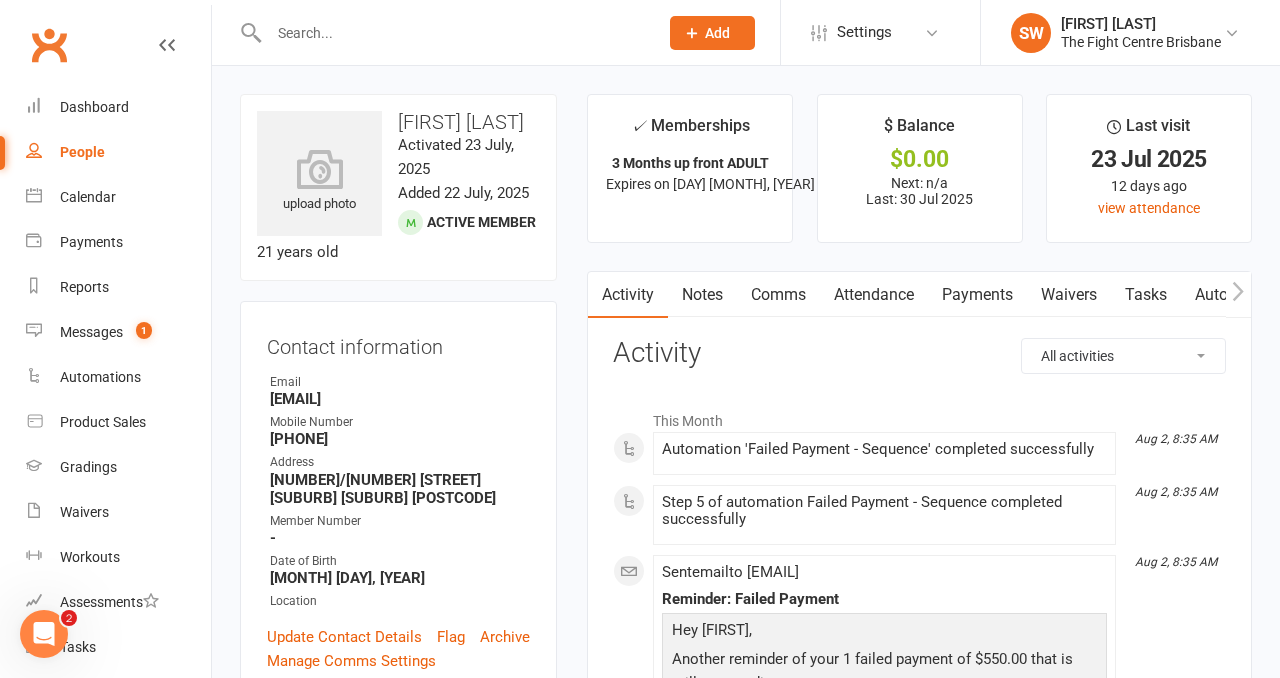 click on "Payments" at bounding box center [977, 295] 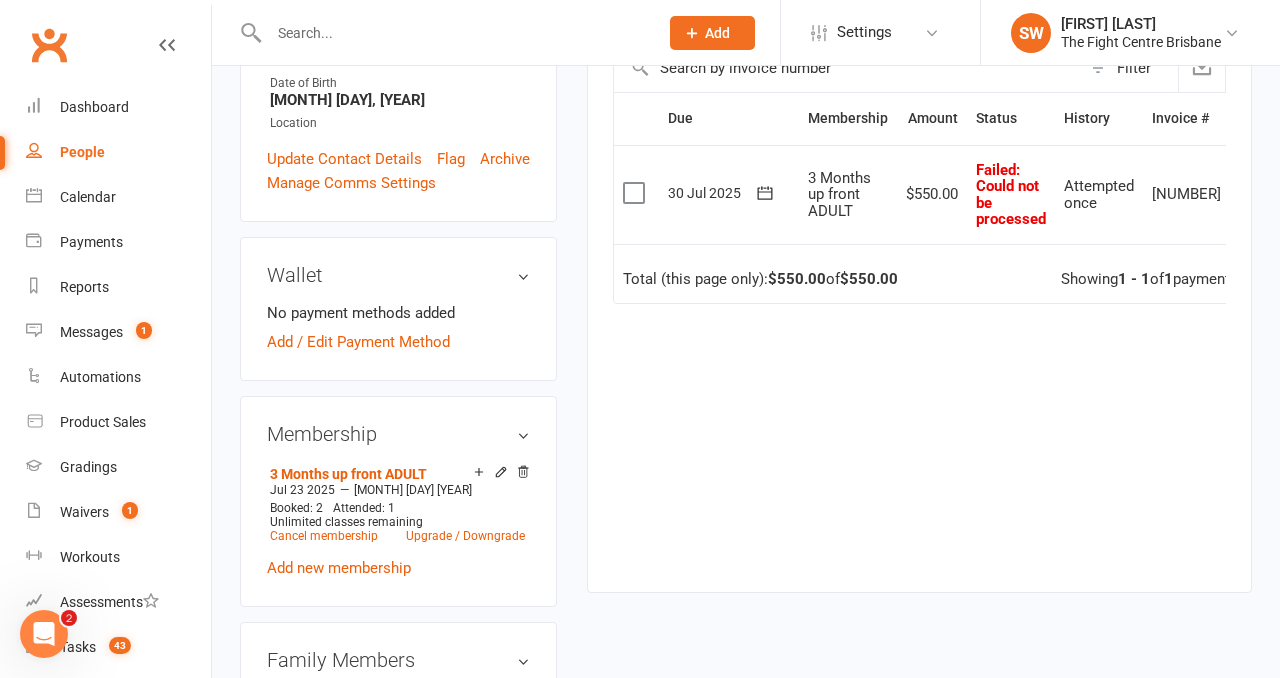 scroll, scrollTop: 0, scrollLeft: 0, axis: both 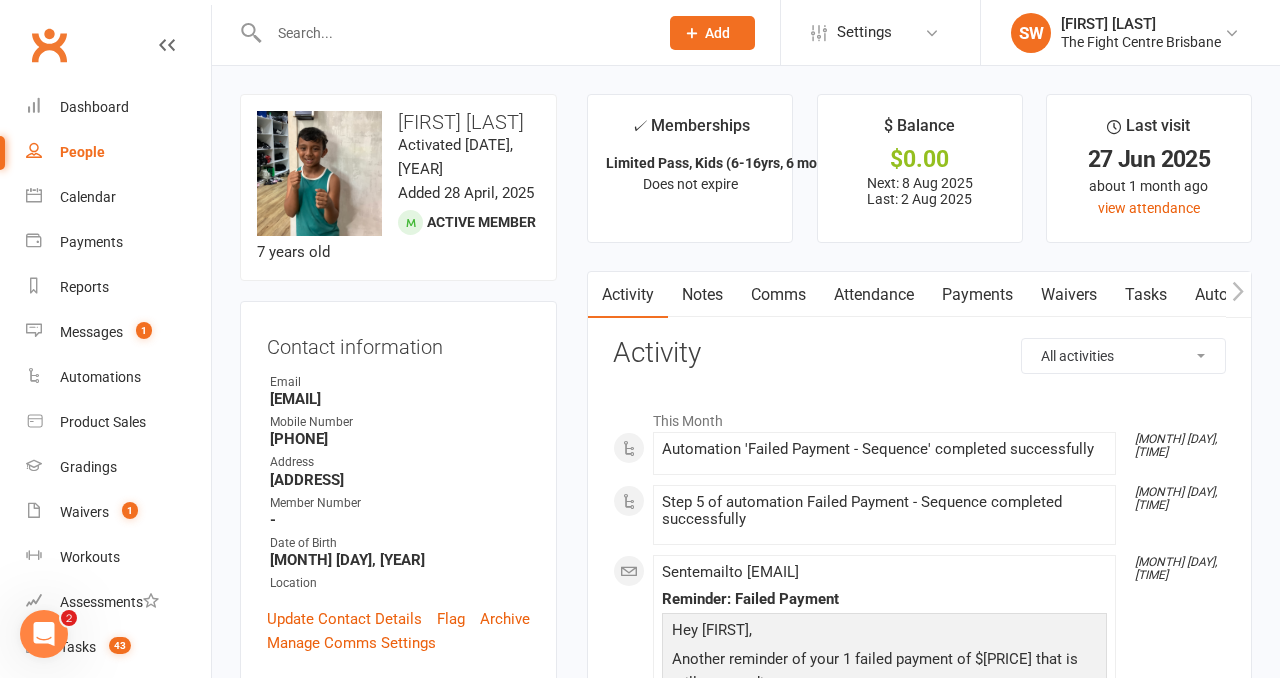 click on "Payments" at bounding box center (977, 295) 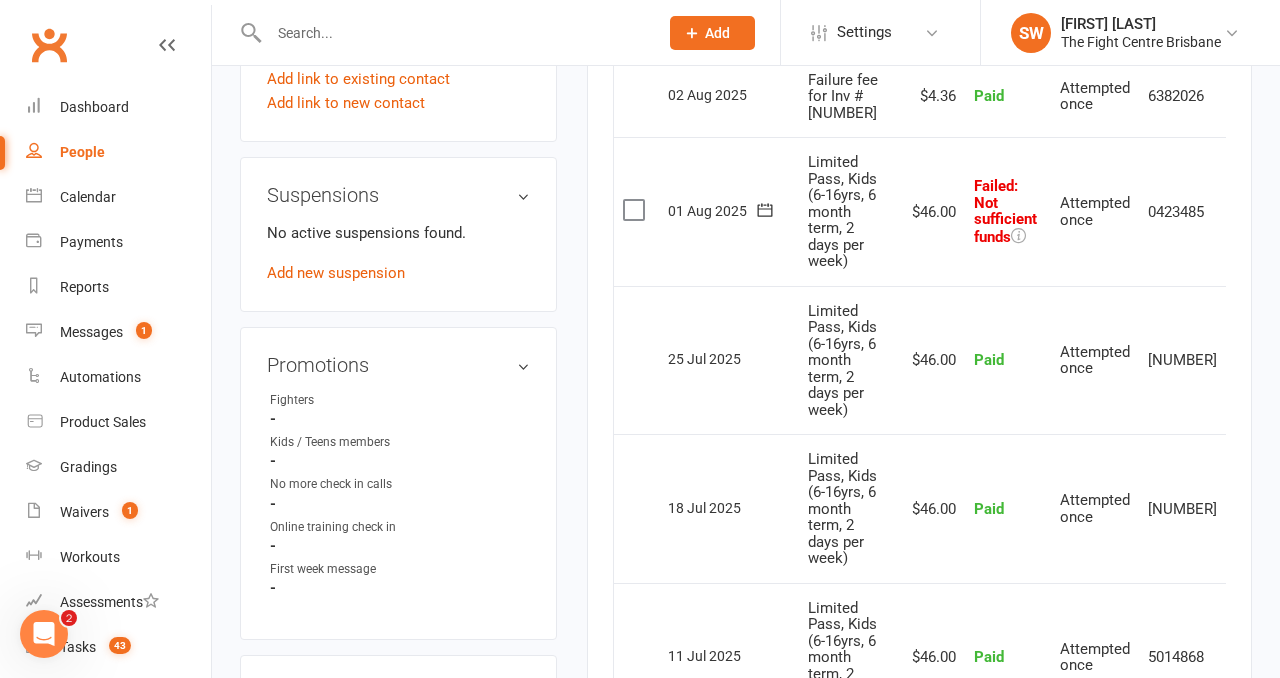 scroll, scrollTop: 1163, scrollLeft: 0, axis: vertical 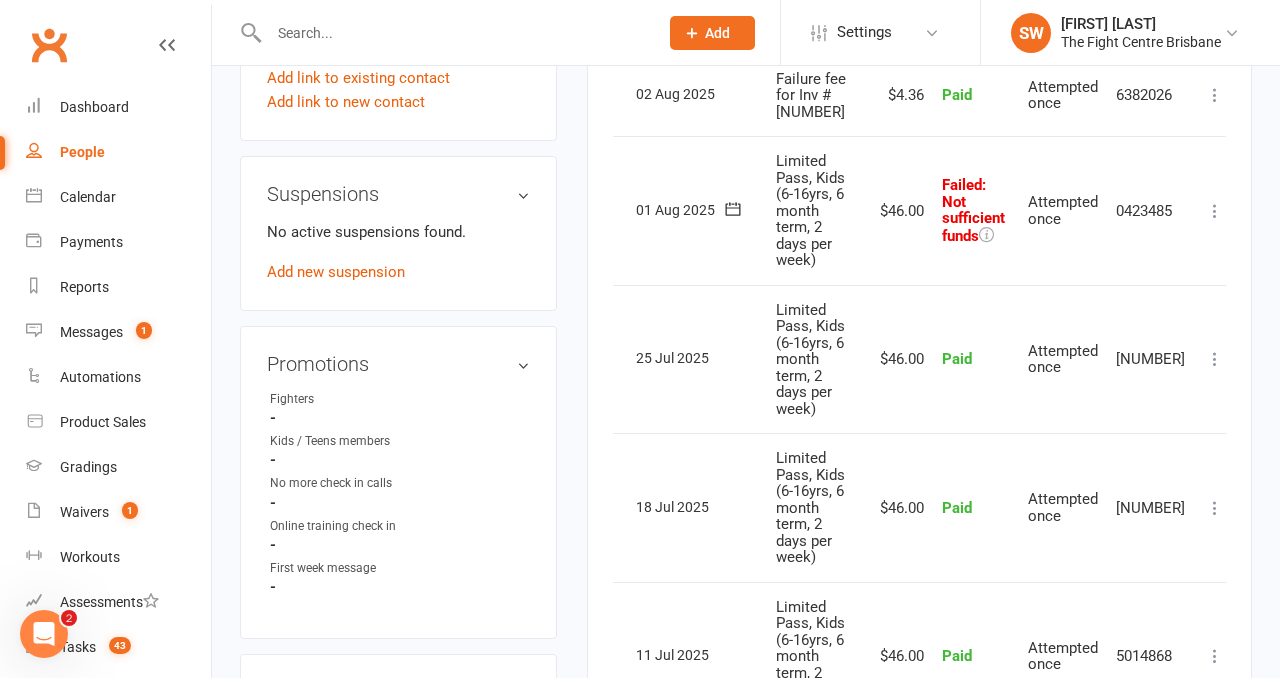 click at bounding box center (1215, 211) 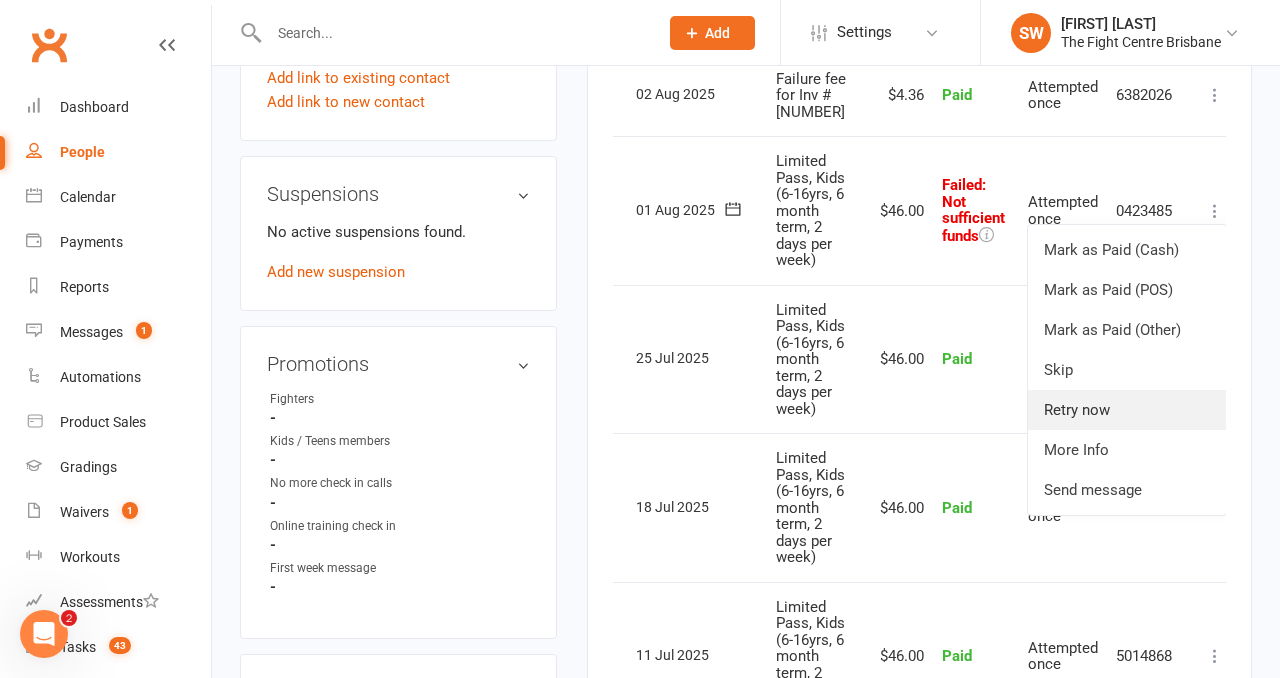 click on "Retry now" at bounding box center [1127, 410] 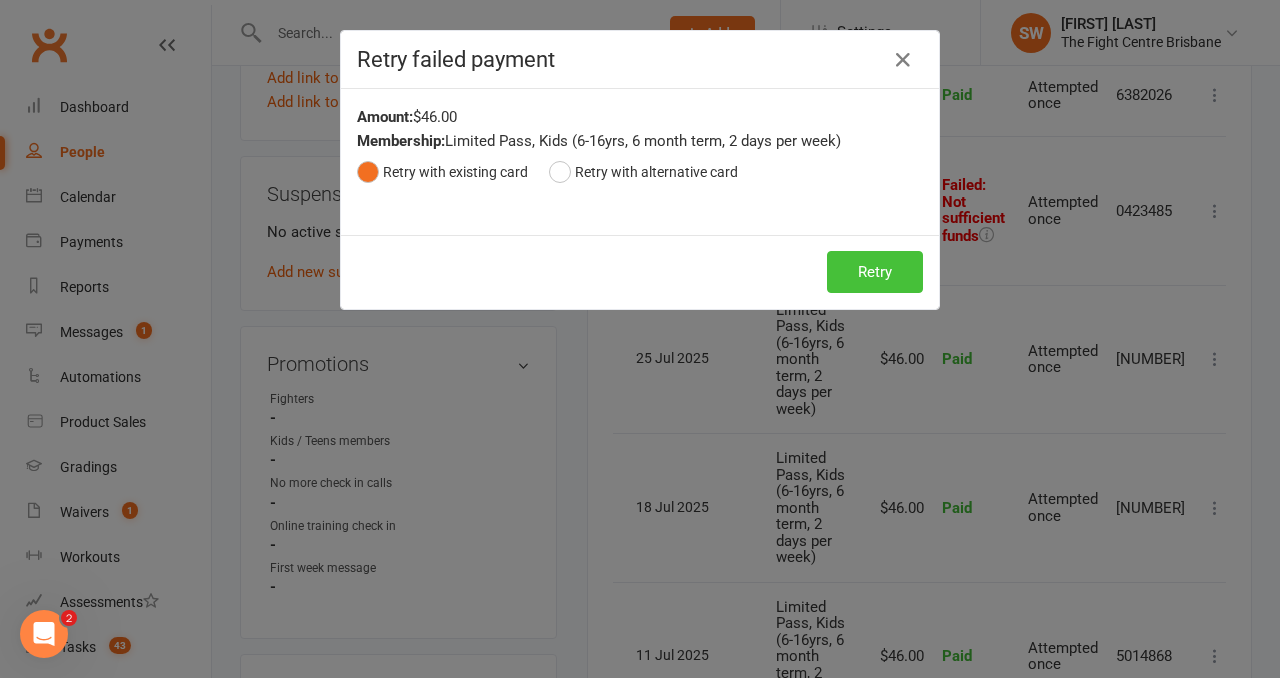 click on "Retry" at bounding box center (875, 272) 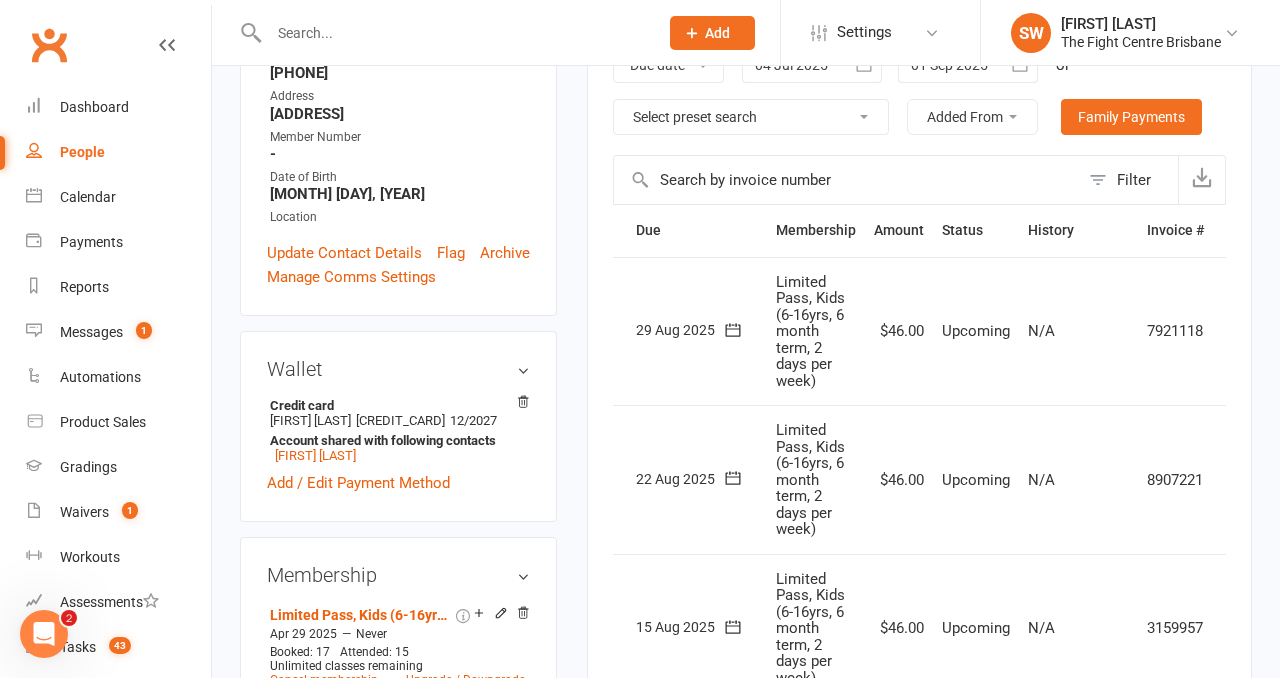 scroll, scrollTop: 39, scrollLeft: 0, axis: vertical 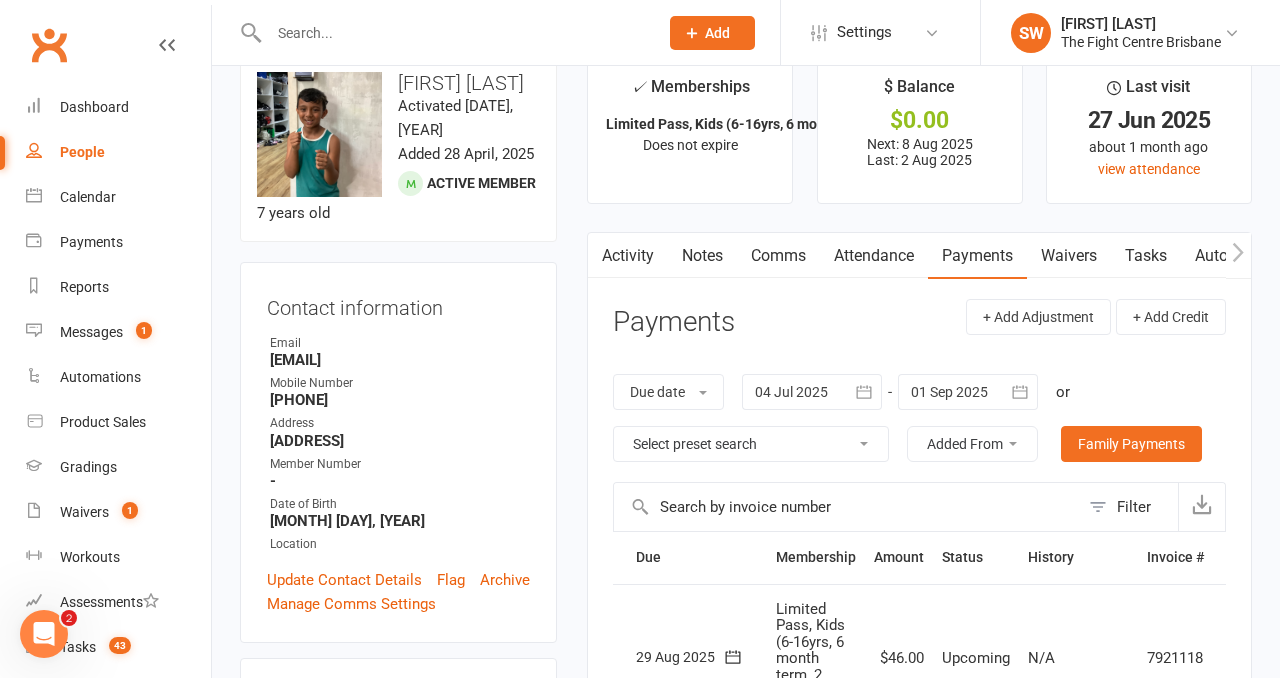 click on "Notes" at bounding box center [702, 256] 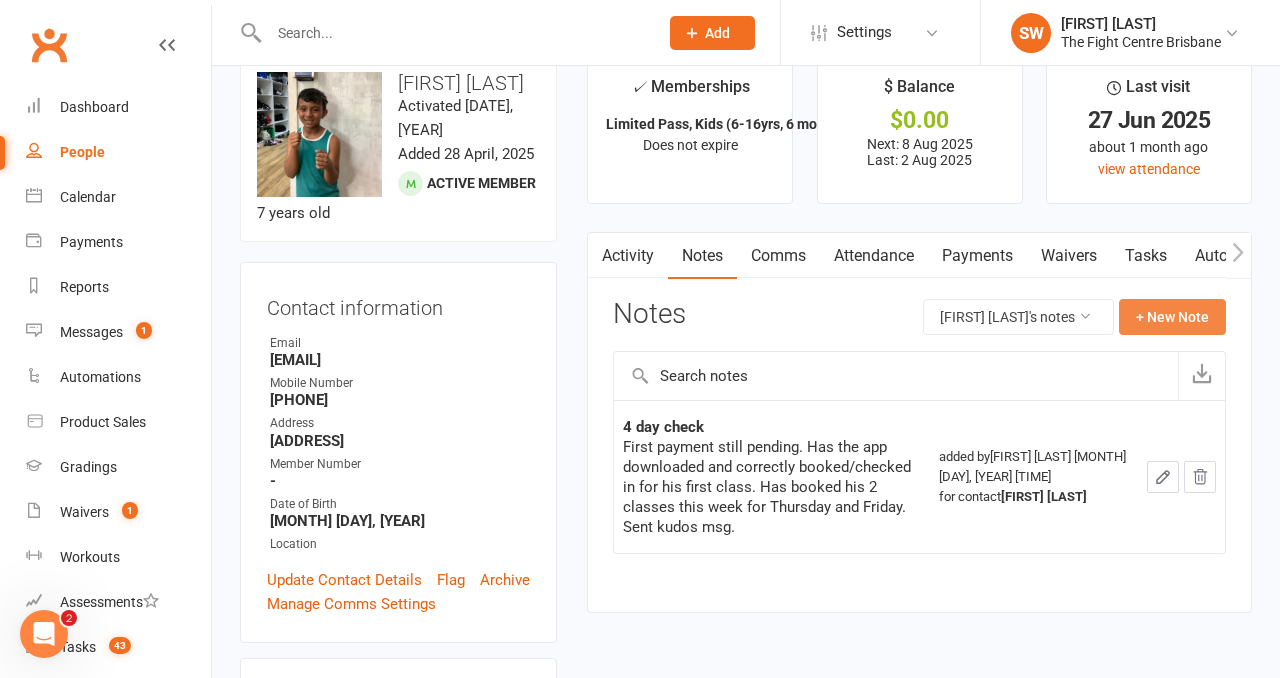 click on "+ New Note" 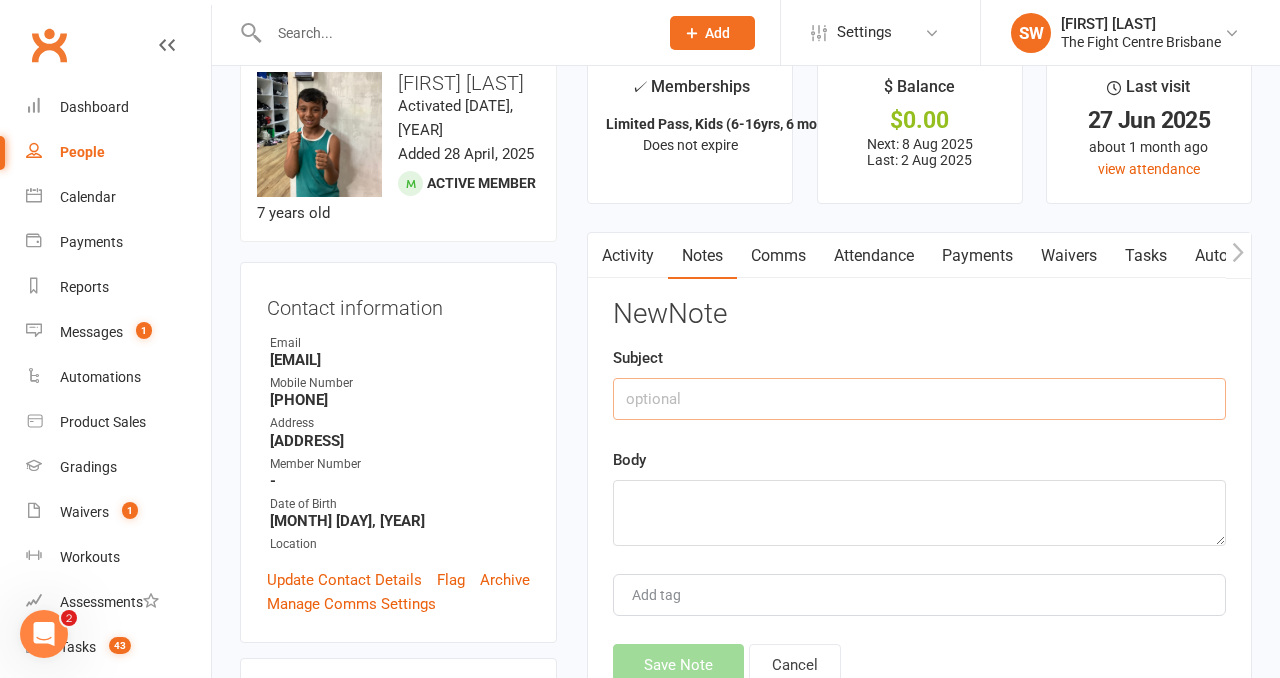 click 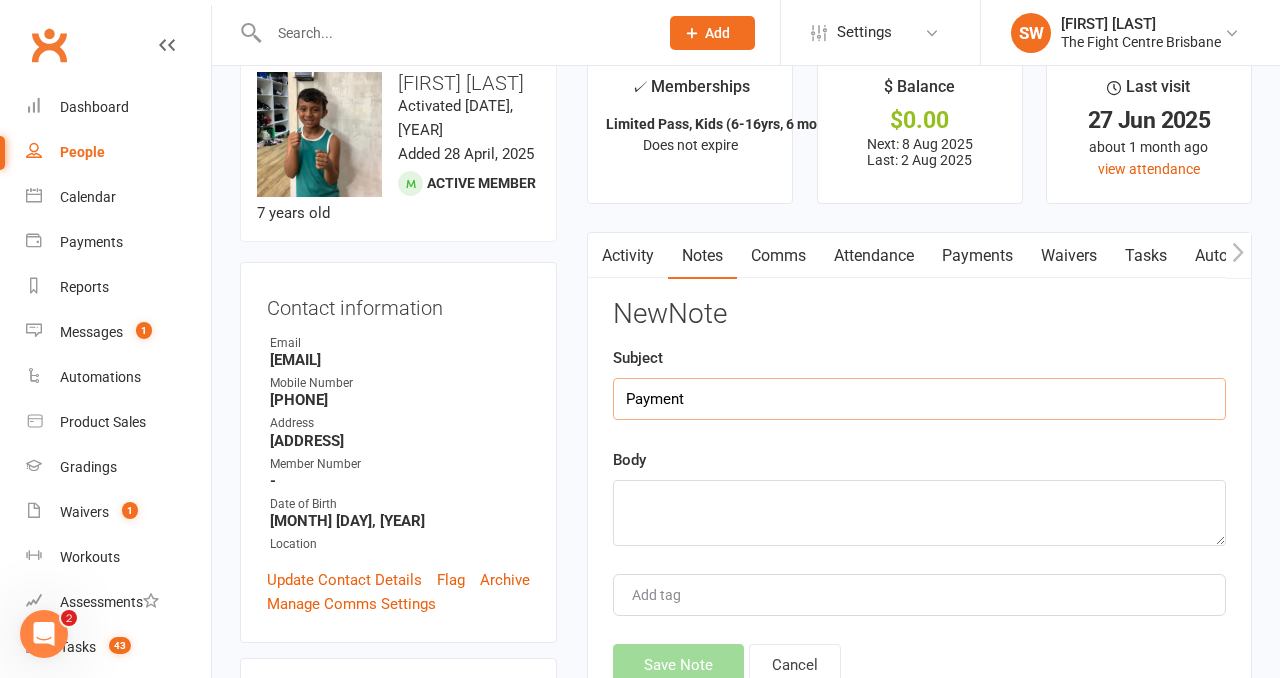 type on "Payment" 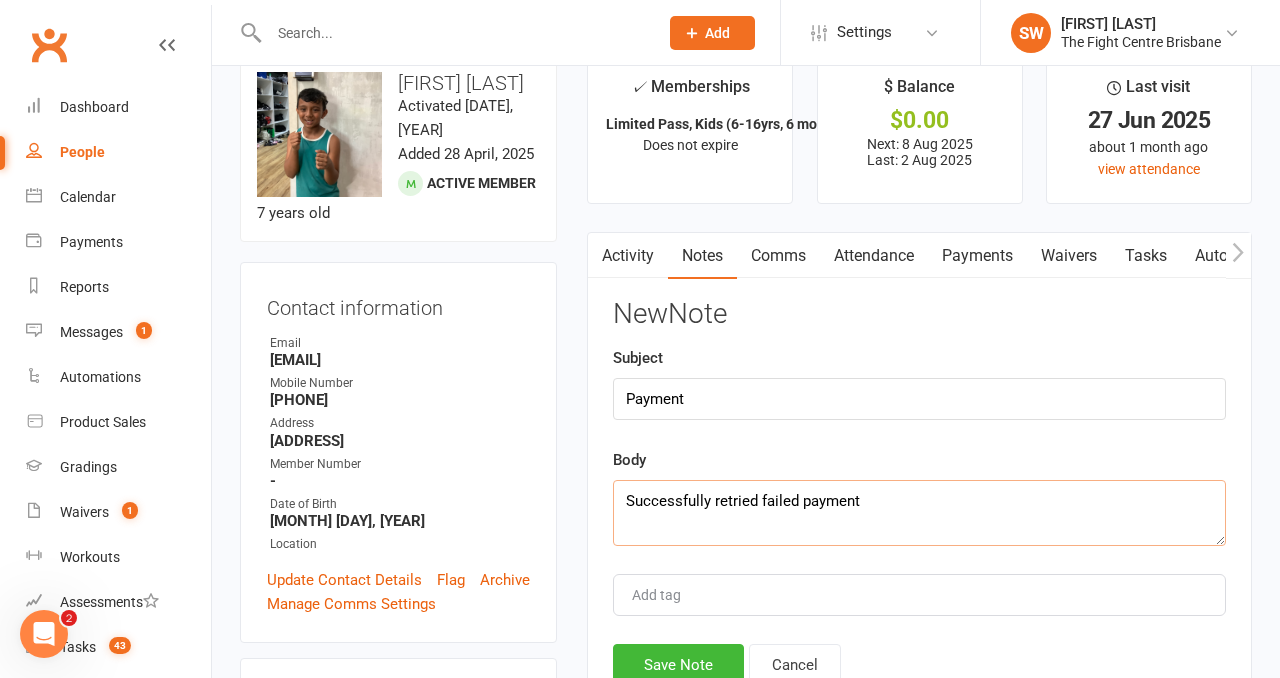drag, startPoint x: 916, startPoint y: 508, endPoint x: 527, endPoint y: 502, distance: 389.04626 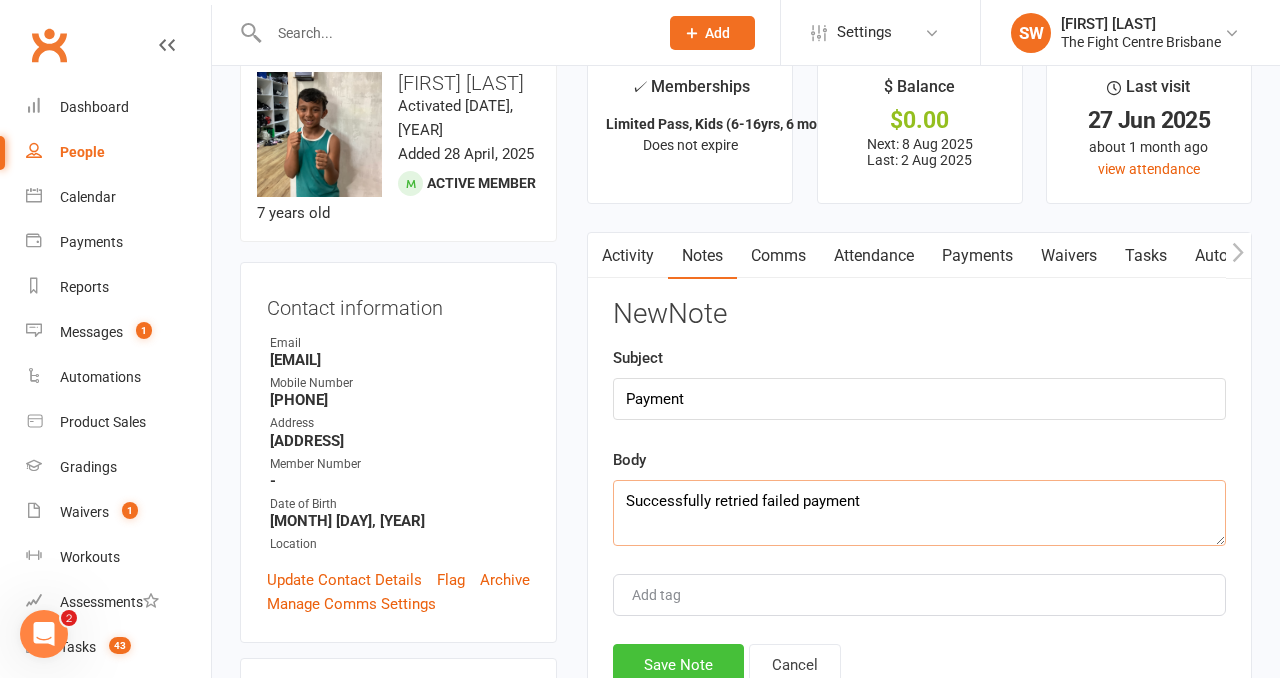 type on "Successfully retried failed payment" 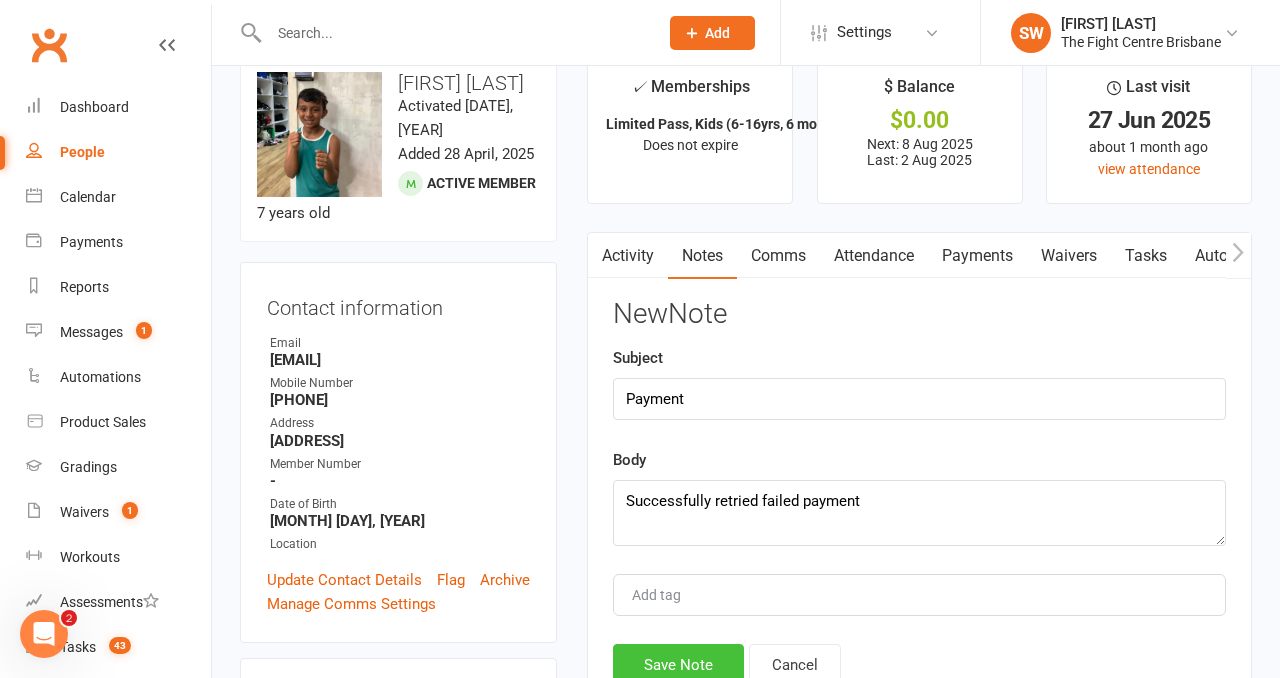 click on "Save Note" 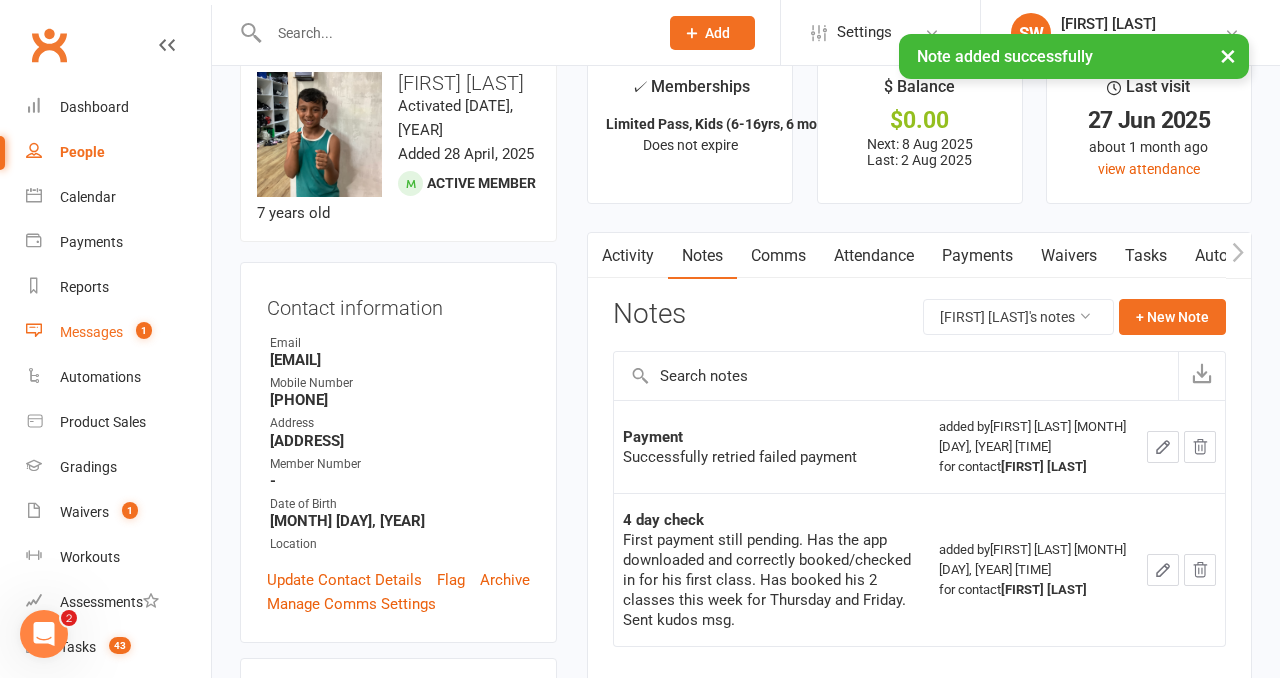 click on "Messages   1" at bounding box center [118, 332] 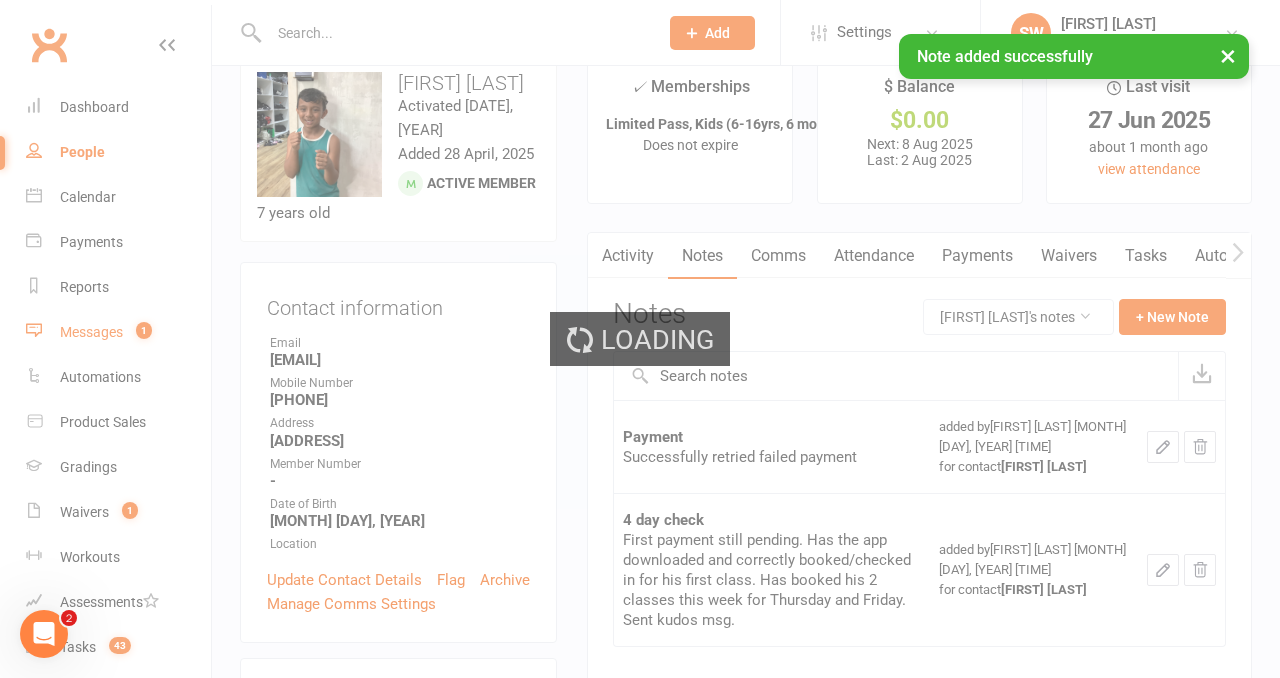 scroll, scrollTop: 0, scrollLeft: 0, axis: both 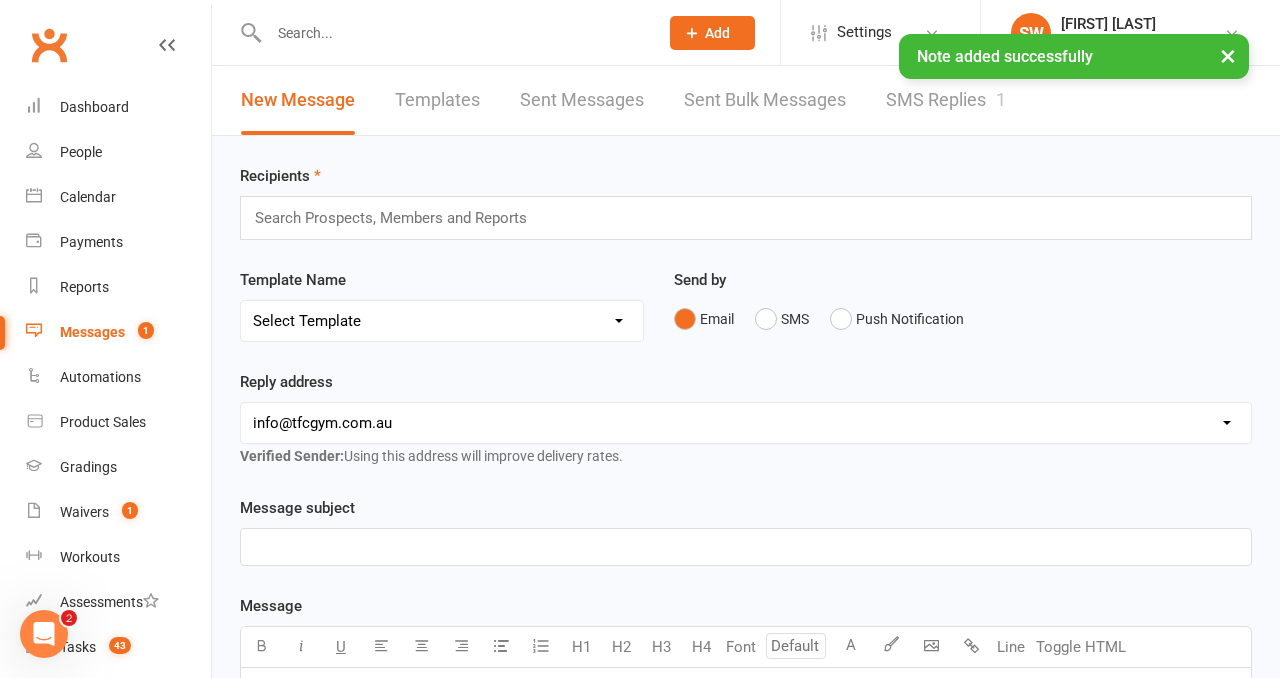 click on "SMS Replies  1" at bounding box center [946, 100] 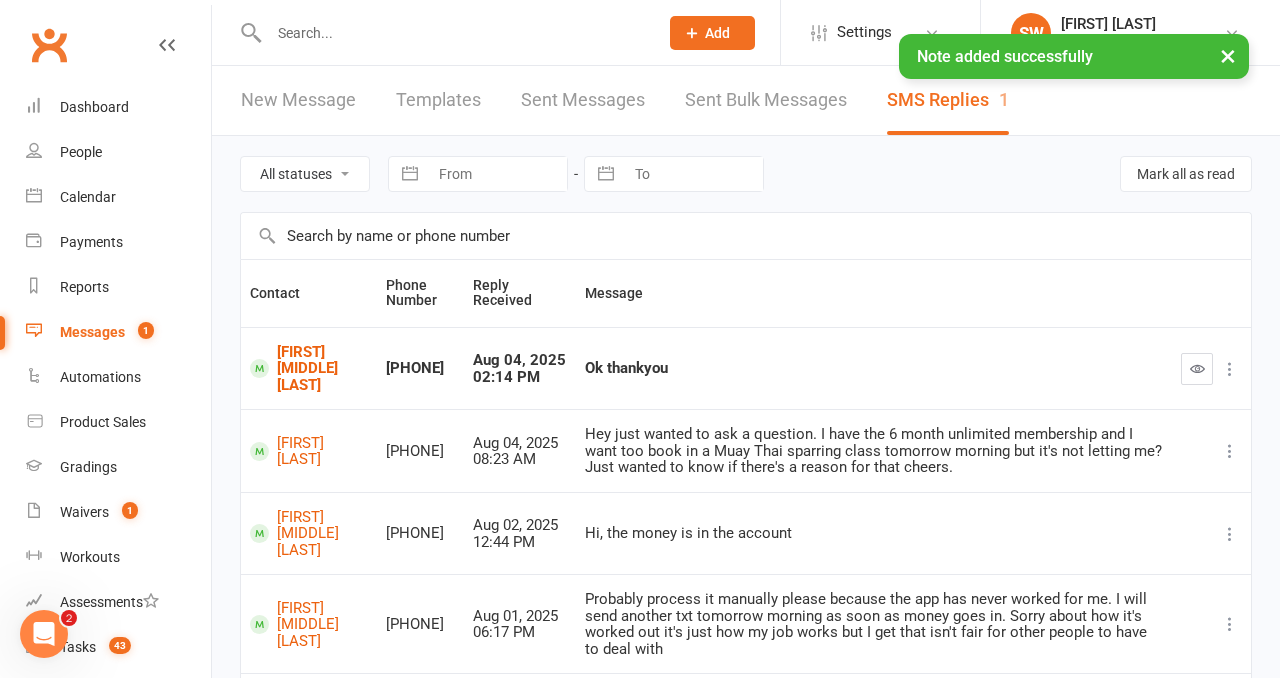 scroll, scrollTop: 47, scrollLeft: 0, axis: vertical 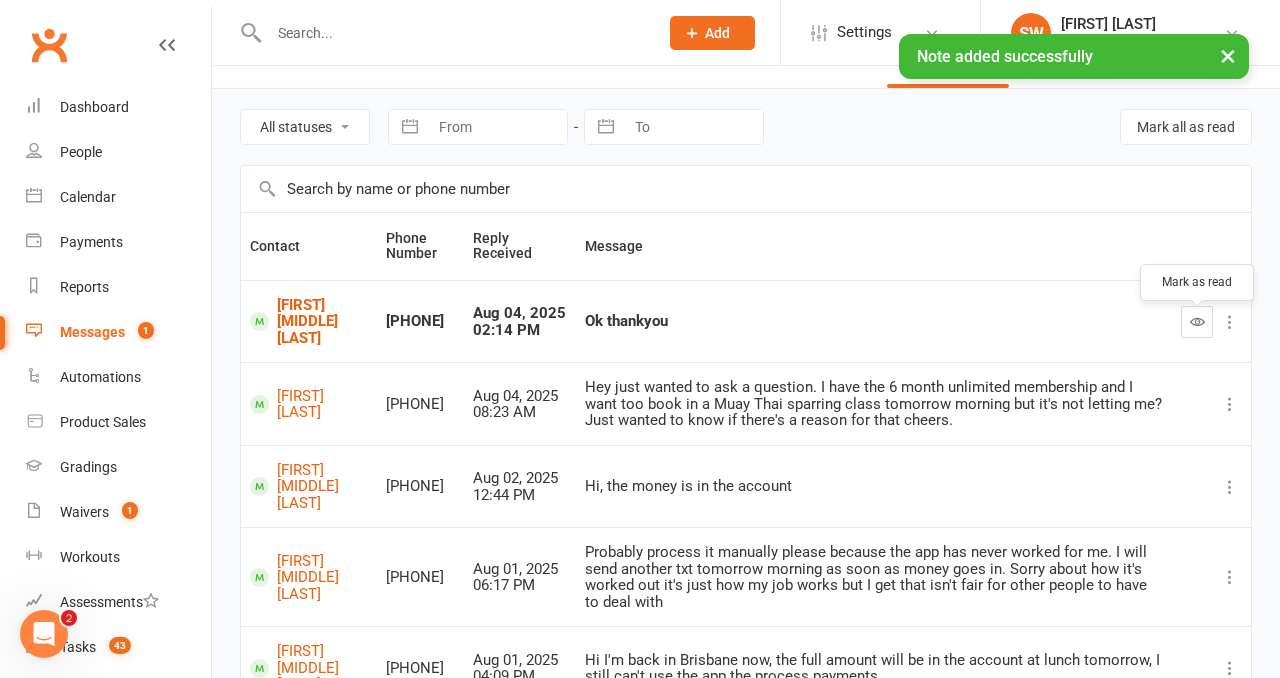 click at bounding box center (1197, 322) 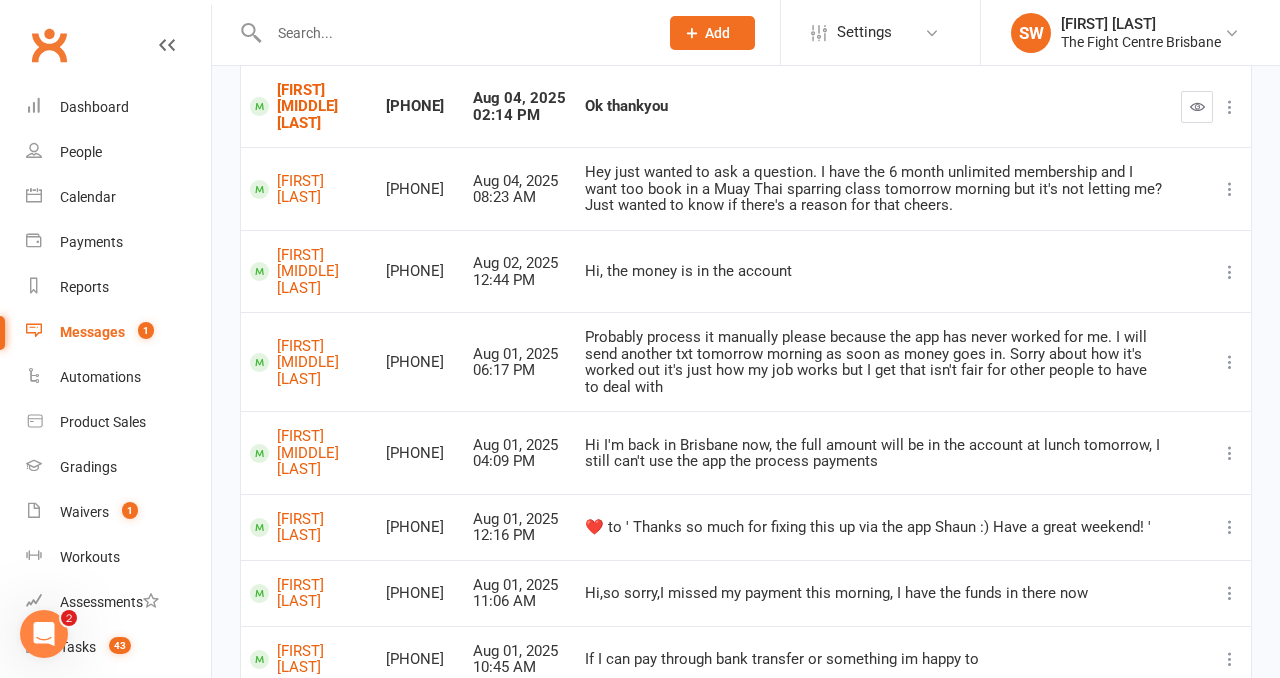 scroll, scrollTop: 264, scrollLeft: 0, axis: vertical 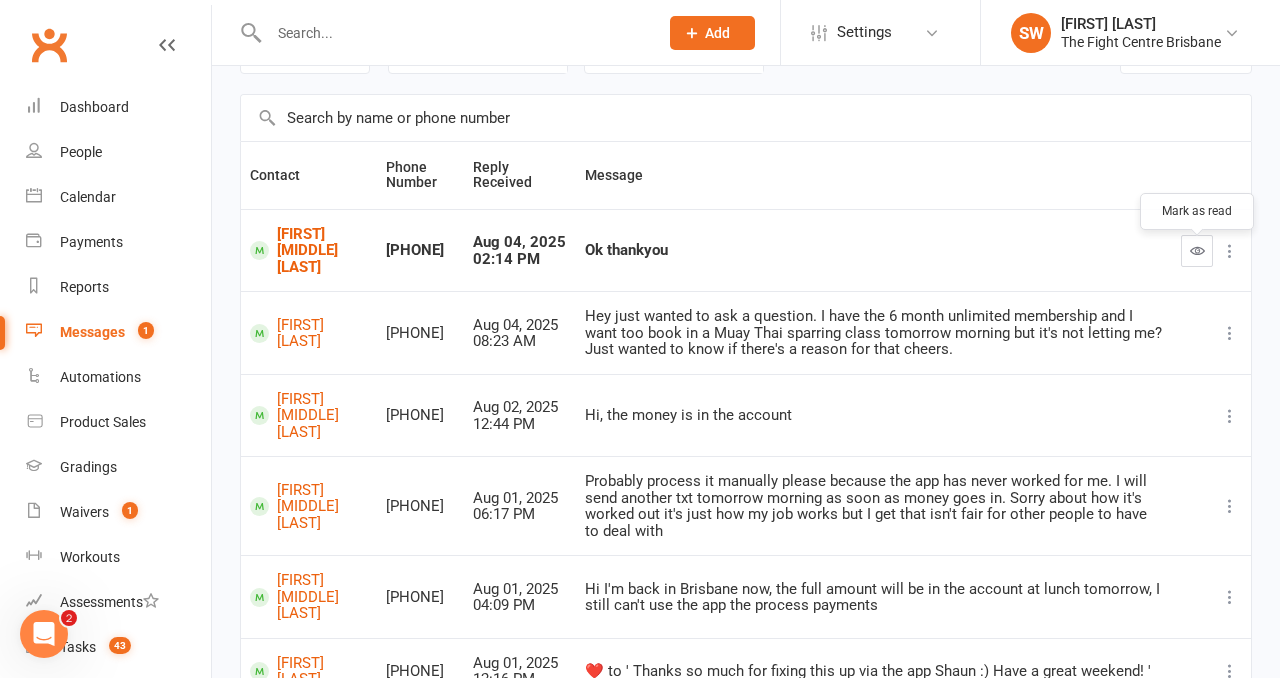 click at bounding box center [1197, 250] 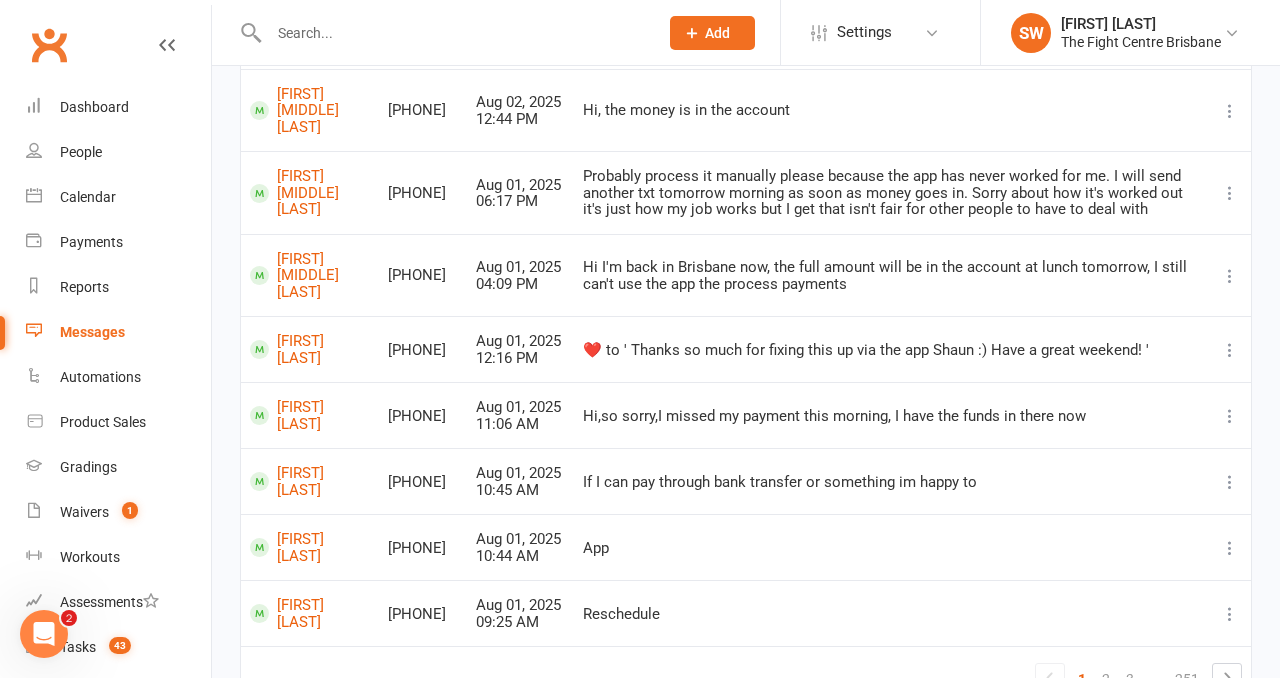 scroll, scrollTop: 430, scrollLeft: 0, axis: vertical 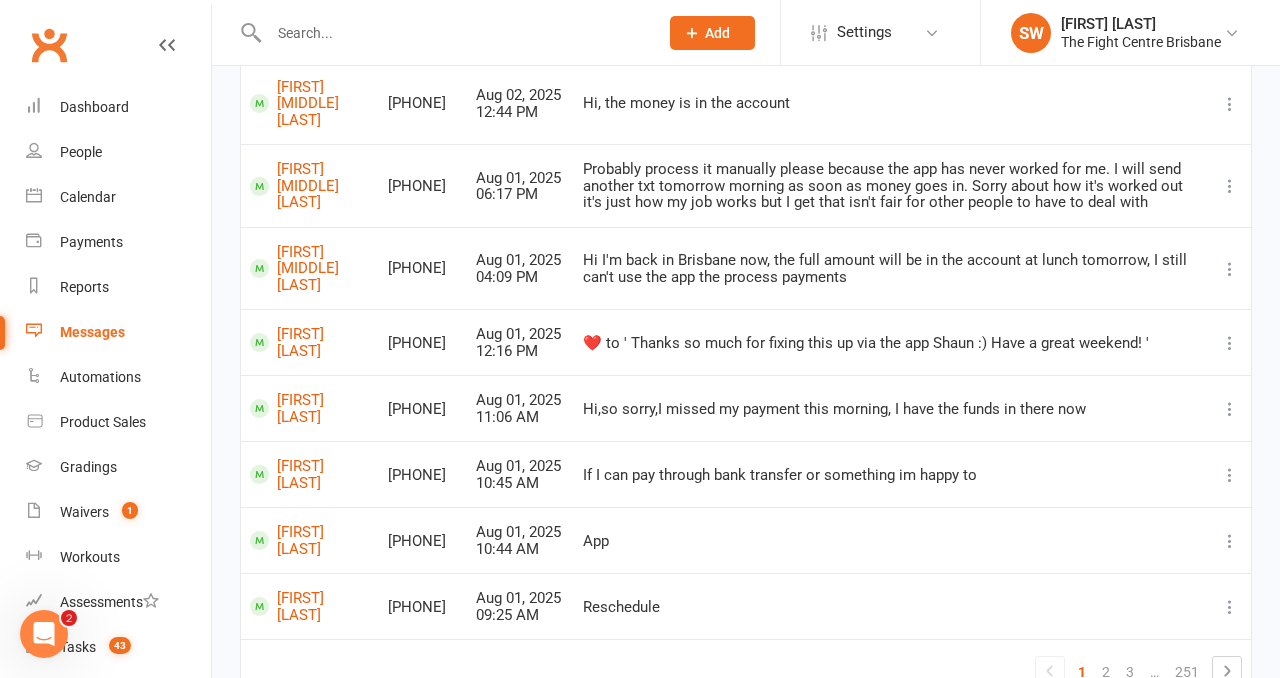 click on "​❤️​ to ' Thanks so much for fixing this up via the app Shaun :)
Have a great weekend! '" at bounding box center (891, 342) 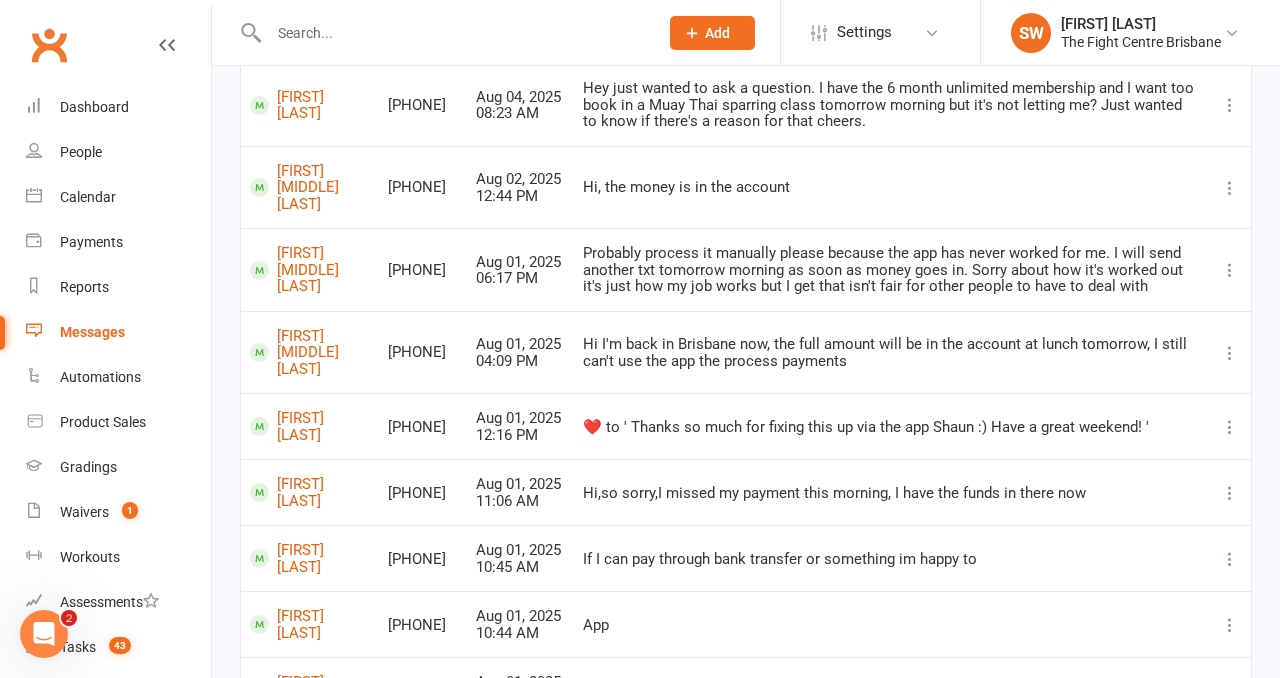 scroll, scrollTop: 340, scrollLeft: 0, axis: vertical 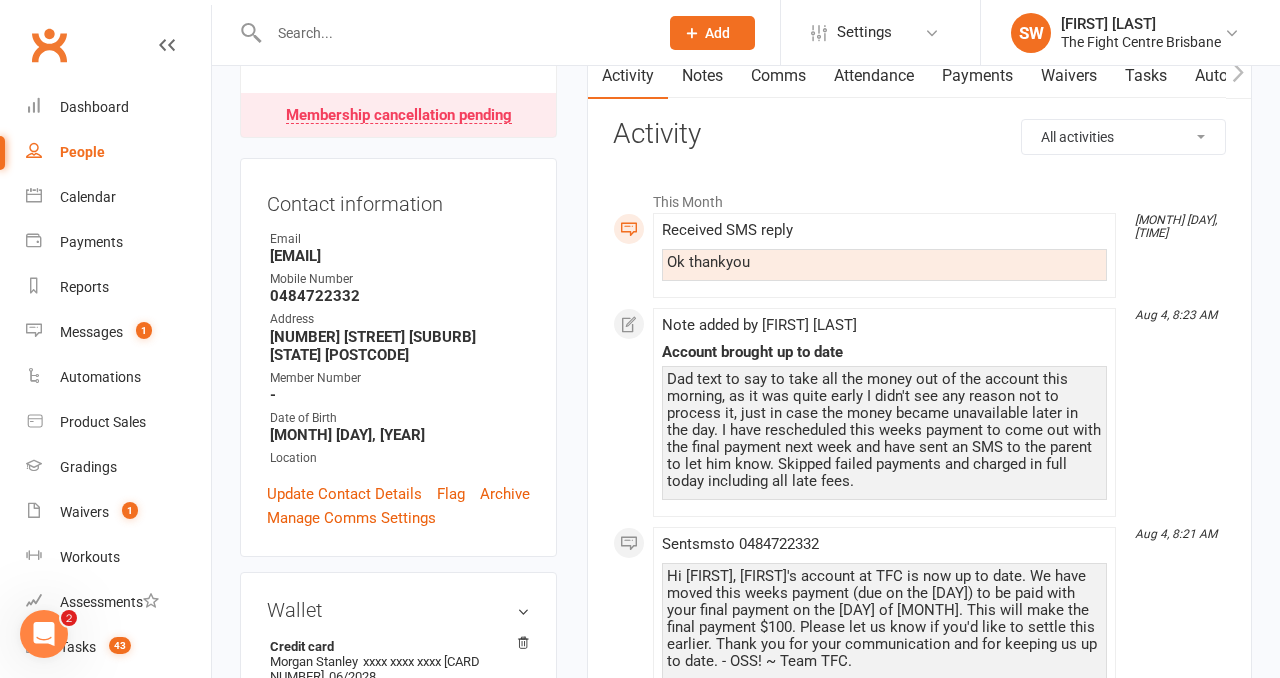 click on "Note added by [FIRST] [LAST] Account brought up to date Dad text to say to take all the money out of the account this morning, as it was quite early I didn't see any reason not to process it, just in case the money became unavailable later in the day. I have rescheduled this weeks payment to come out with the final payment next week and have sent an SMS to the parent to let him know. Skipped failed payments and charged in full today including all late fees." at bounding box center [884, 412] 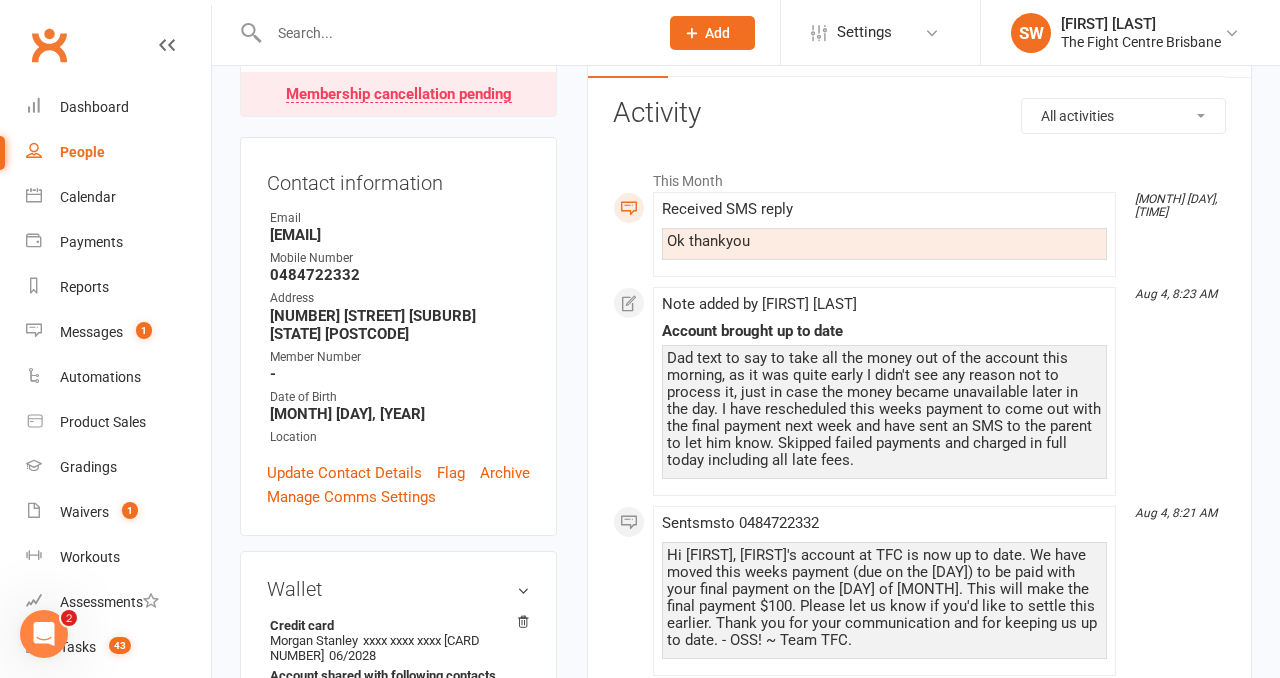 click on "Dad text to say to take all the money out of the account this morning, as it was quite early I didn't see any reason not to process it, just in case the money became unavailable later in the day.  I have rescheduled this weeks payment to come out with the final payment next week and have sent an SMS to the parent to let him know.  Skipped failed payments and charged in full today including all late fees." at bounding box center (884, 409) 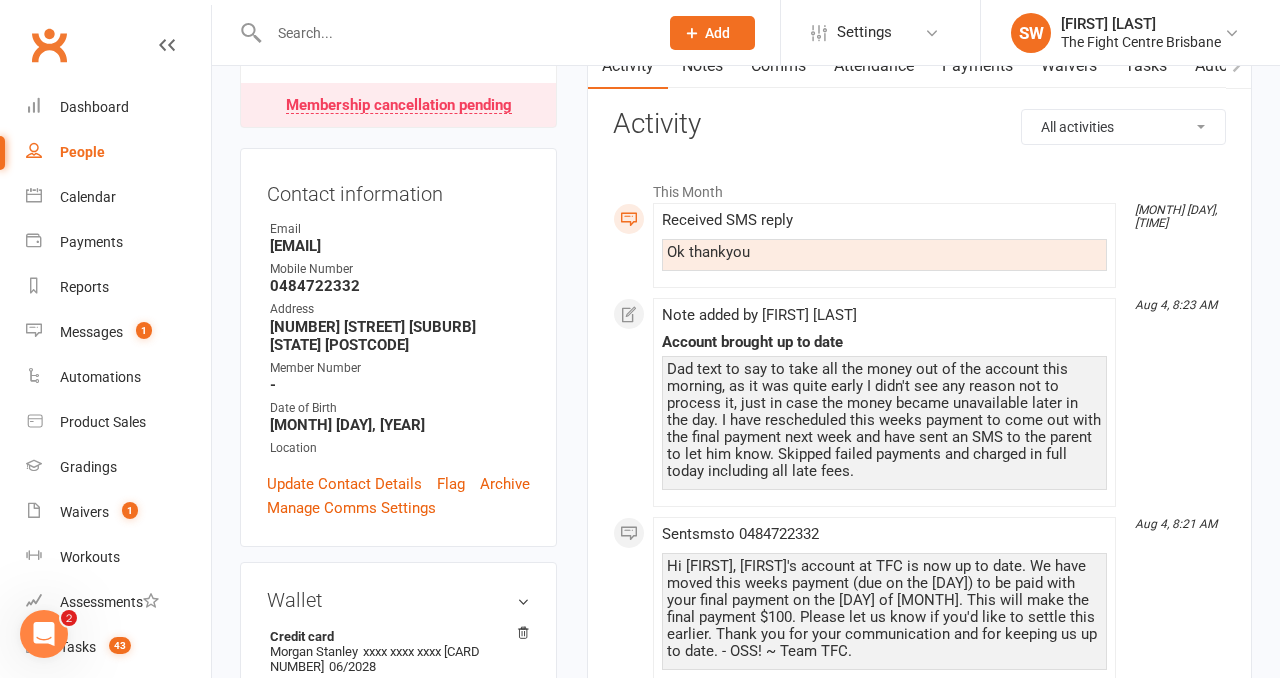 click on "Dad text to say to take all the money out of the account this morning, as it was quite early I didn't see any reason not to process it, just in case the money became unavailable later in the day.  I have rescheduled this weeks payment to come out with the final payment next week and have sent an SMS to the parent to let him know.  Skipped failed payments and charged in full today including all late fees." at bounding box center (884, 420) 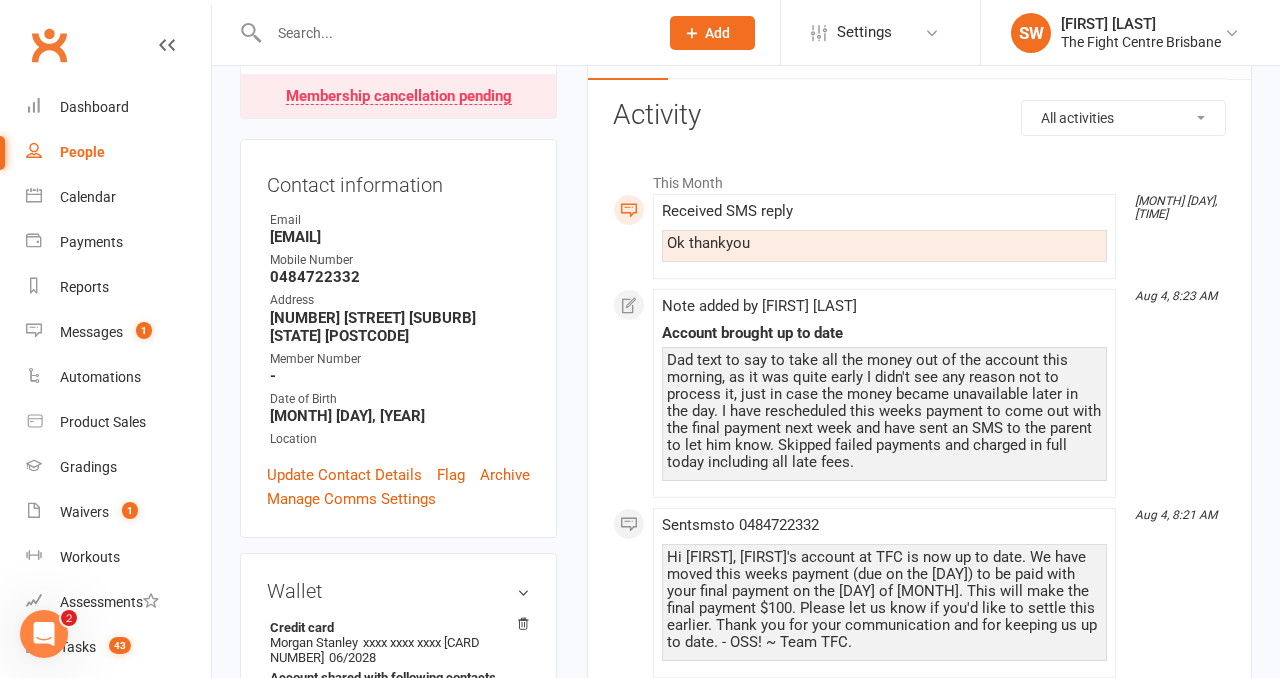 scroll, scrollTop: 239, scrollLeft: 0, axis: vertical 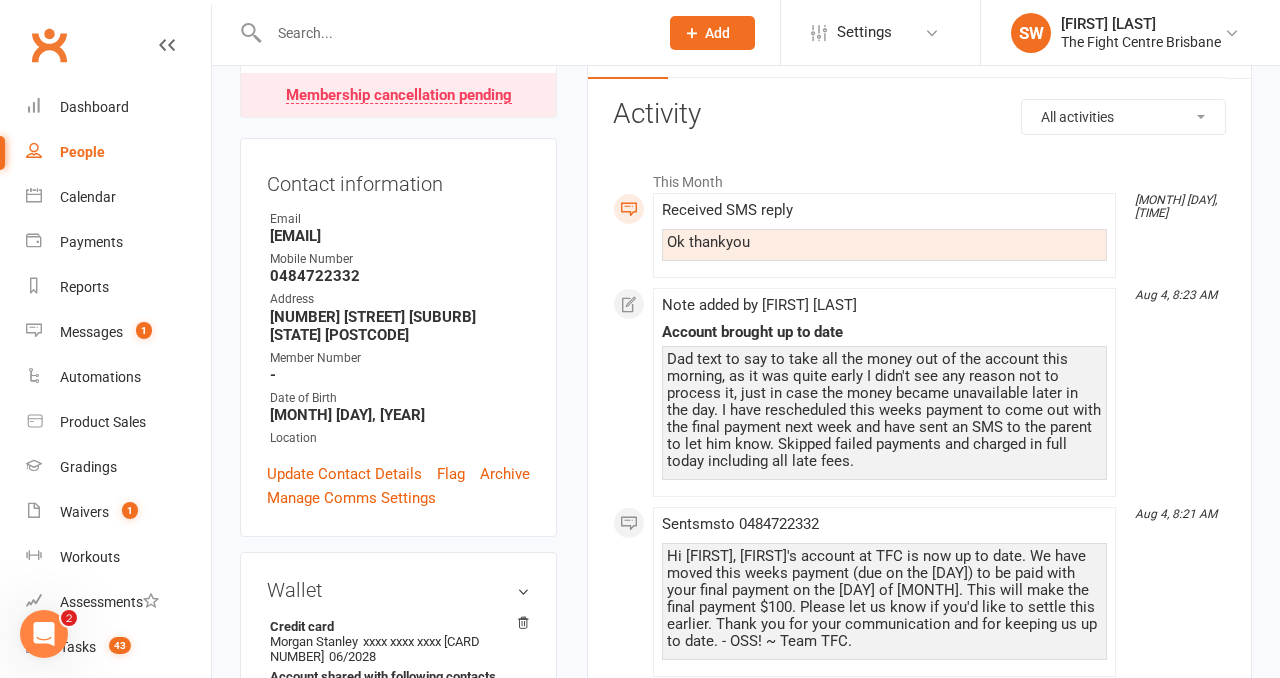 click on "Dad text to say to take all the money out of the account this morning, as it was quite early I didn't see any reason not to process it, just in case the money became unavailable later in the day.  I have rescheduled this weeks payment to come out with the final payment next week and have sent an SMS to the parent to let him know.  Skipped failed payments and charged in full today including all late fees." at bounding box center [884, 410] 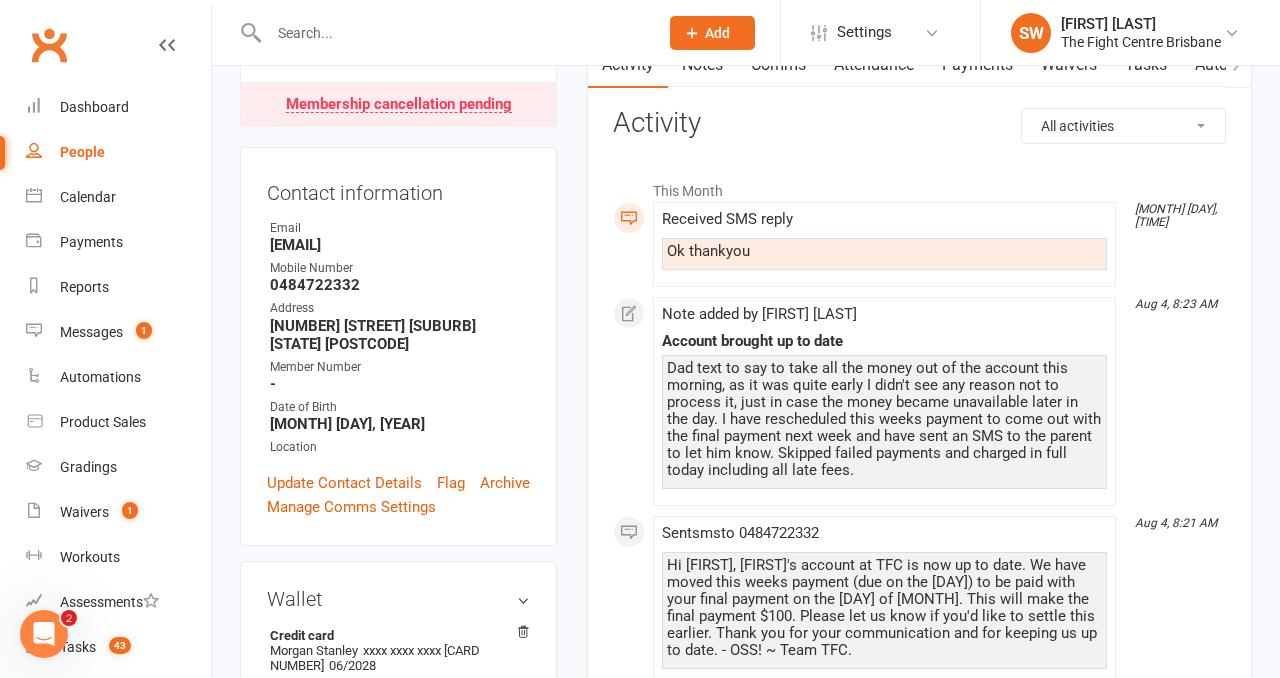 click on "Dad text to say to take all the money out of the account this morning, as it was quite early I didn't see any reason not to process it, just in case the money became unavailable later in the day.  I have rescheduled this weeks payment to come out with the final payment next week and have sent an SMS to the parent to let him know.  Skipped failed payments and charged in full today including all late fees." at bounding box center [884, 419] 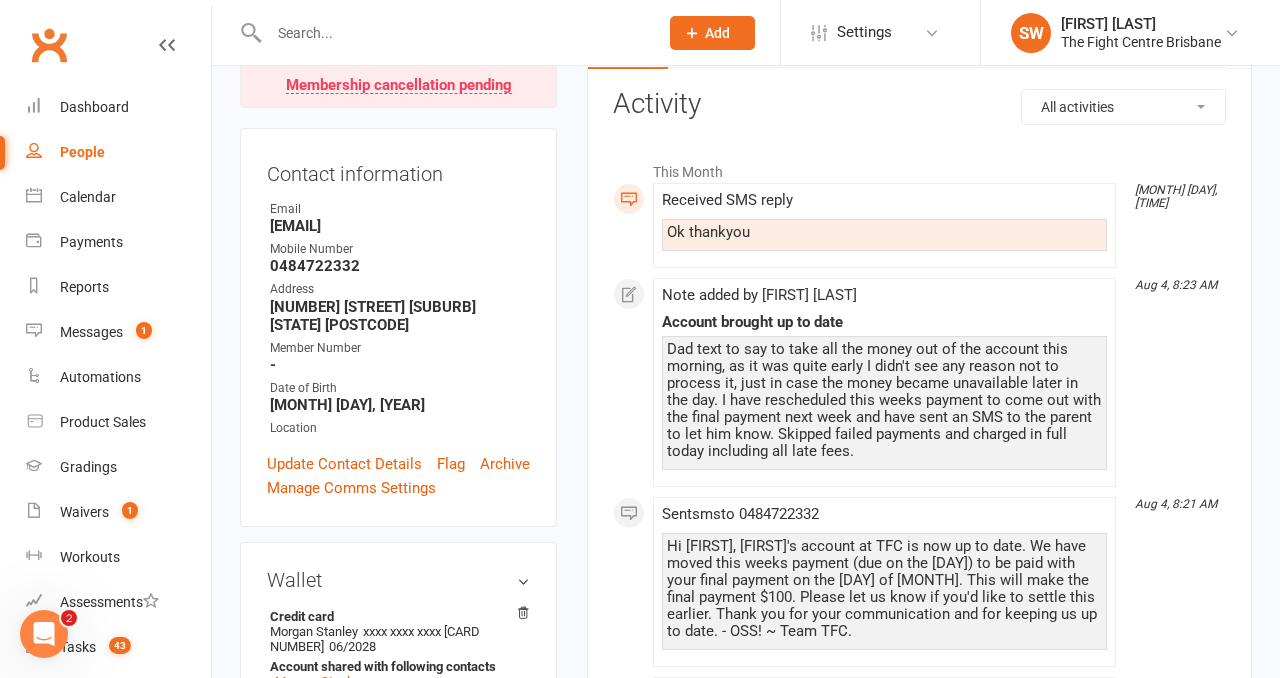 click on "Dad text to say to take all the money out of the account this morning, as it was quite early I didn't see any reason not to process it, just in case the money became unavailable later in the day.  I have rescheduled this weeks payment to come out with the final payment next week and have sent an SMS to the parent to let him know.  Skipped failed payments and charged in full today including all late fees." at bounding box center [884, 403] 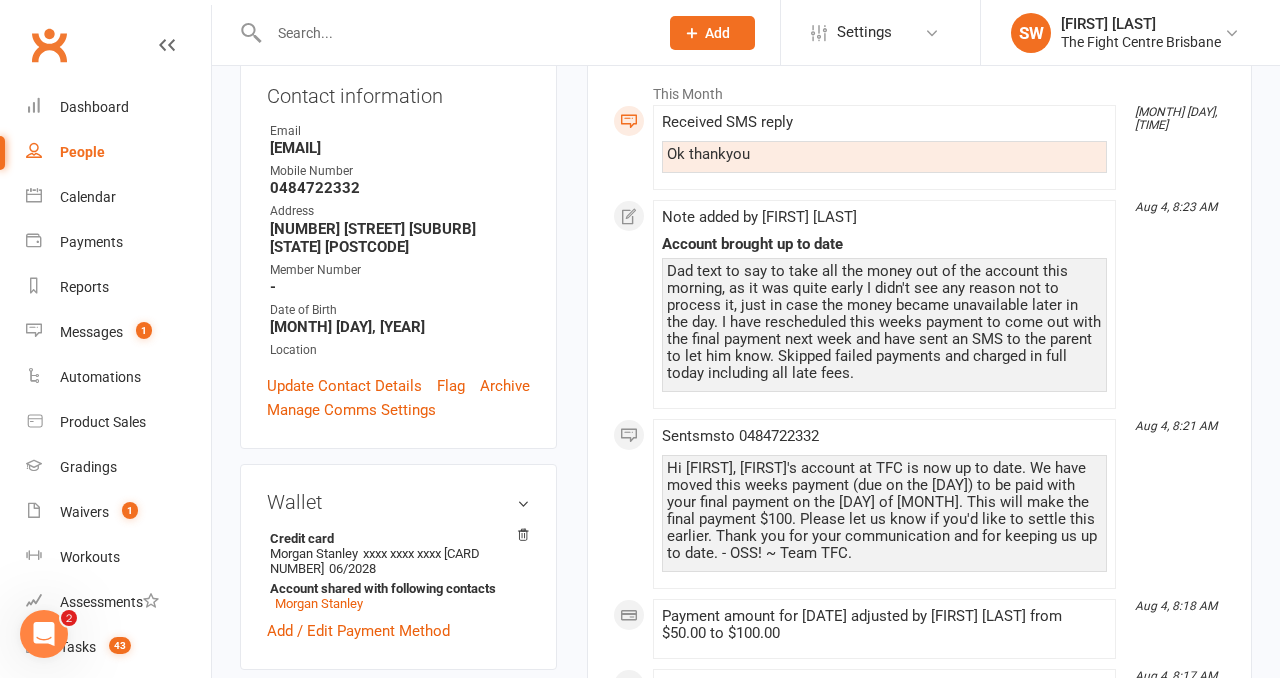 scroll, scrollTop: 336, scrollLeft: 0, axis: vertical 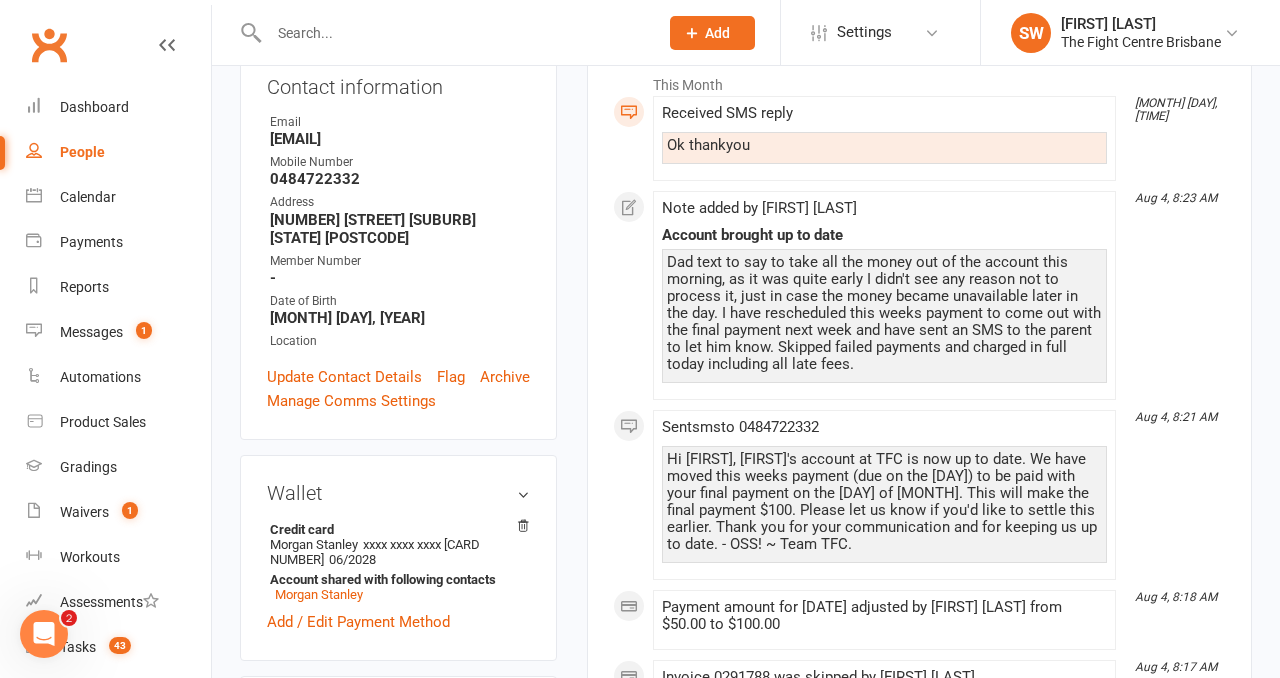 click on "This Month [MONTH] [DAY], [TIME] Received SMS reply Ok thankyou [MONTH] [DAY], [TIME] Note added by [FIRST] [LAST] Account brought up to date Dad text to say to take all the money out of the account this morning, as it was quite early I didn't see any reason not to process it, just in case the money became unavailable later in the day. I have rescheduled this weeks payment to come out with the final payment next week and have sent an SMS to the parent to let him know. Skipped failed payments and charged in full today including all late fees. [MONTH] [DAY], [TIME] Sent sms to [PHONE] Hi [FIRST], [FIRST]'s account at TFC is now up to date. We have moved this weeks payment (due on the [DAY]) to be paid with your final payment on the [DAY] of [MONTH]. This will make the final payment $100. Please let us know if you'd like to settle this earlier. Thank you for your communication and for keeping us up to date. - OSS! ~ Team TFC. [MONTH] [DAY], [TIME] Payment amount for [DATE] adjusted by [FIRST] [LAST] from $50.00 to $100.00" at bounding box center [919, 1336] 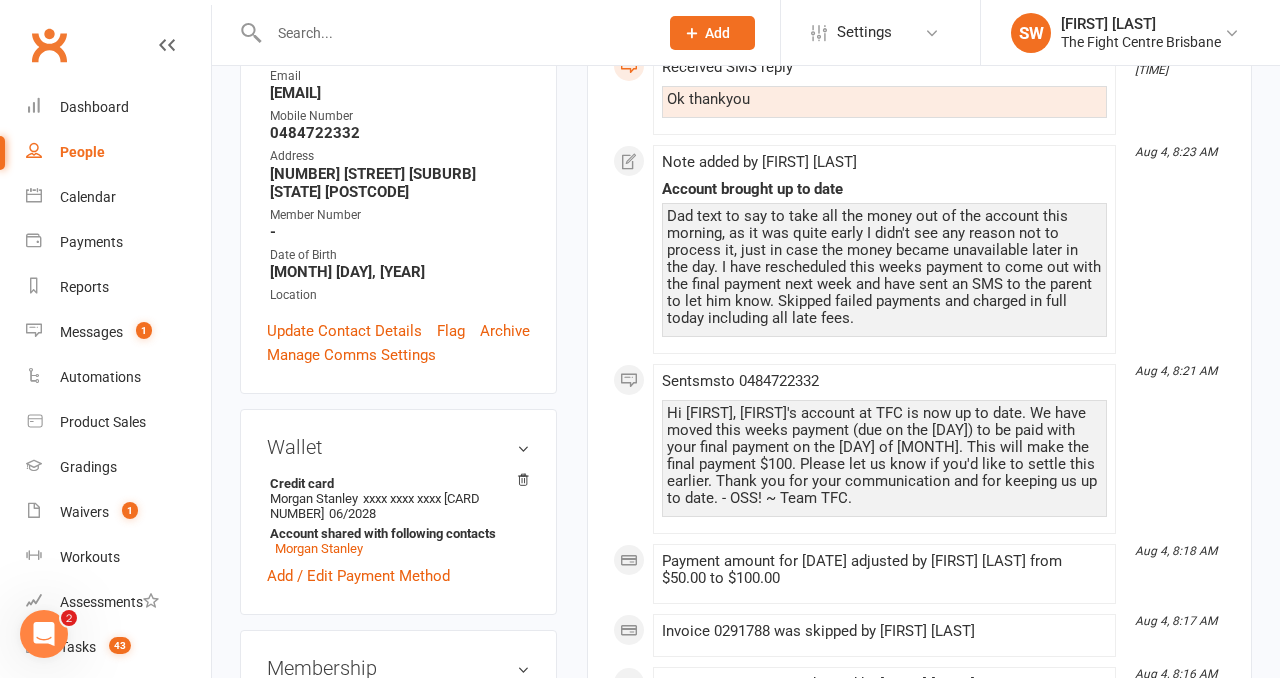 scroll, scrollTop: 384, scrollLeft: 0, axis: vertical 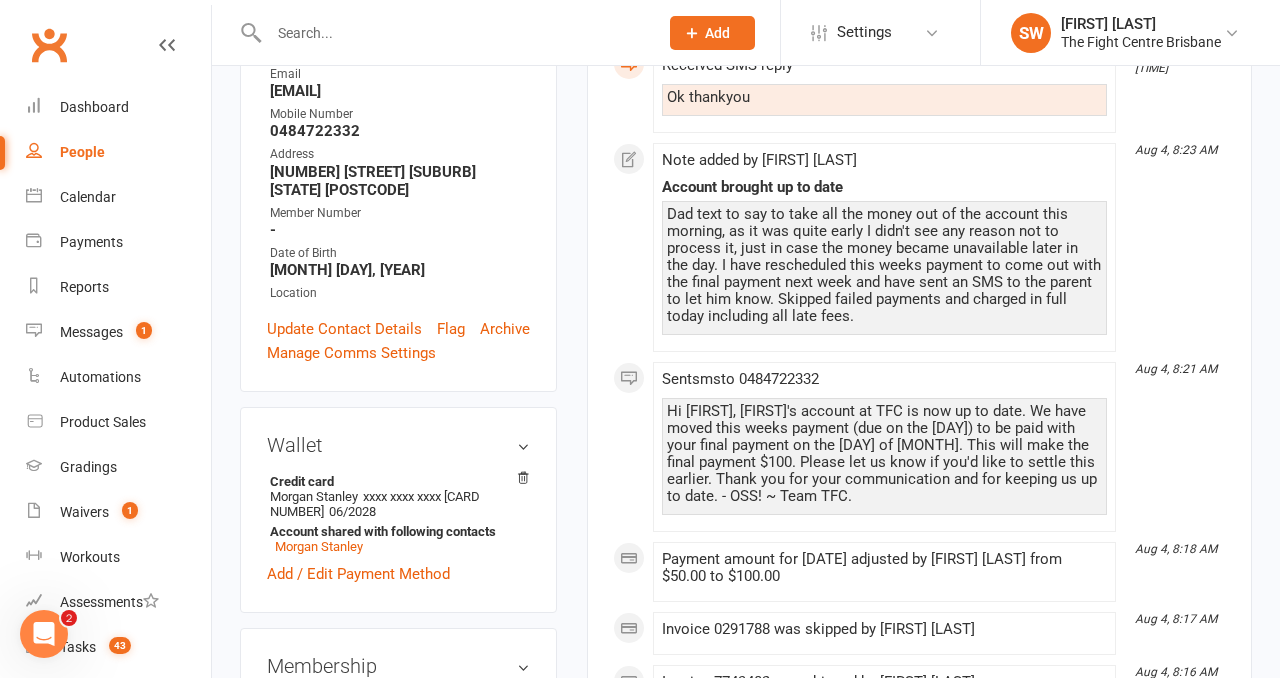 click on "This Month [MONTH] [DAY], [TIME] Received SMS reply Ok thankyou [MONTH] [DAY], [TIME] Note added by [FIRST] [LAST] Account brought up to date Dad text to say to take all the money out of the account this morning, as it was quite early I didn't see any reason not to process it, just in case the money became unavailable later in the day. I have rescheduled this weeks payment to come out with the final payment next week and have sent an SMS to the parent to let him know. Skipped failed payments and charged in full today including all late fees. [MONTH] [DAY], [TIME] Sent sms to [PHONE] Hi [FIRST], [FIRST]'s account at TFC is now up to date. We have moved this weeks payment (due on the [DAY]) to be paid with your final payment on the [DAY] of [MONTH]. This will make the final payment $100. Please let us know if you'd like to settle this earlier. Thank you for your communication and for keeping us up to date. - OSS! ~ Team TFC. [MONTH] [DAY], [TIME] Payment amount for [DATE] adjusted by [FIRST] [LAST] from $50.00 to $100.00" at bounding box center [919, 1288] 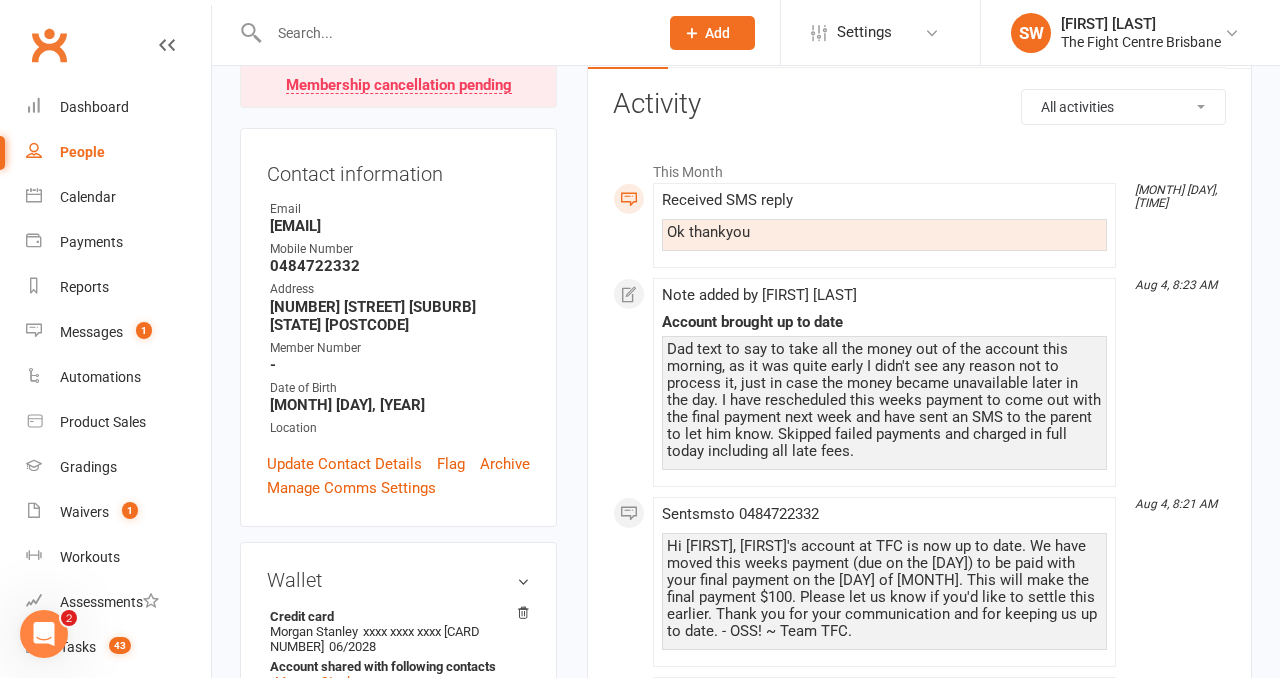 scroll, scrollTop: 0, scrollLeft: 0, axis: both 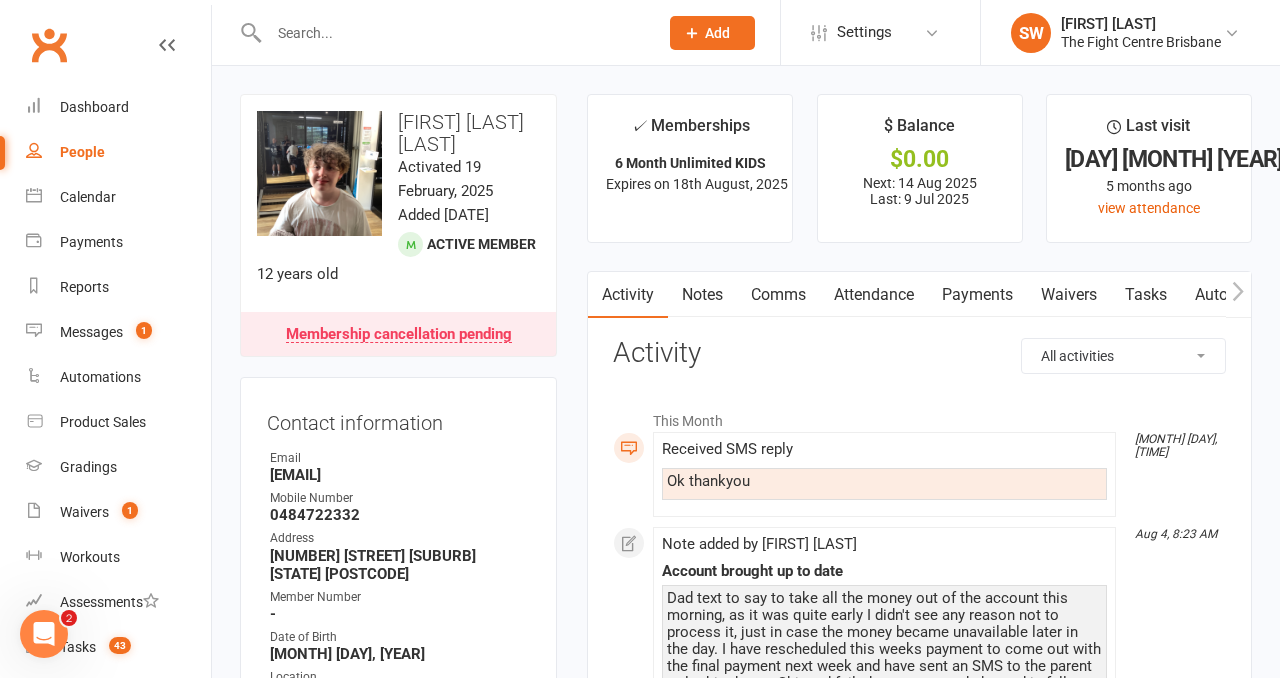 click on "Payments" at bounding box center [977, 295] 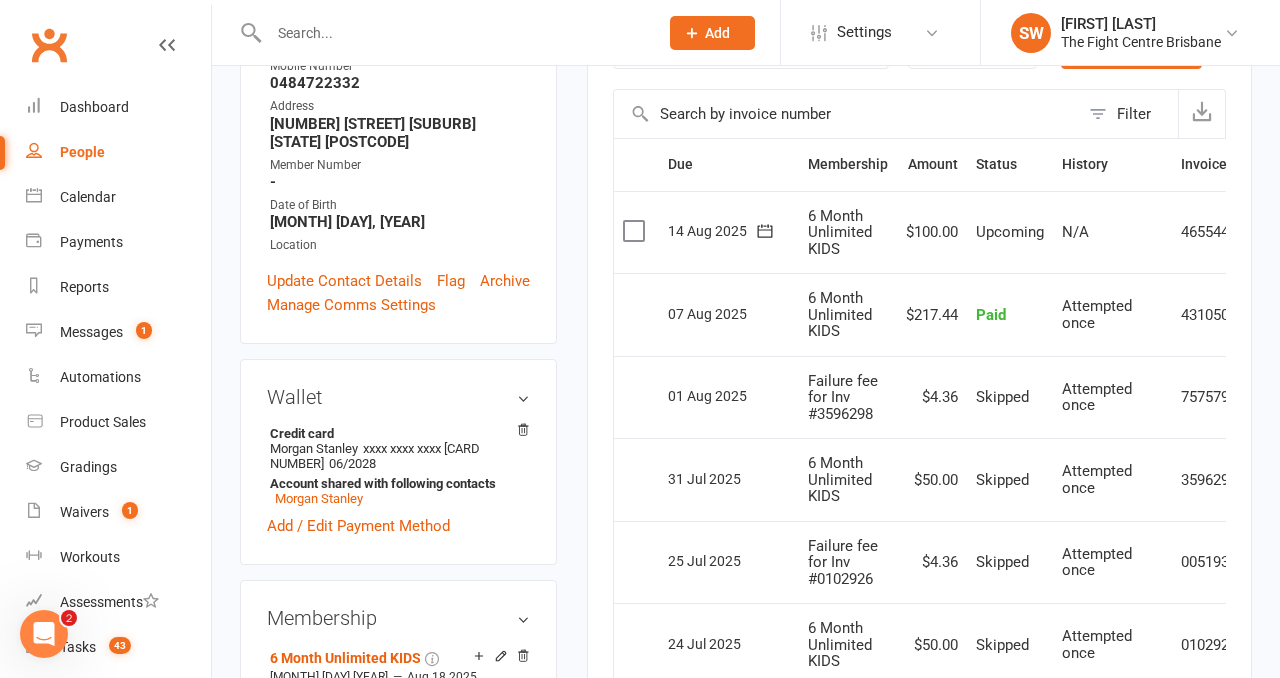 scroll, scrollTop: 424, scrollLeft: 0, axis: vertical 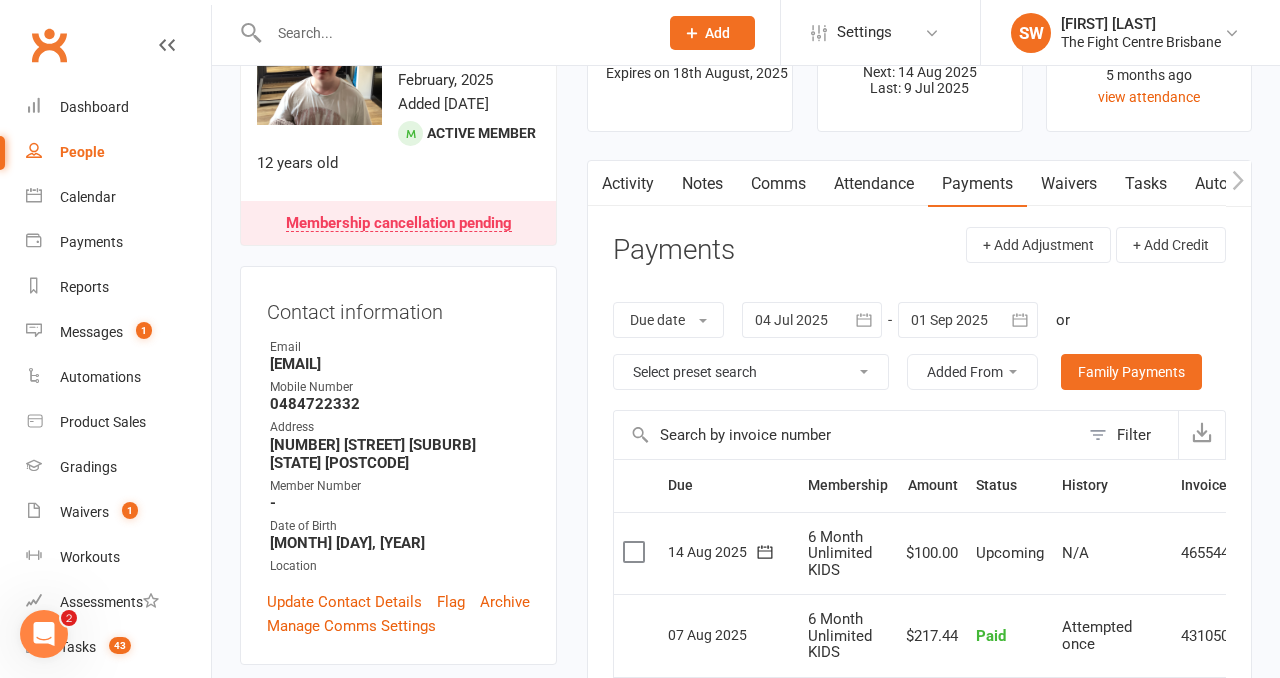 click on "Notes" at bounding box center [702, 184] 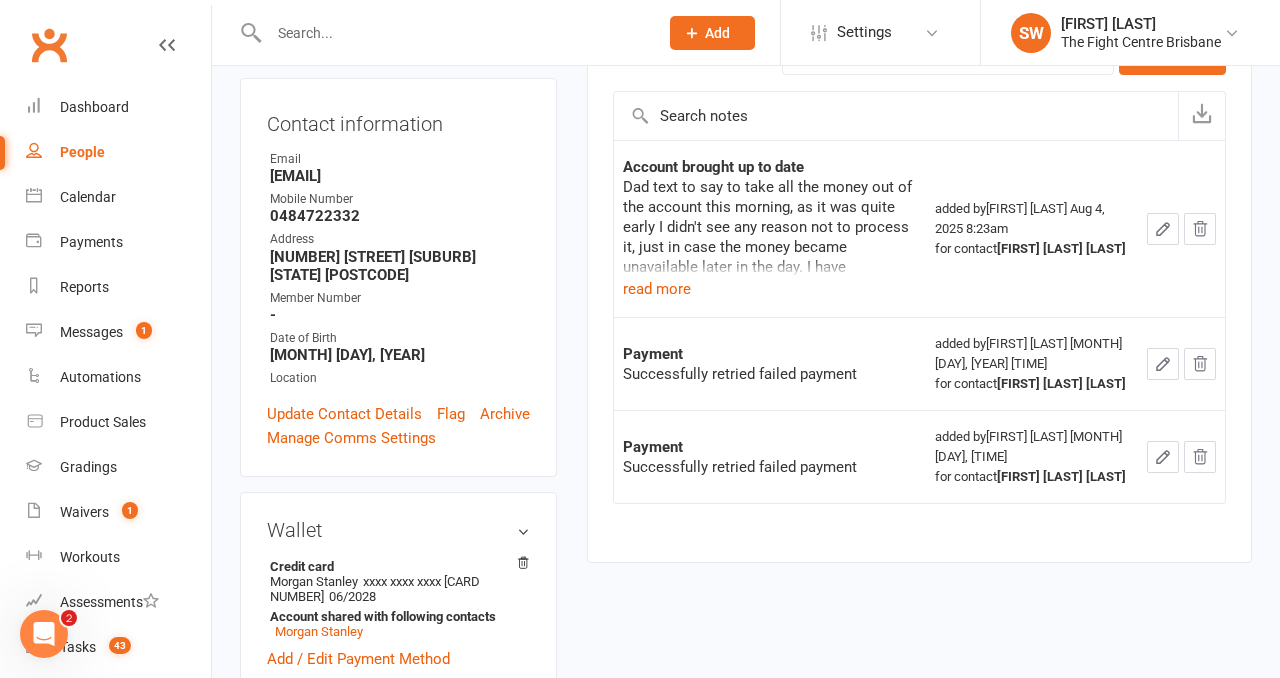 scroll, scrollTop: 297, scrollLeft: 0, axis: vertical 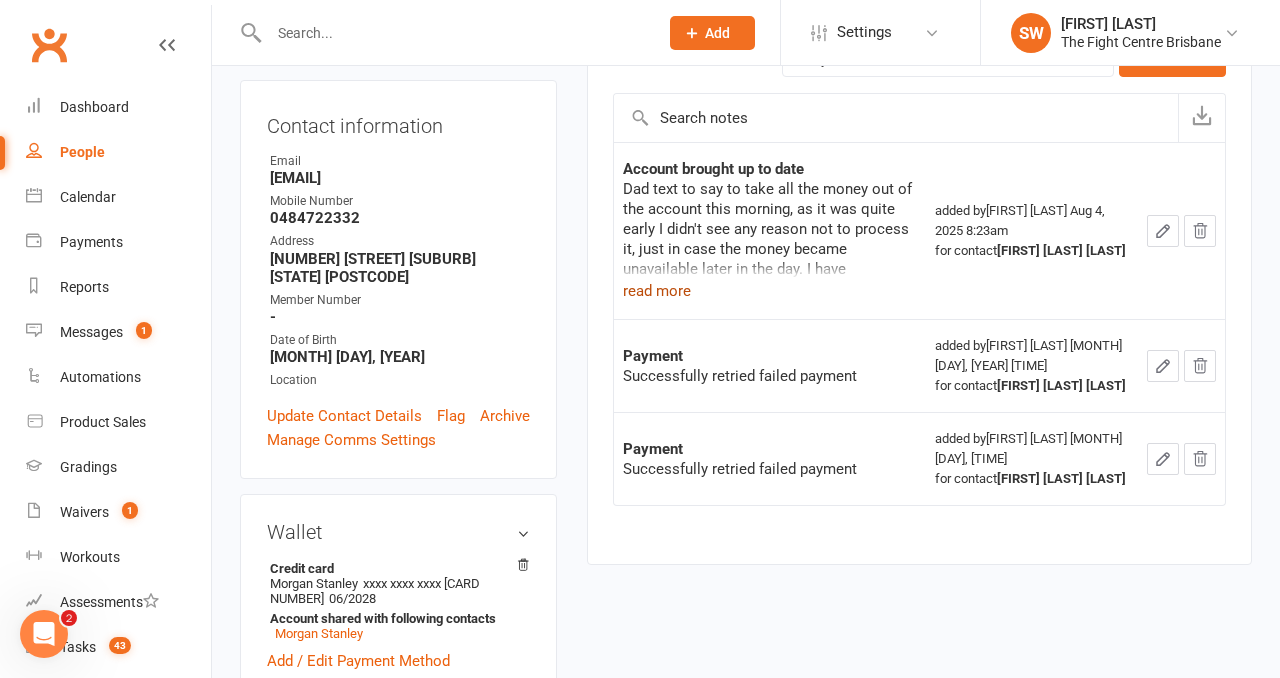 click on "read more" 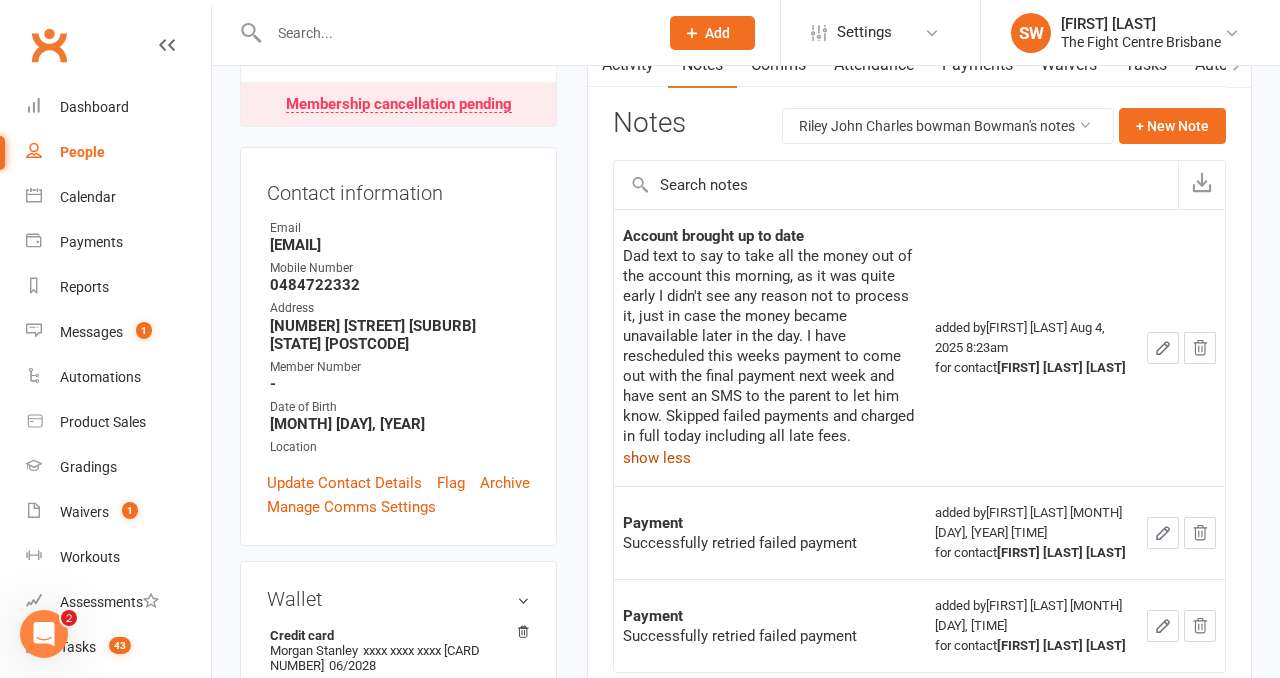 scroll, scrollTop: 195, scrollLeft: 0, axis: vertical 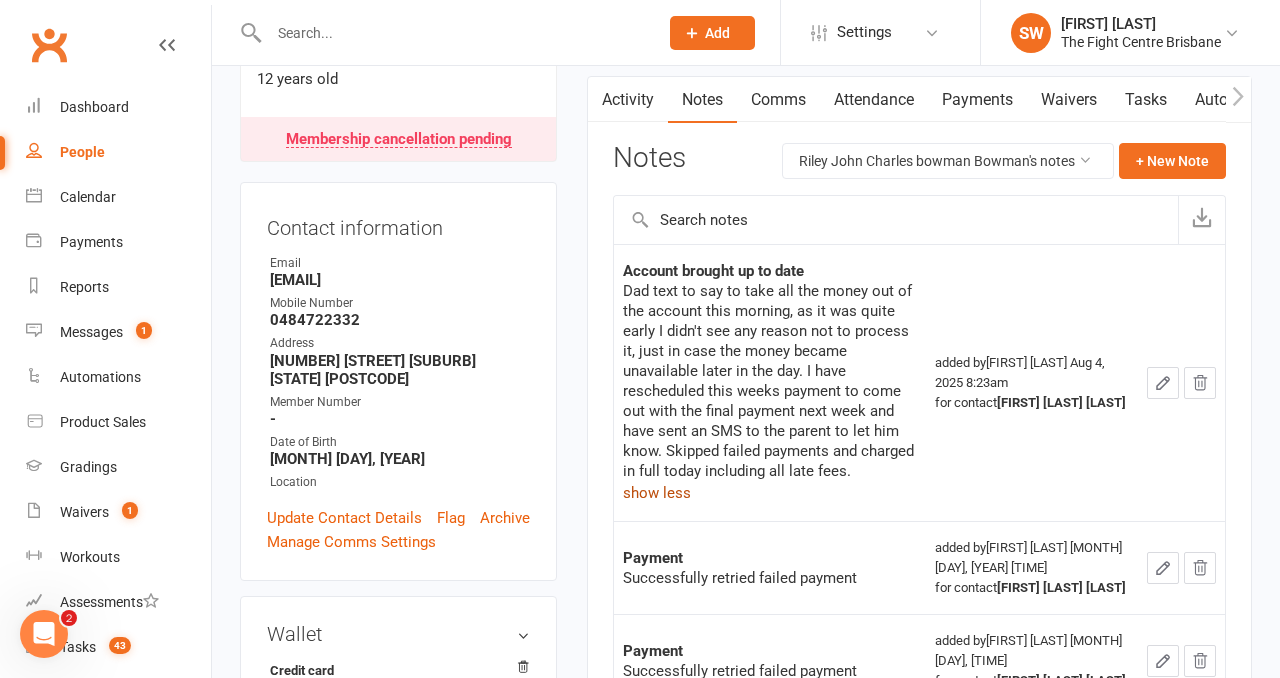 click on "Activity" at bounding box center (628, 100) 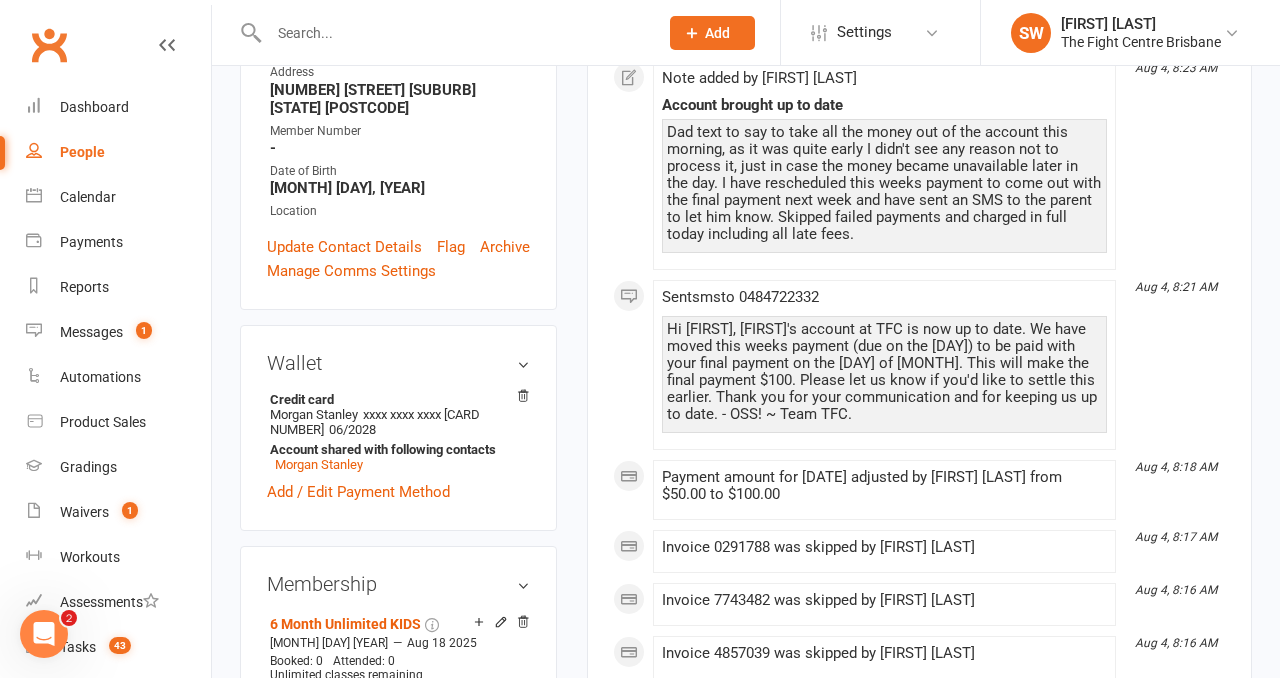 scroll, scrollTop: 469, scrollLeft: 0, axis: vertical 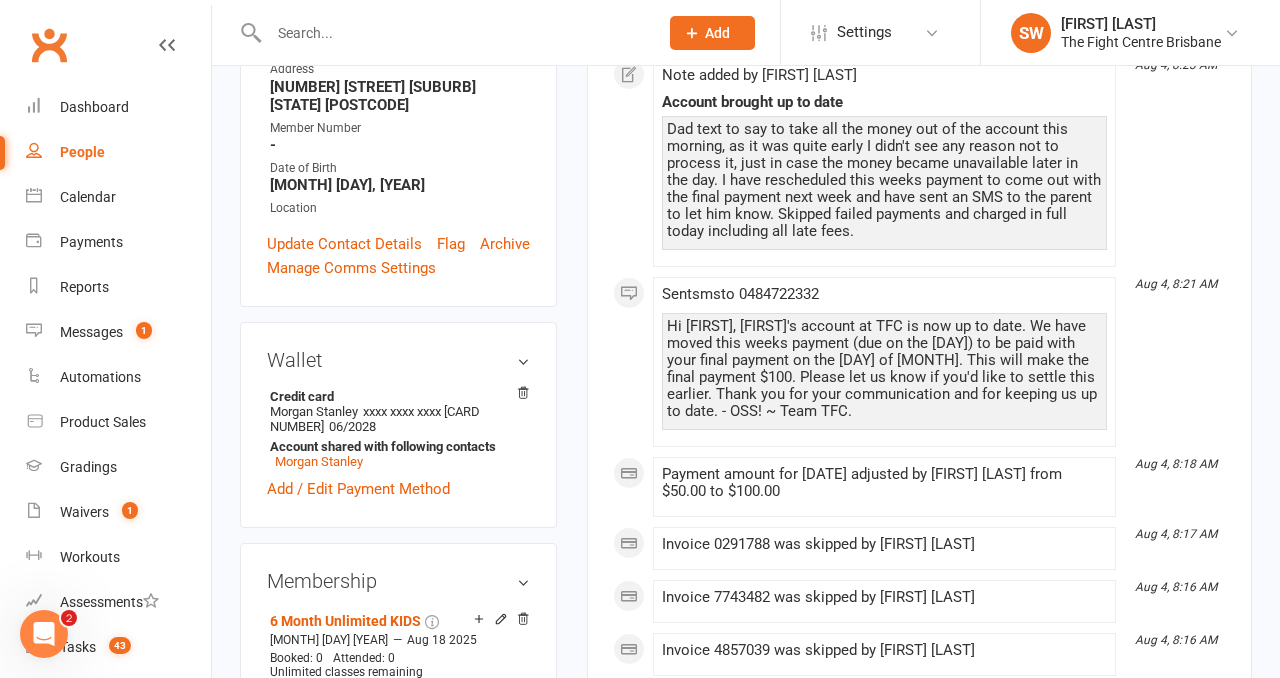 click on "✓ Memberships 6 Month Unlimited KIDS Expires on 18th August, 2025 $ Balance $0.00 Next: 14 Aug 2025 Last: 9 Jul 2025 Last visit 25 Feb 2025 5 months ago view attendance
Activity Notes Comms Attendance Payments Waivers Tasks Automations Workouts Gradings / Promotions Mobile App Credit balance
Payments + Add Adjustment + Add Credit Due date  Due date Date paid Date failed Date settled 04 Jul 2025
July 2025
Sun Mon Tue Wed Thu Fri Sat
27
29
30
01
02
03
04
05
28
06
07
08
09
10
11
12
29
13
14
15
16
17
18
19" at bounding box center (919, 1084) 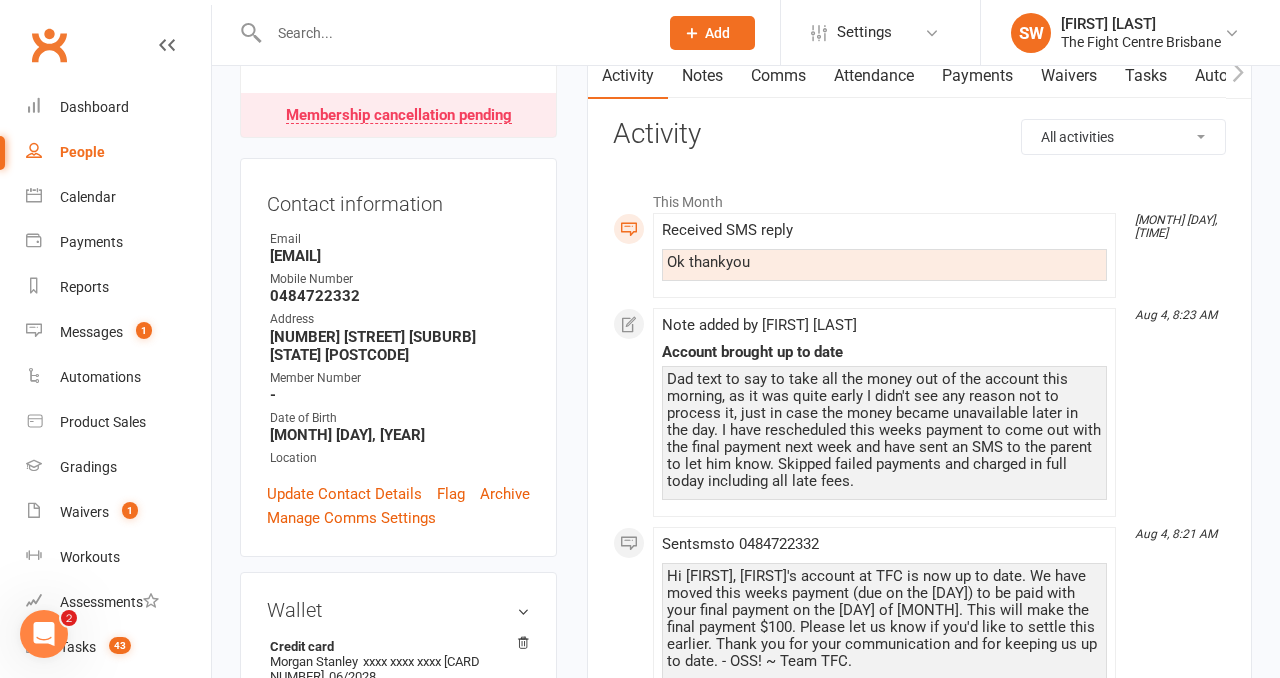 scroll, scrollTop: 0, scrollLeft: 0, axis: both 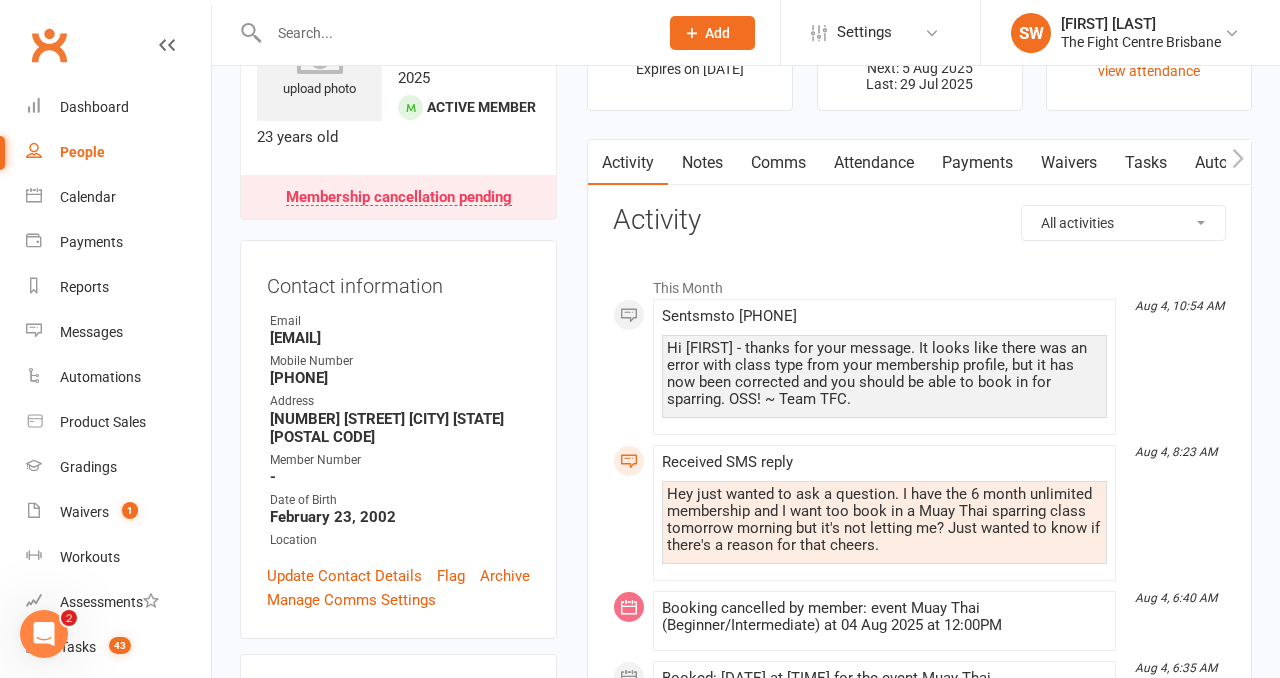 click on "Hi Nick - thanks for your message. It looks like there was an error with class type from your membership profile, but it has now been corrected and you should be able to book in for sparring. OSS! ~ Team TFC." at bounding box center [884, 376] 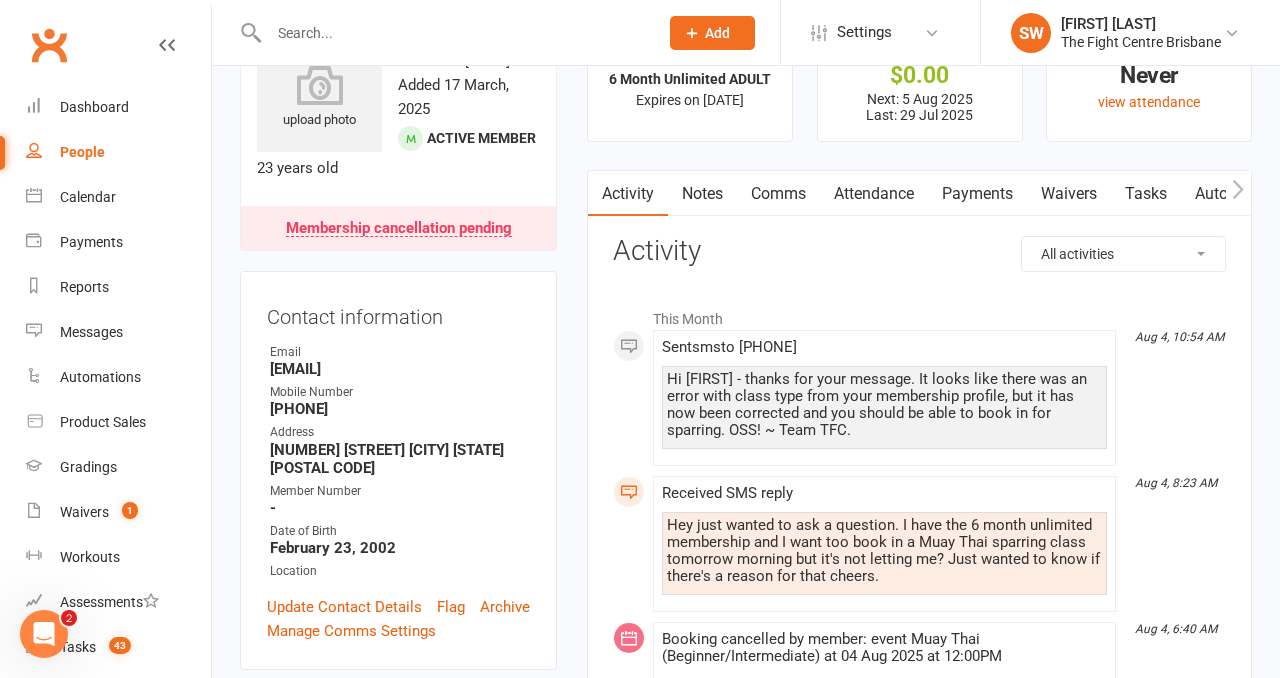 scroll, scrollTop: 0, scrollLeft: 0, axis: both 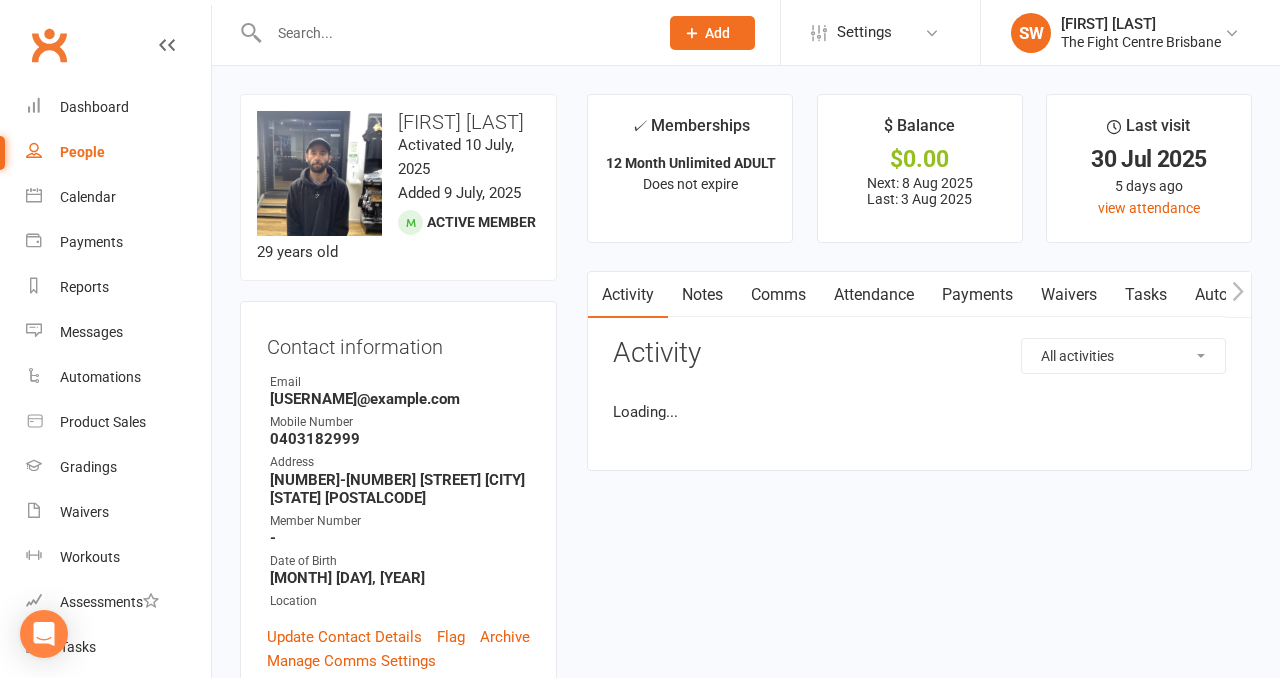 click on "Payments" at bounding box center [977, 295] 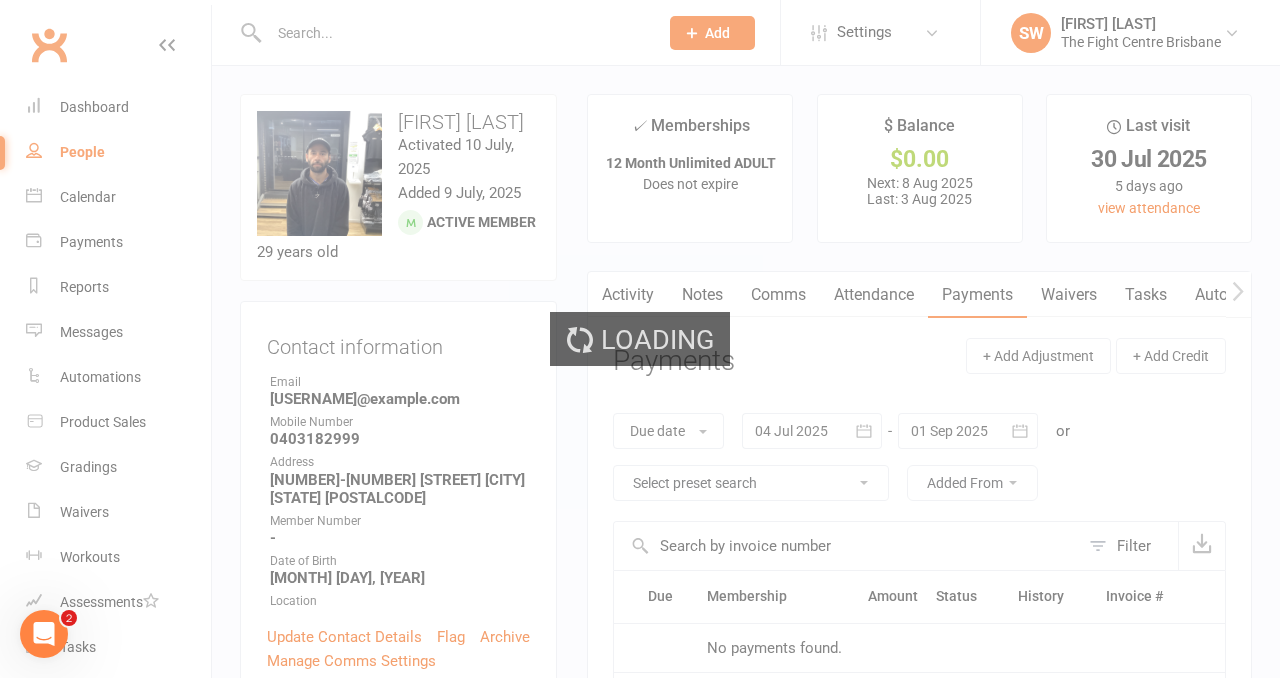 scroll, scrollTop: 0, scrollLeft: 0, axis: both 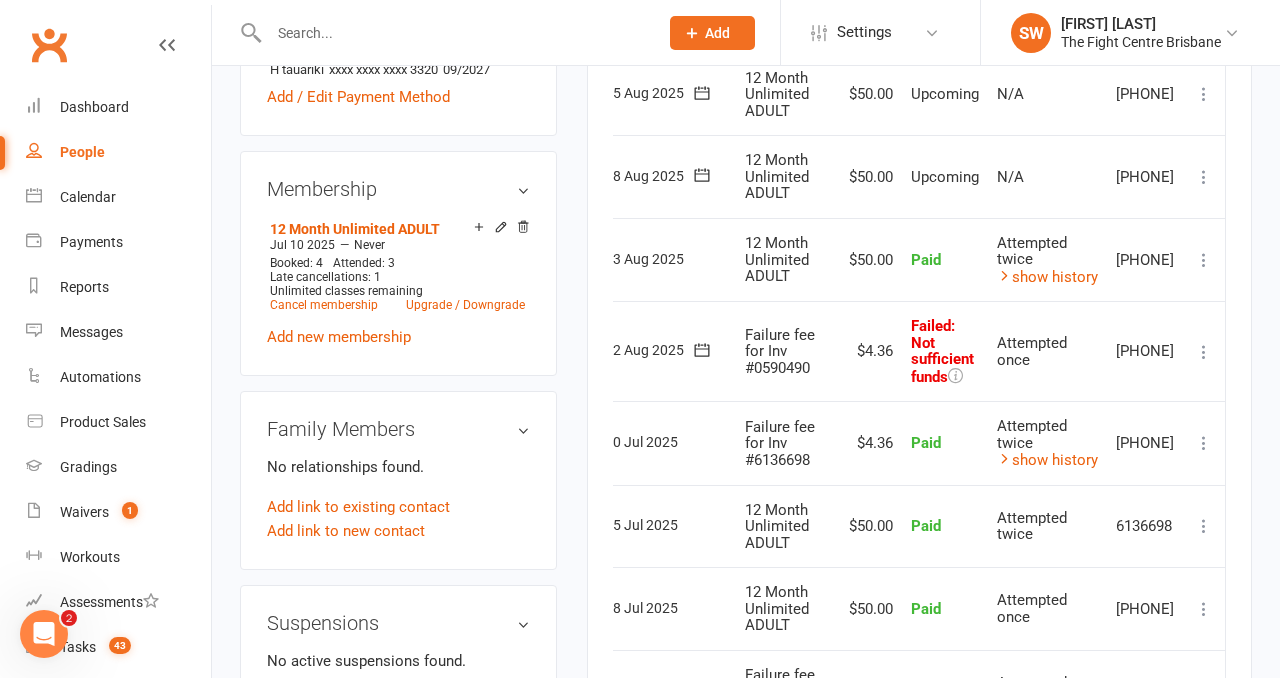 click at bounding box center (1204, 352) 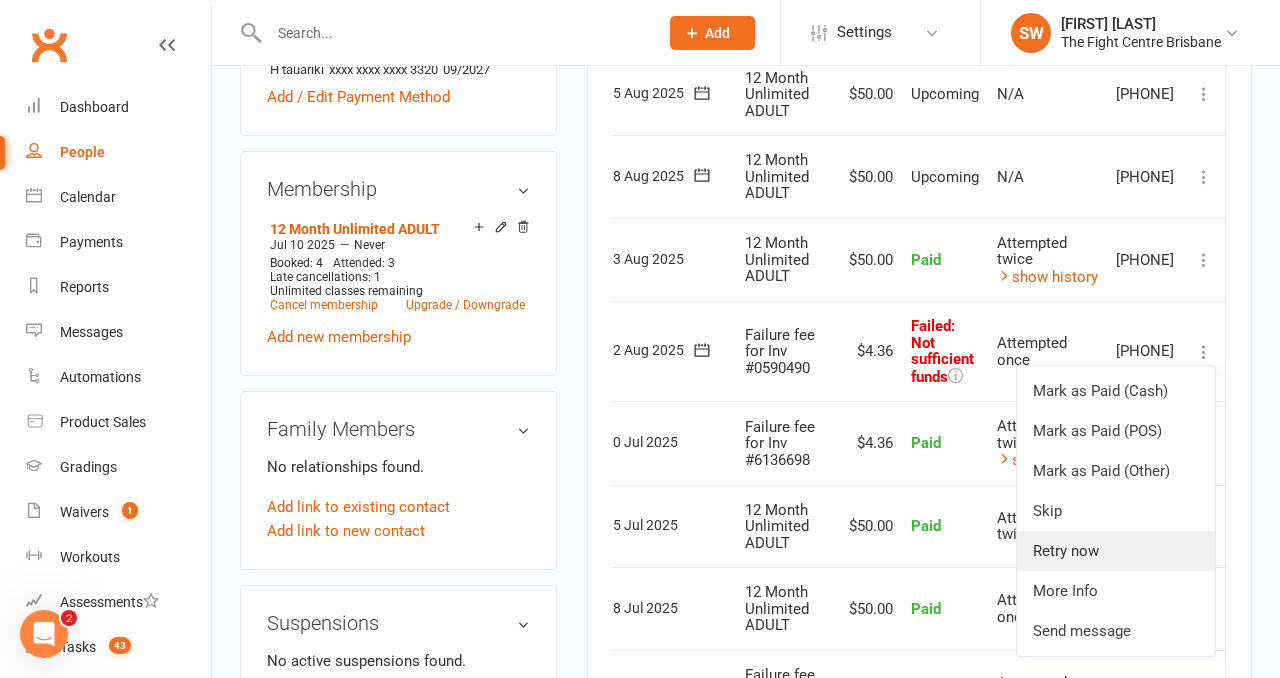 click on "Retry now" at bounding box center (1116, 551) 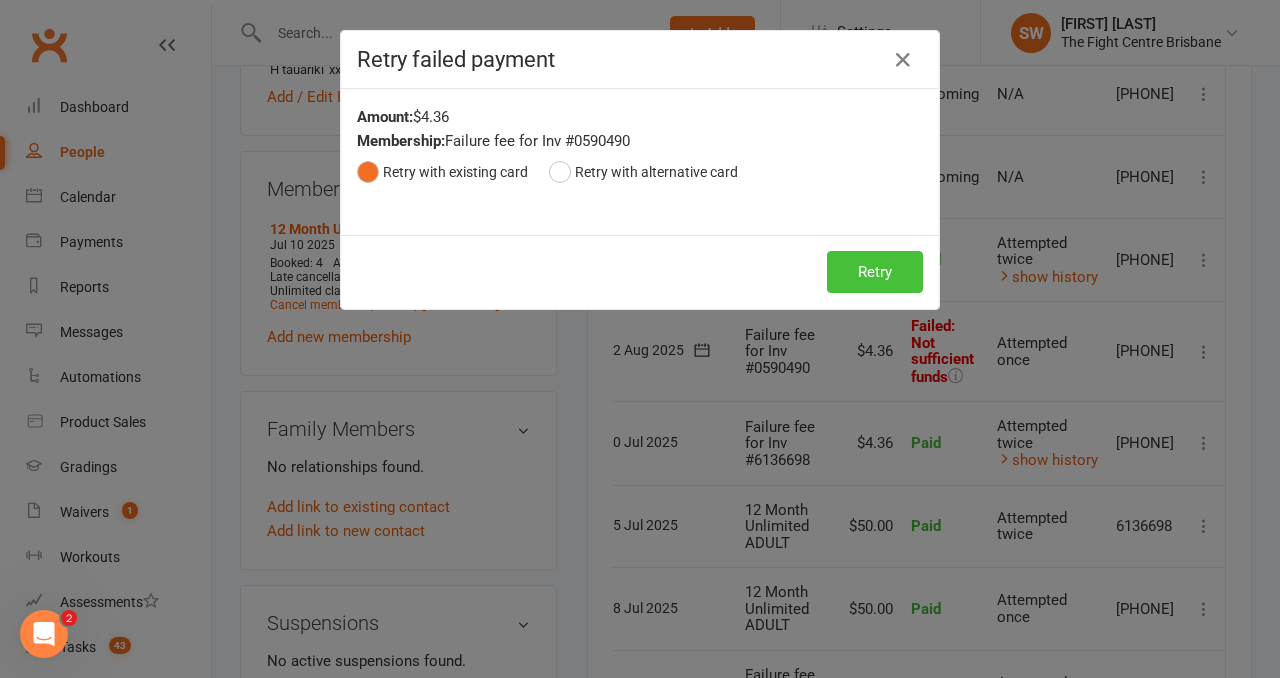 click on "Retry" at bounding box center [875, 272] 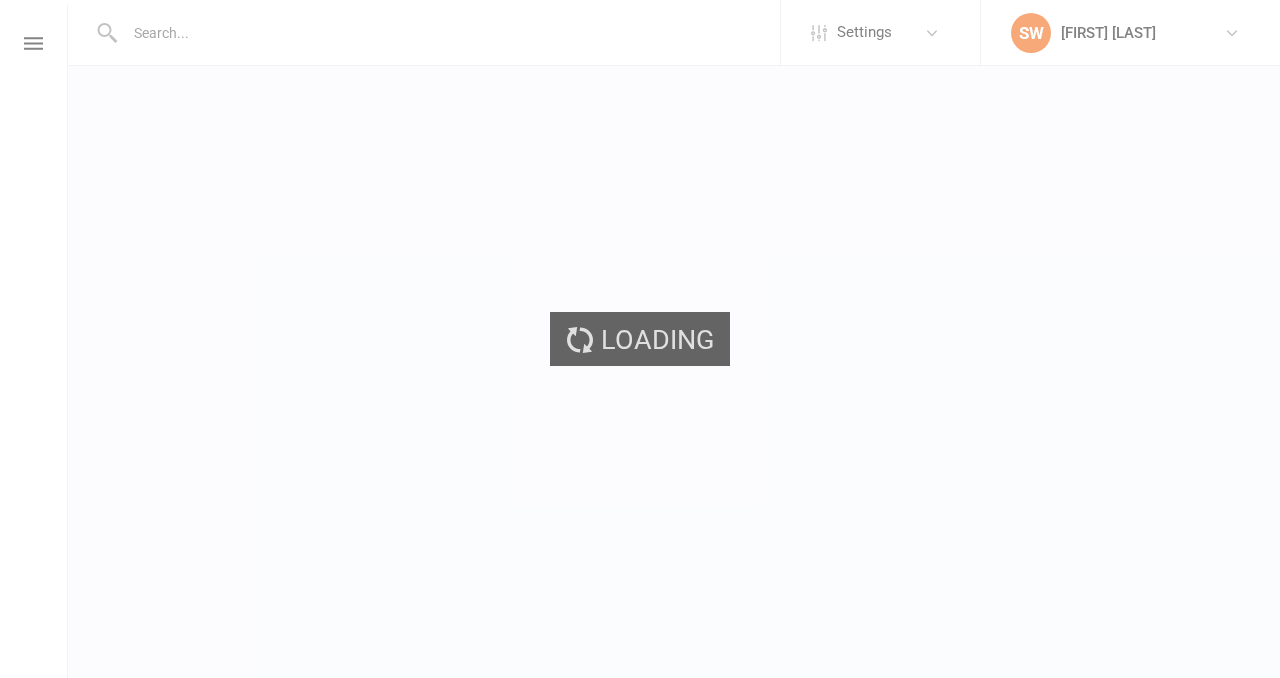 scroll, scrollTop: 0, scrollLeft: 0, axis: both 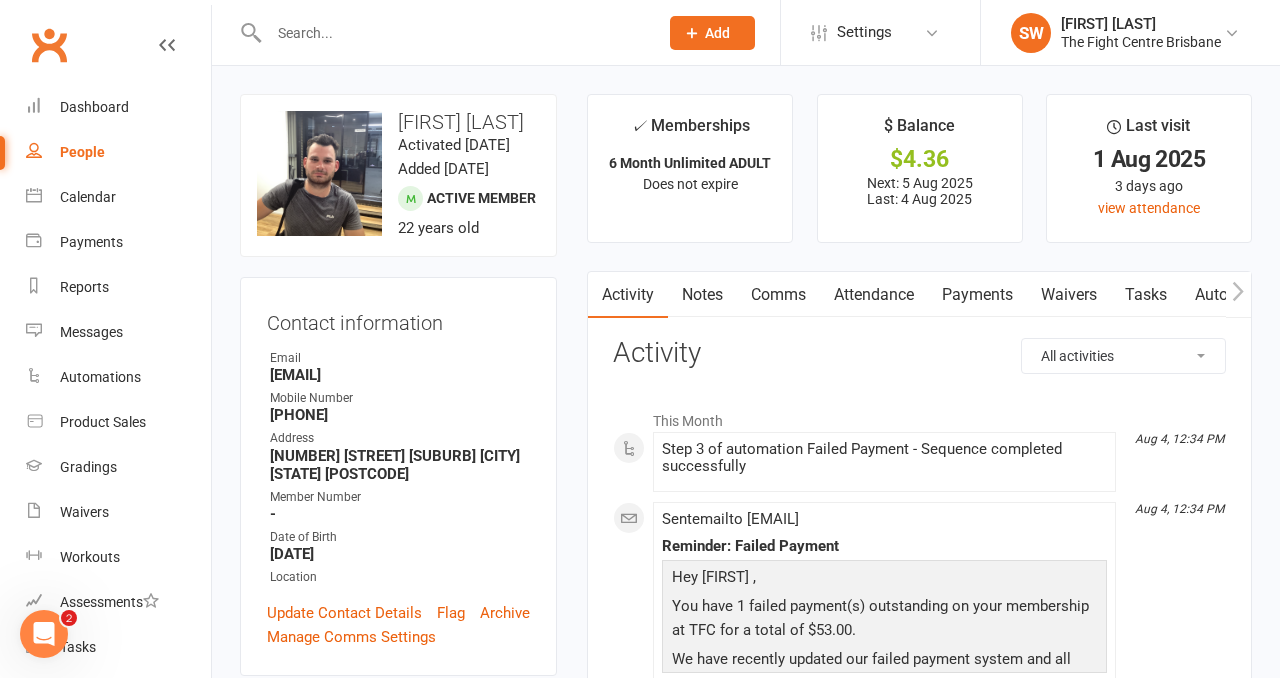 click on "Payments" at bounding box center (977, 295) 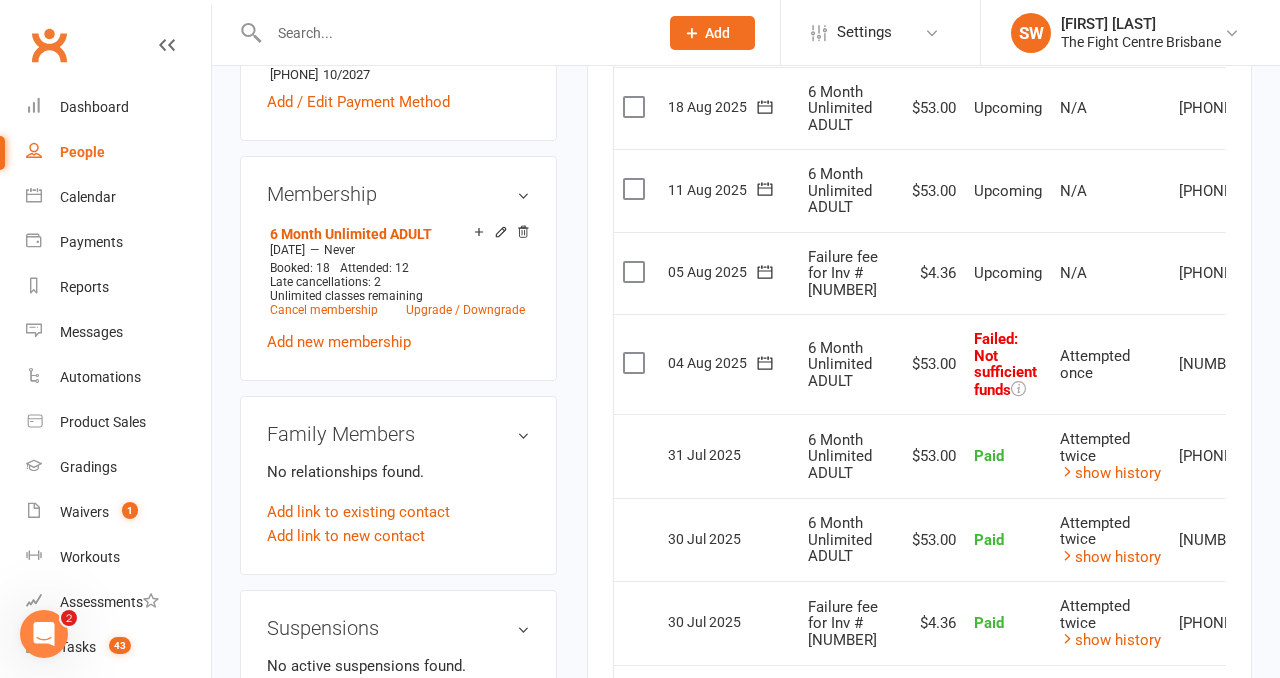 scroll, scrollTop: 738, scrollLeft: 0, axis: vertical 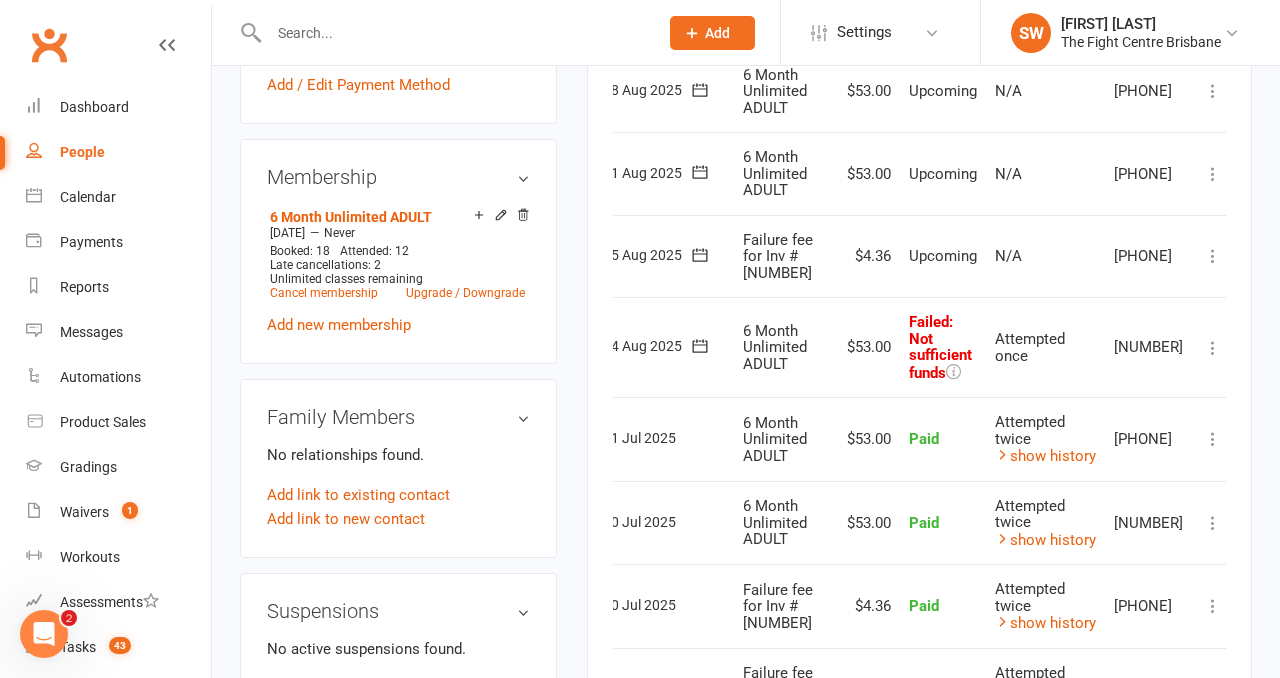 click at bounding box center [1213, 348] 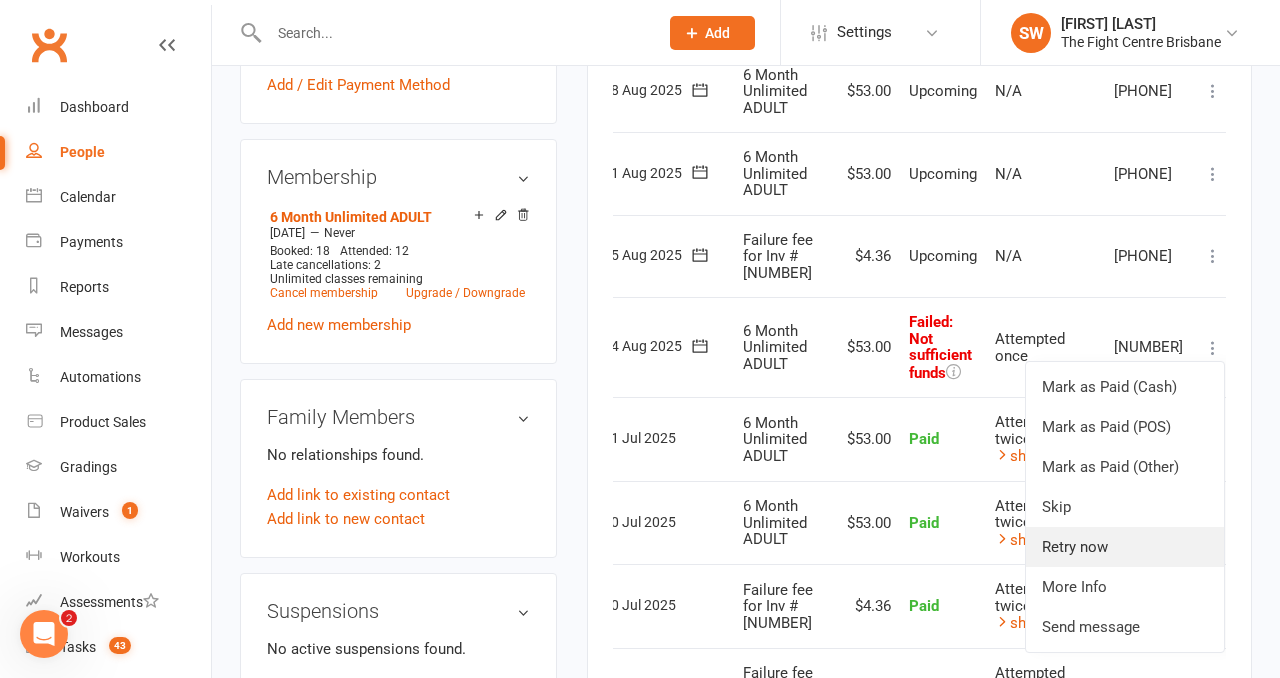 click on "Retry now" at bounding box center (1125, 547) 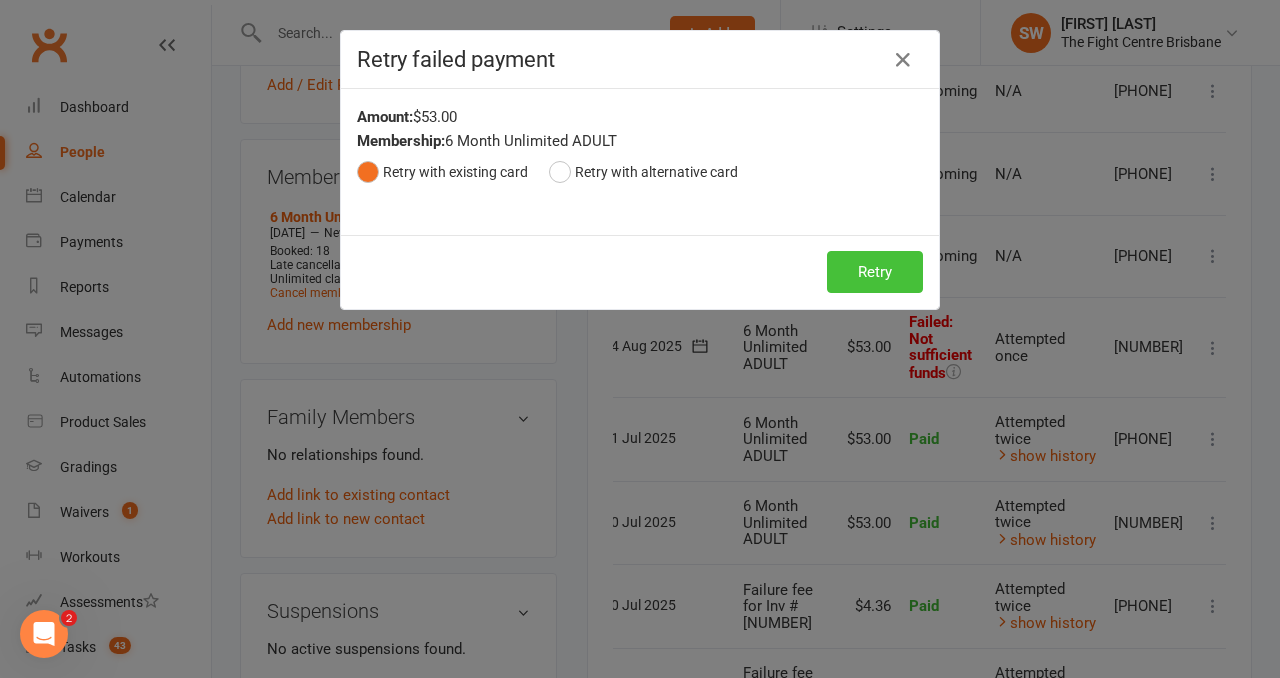 click on "Retry" at bounding box center (875, 272) 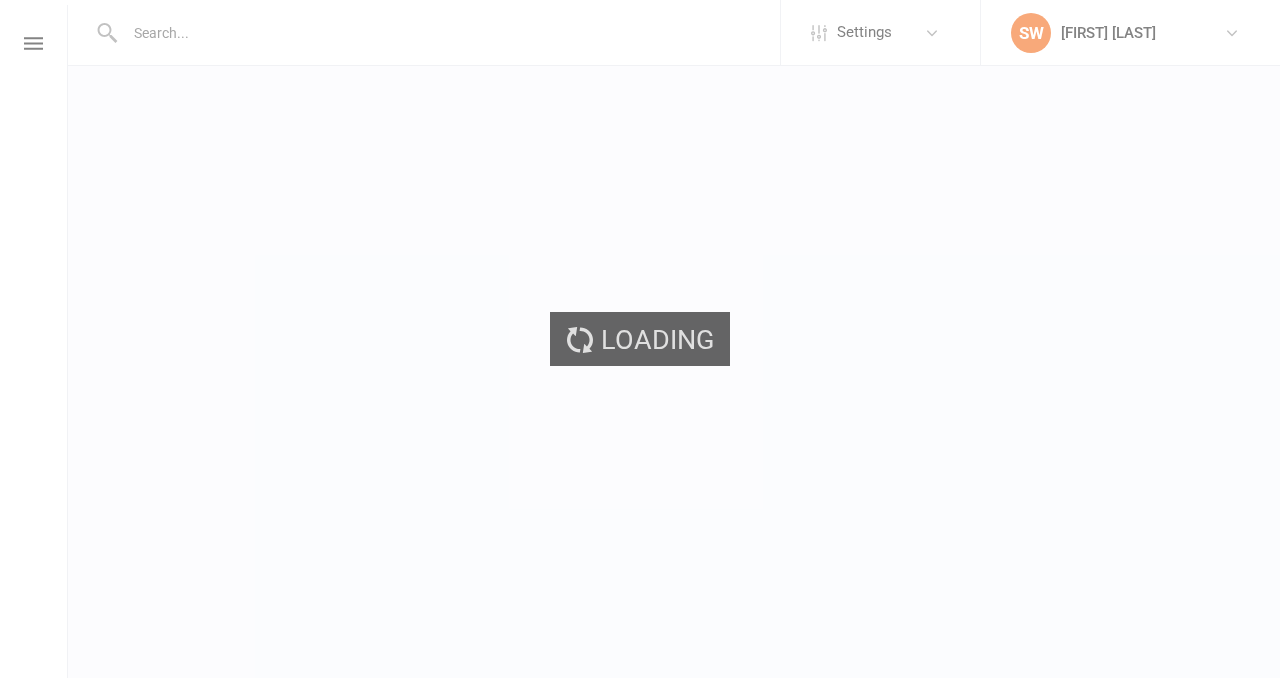 scroll, scrollTop: 0, scrollLeft: 0, axis: both 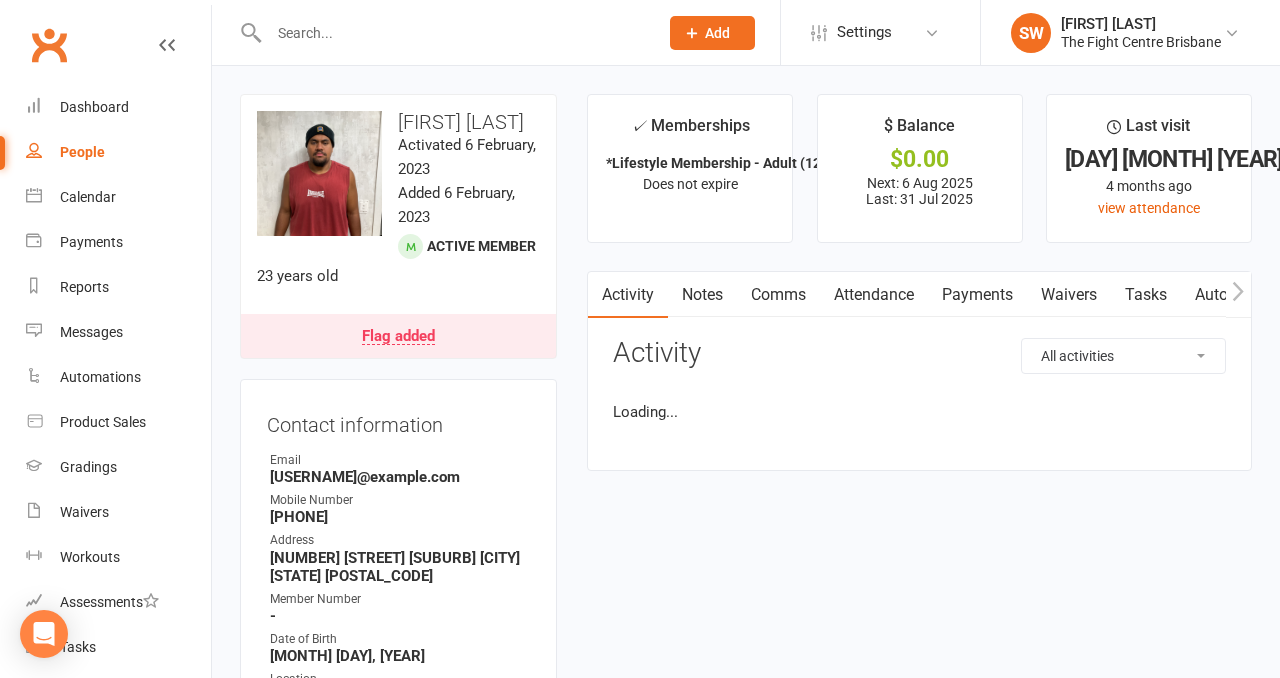 click on "Payments" at bounding box center (977, 295) 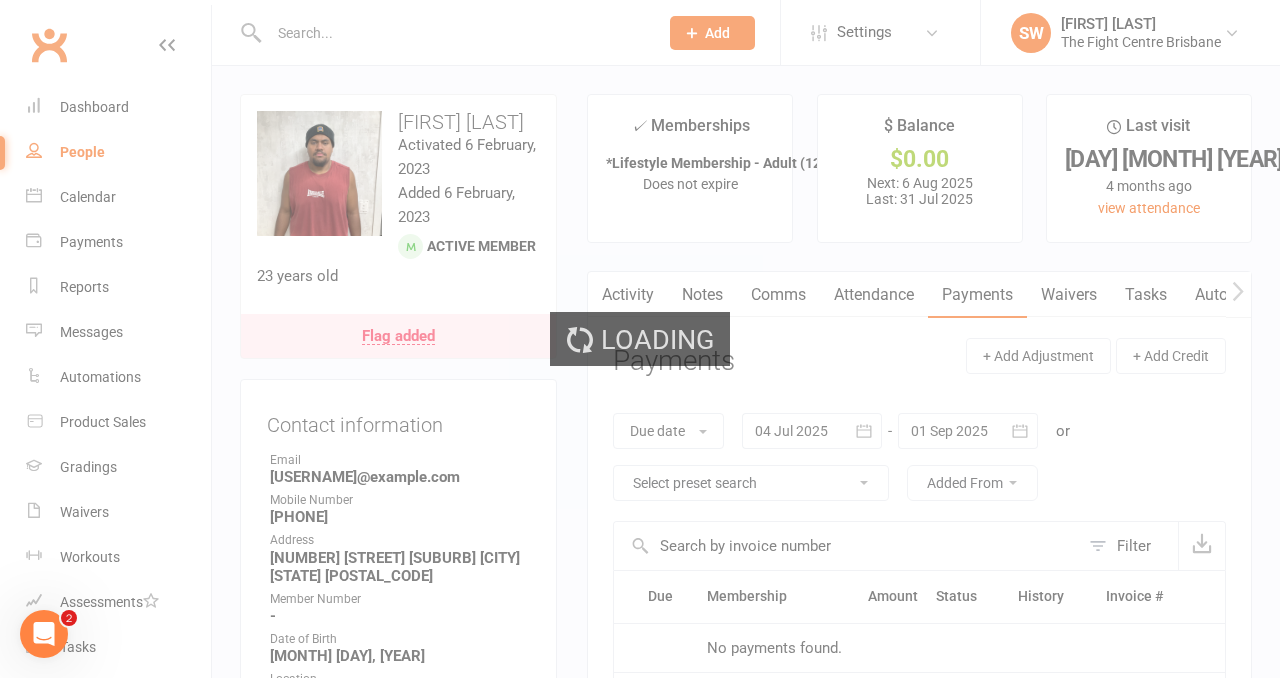 scroll, scrollTop: 0, scrollLeft: 0, axis: both 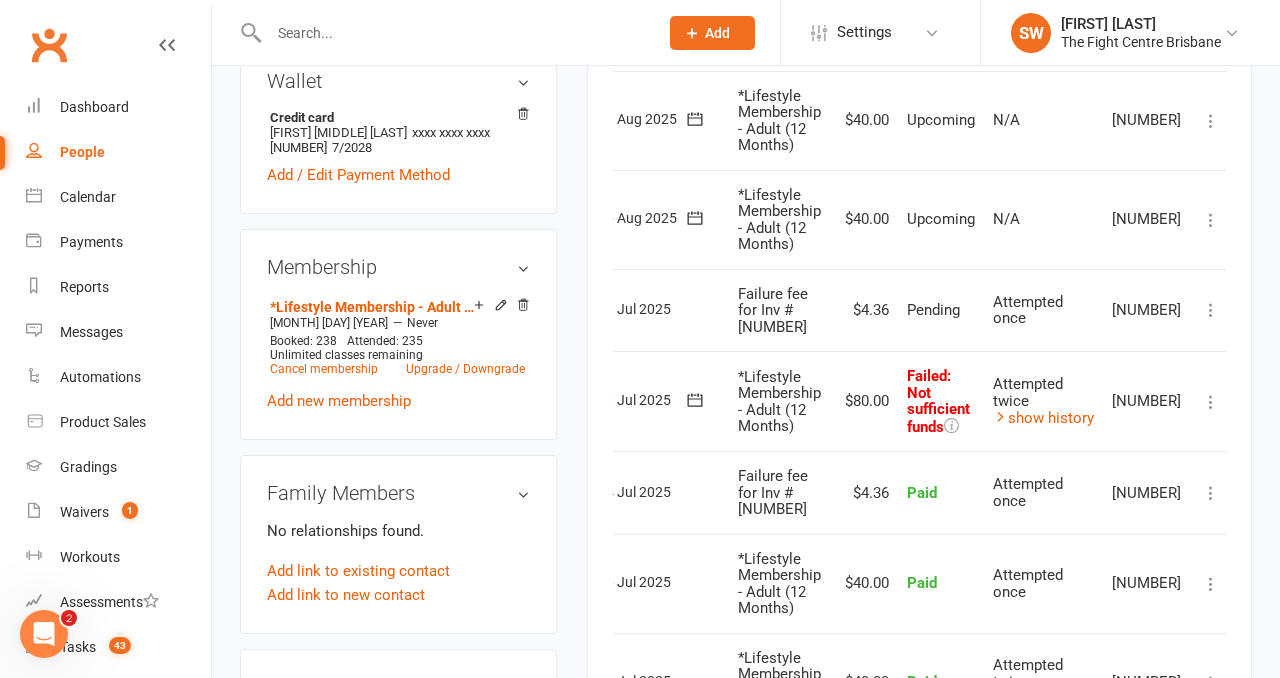 click at bounding box center [1211, 402] 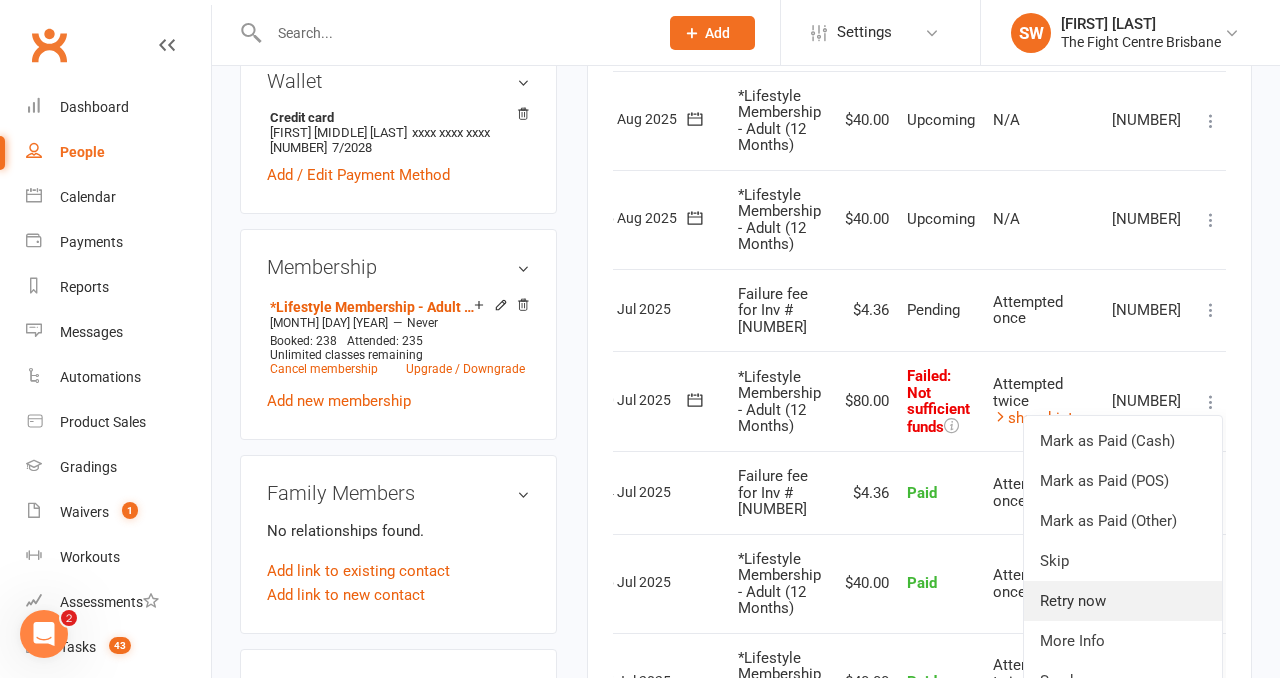 click on "Retry now" at bounding box center [1123, 601] 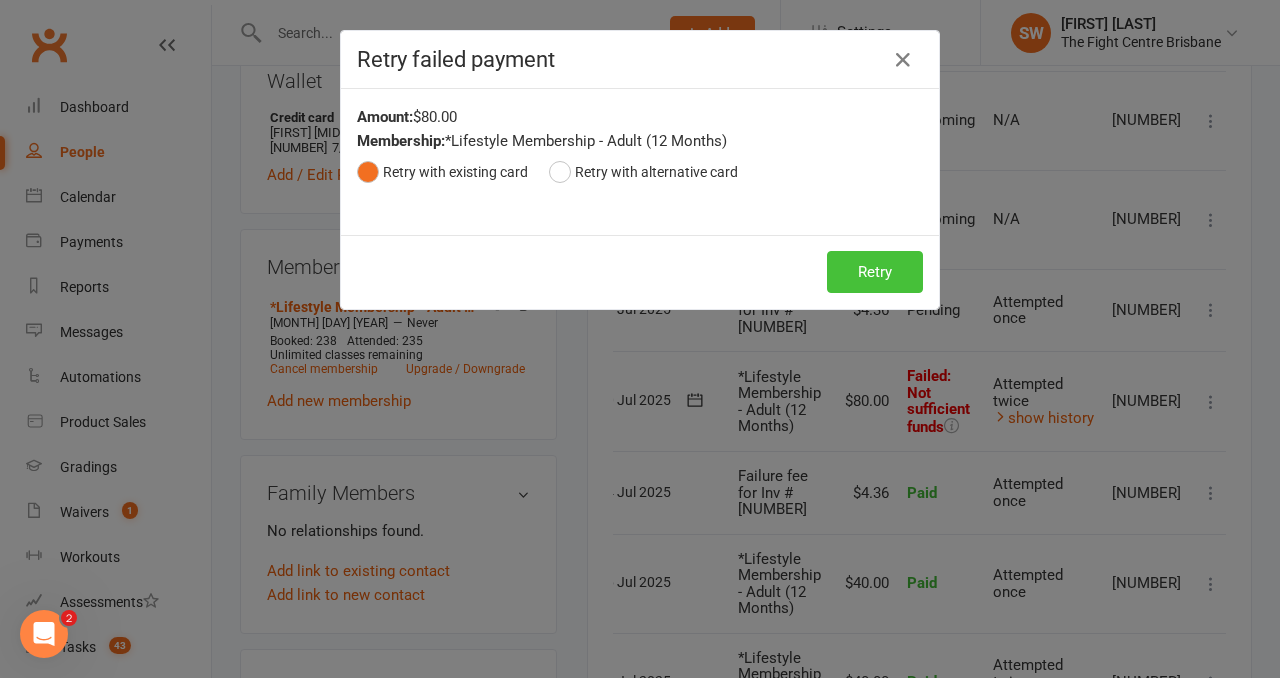 click on "Retry" at bounding box center (875, 272) 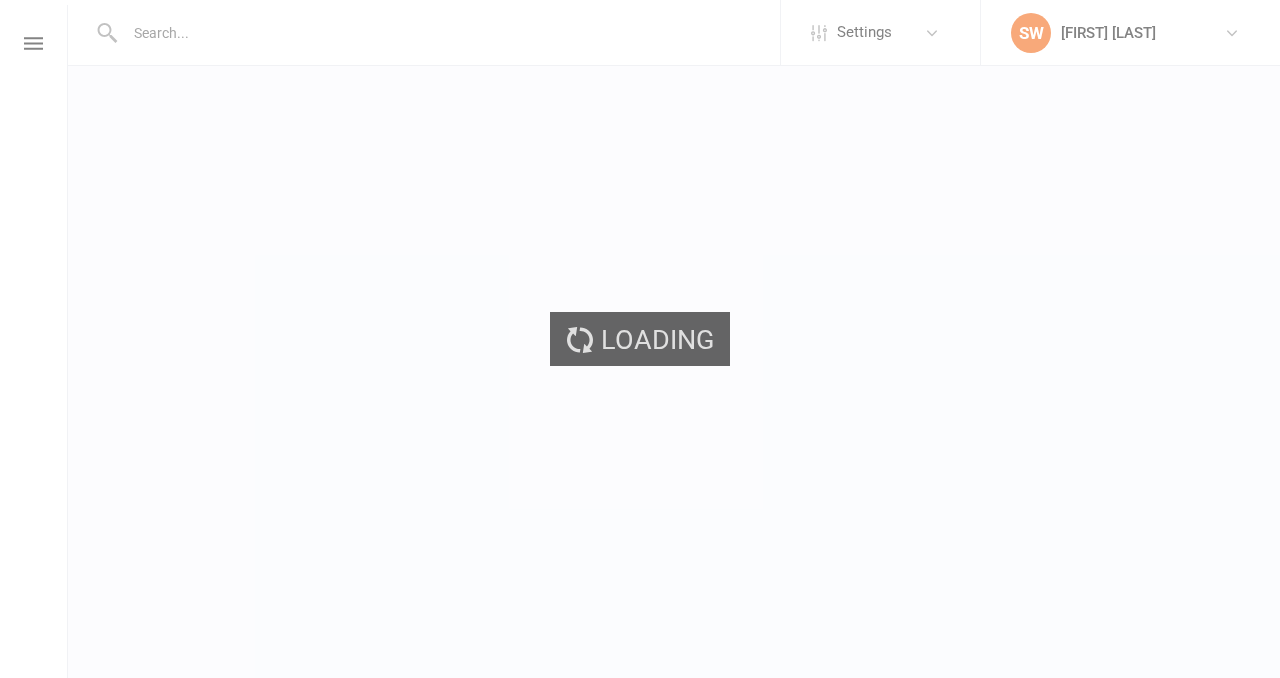 scroll, scrollTop: 0, scrollLeft: 0, axis: both 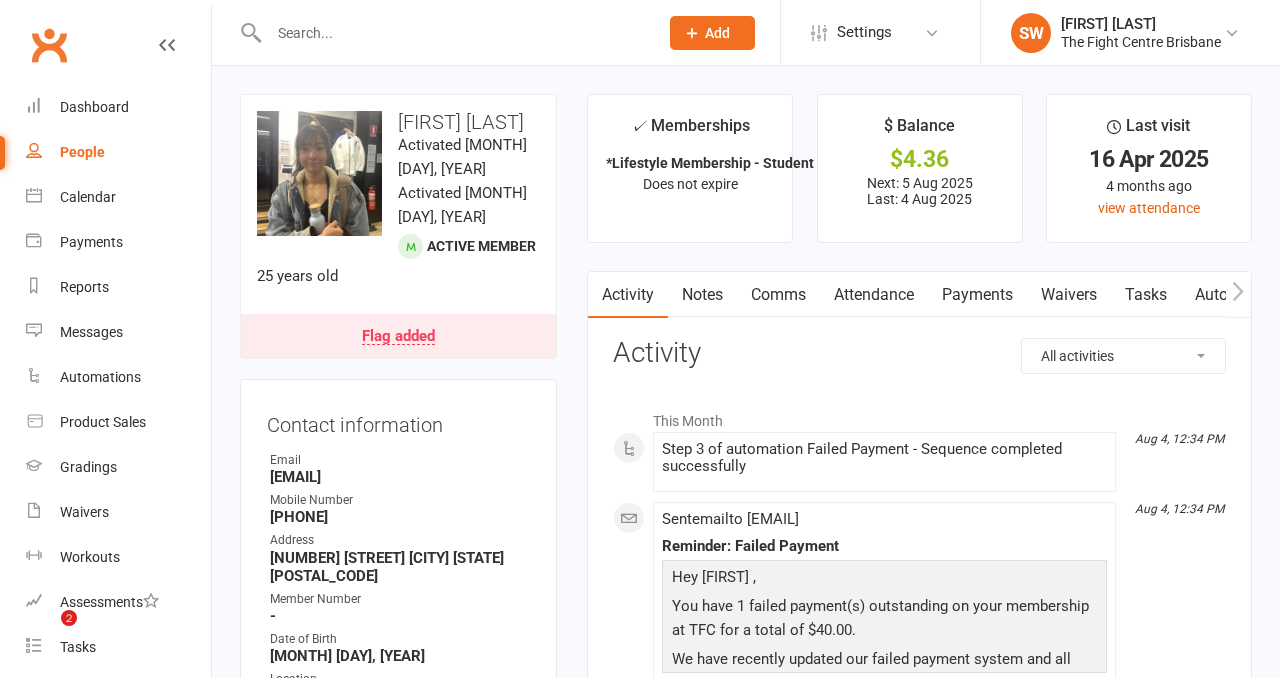 click on "Payments" at bounding box center (977, 295) 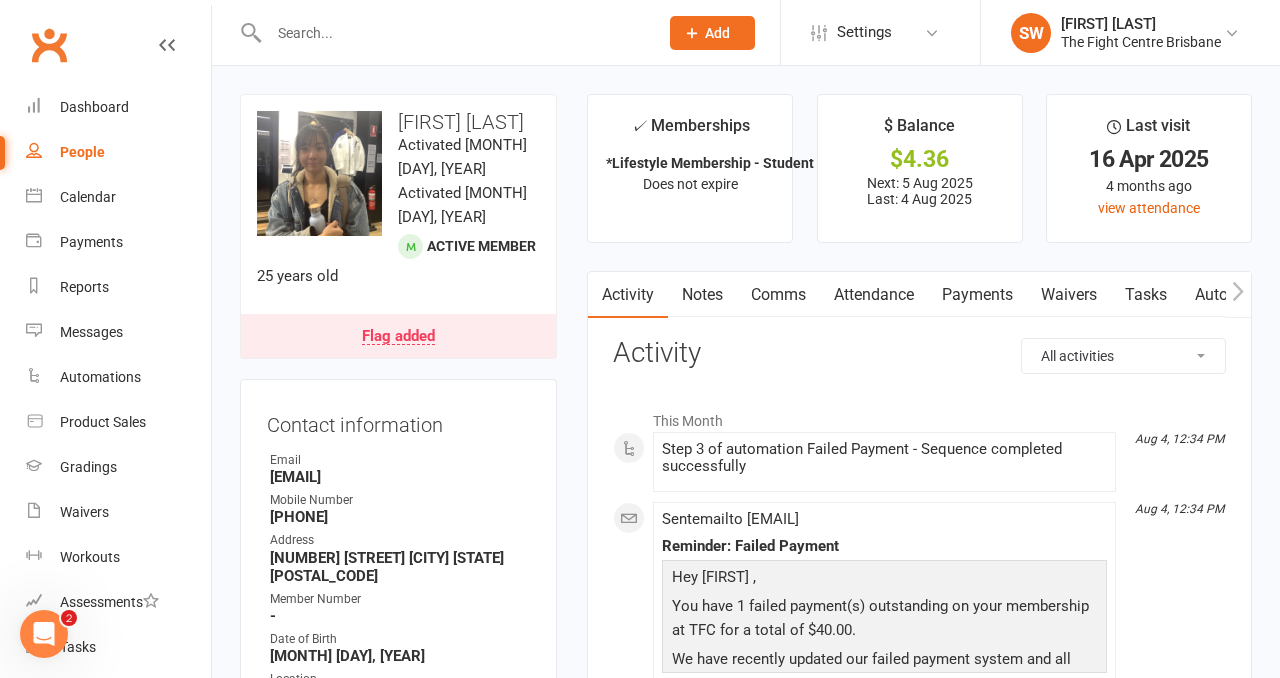 scroll, scrollTop: 0, scrollLeft: 0, axis: both 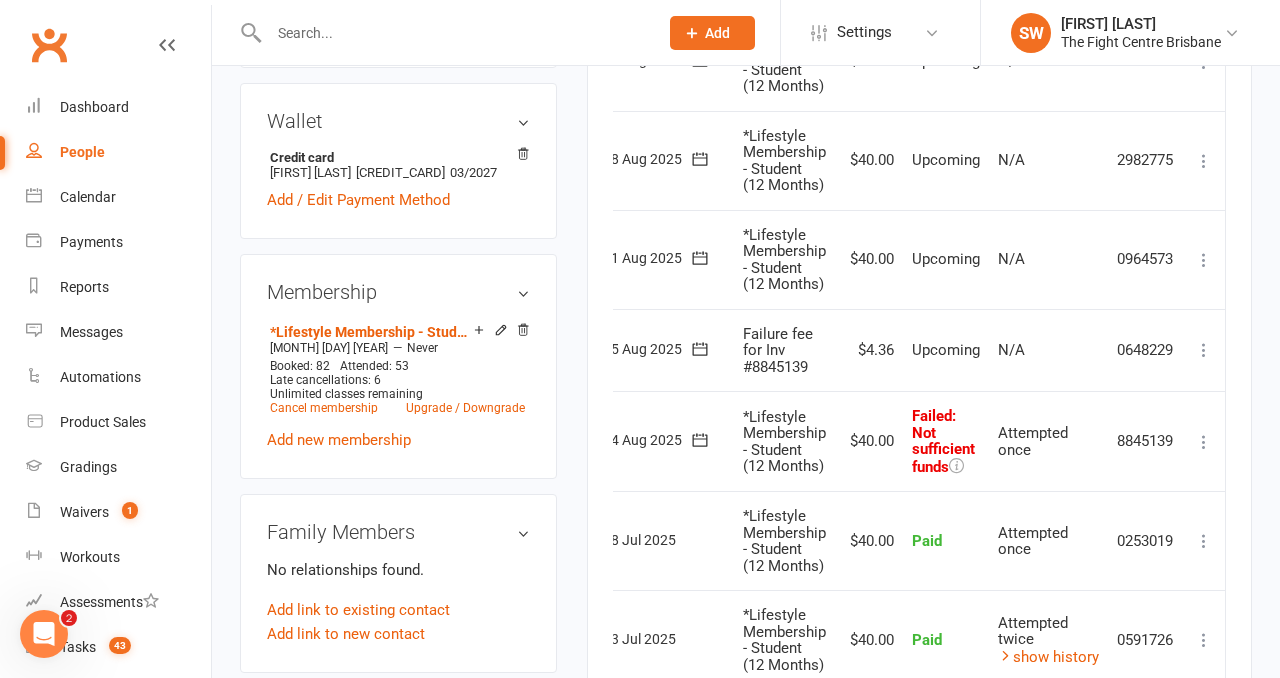click at bounding box center (1204, 442) 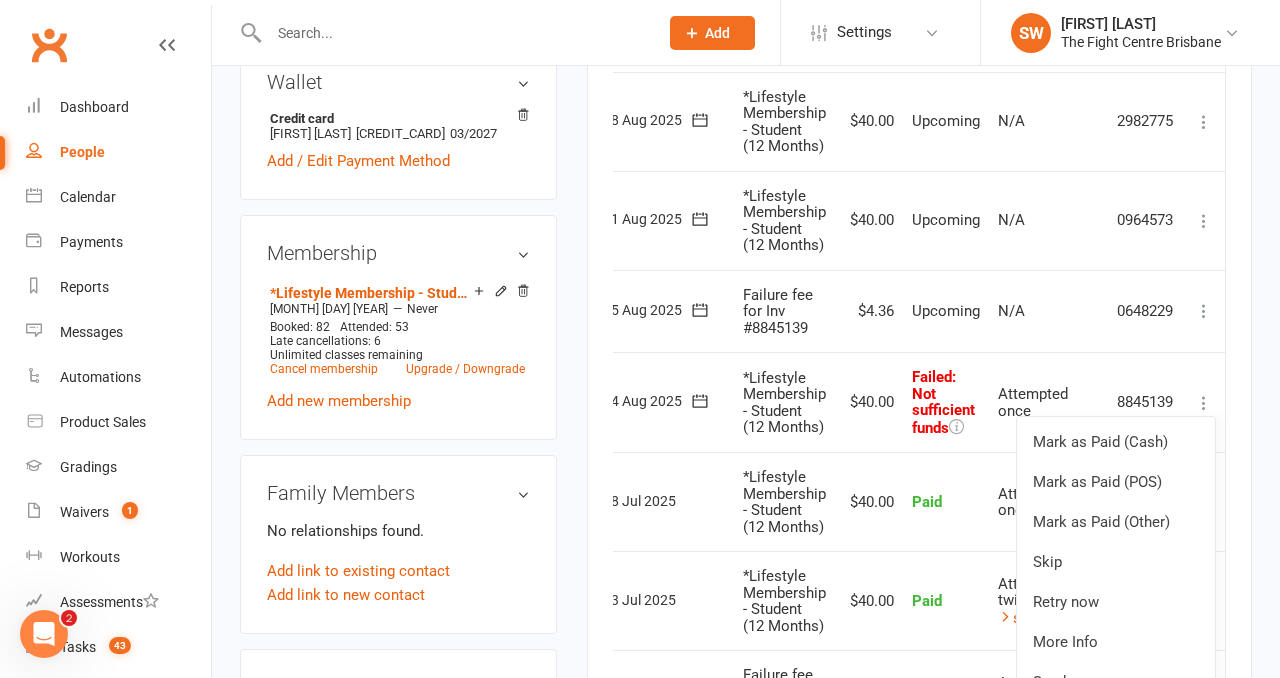 scroll, scrollTop: 750, scrollLeft: 0, axis: vertical 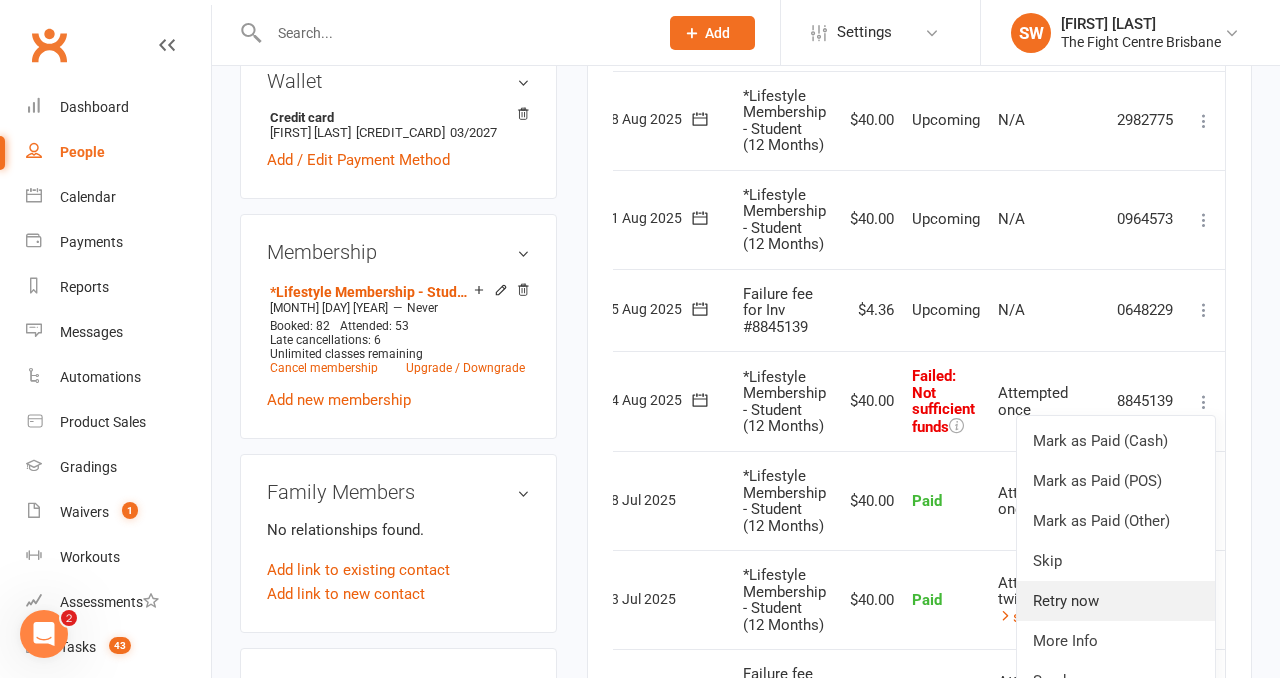 click on "Retry now" at bounding box center [1116, 601] 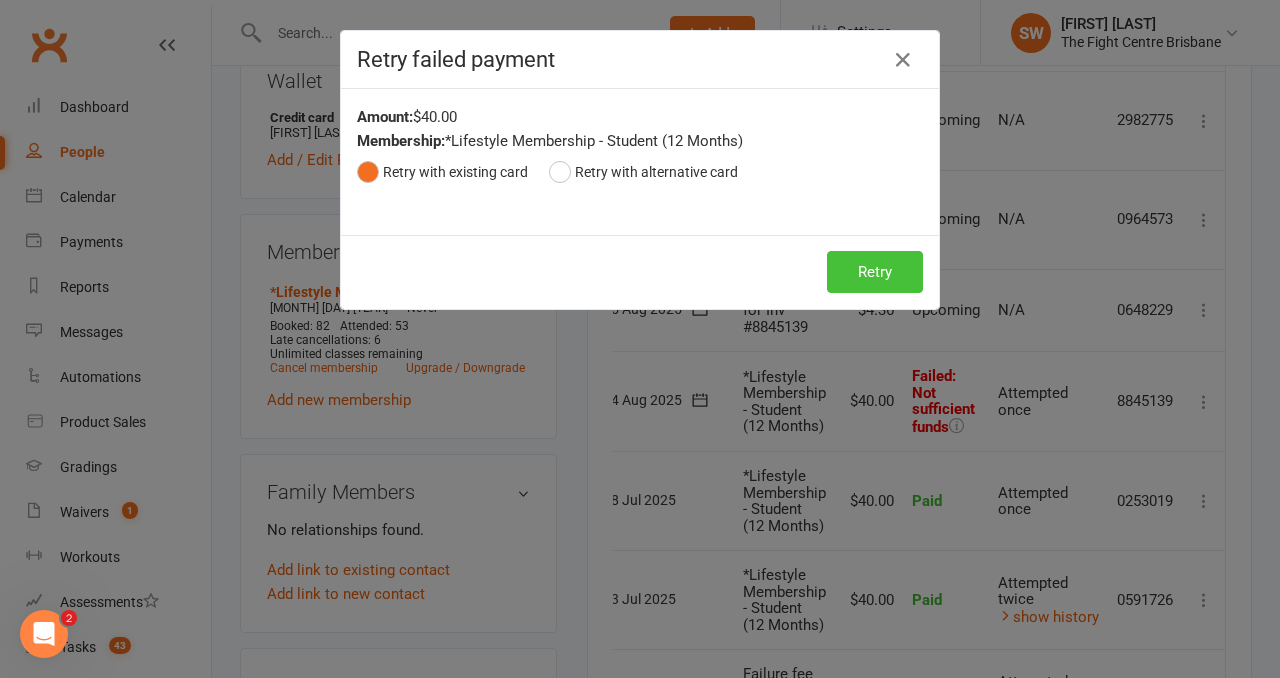 click on "Retry" at bounding box center (875, 272) 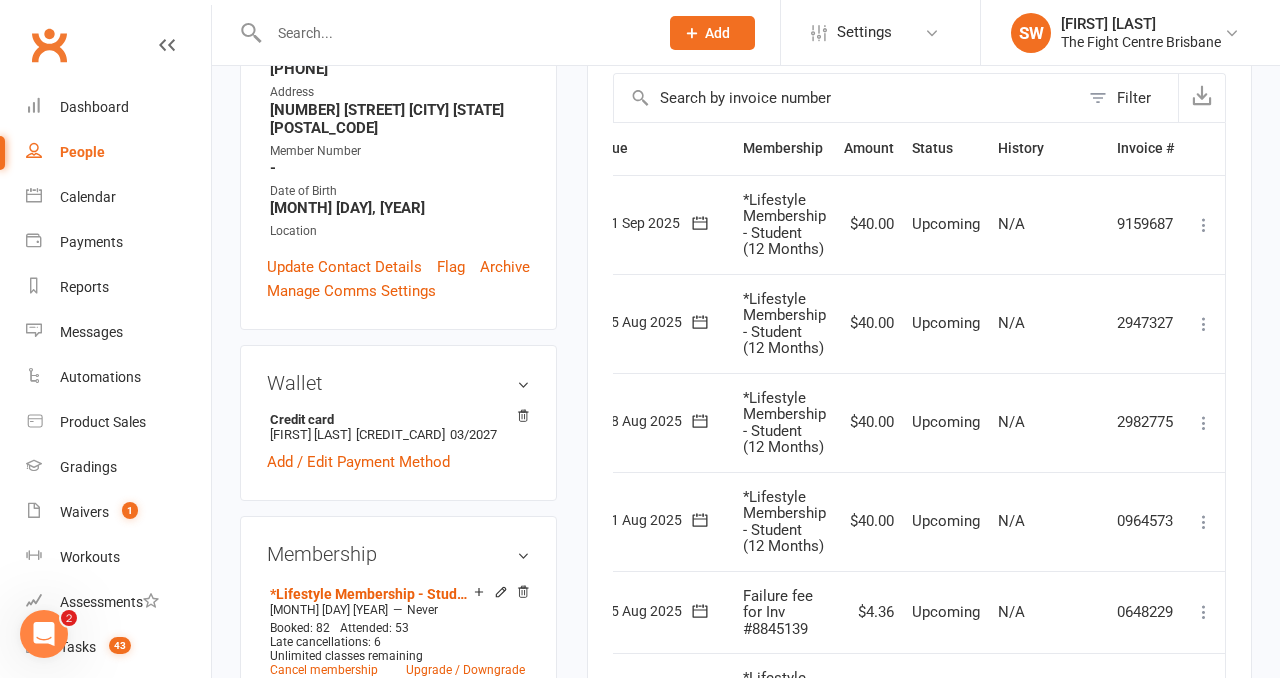 scroll, scrollTop: 0, scrollLeft: 0, axis: both 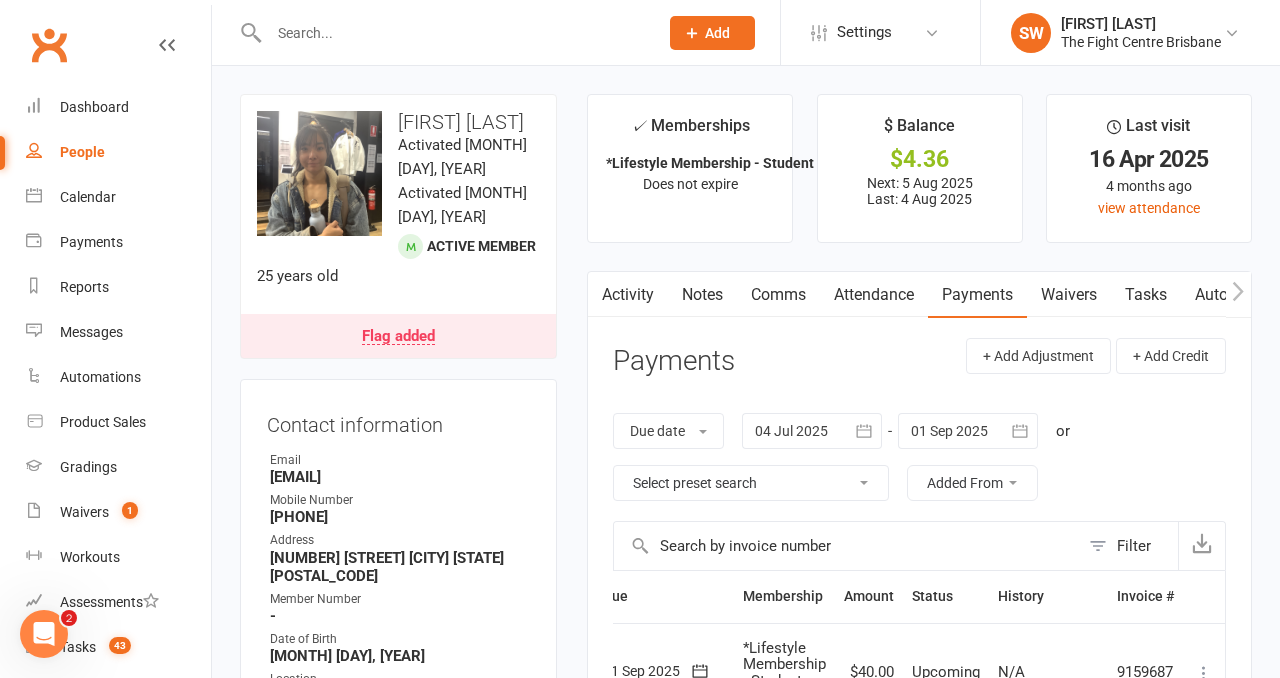click on "Notes" at bounding box center [702, 295] 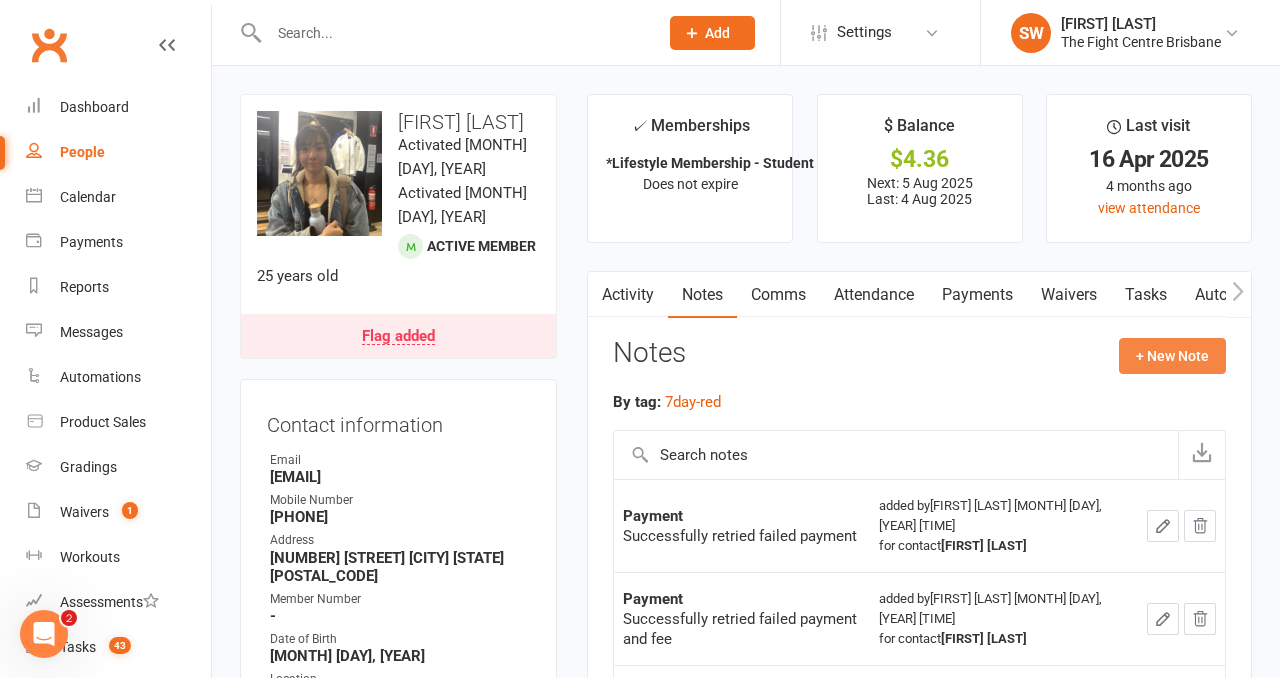click on "+ New Note" 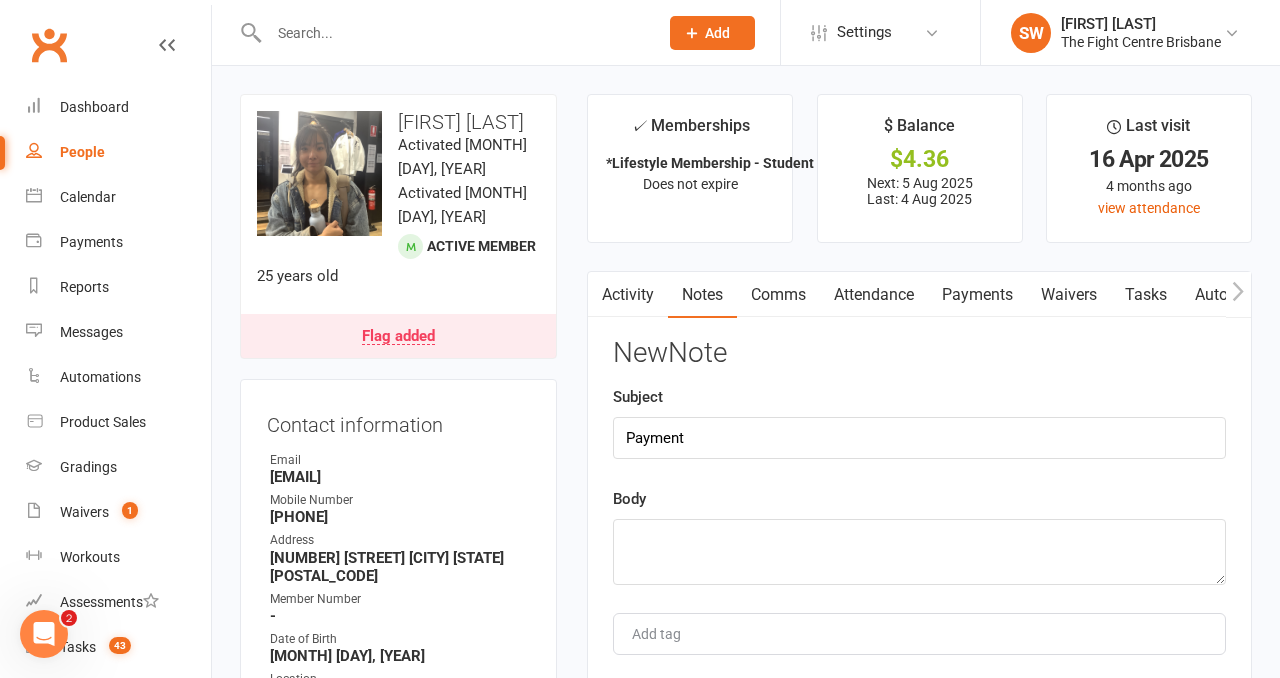 type on "Payment" 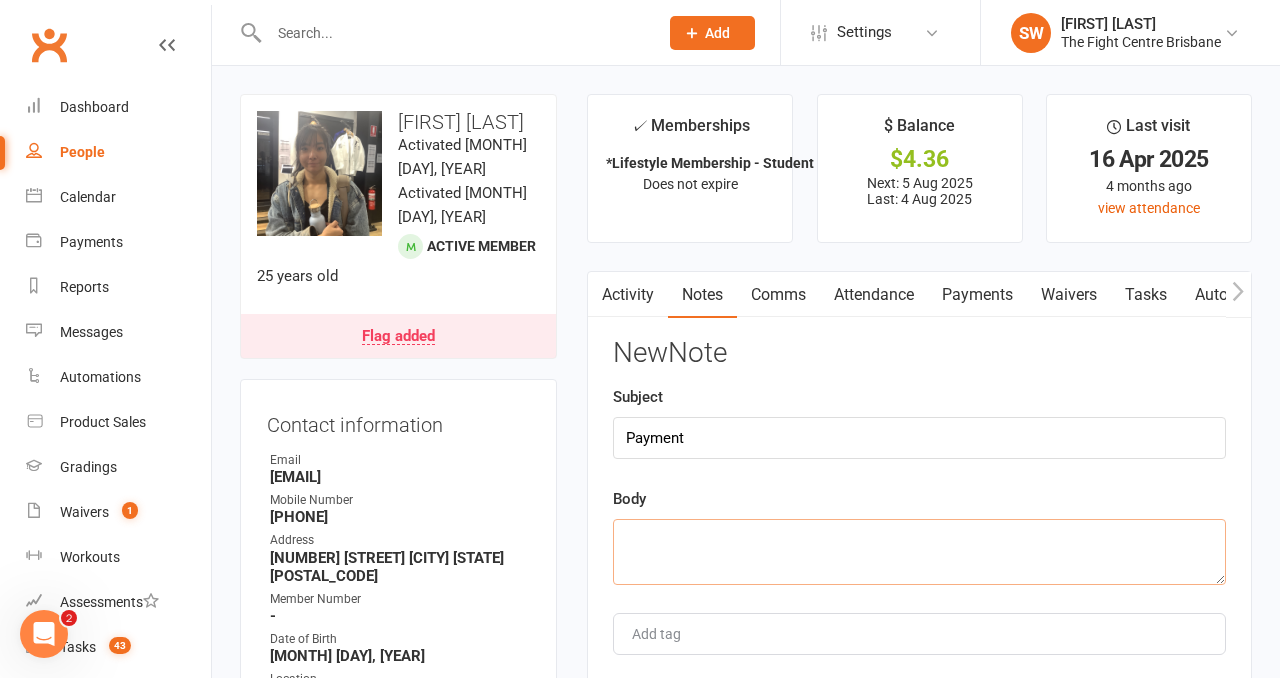paste on "Successfully retried failed payment" 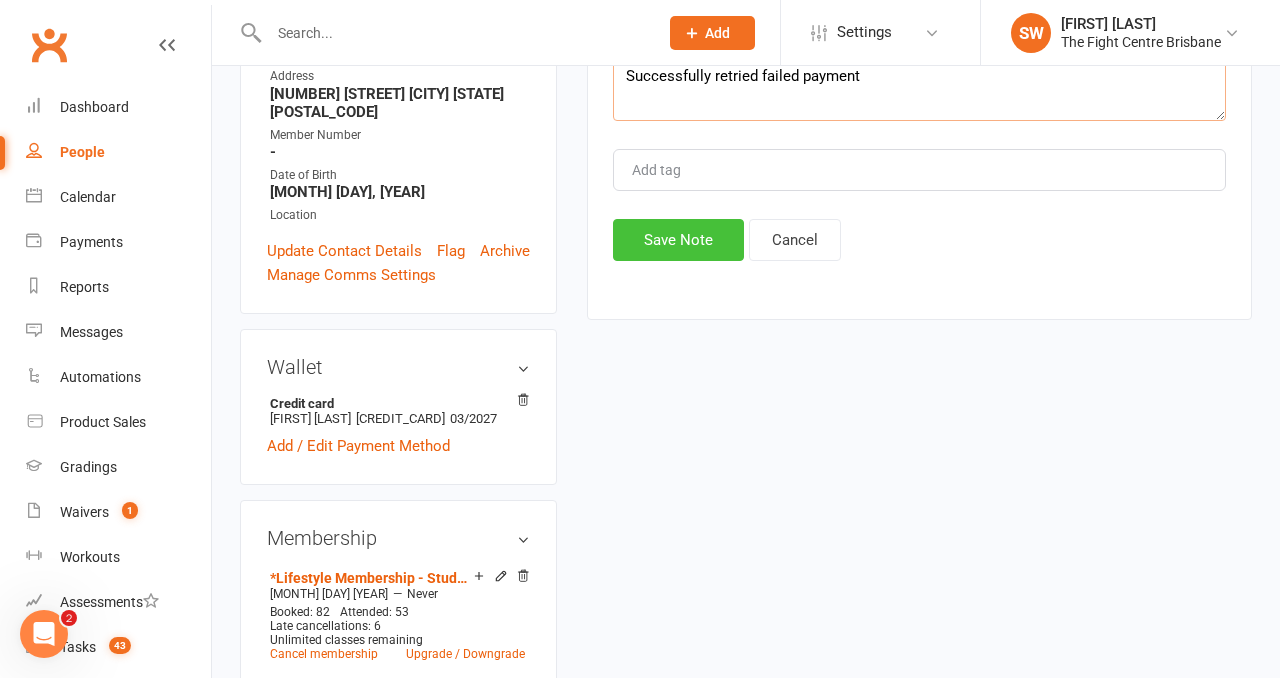 type on "Successfully retried failed payment" 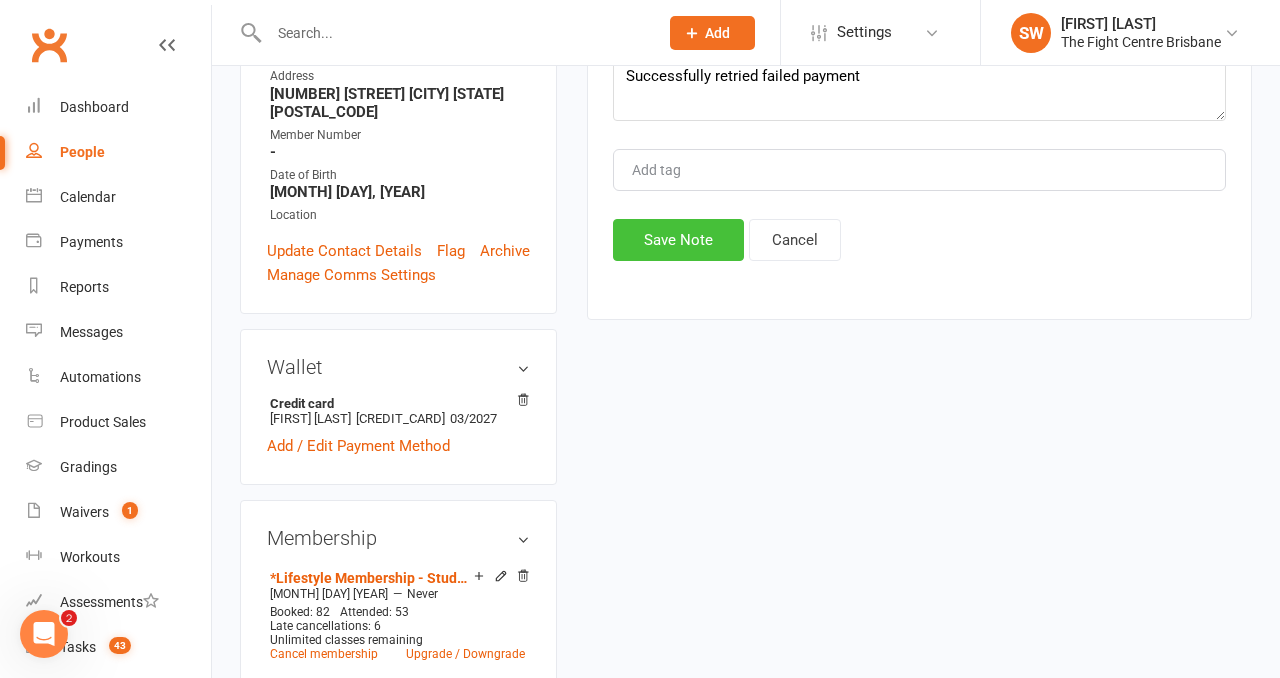 scroll, scrollTop: 468, scrollLeft: 0, axis: vertical 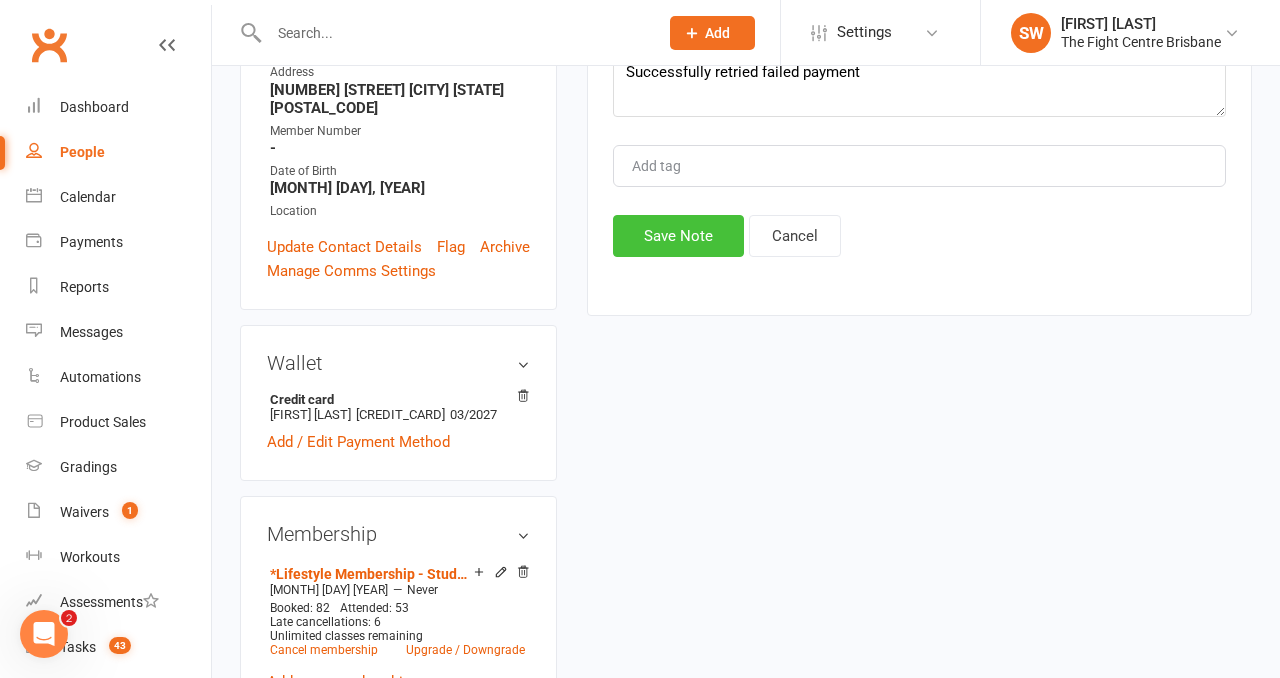 click on "Save Note" 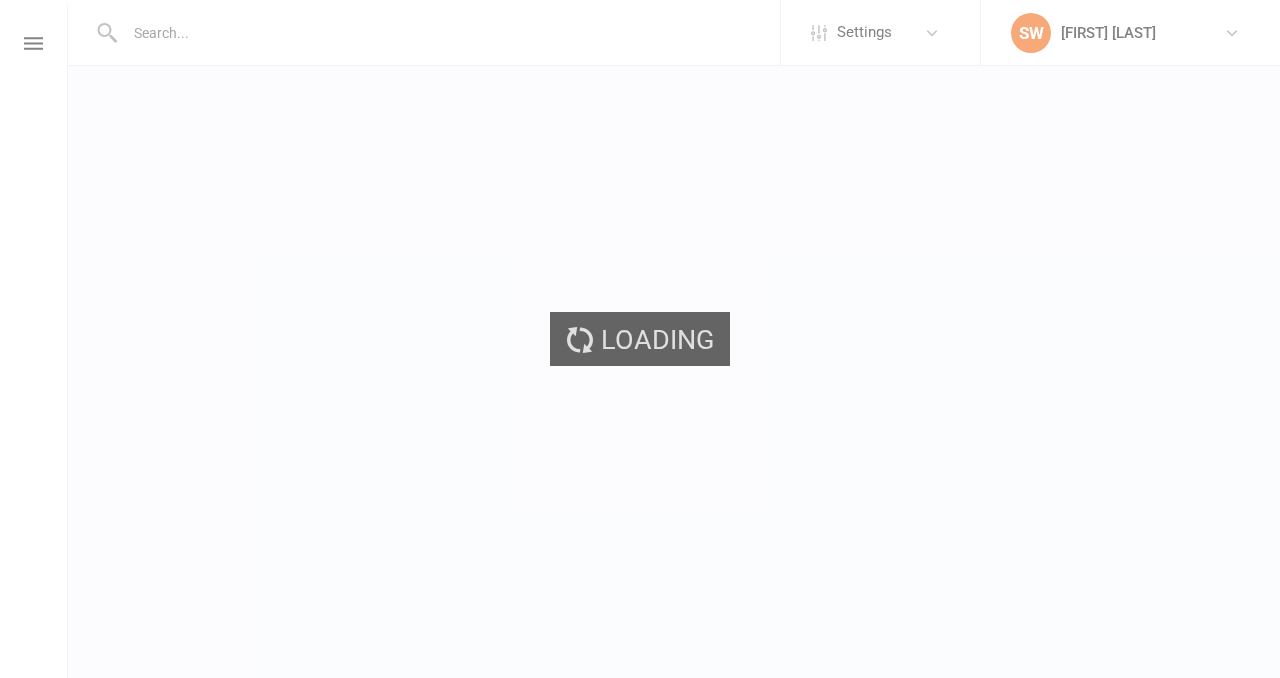 scroll, scrollTop: 0, scrollLeft: 0, axis: both 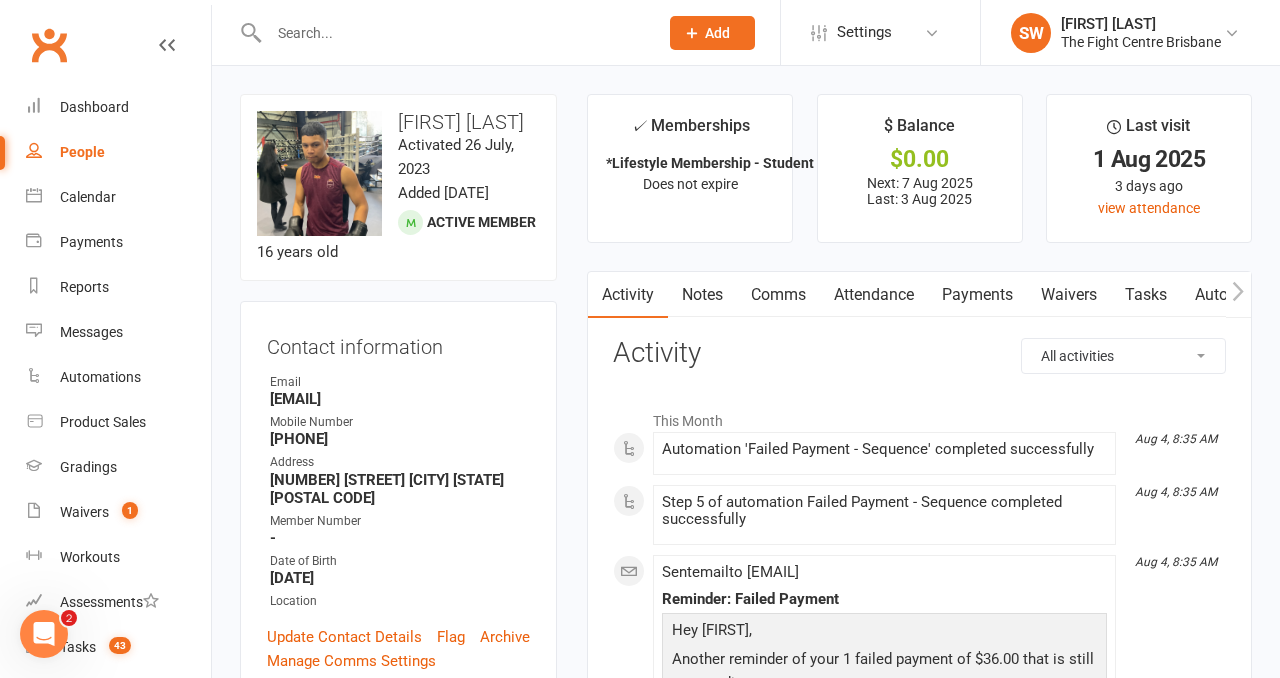 click on "Payments" at bounding box center (977, 295) 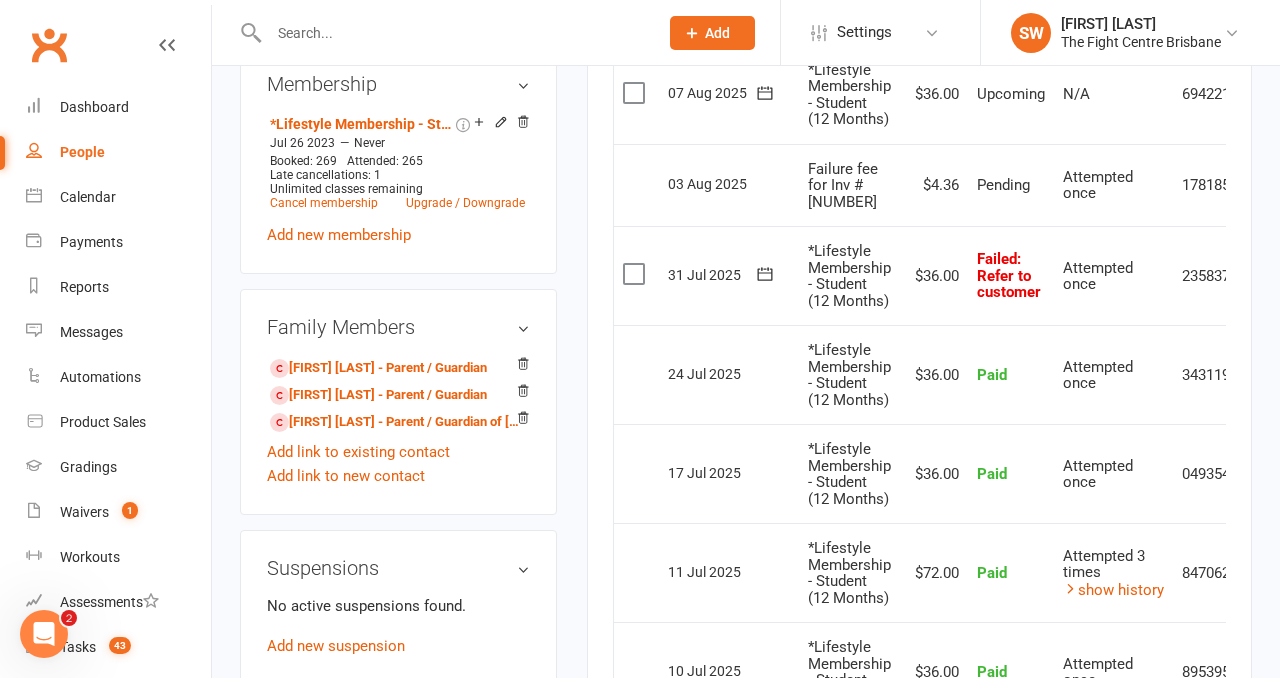 scroll, scrollTop: 886, scrollLeft: 0, axis: vertical 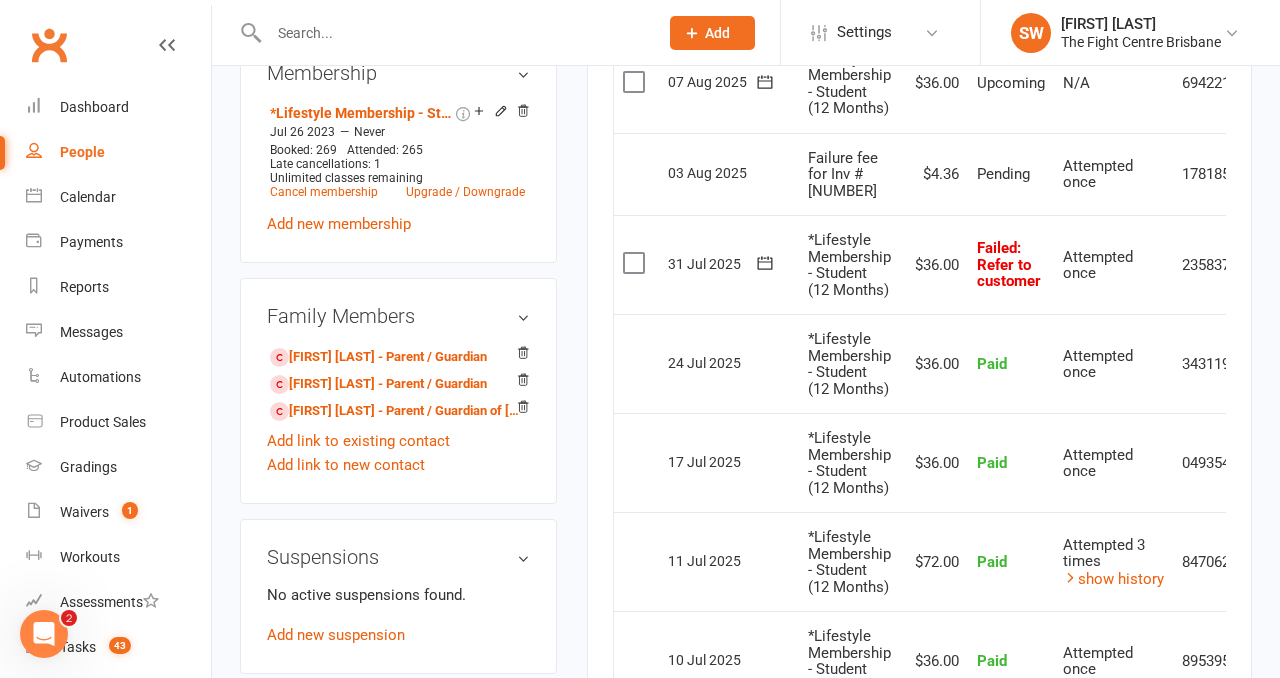 click 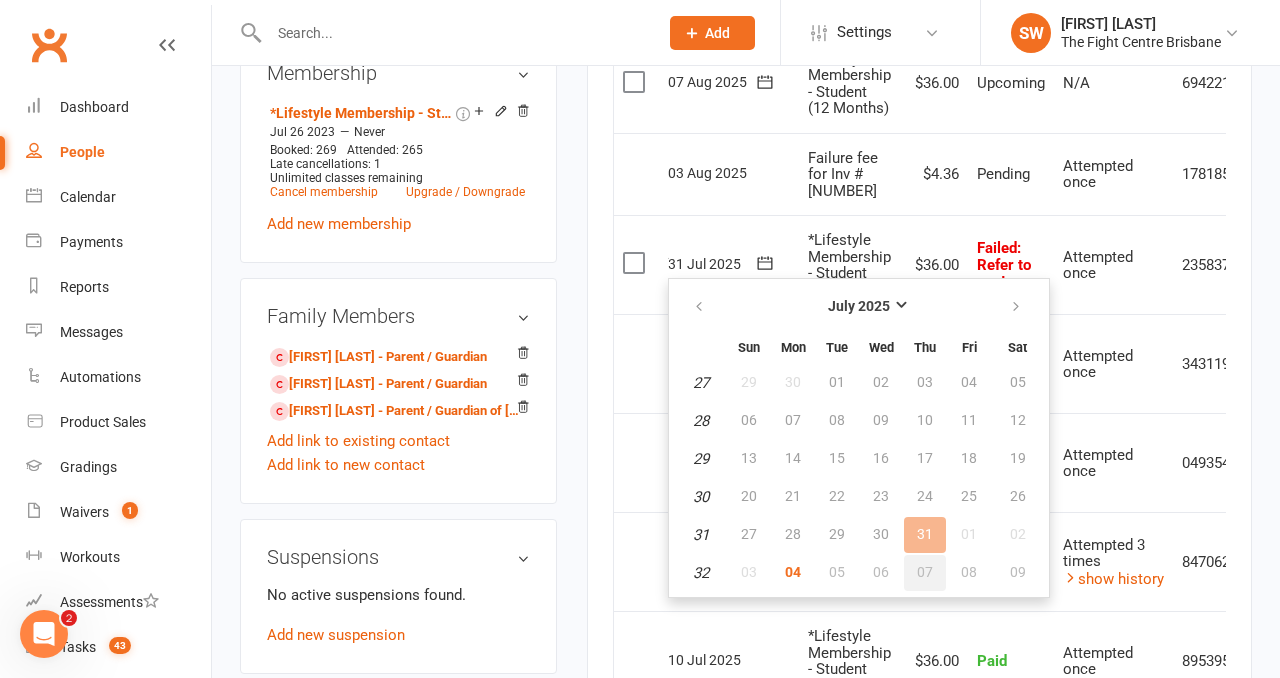 click on "07" at bounding box center (925, 572) 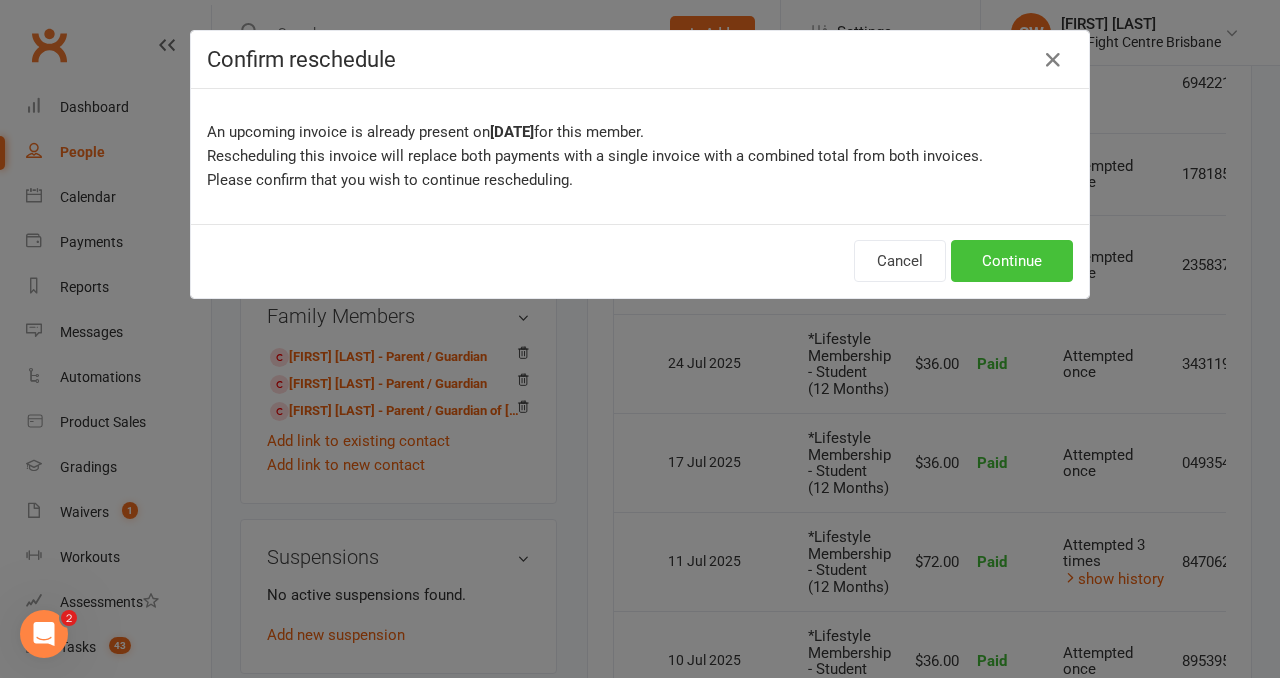 click on "Continue" at bounding box center (1012, 261) 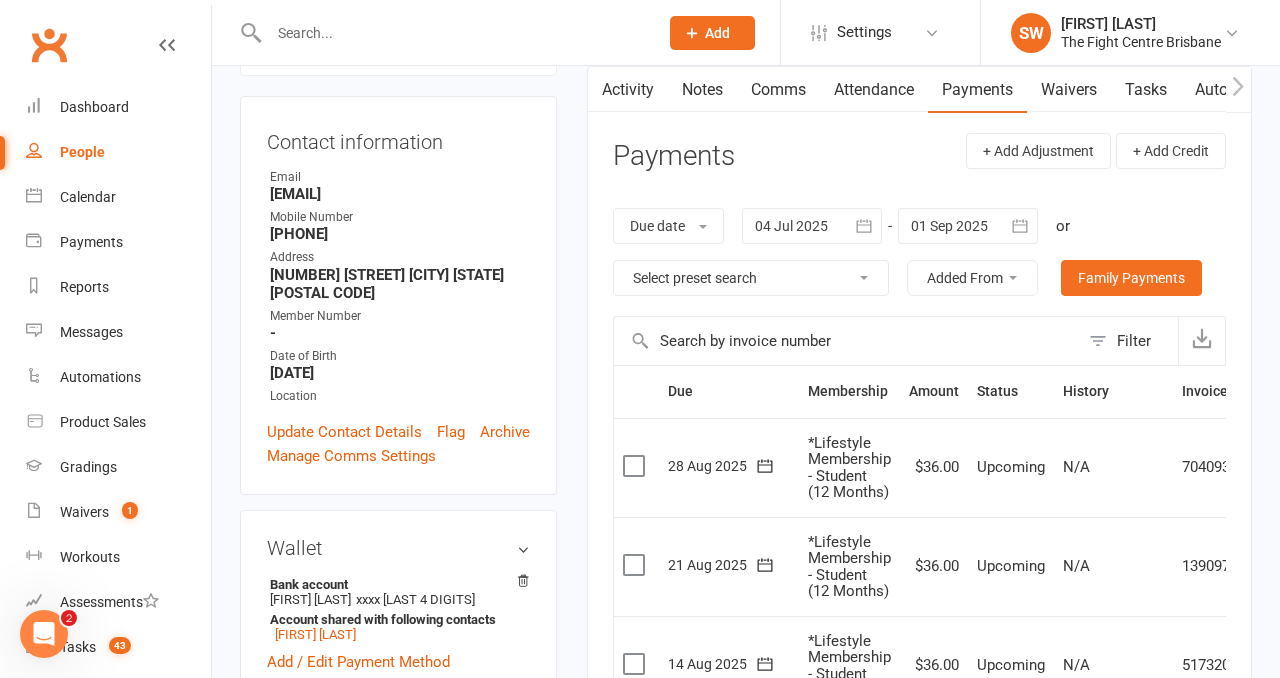 scroll, scrollTop: 0, scrollLeft: 0, axis: both 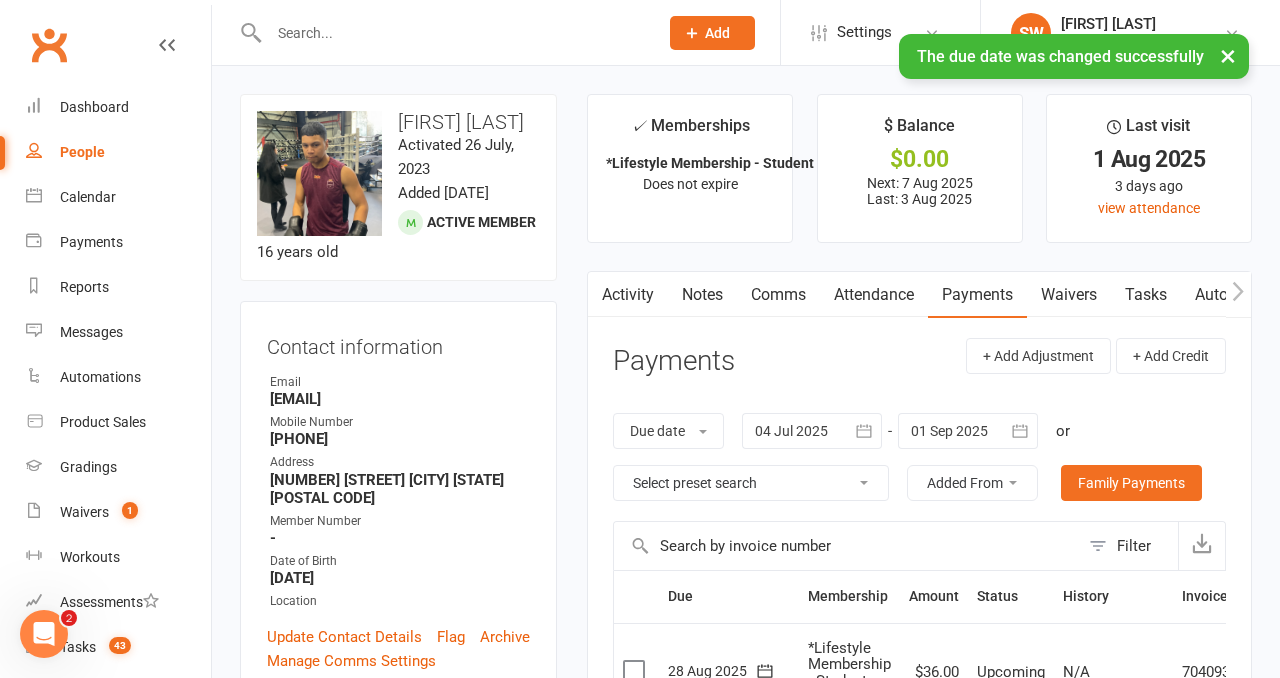 click on "Comms" at bounding box center [778, 295] 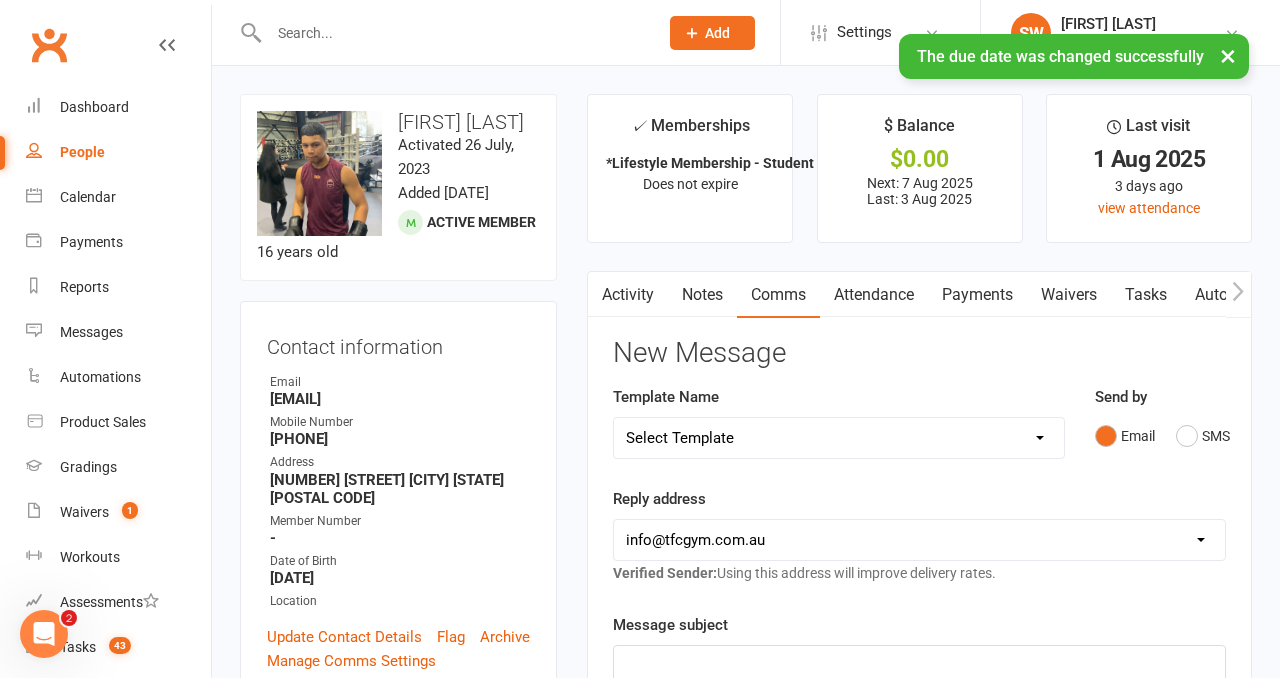 click on "Select Template [Email] A Mobile app invitation (1) [Email] Mobile app invitation accepted (1) [SMS] Fight Camp 6 - Registration Link [Email] Muay Thai Grading [Email] Muay Thai Grading - First Grading [Email] Muay Thai Grading Registration Link [SMS] Student Intake + Goal Setting - On Sign Up [SMS] $2 Membership Upgrade [Email] 3 Failed Payments Email [SMS] 3 Failed Payments TXT  [Push Notification] 4 Failed Payments APP [Email] 4 Failed Payments EMAIL [SMS] 4 Failed Payments TXT  [SMS] APP ACCESS for failures  [SMS] Failed/ Rescheduled Payment BANK ACC [SMS] Update Credit Card for Payments  [SMS] $15 - Missed 1st [SMS] $28 - Missed 1st [SMS] $30 Missed 1st [SMS] $31.50 - Missed 1st [SMS] $32 - Missed 1st [SMS] $35 Missed 1st [SMS] $36 - Missed 1st [SMS] $40 Missed 1st [Push Notification] $40 Missed 1st PUSH [SMS] $45 - Missed 1st [Push Notification] $45 - Missed 1st PUSH [SMS] $50 Missed 1st [Push Notification] $50 Missed 1st PUSH [SMS] $52.50 - Missed 1st [SMS] $60 - Missed 1st [Email] Absent" at bounding box center [839, 438] 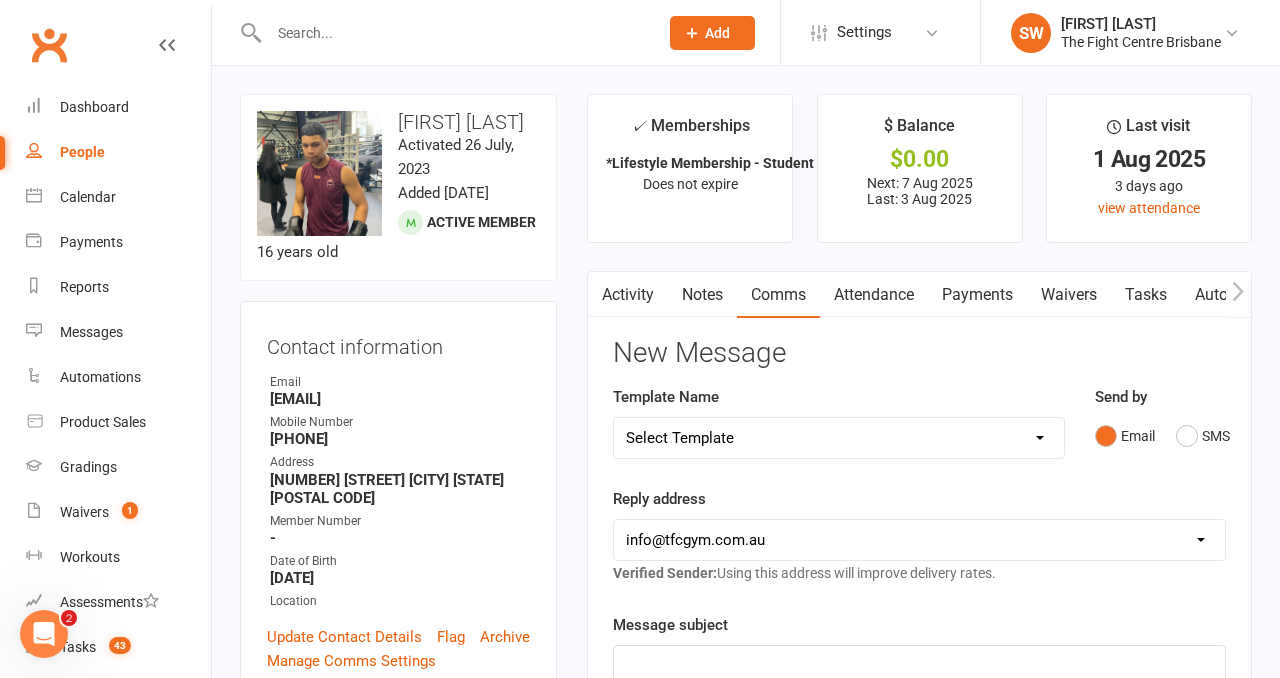 select on "14" 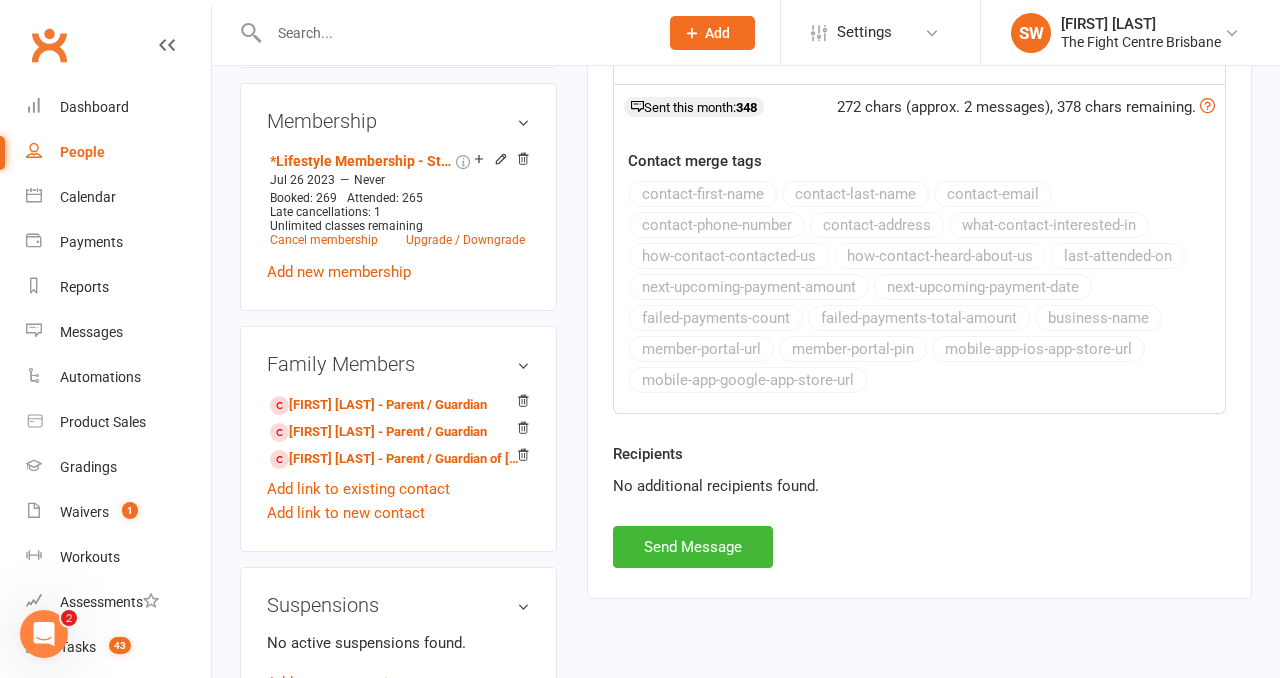 scroll, scrollTop: 975, scrollLeft: 0, axis: vertical 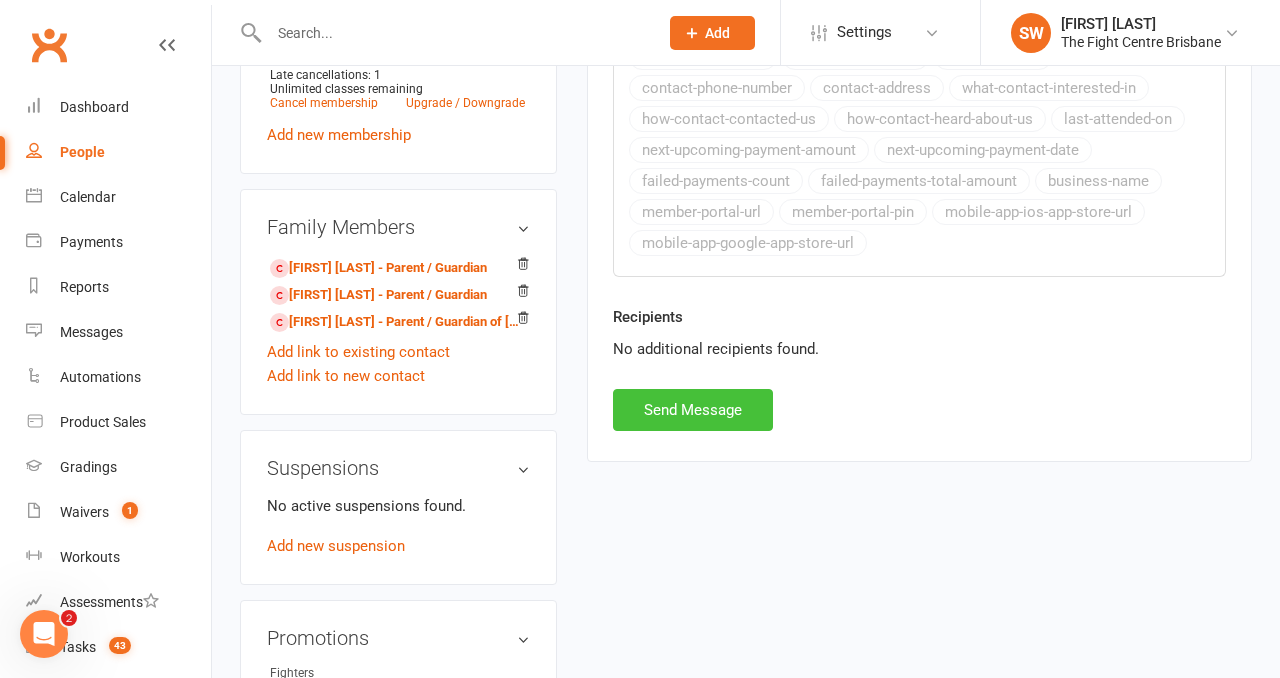 click on "Send Message" at bounding box center [693, 410] 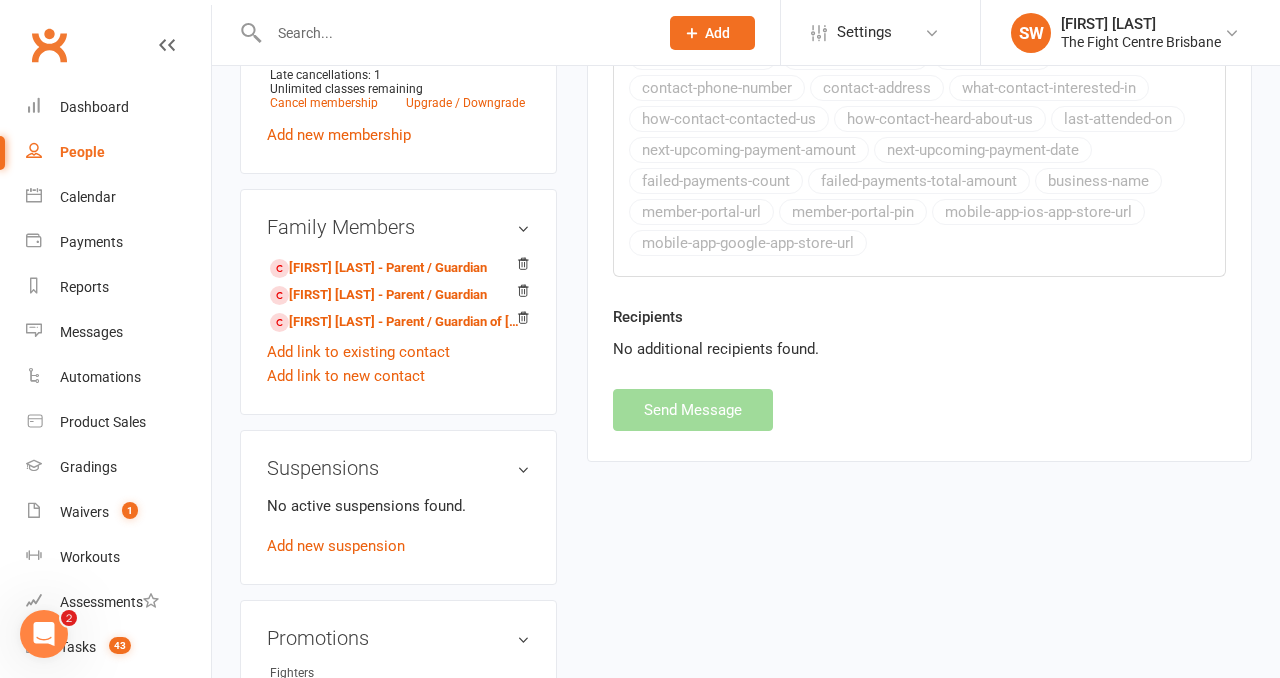select 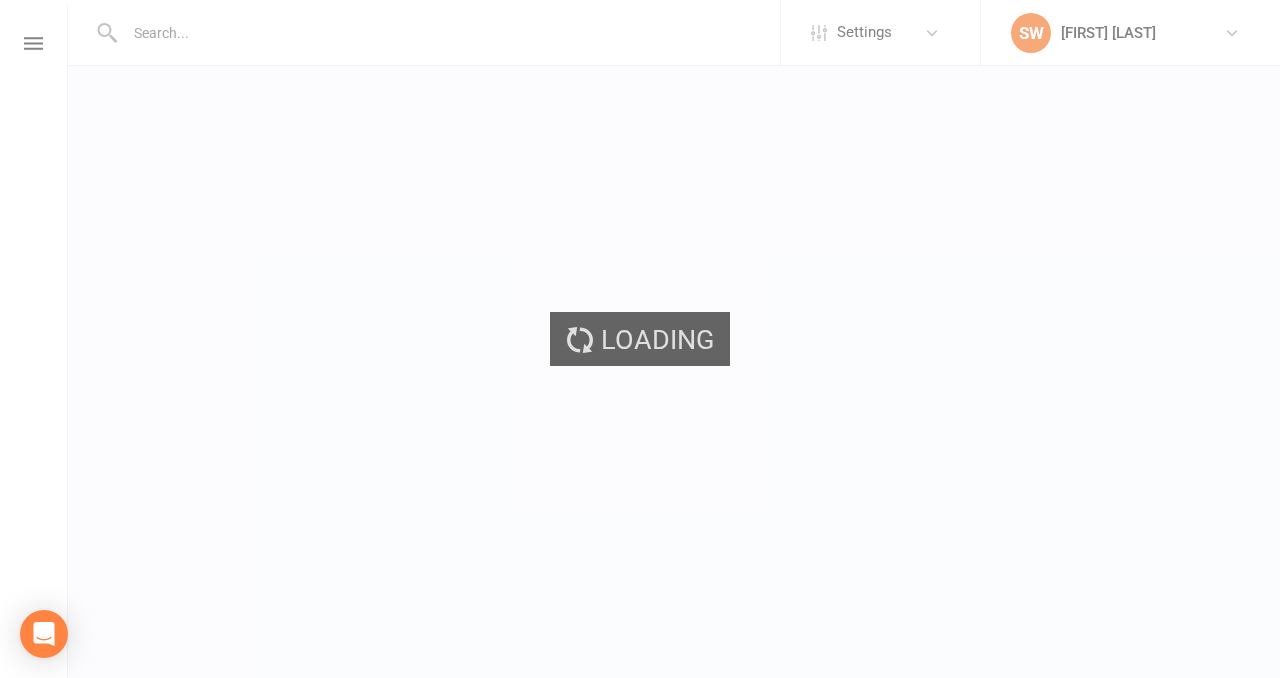 scroll, scrollTop: 0, scrollLeft: 0, axis: both 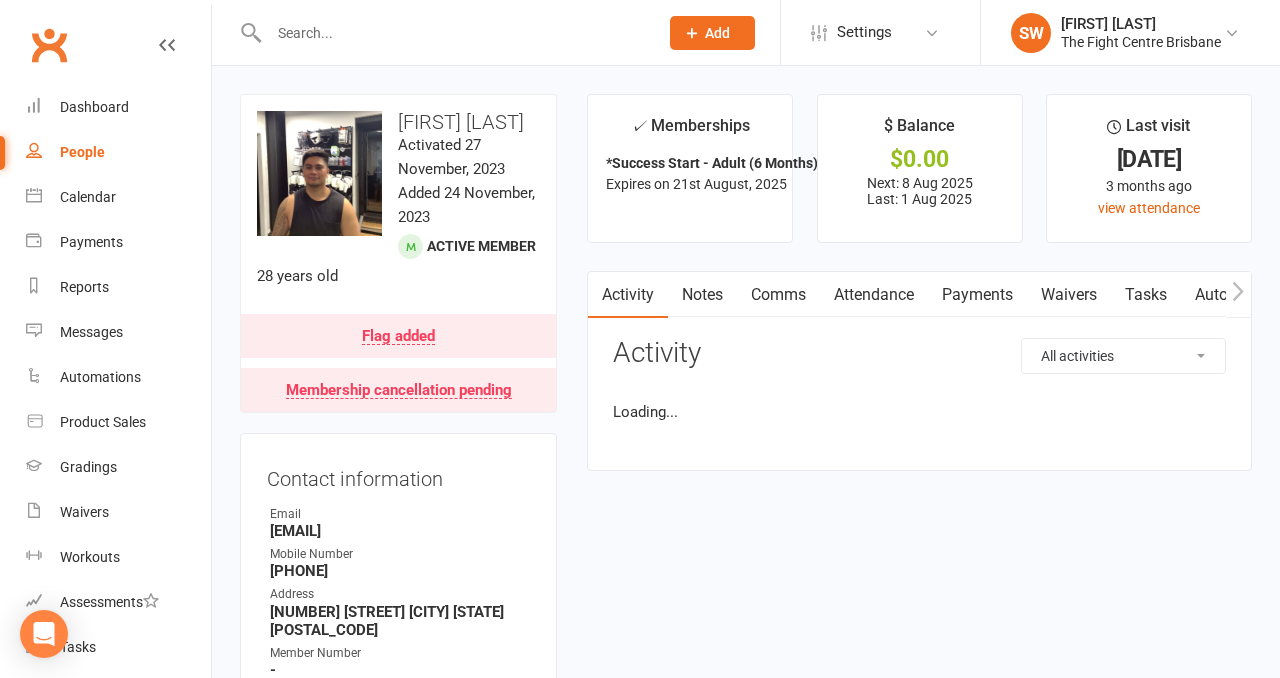 click on "Payments" at bounding box center (977, 295) 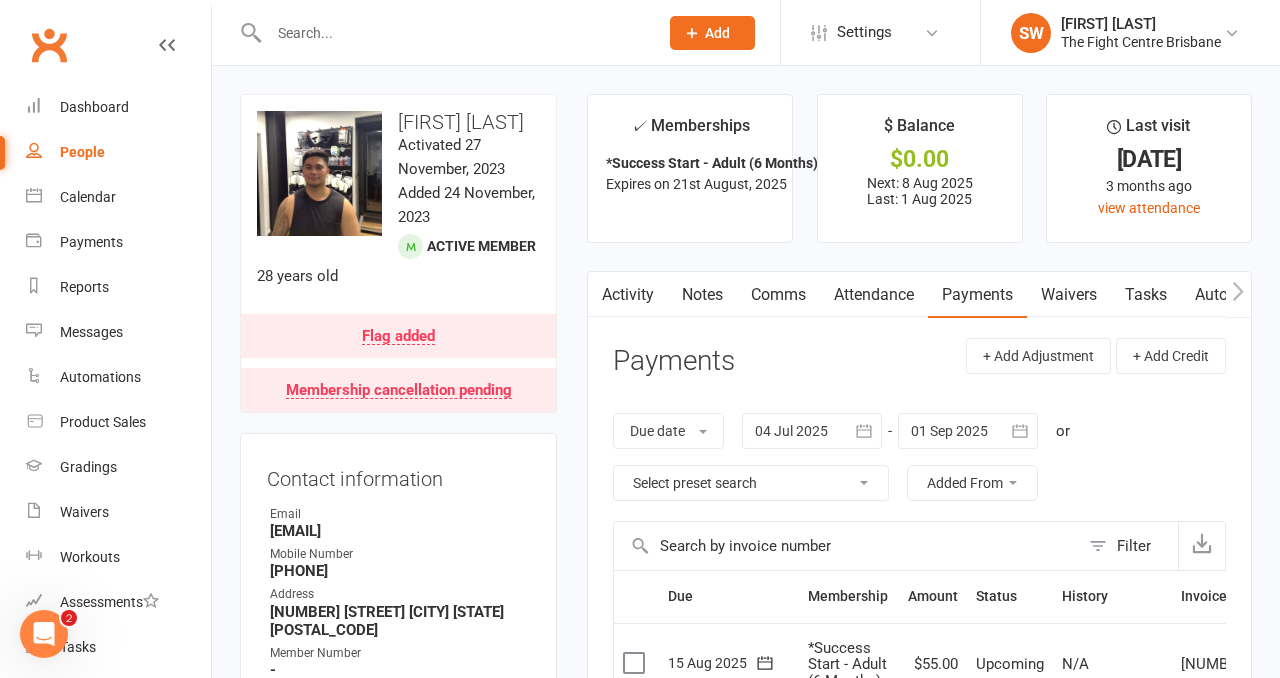 scroll, scrollTop: 0, scrollLeft: 0, axis: both 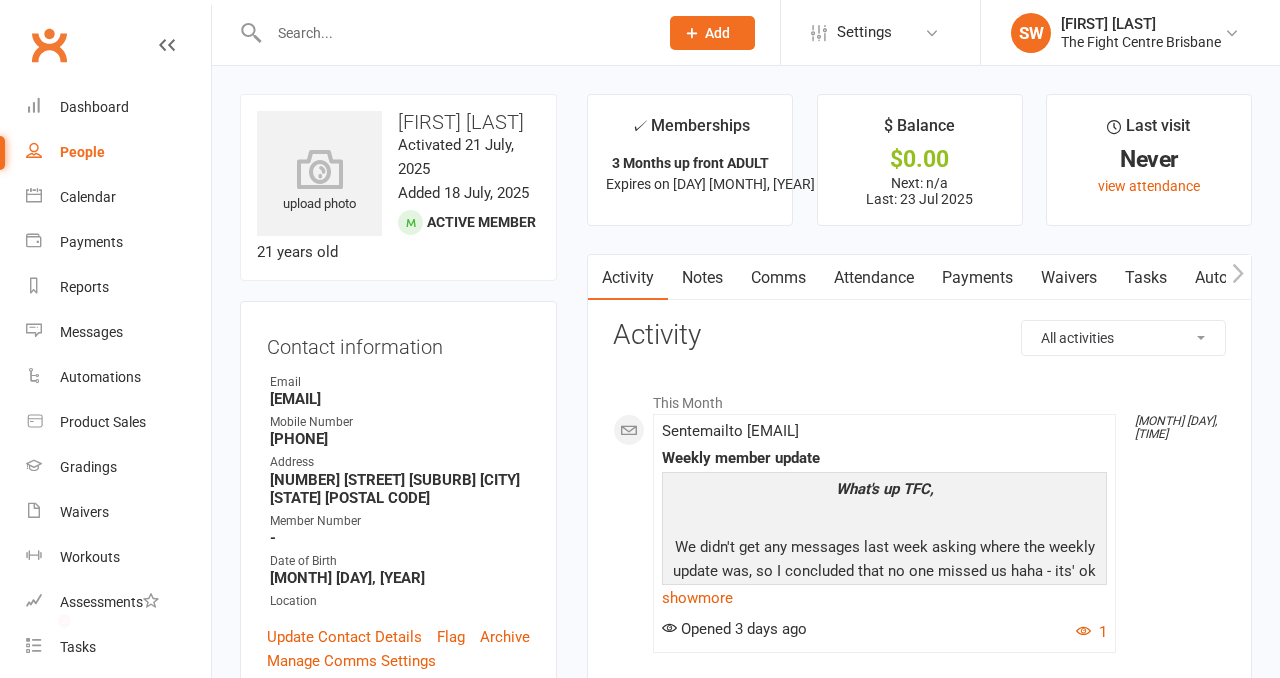 click on "Payments" at bounding box center [977, 278] 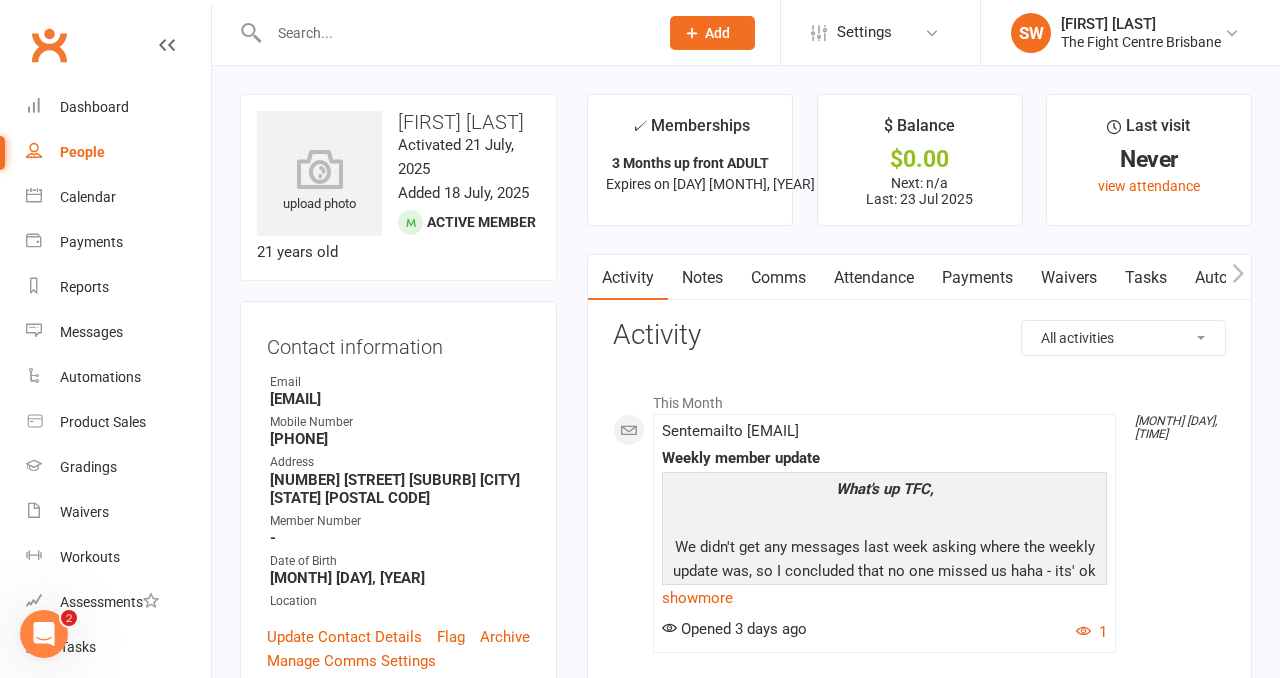 scroll, scrollTop: 0, scrollLeft: 0, axis: both 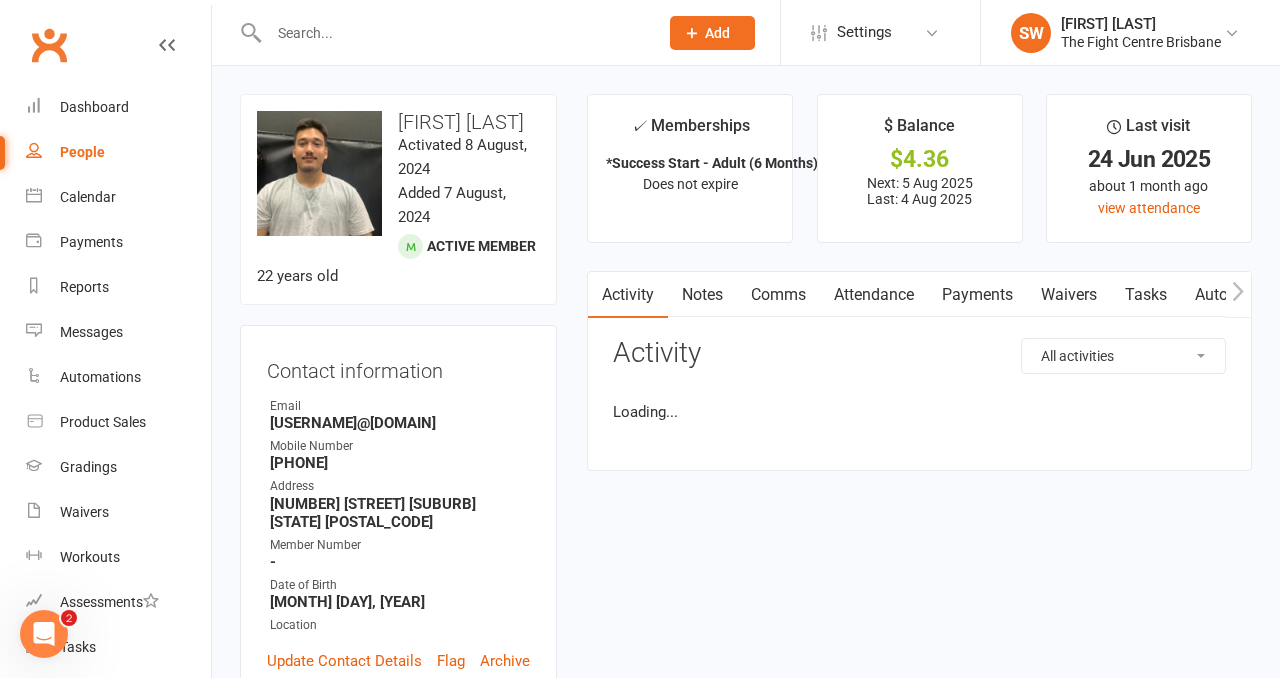 click on "Payments" at bounding box center [977, 295] 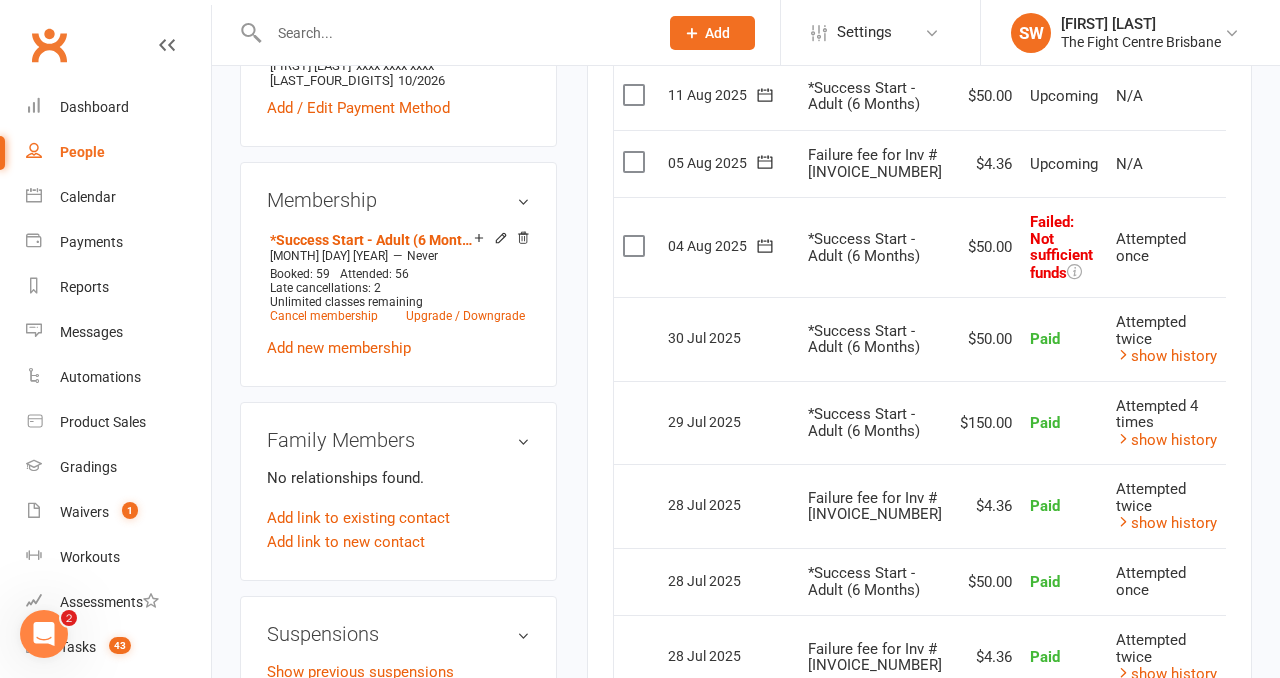 scroll, scrollTop: 770, scrollLeft: 0, axis: vertical 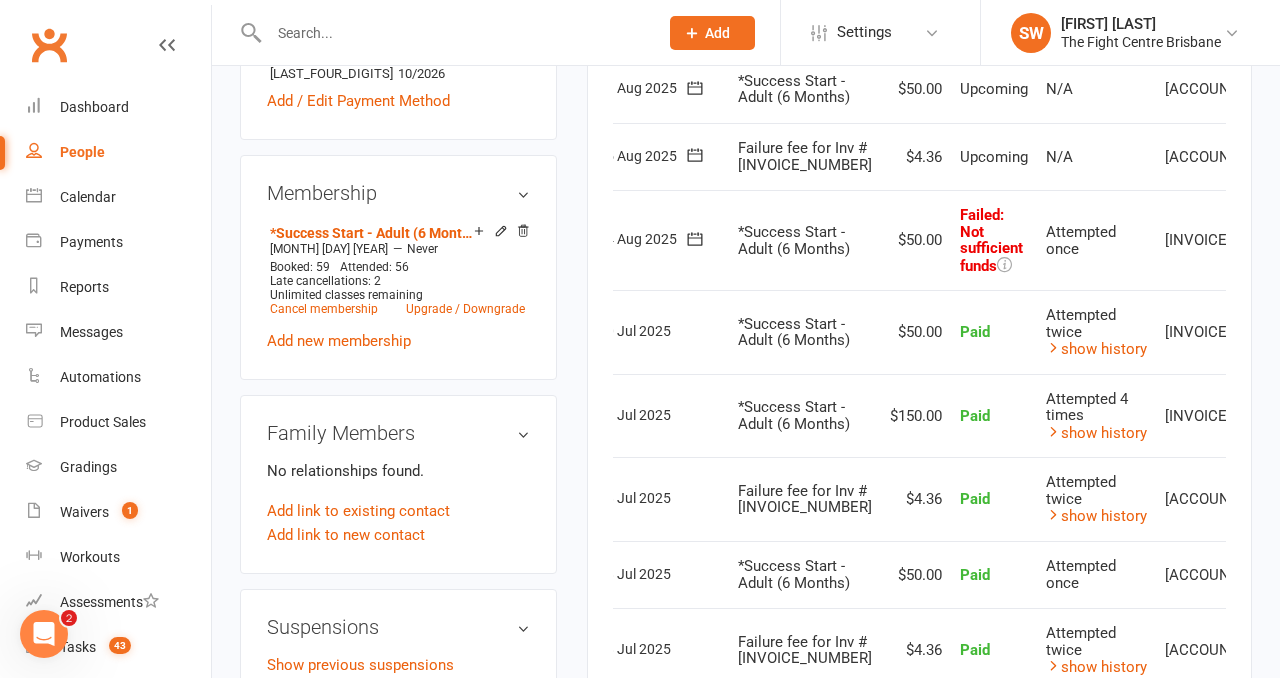 click at bounding box center (1341, 241) 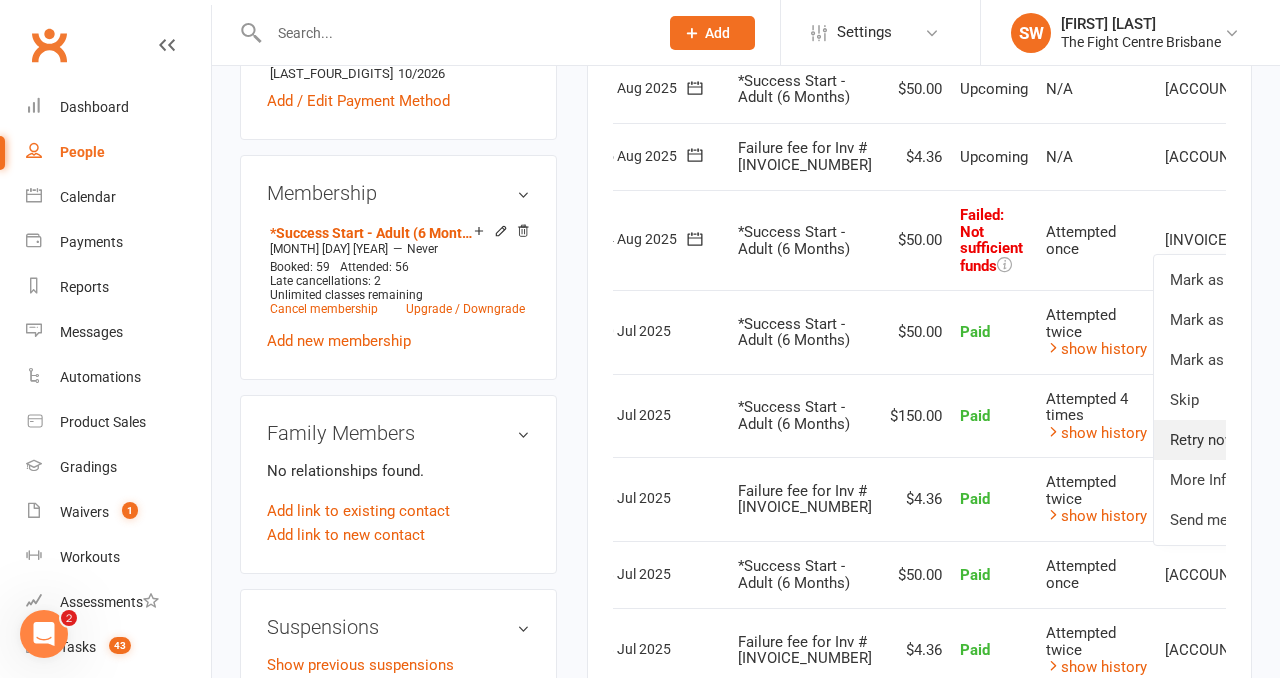 click on "Retry now" at bounding box center [1253, 440] 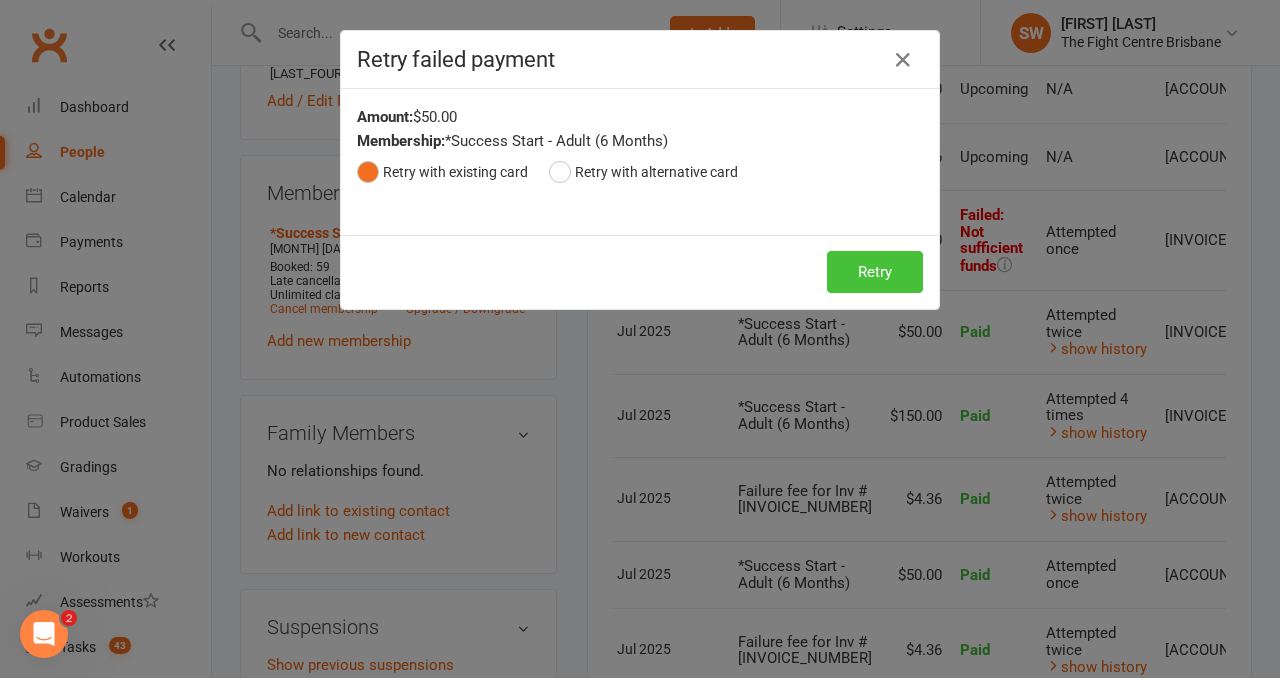 click on "Retry" at bounding box center [875, 272] 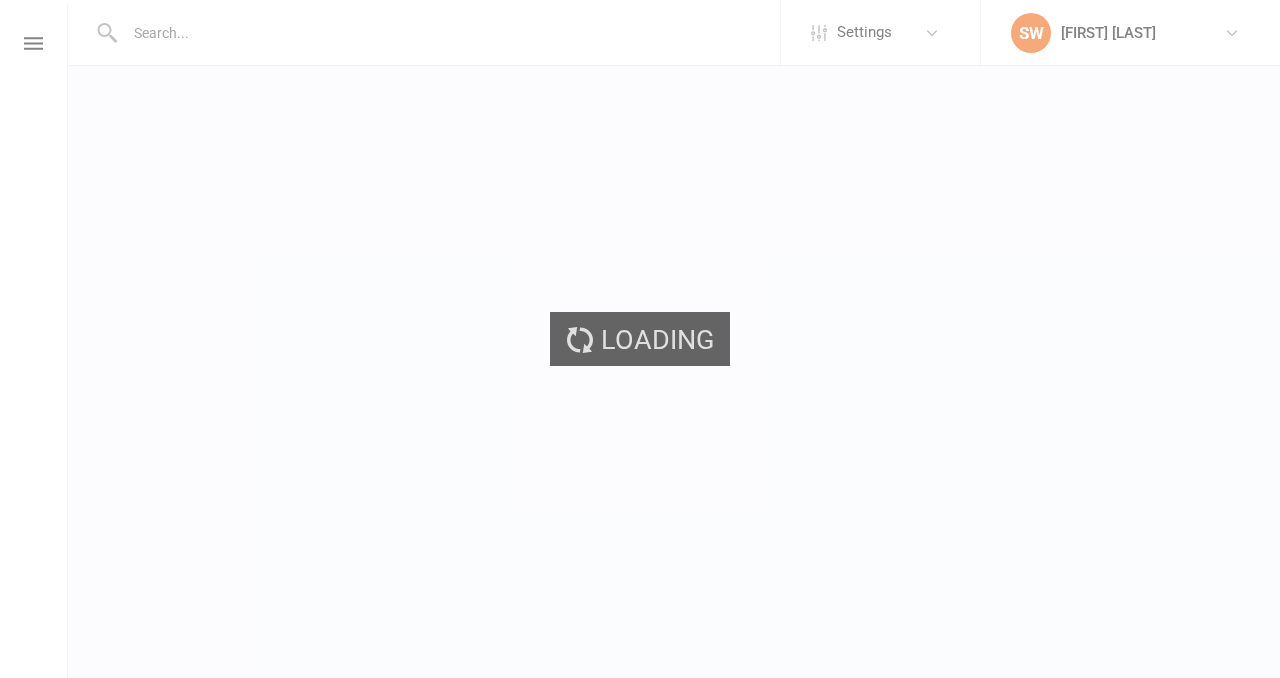 scroll, scrollTop: 0, scrollLeft: 0, axis: both 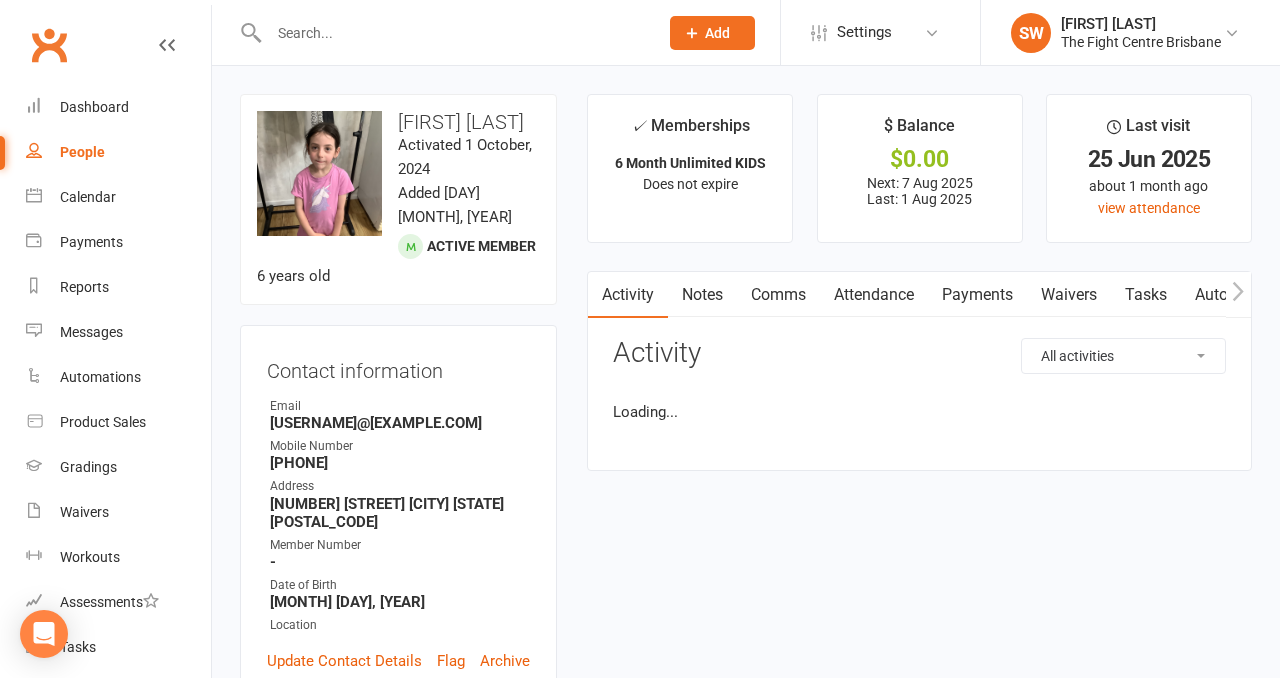 click on "Payments" at bounding box center (977, 295) 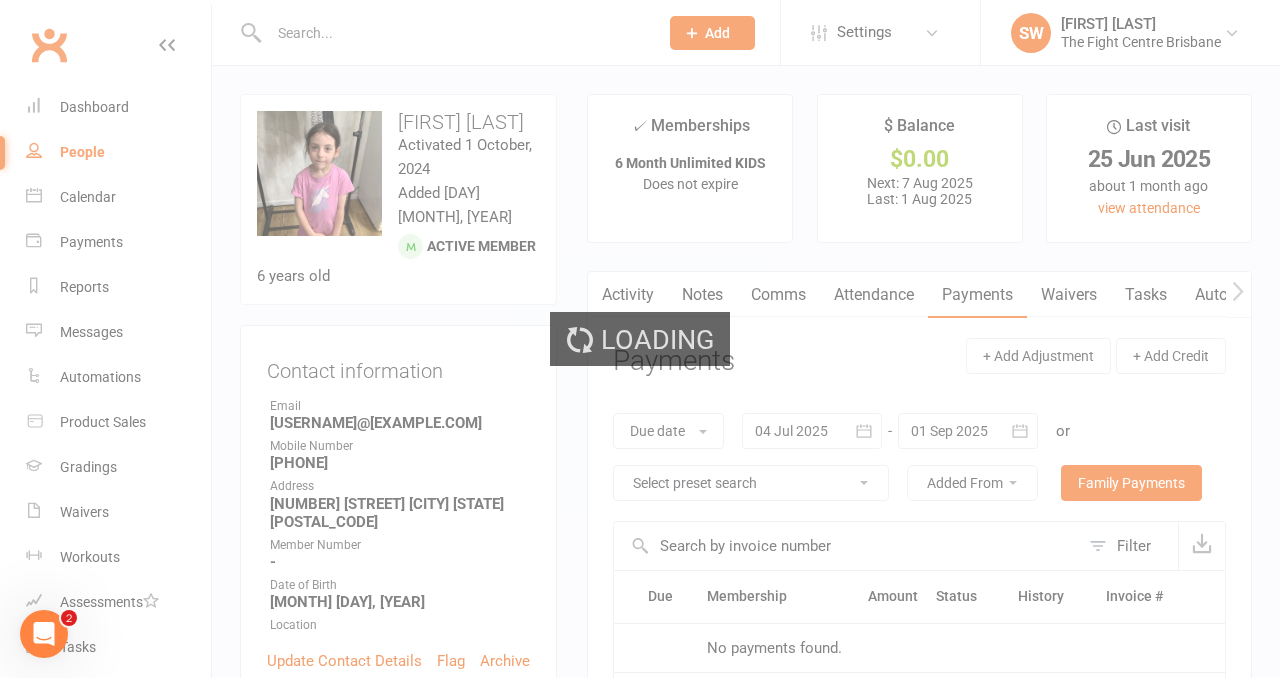scroll, scrollTop: 0, scrollLeft: 0, axis: both 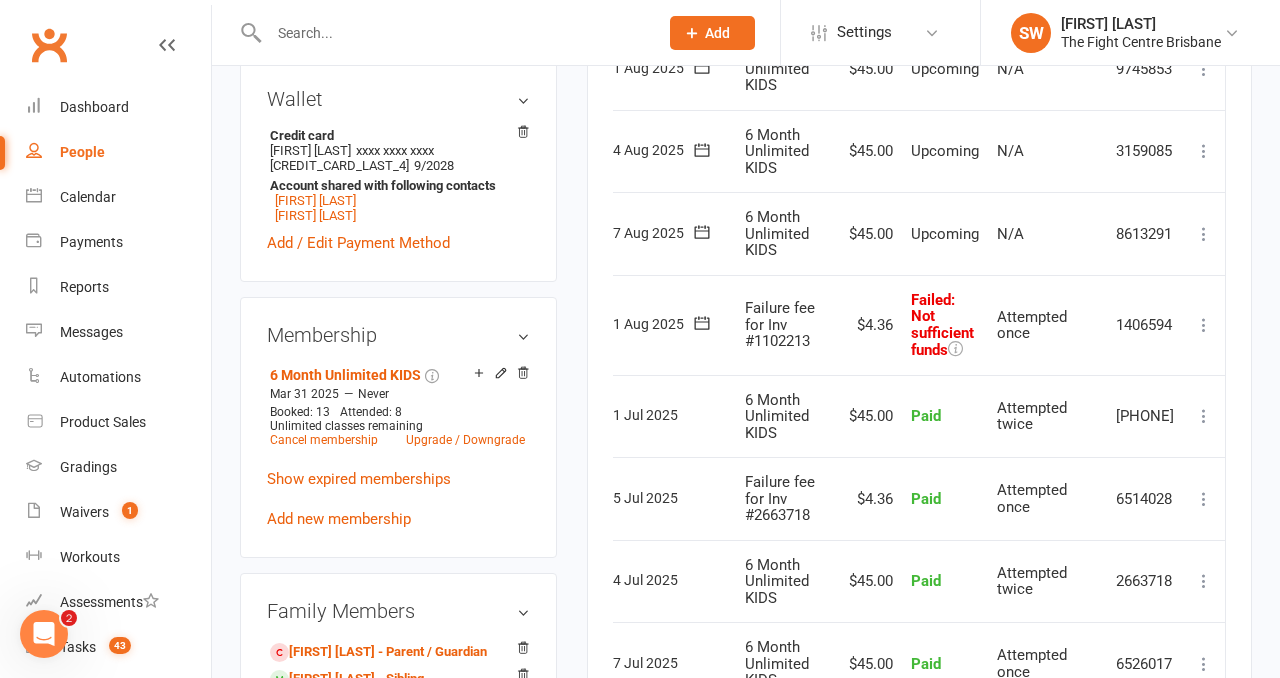 click at bounding box center (1204, 325) 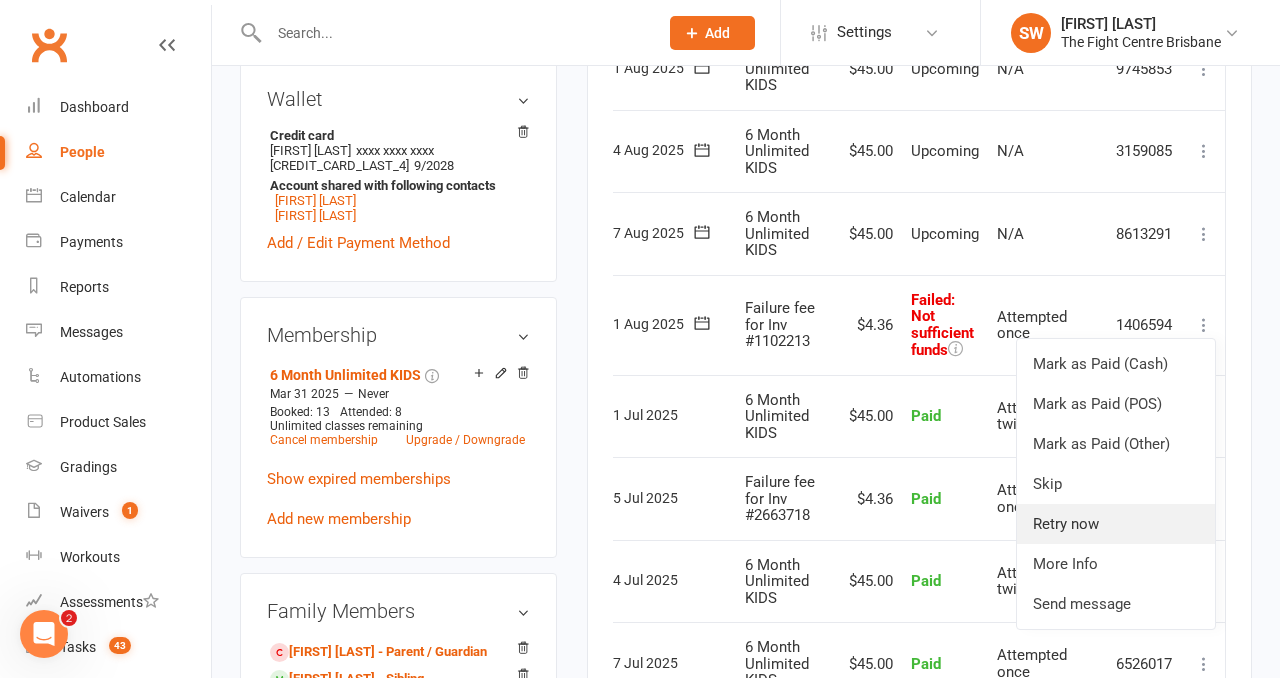 click on "Retry now" at bounding box center [1116, 524] 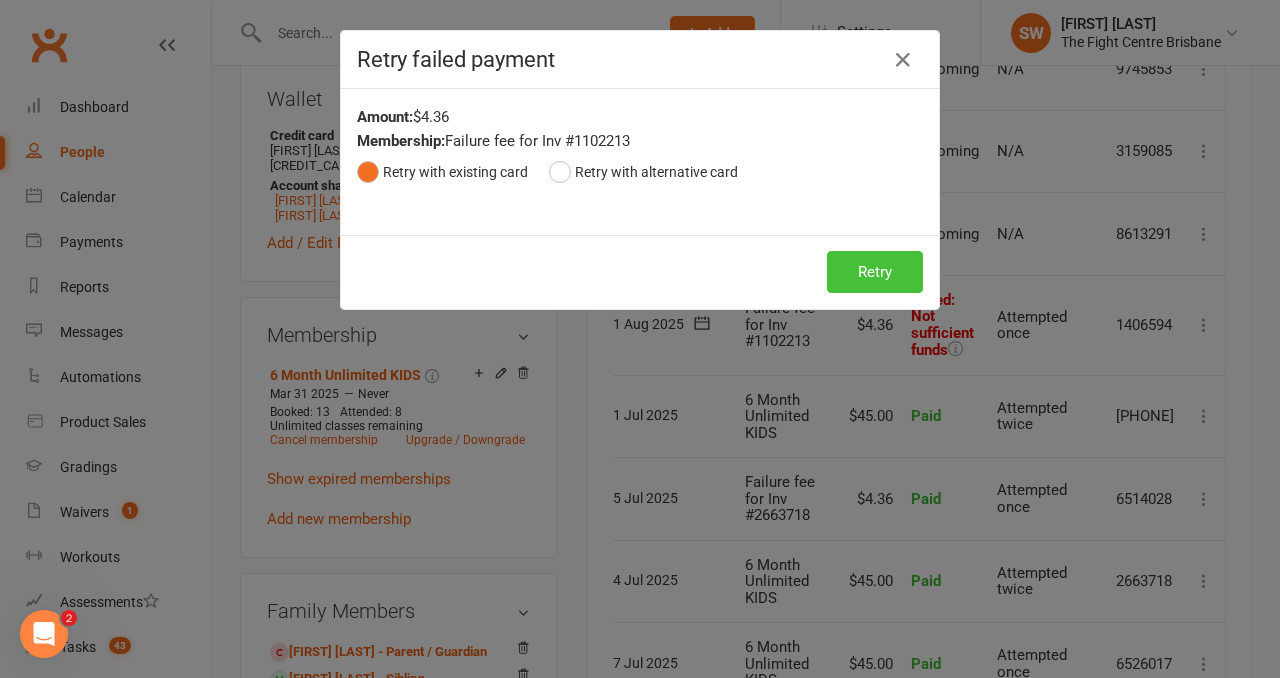 click on "Retry" at bounding box center (875, 272) 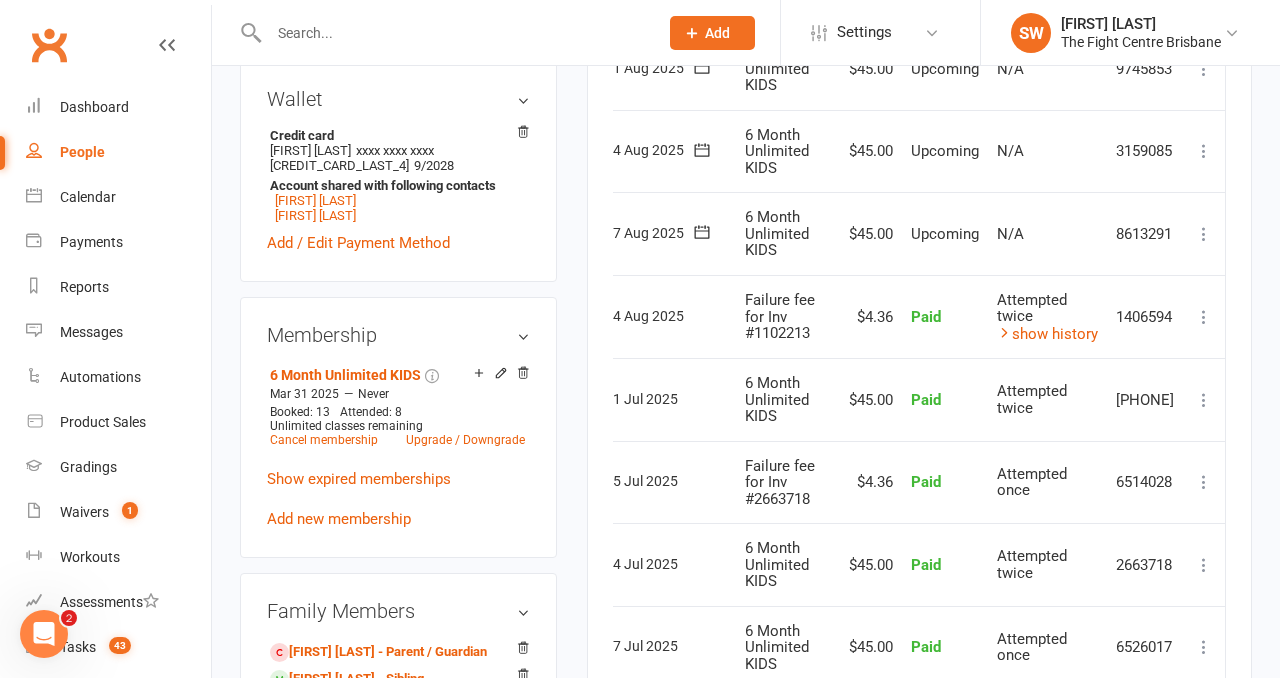 scroll, scrollTop: 669, scrollLeft: 0, axis: vertical 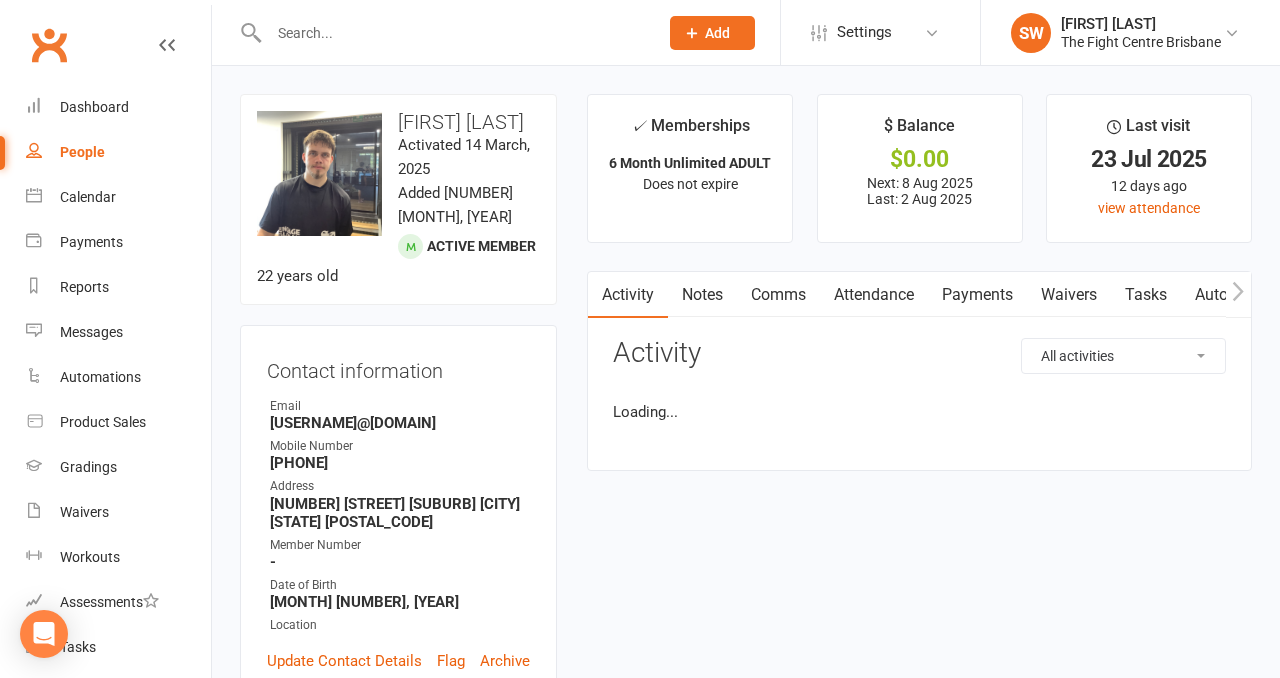 click on "Payments" at bounding box center [977, 295] 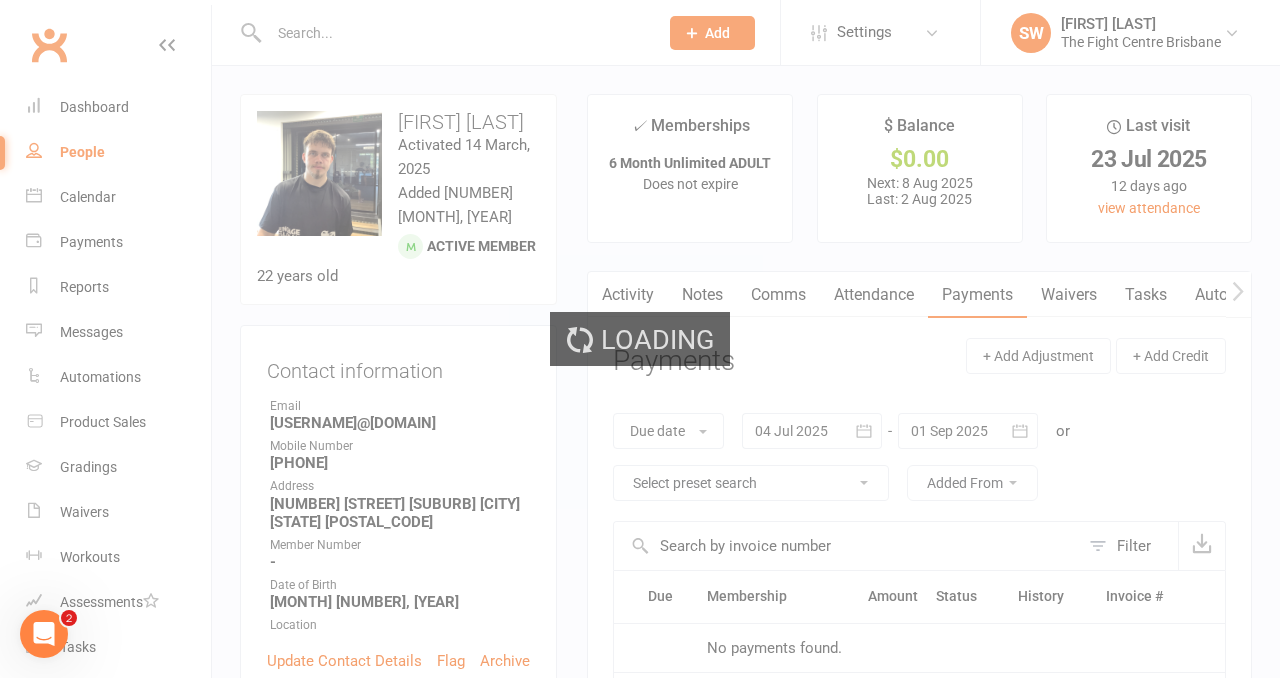 scroll, scrollTop: 0, scrollLeft: 0, axis: both 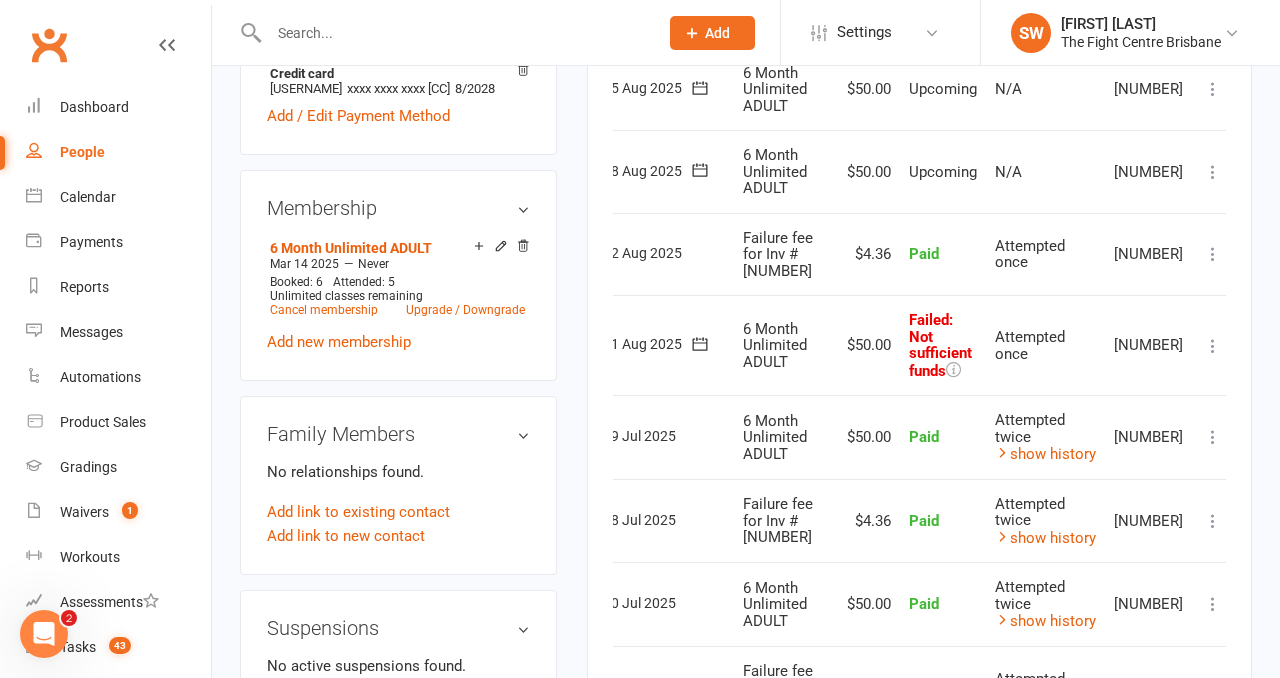 click at bounding box center [1213, 346] 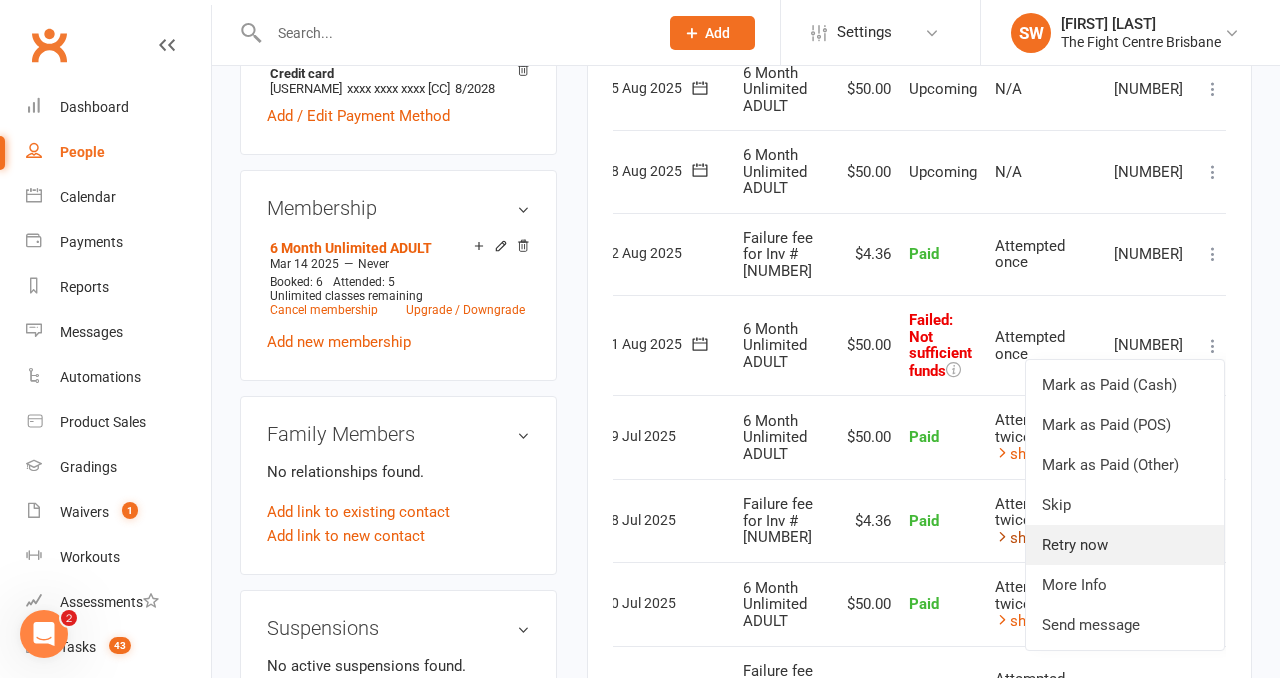 click on "Retry now" at bounding box center (1125, 545) 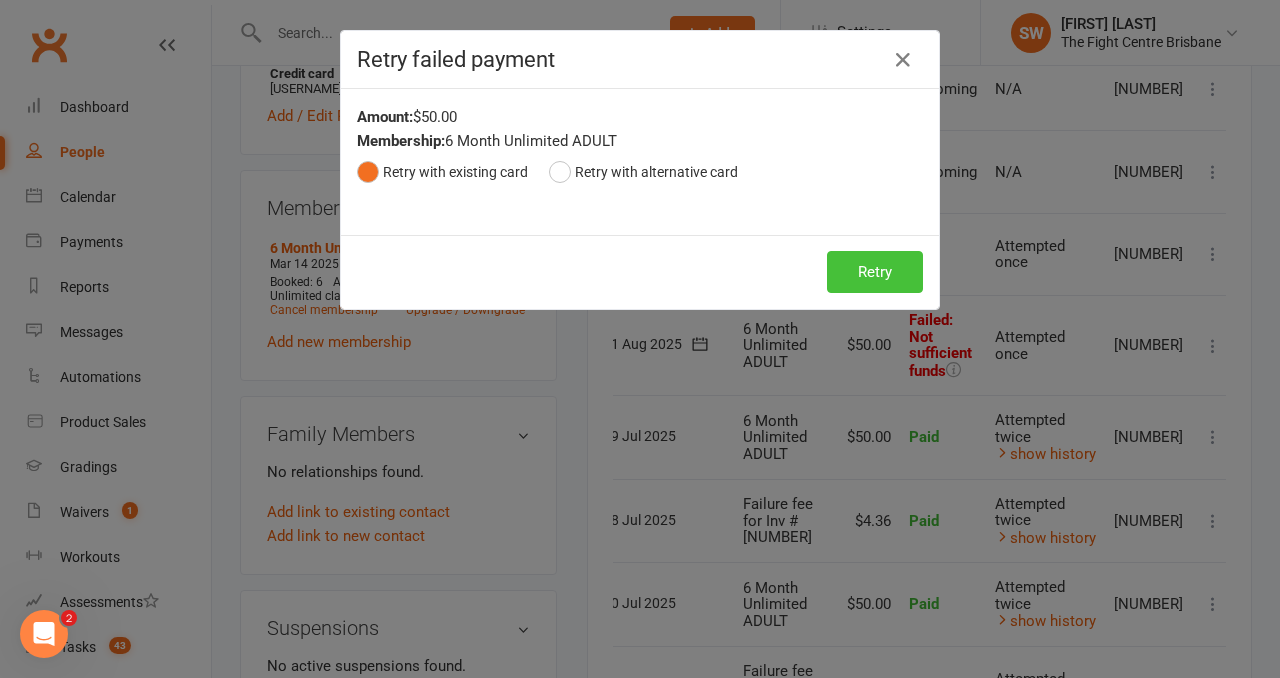 click on "Retry" at bounding box center [875, 272] 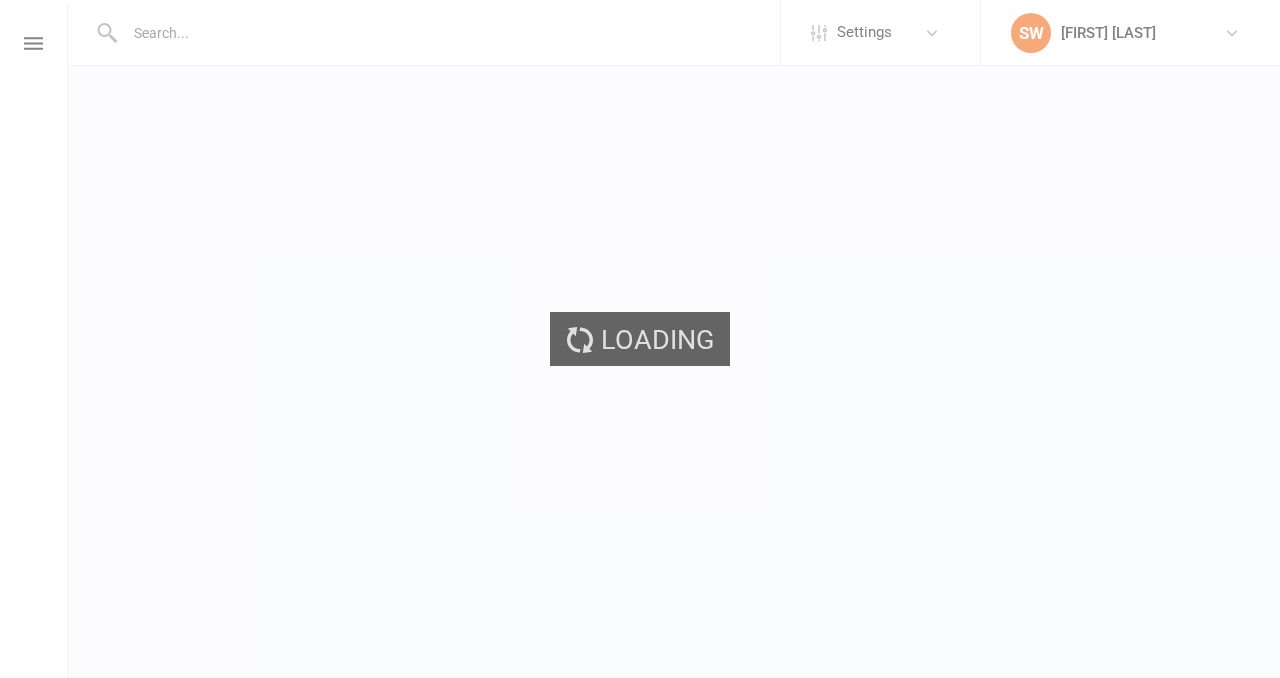 scroll, scrollTop: 0, scrollLeft: 0, axis: both 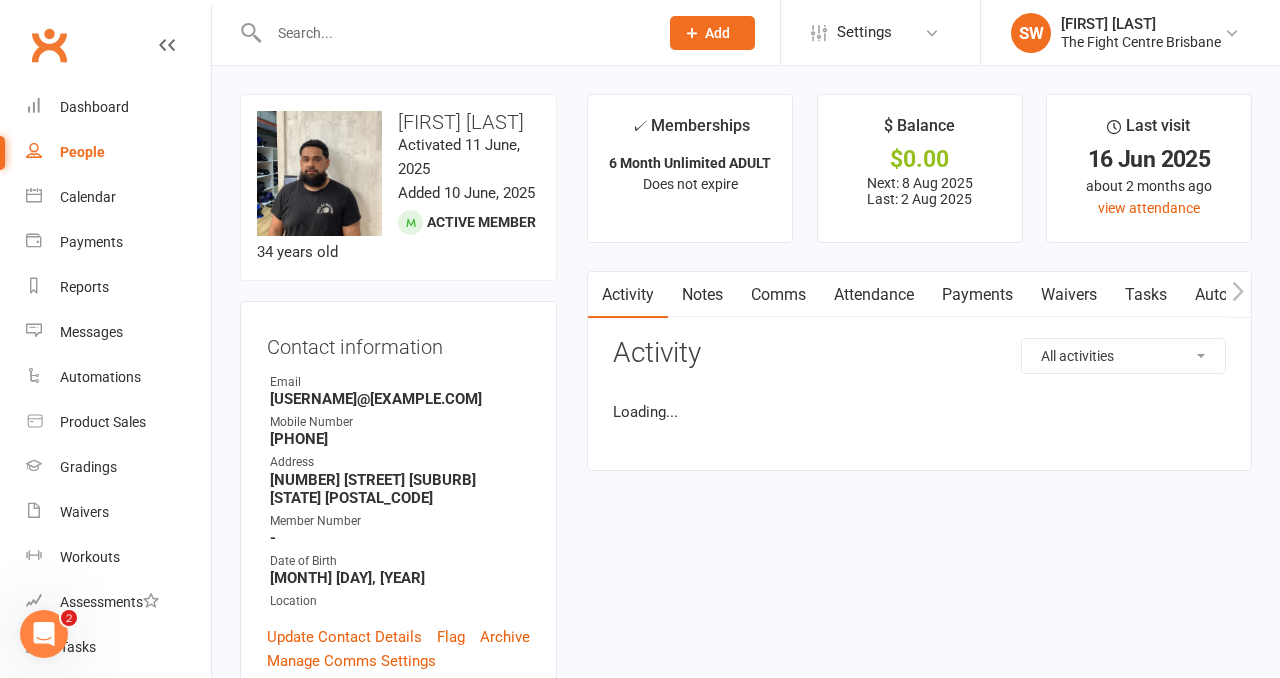 click on "Payments" at bounding box center (977, 295) 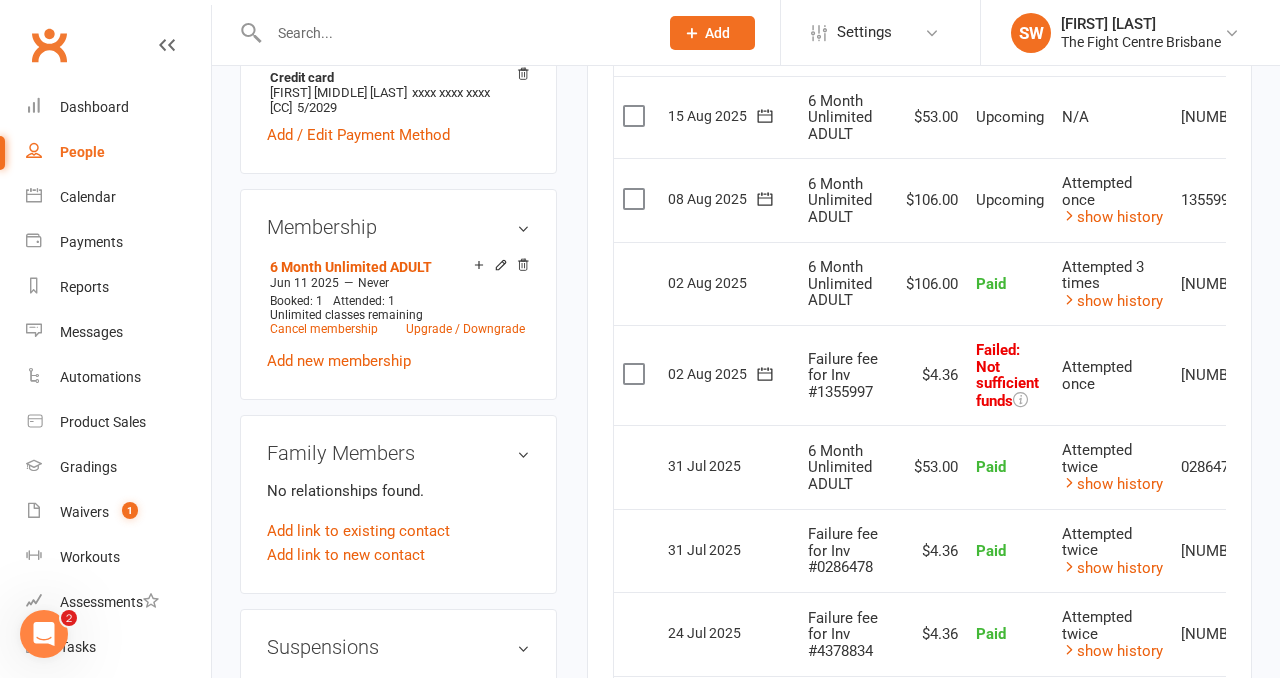 scroll, scrollTop: 751, scrollLeft: 0, axis: vertical 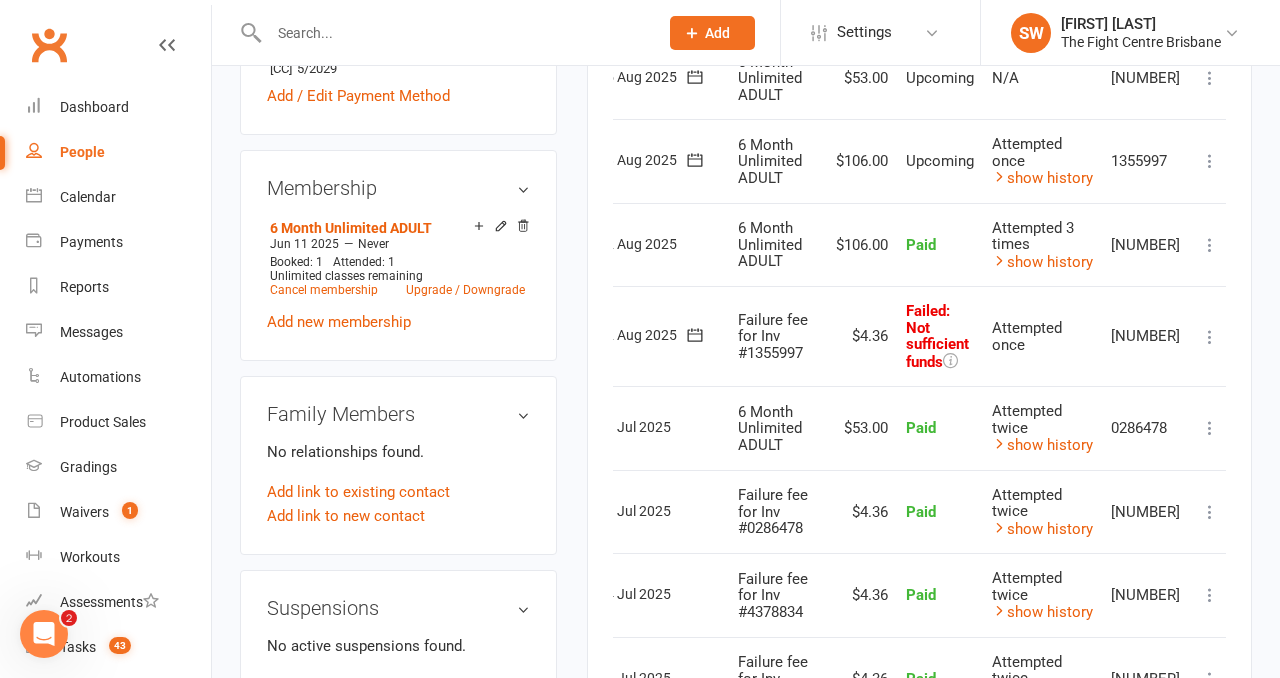 click at bounding box center [1210, 337] 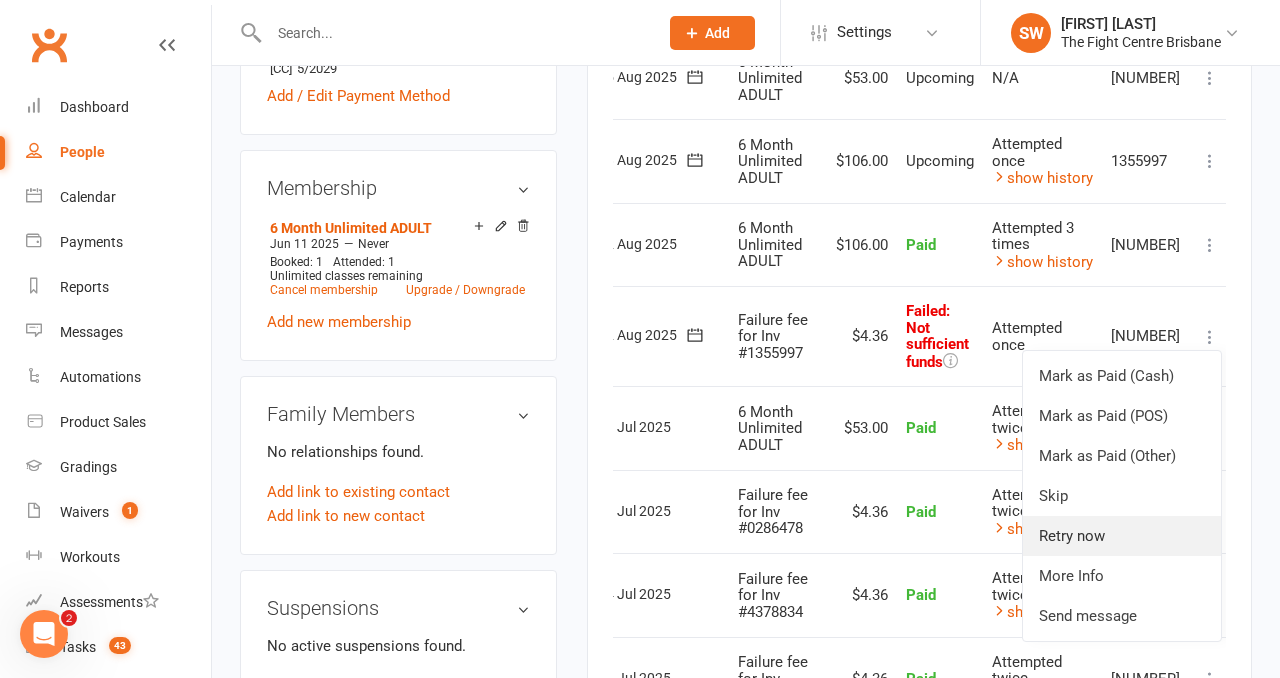 click on "Retry now" at bounding box center (1122, 536) 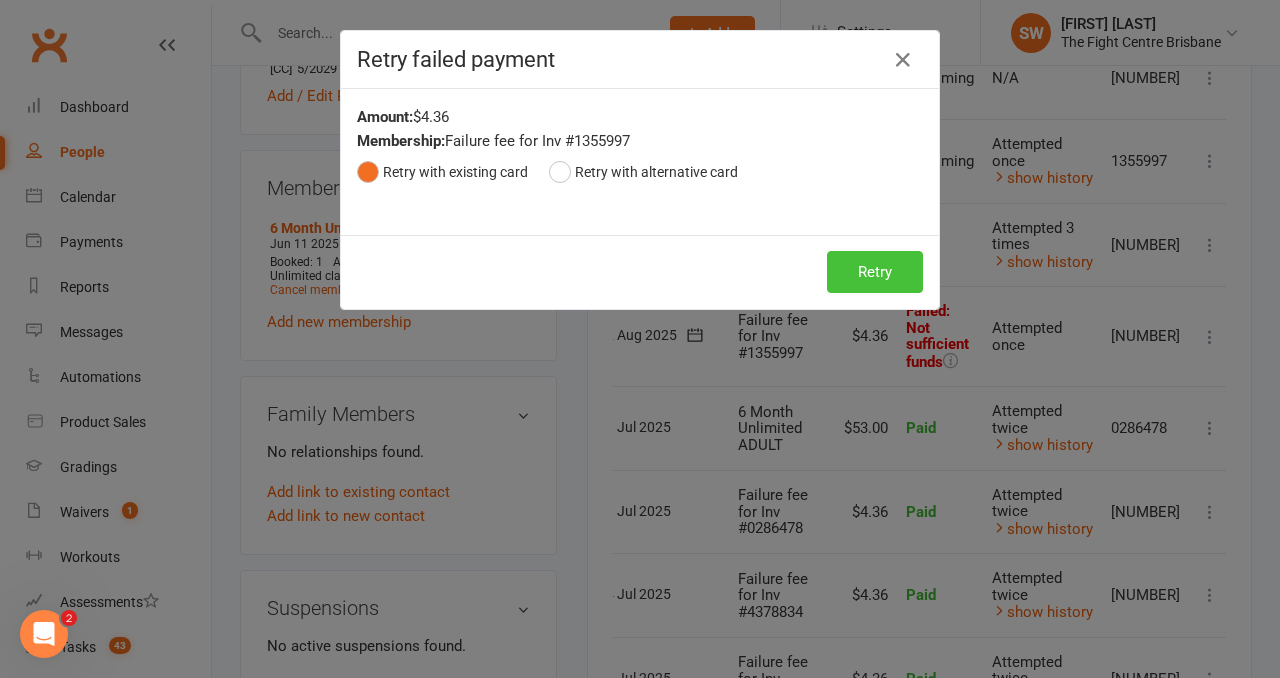 click on "Retry" at bounding box center (875, 272) 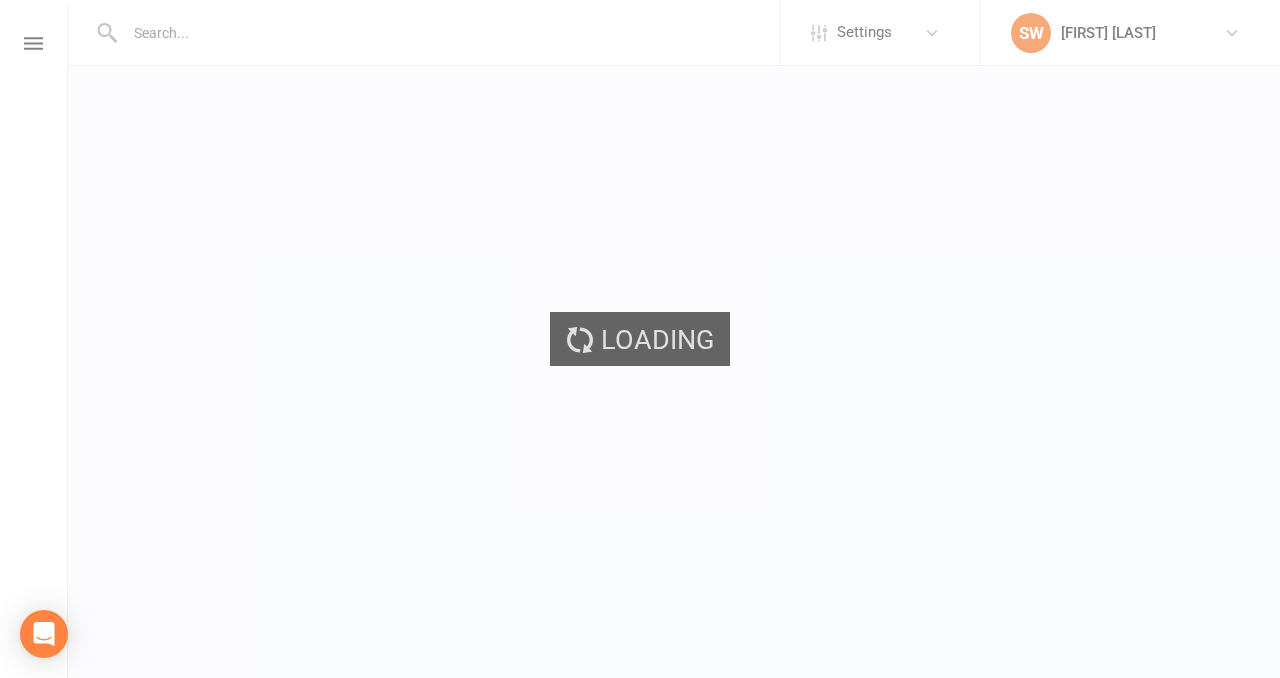 scroll, scrollTop: 0, scrollLeft: 0, axis: both 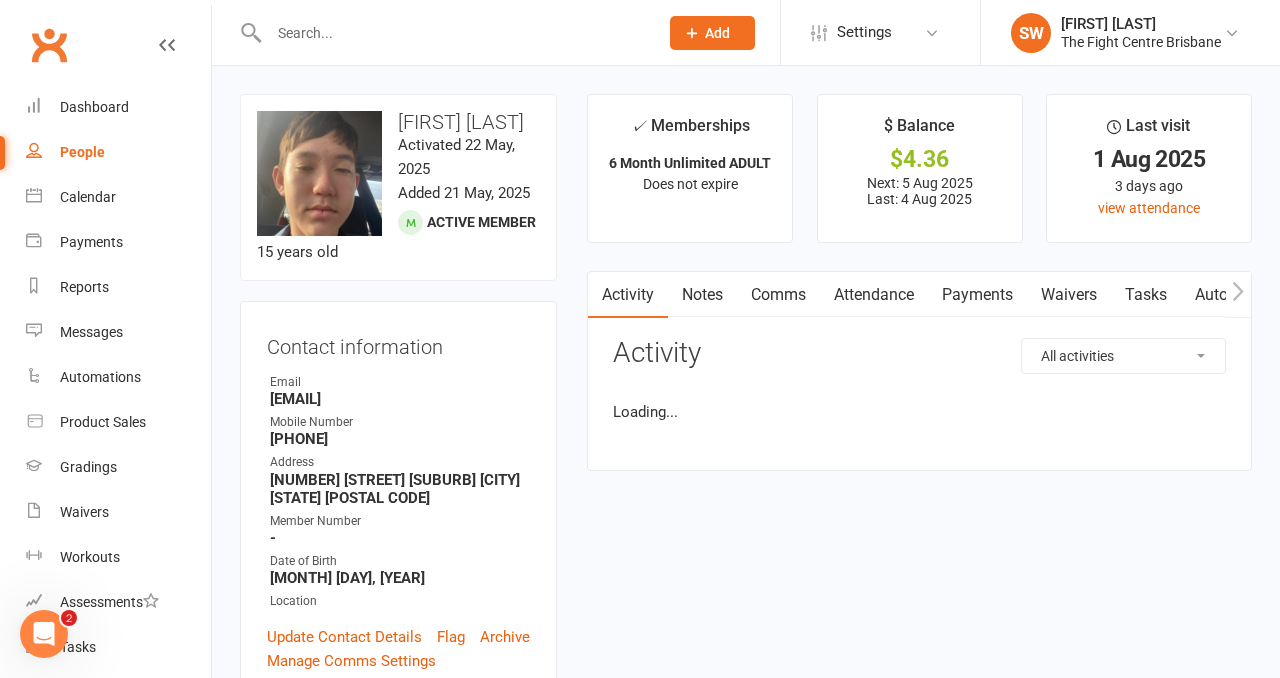click on "Payments" at bounding box center [977, 295] 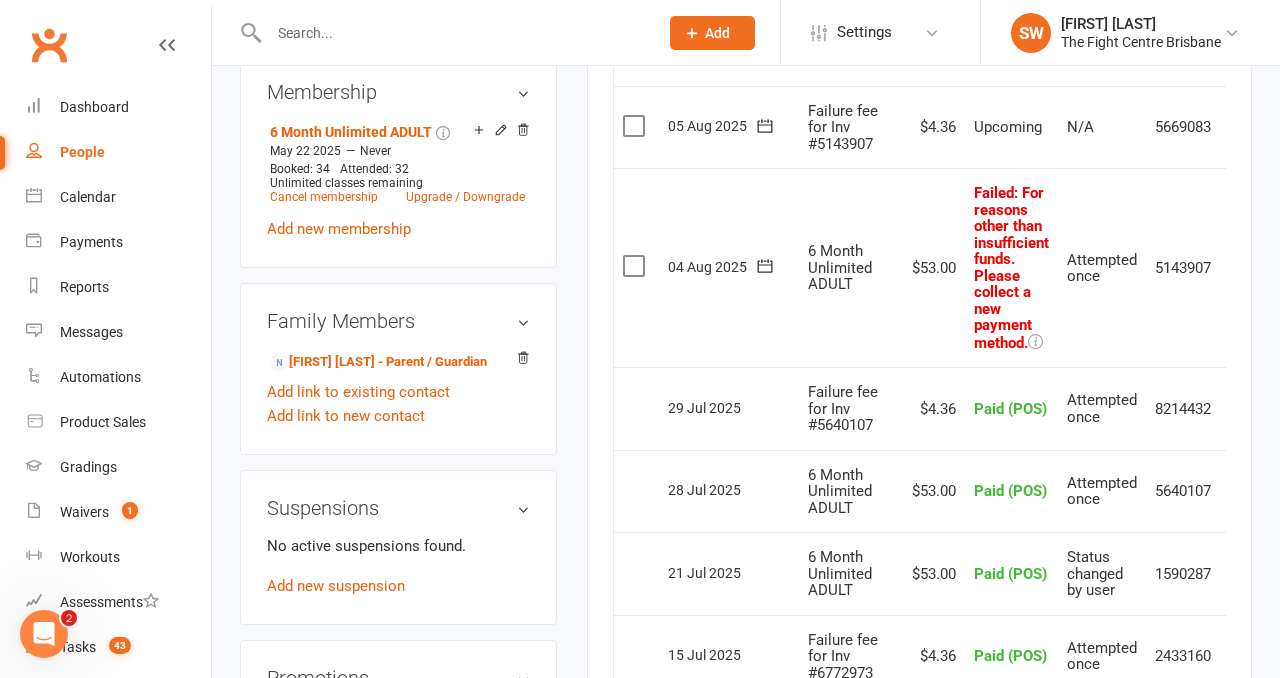 scroll, scrollTop: 866, scrollLeft: 0, axis: vertical 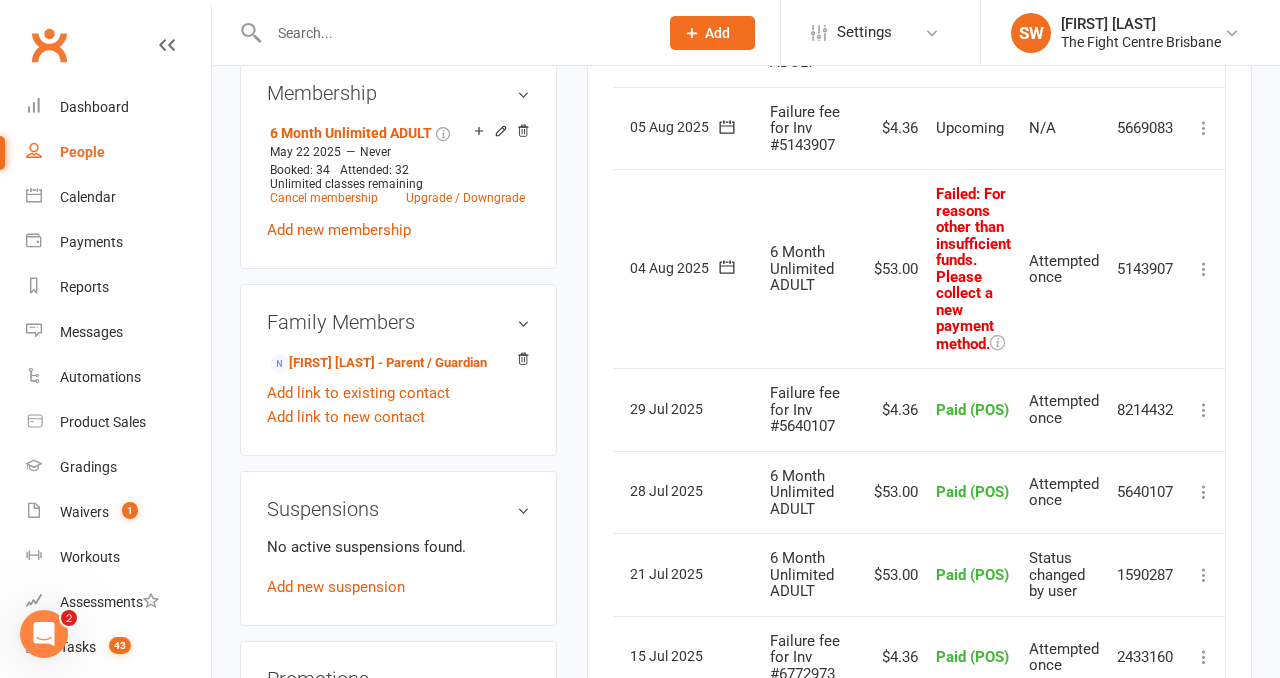 click at bounding box center [1204, 269] 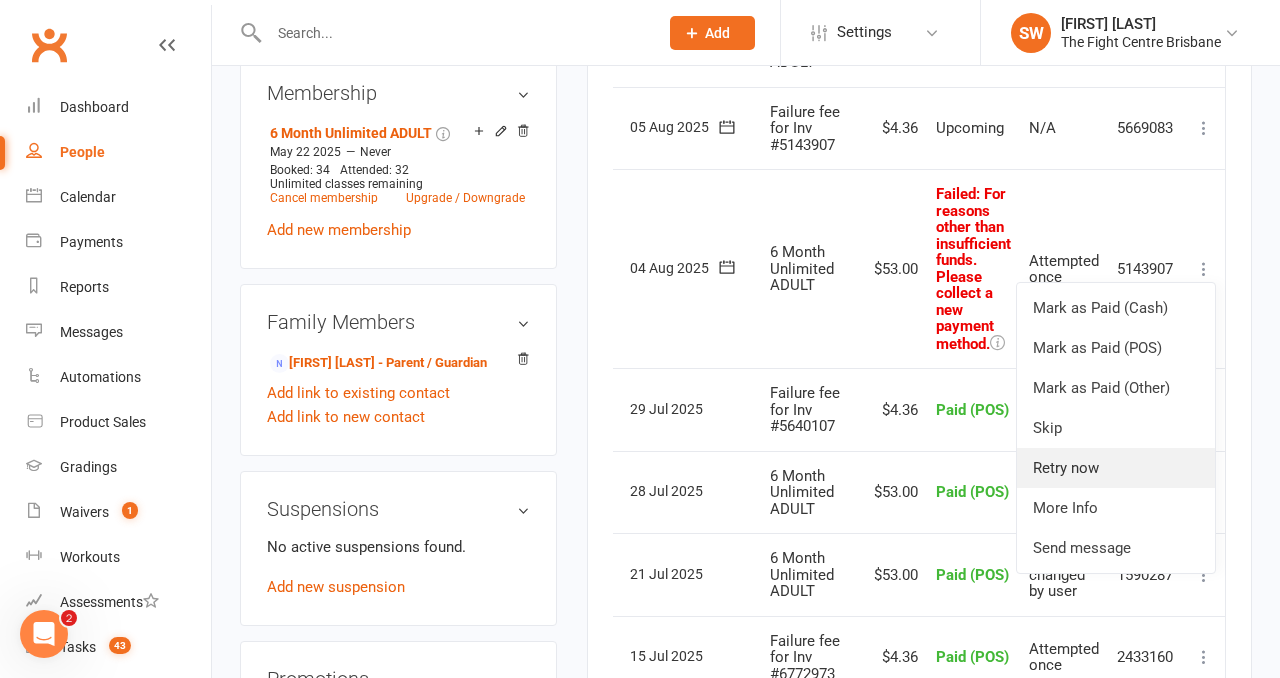 click on "Retry now" at bounding box center (1116, 468) 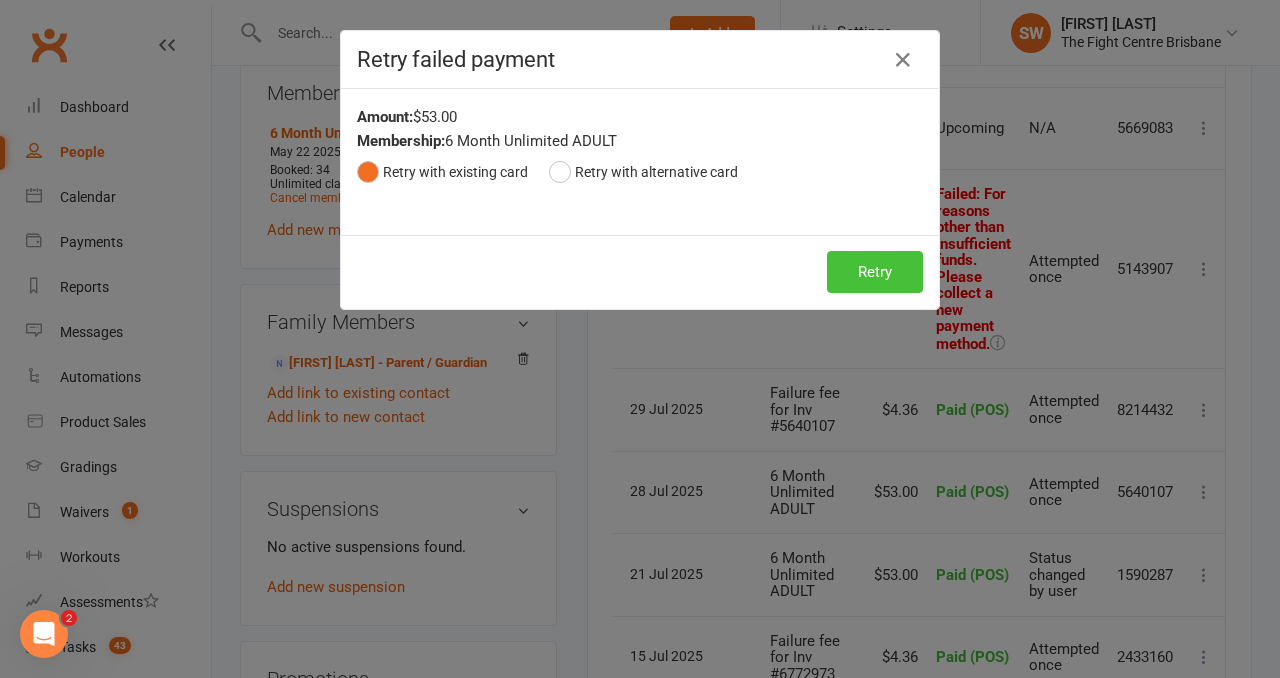 click on "Retry" at bounding box center [875, 272] 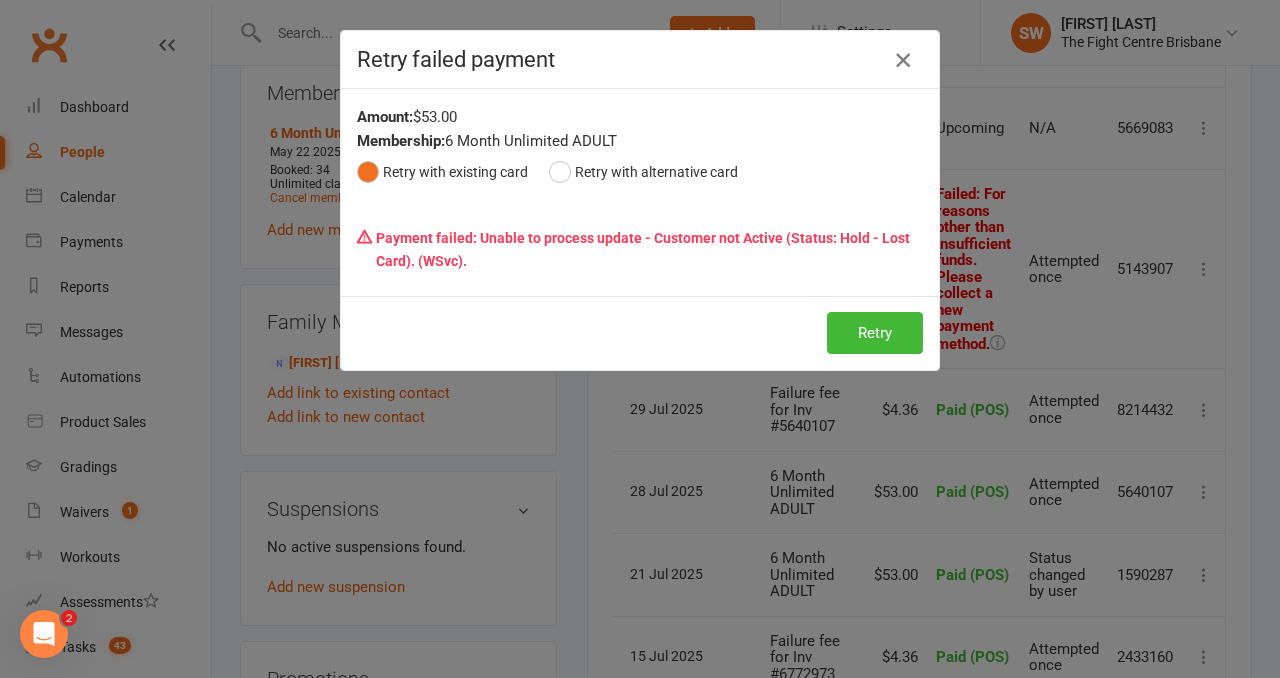 click at bounding box center (903, 60) 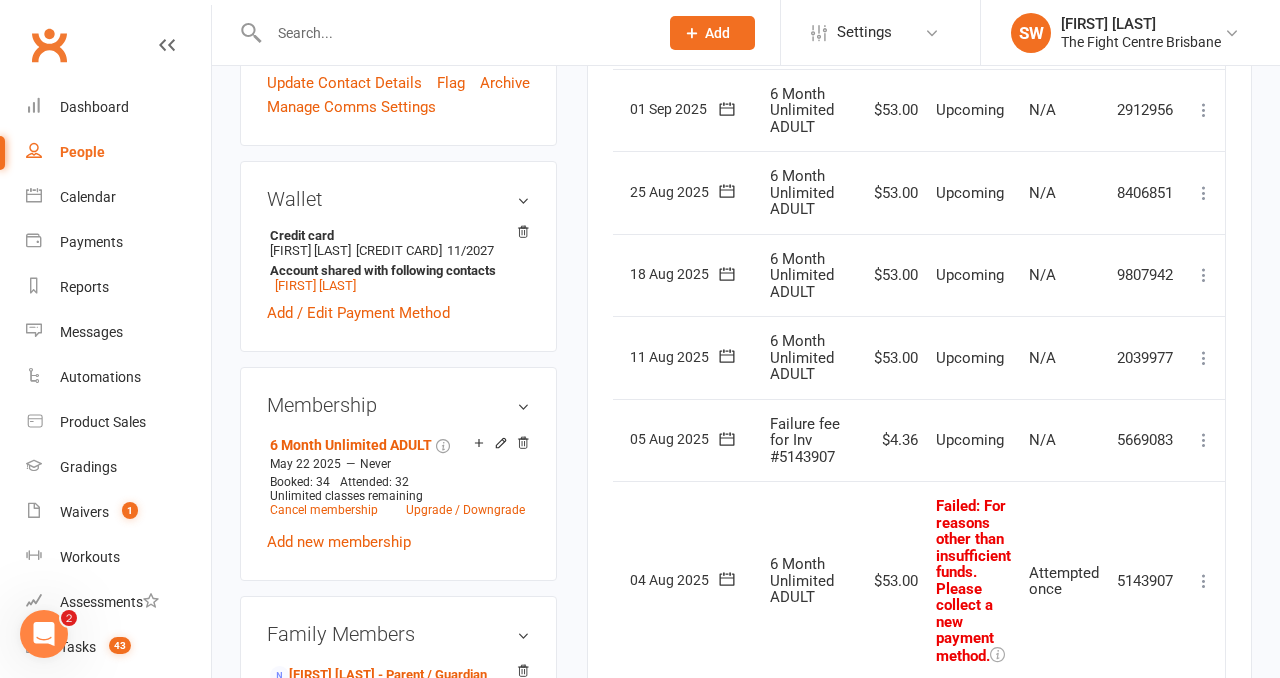 scroll, scrollTop: 0, scrollLeft: 0, axis: both 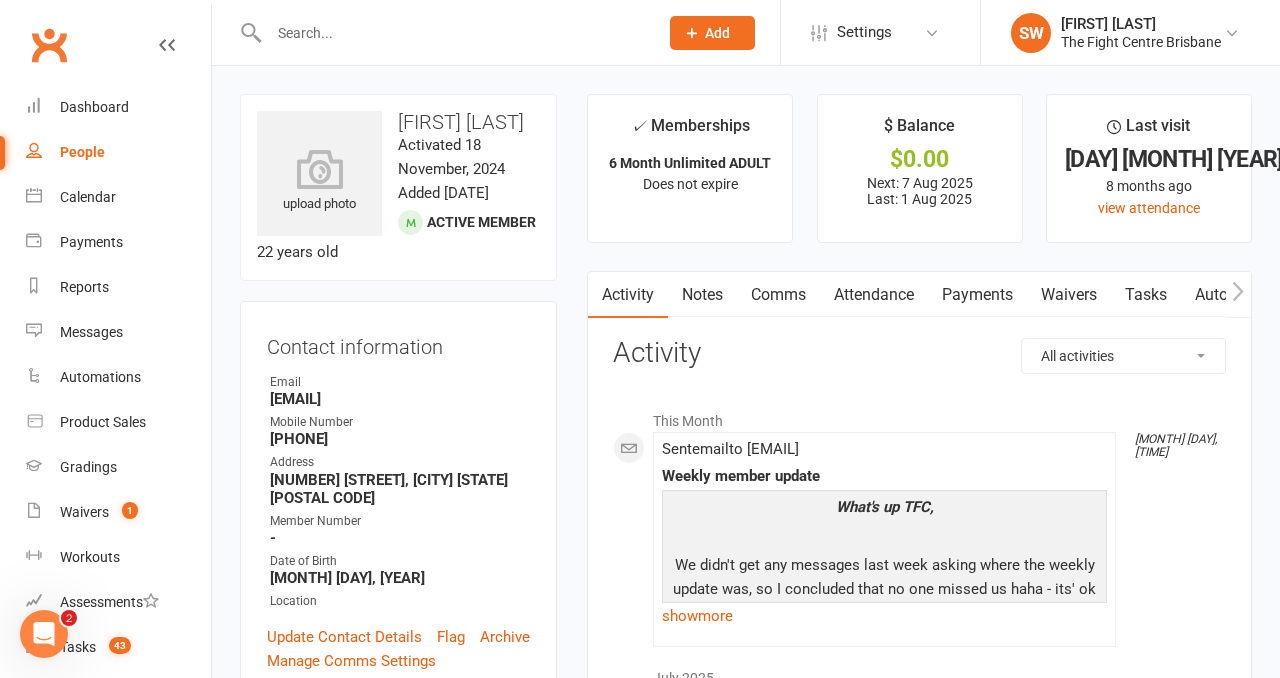 click on "Payments" at bounding box center [977, 295] 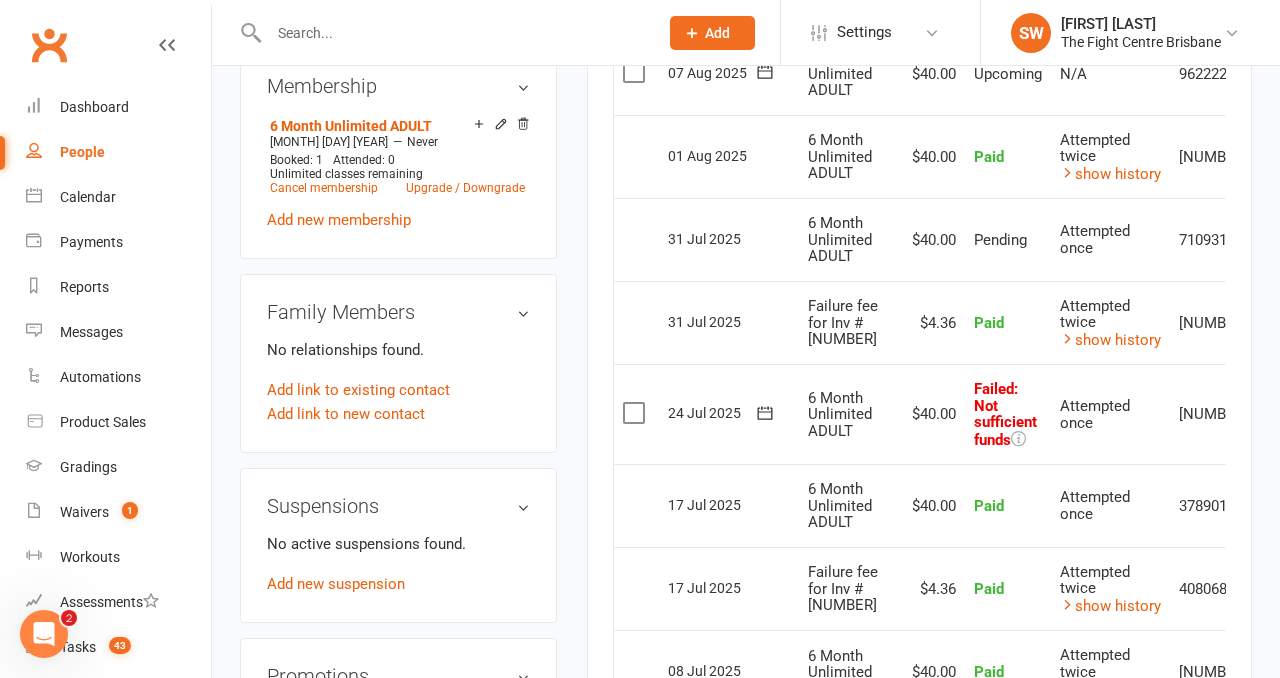 scroll, scrollTop: 849, scrollLeft: 0, axis: vertical 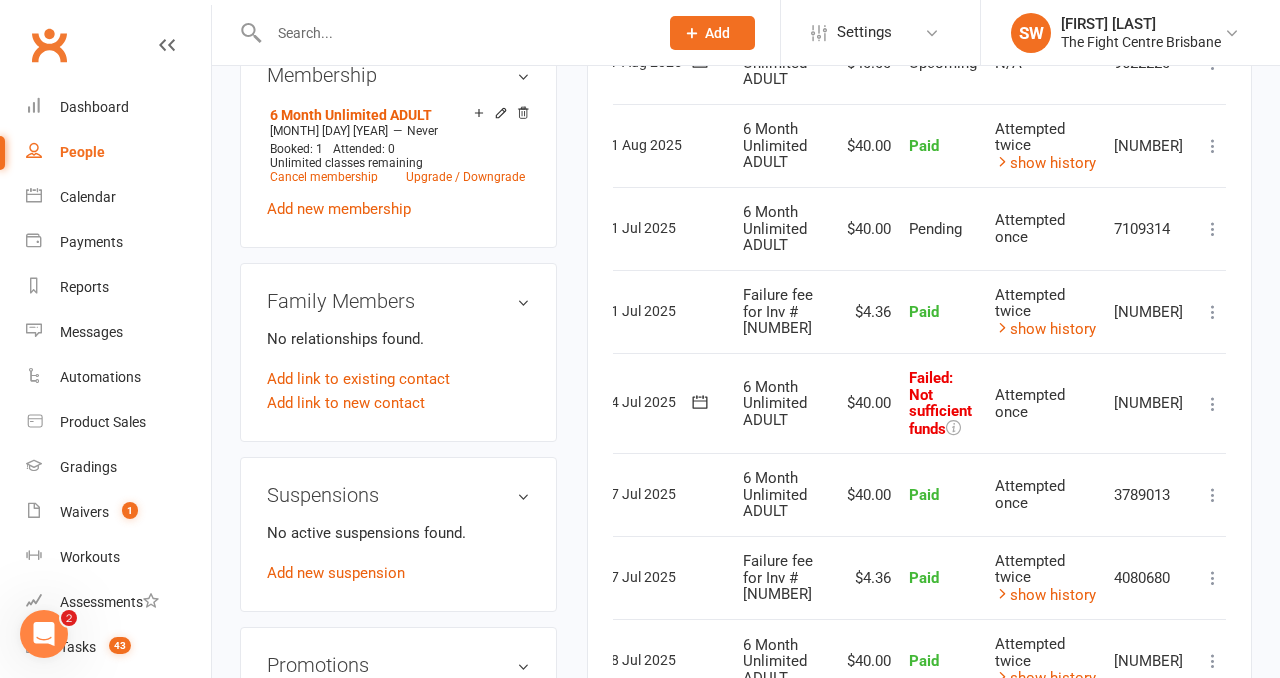 click at bounding box center [1213, 404] 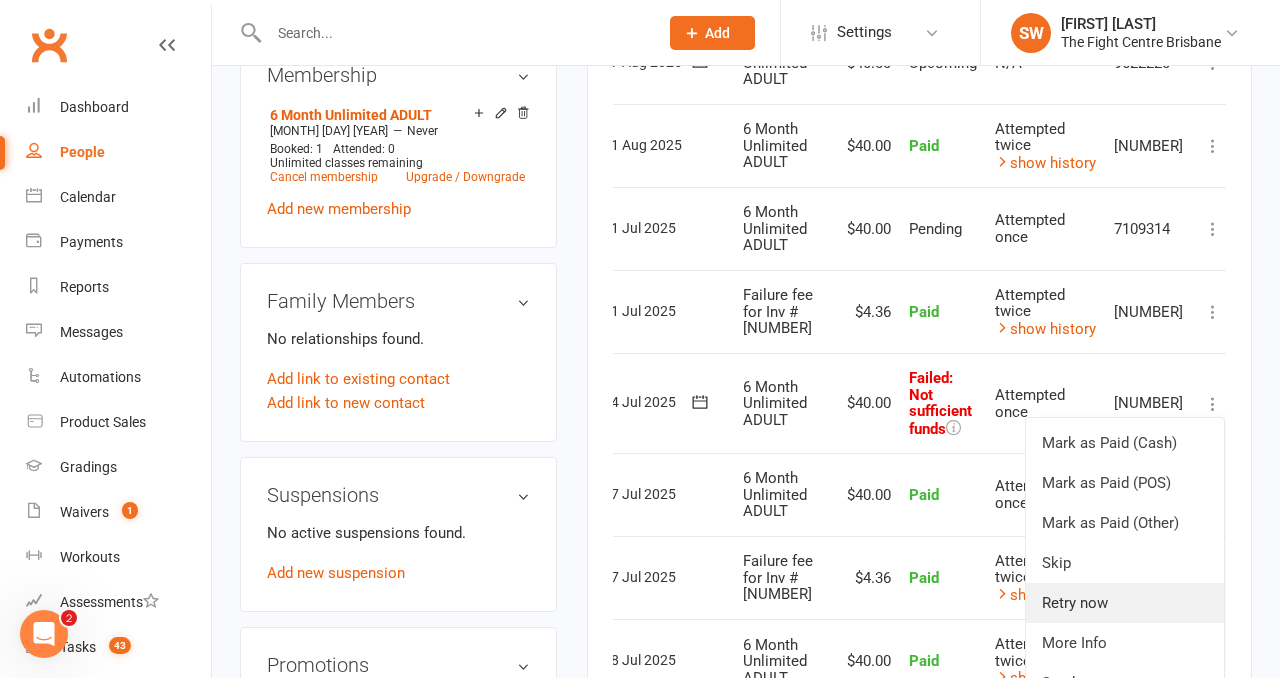 click on "Retry now" at bounding box center [1125, 603] 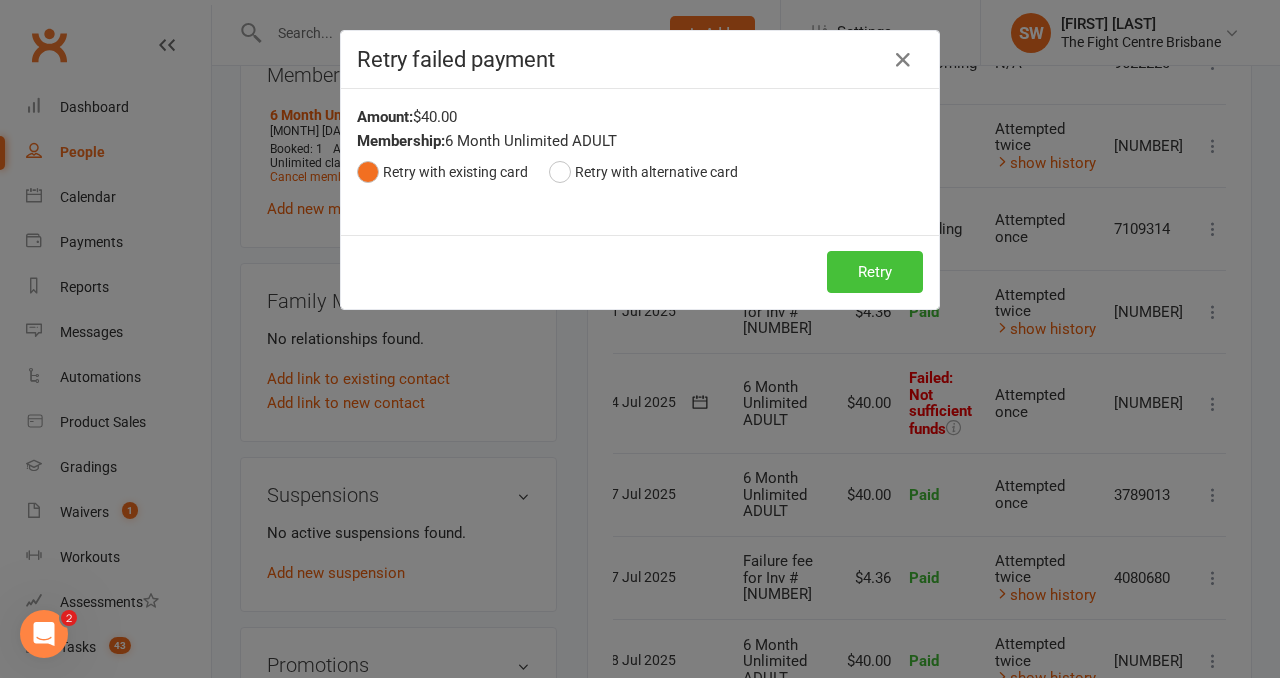 click on "Retry" at bounding box center (875, 272) 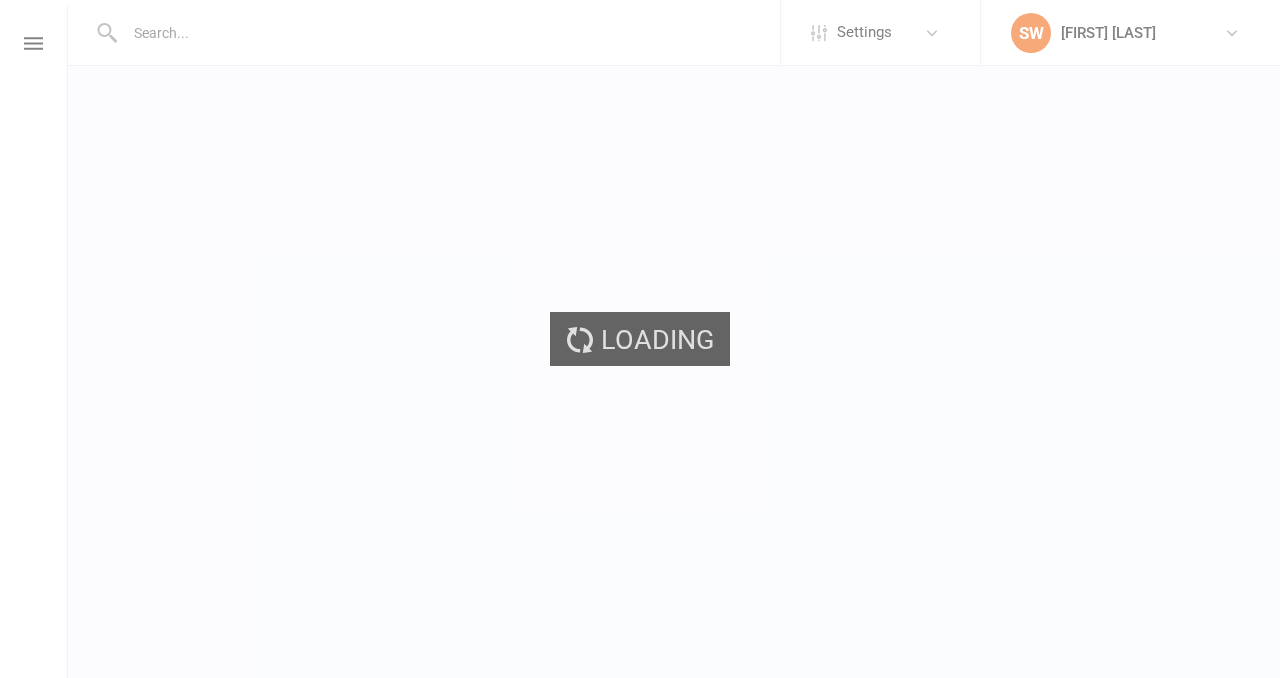 scroll, scrollTop: 0, scrollLeft: 0, axis: both 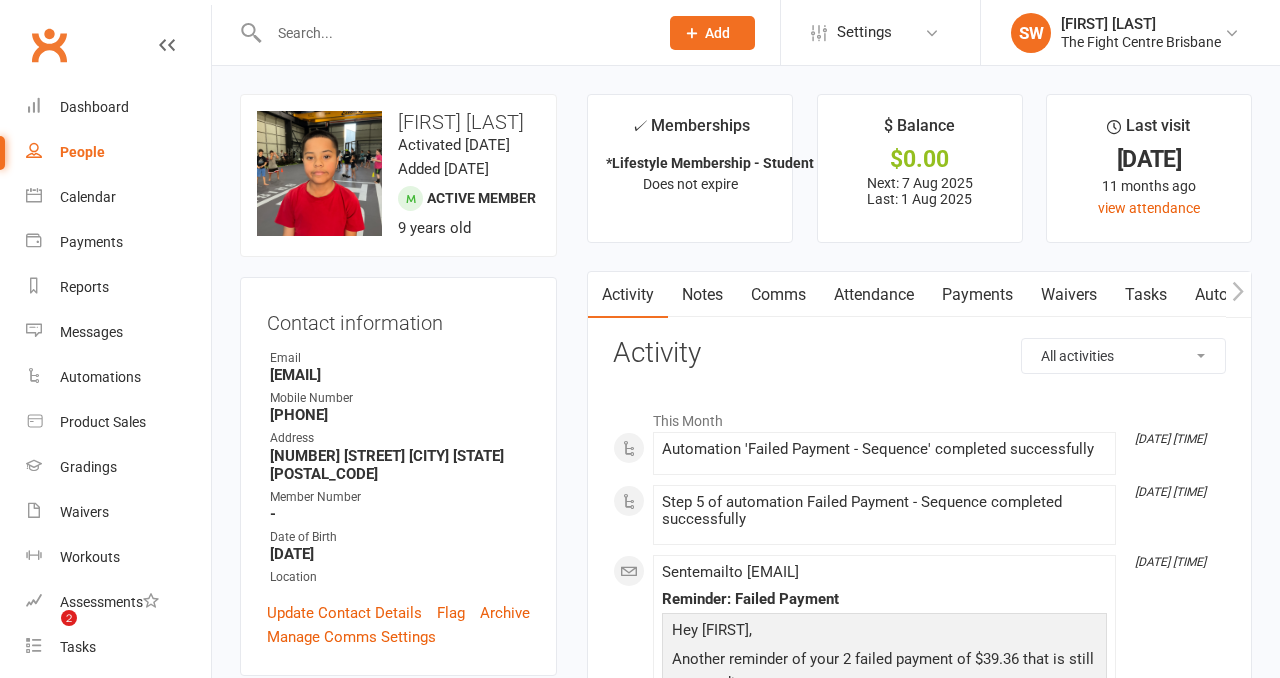 click on "Payments" at bounding box center (977, 295) 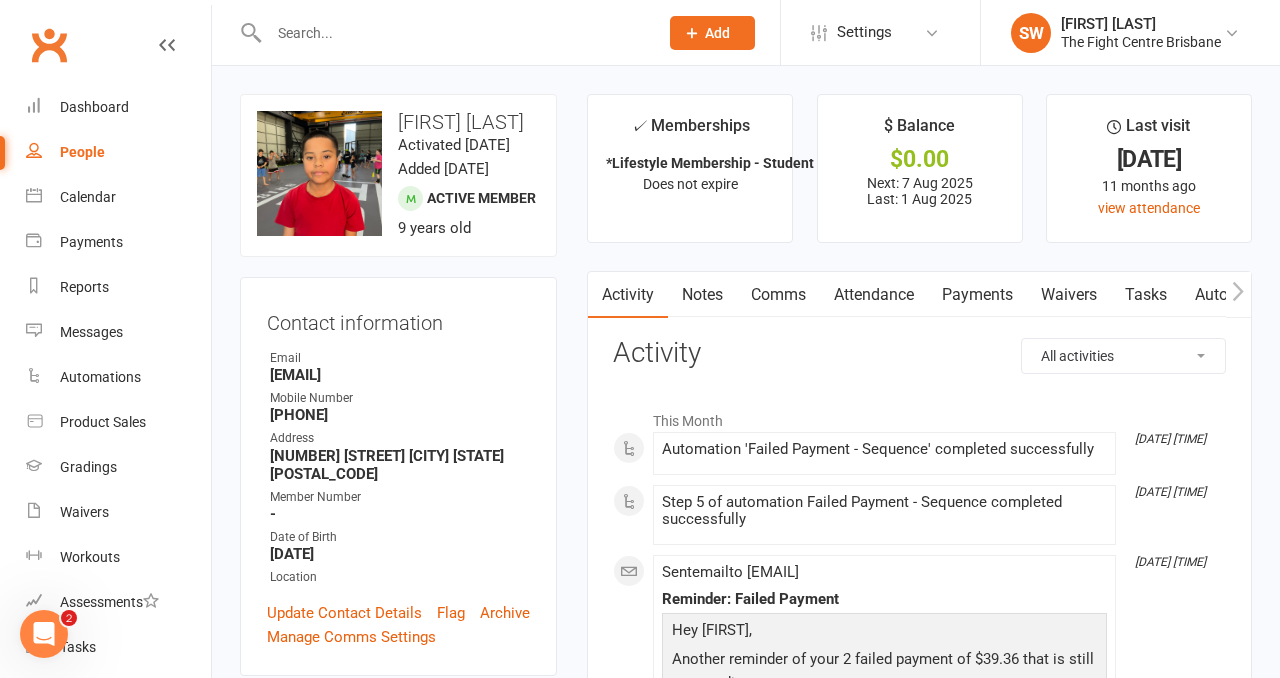 scroll, scrollTop: 0, scrollLeft: 0, axis: both 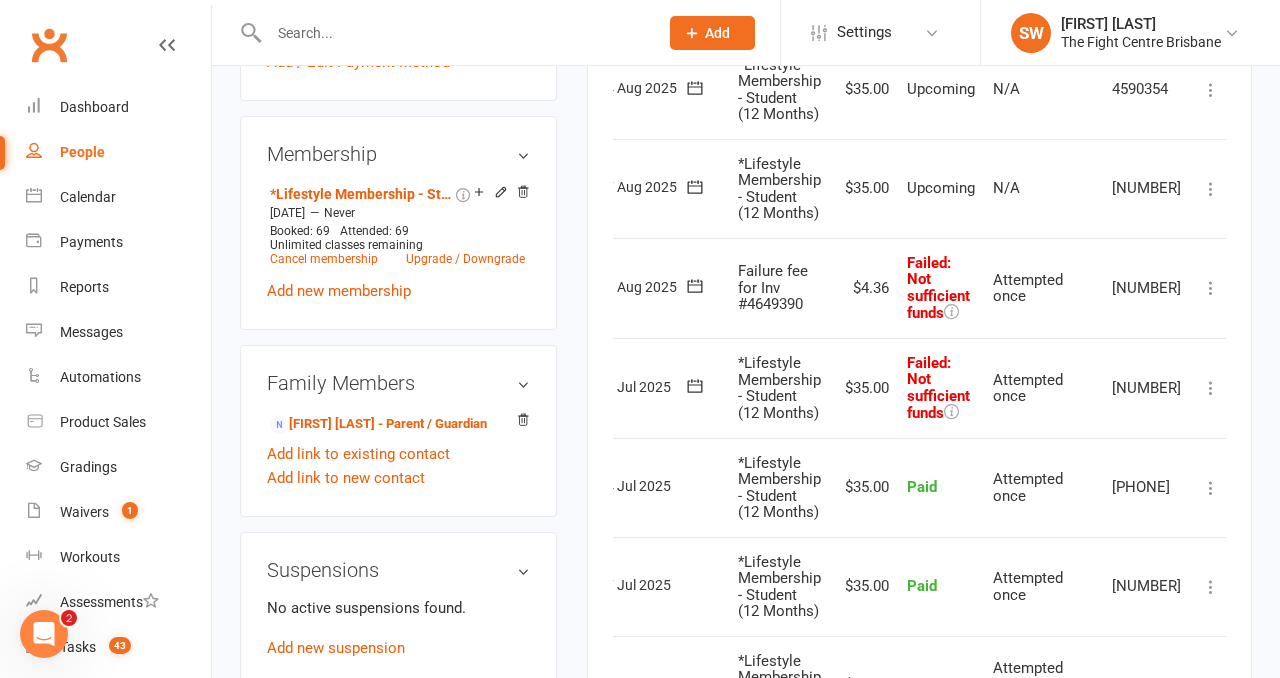 click at bounding box center [1211, 388] 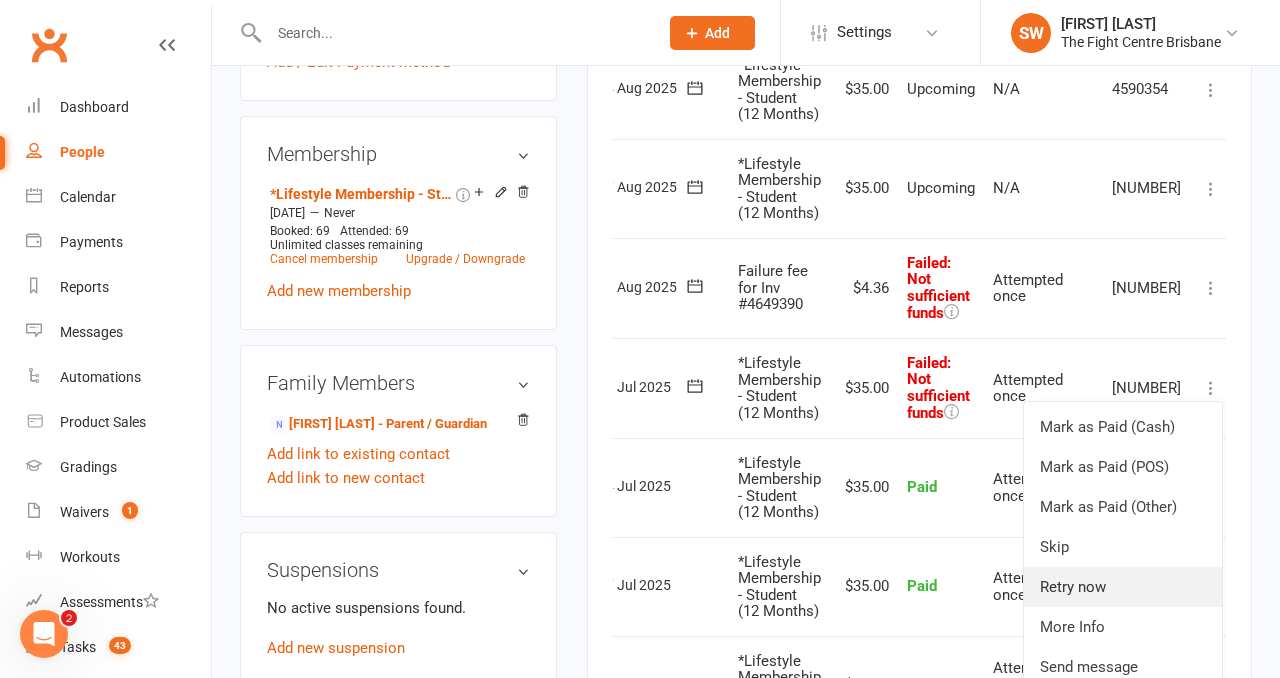 click on "Retry now" at bounding box center [1123, 587] 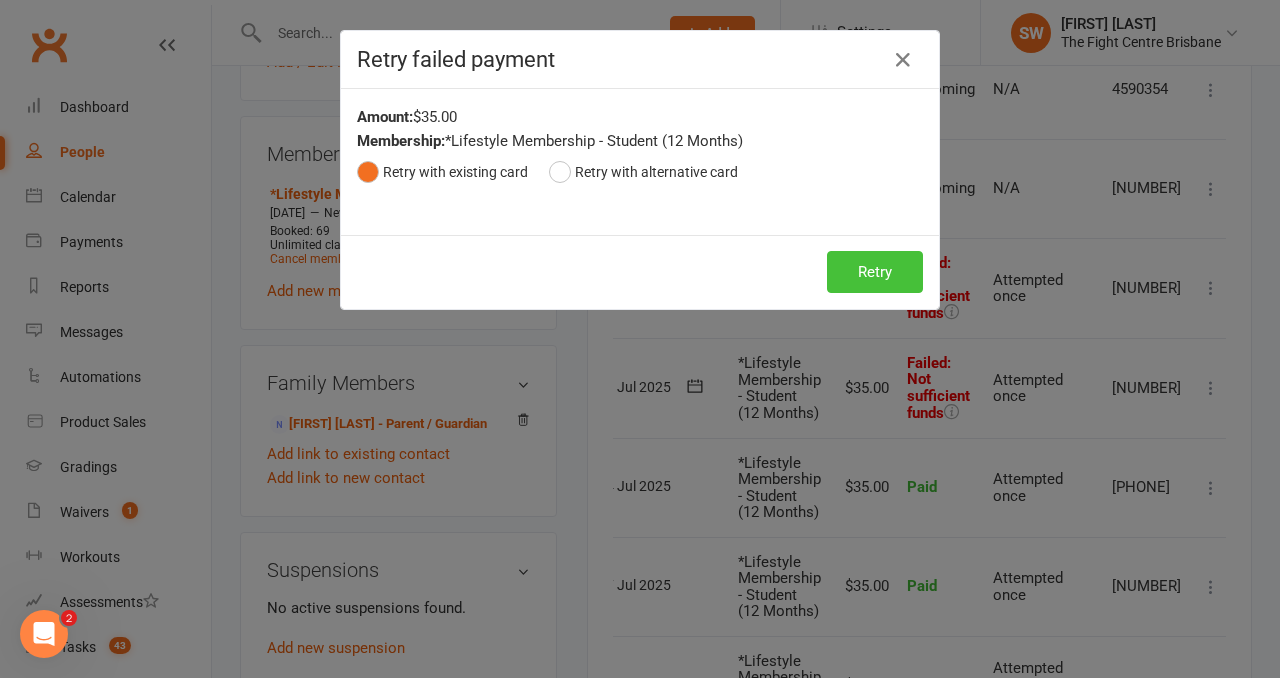click on "Retry" at bounding box center (875, 272) 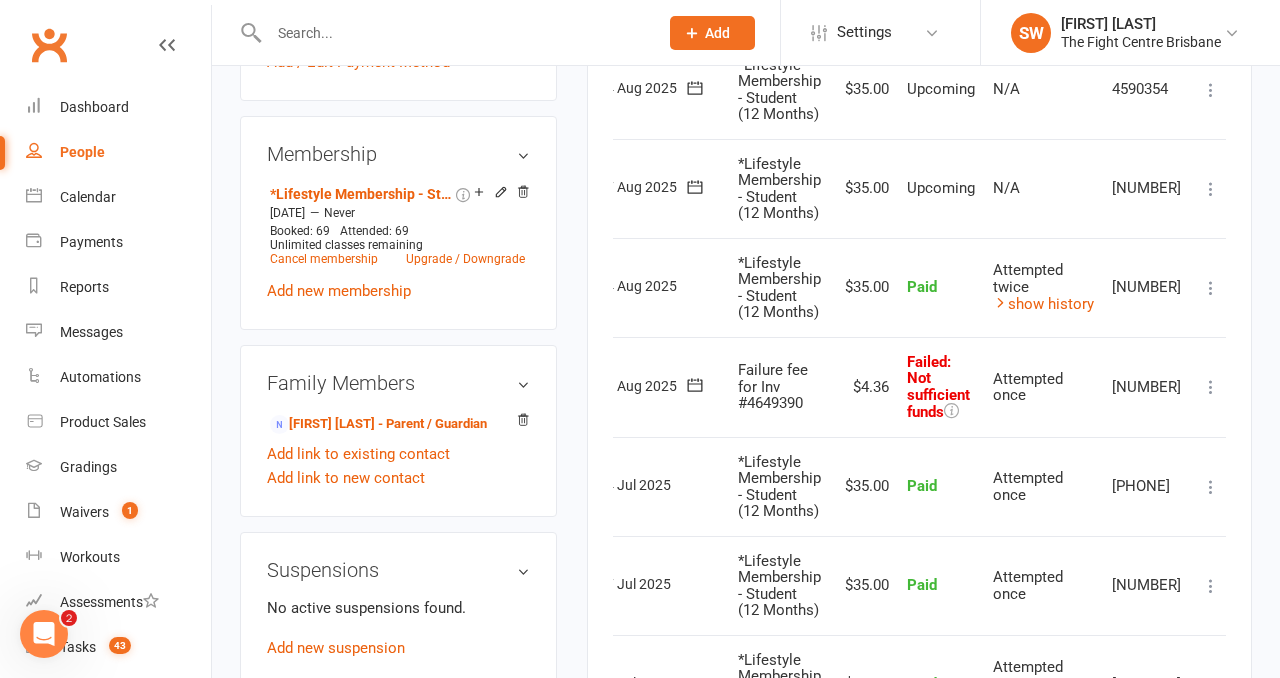 click at bounding box center (1211, 387) 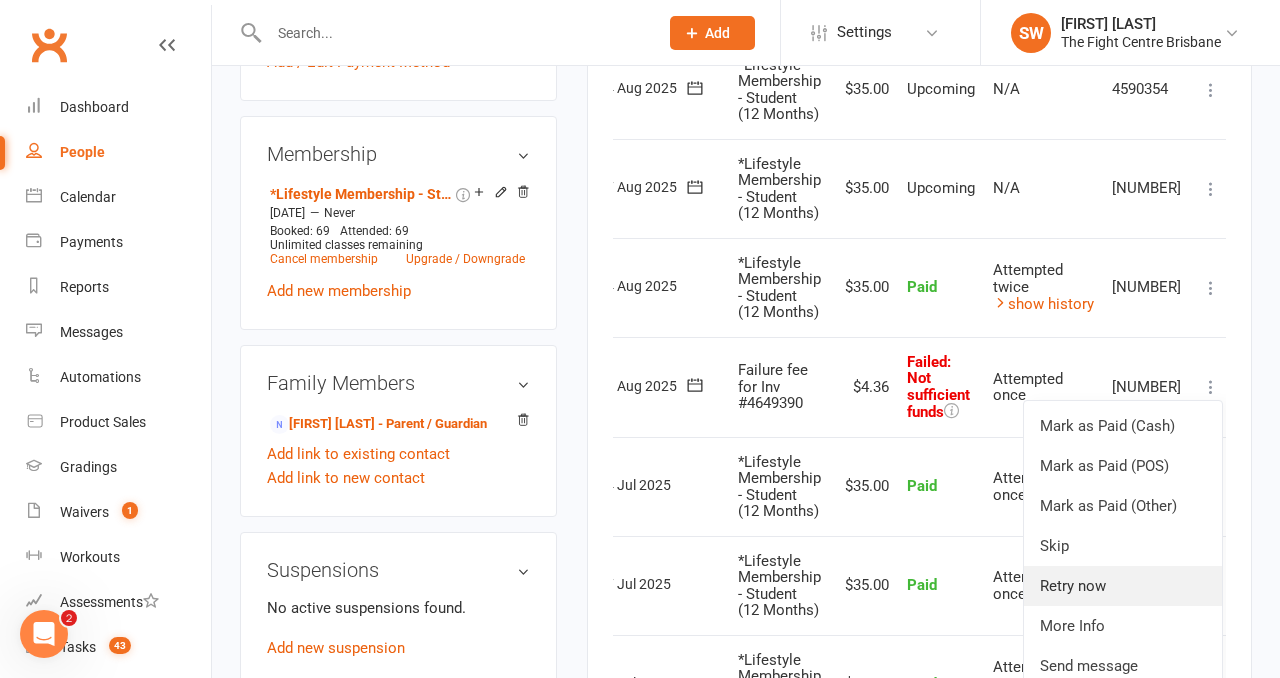 click on "Retry now" at bounding box center (1123, 586) 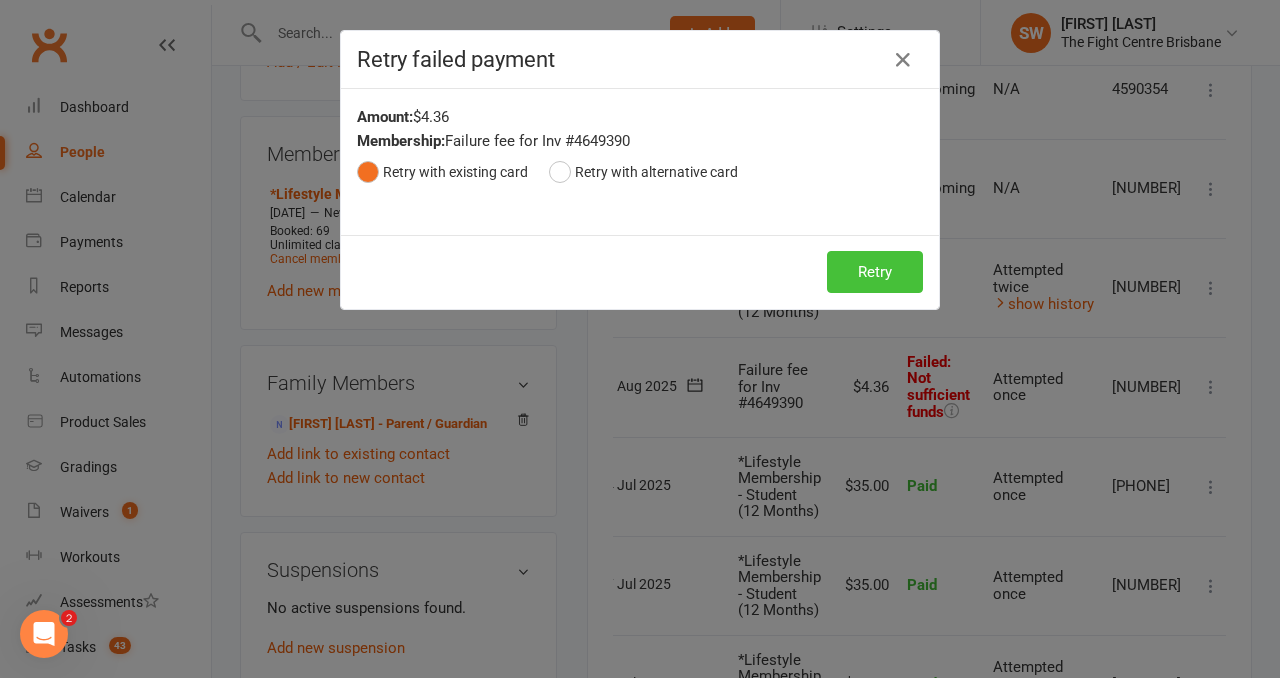 click on "Retry" at bounding box center (875, 272) 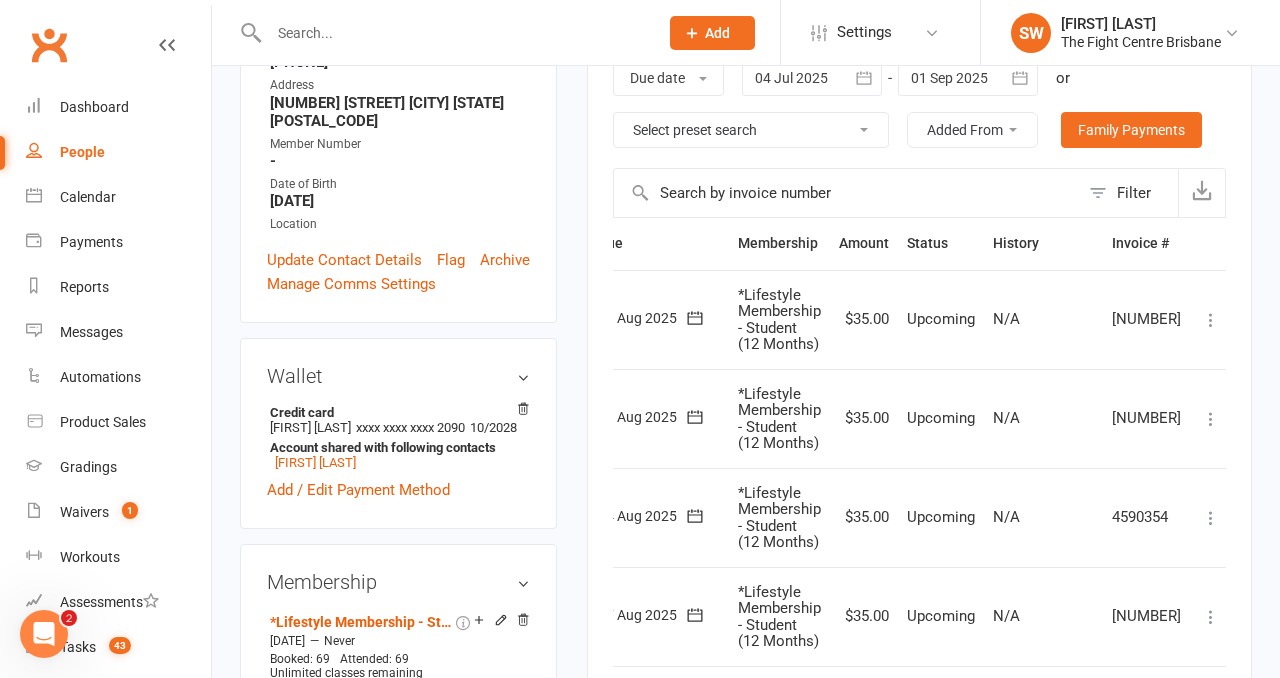 scroll, scrollTop: 0, scrollLeft: 0, axis: both 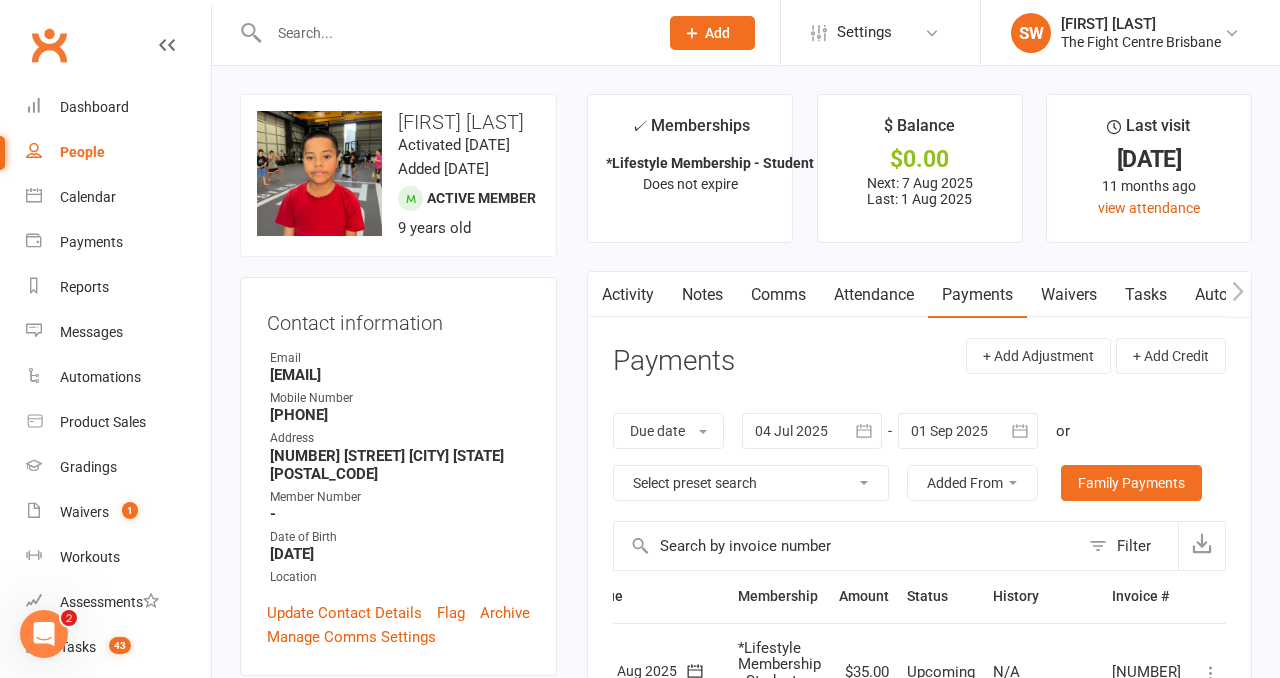 click on "Notes" at bounding box center [702, 295] 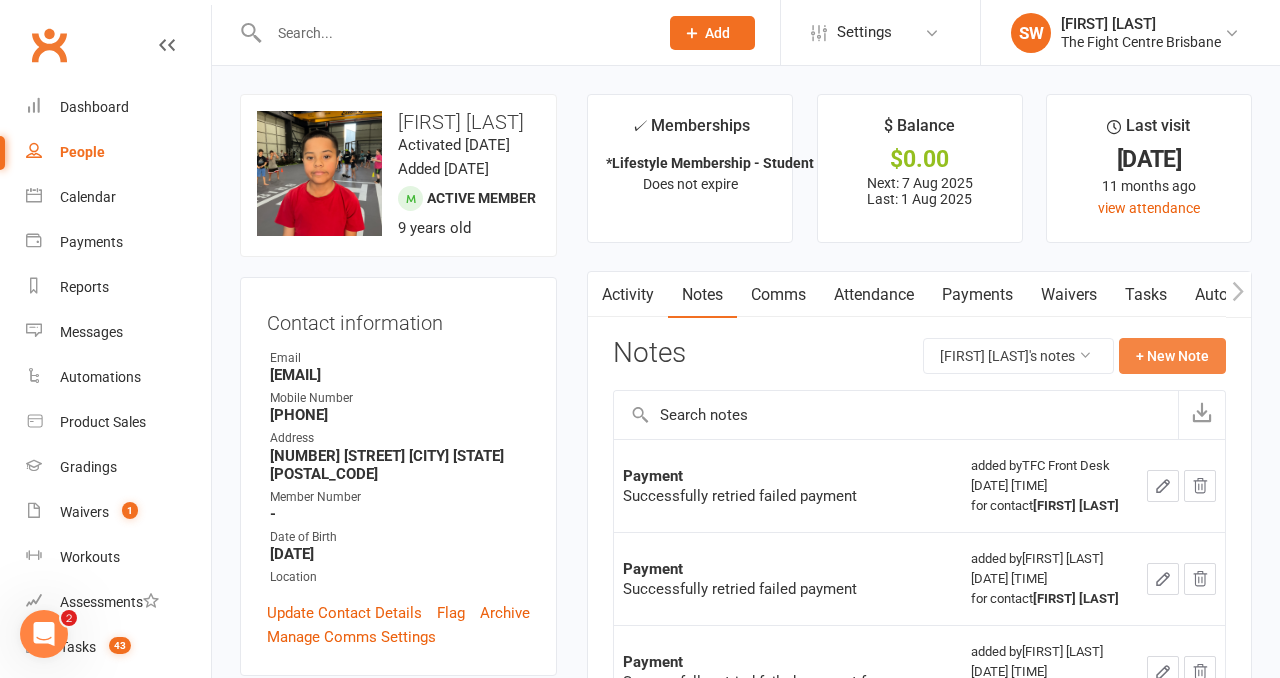 click on "+ New Note" 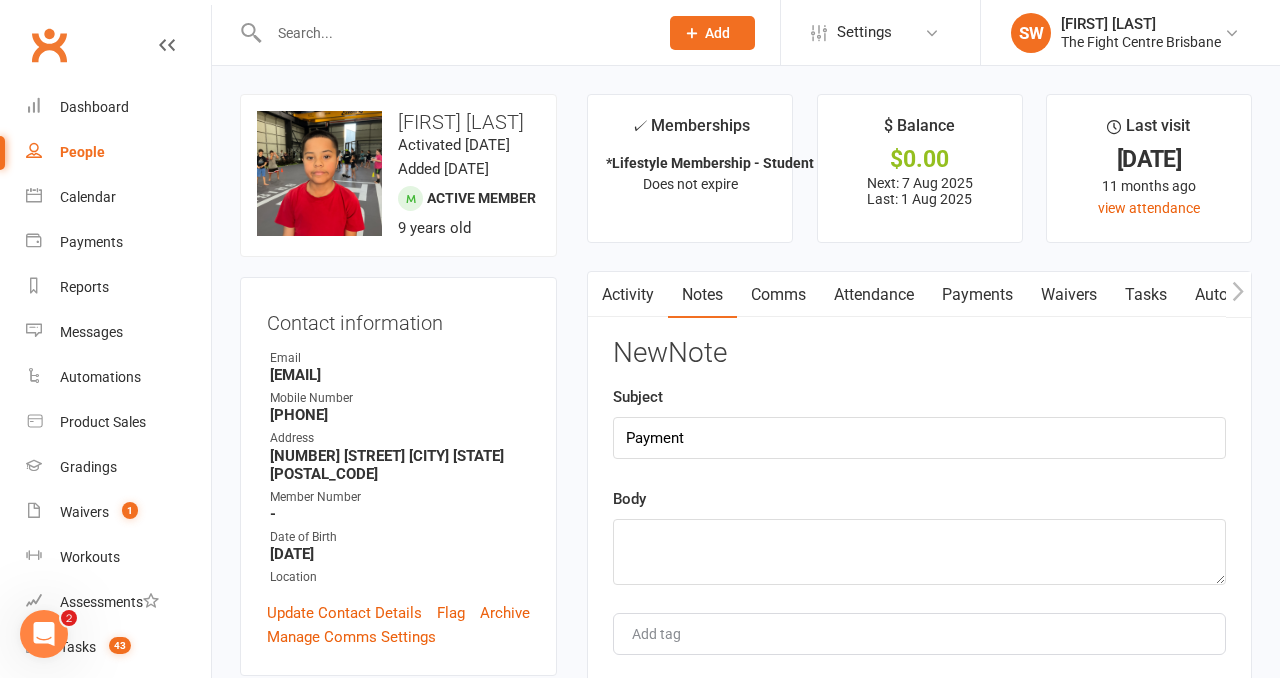 type on "Payment" 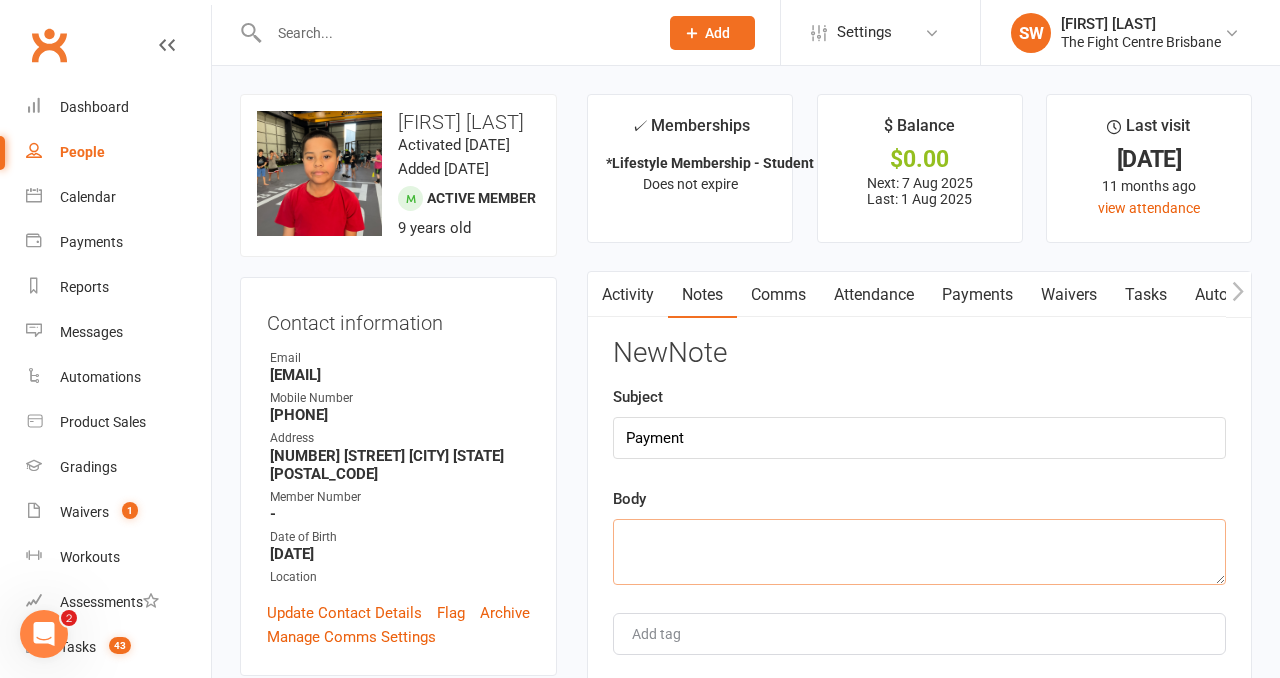 paste on "Successfully retried failed payment" 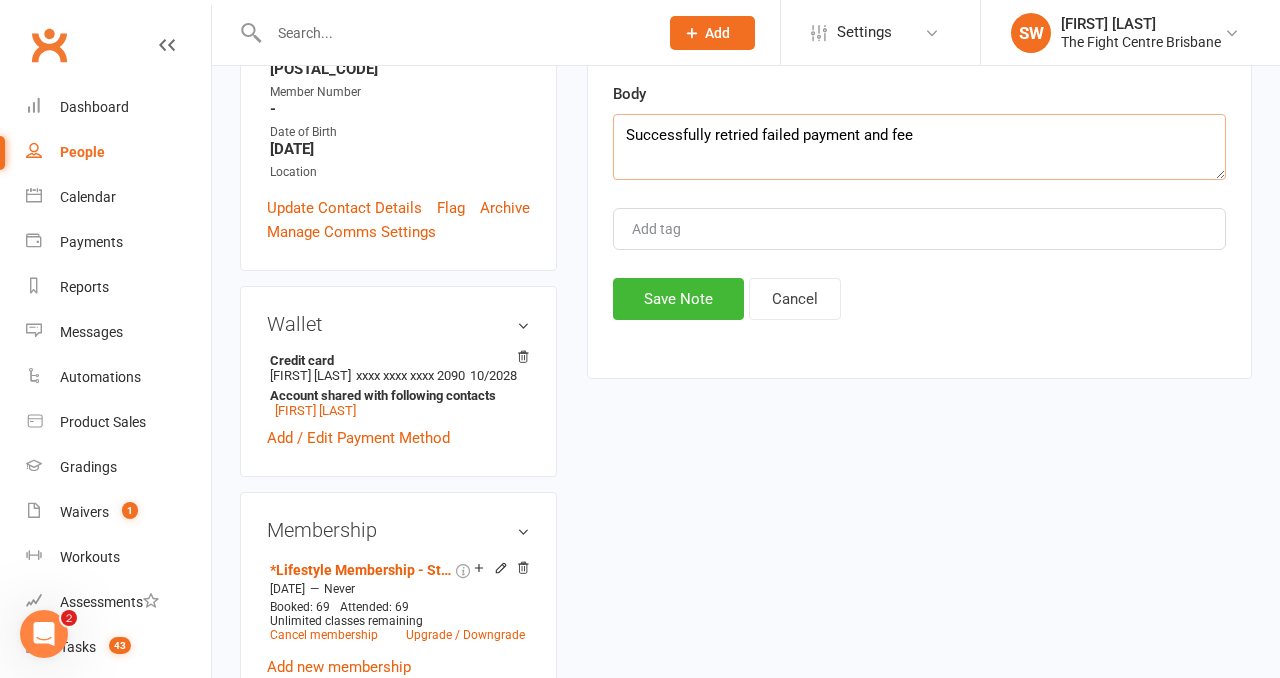 scroll, scrollTop: 452, scrollLeft: 0, axis: vertical 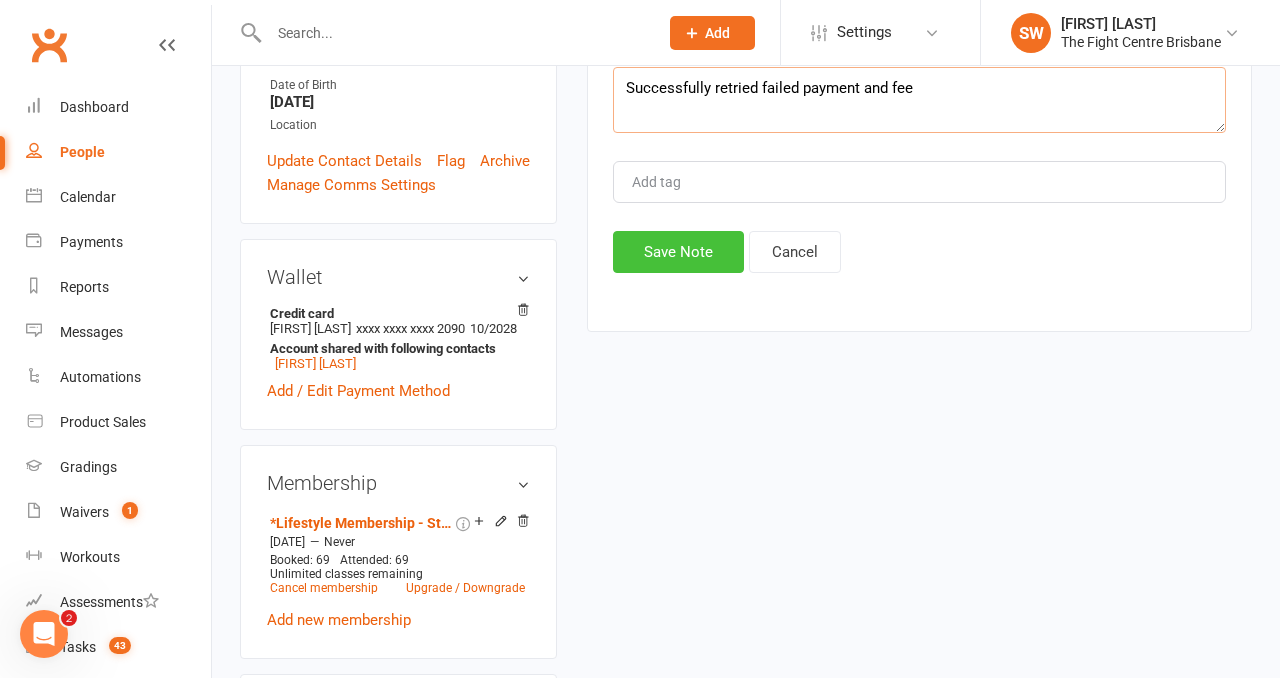 type on "Successfully retried failed payment and fee" 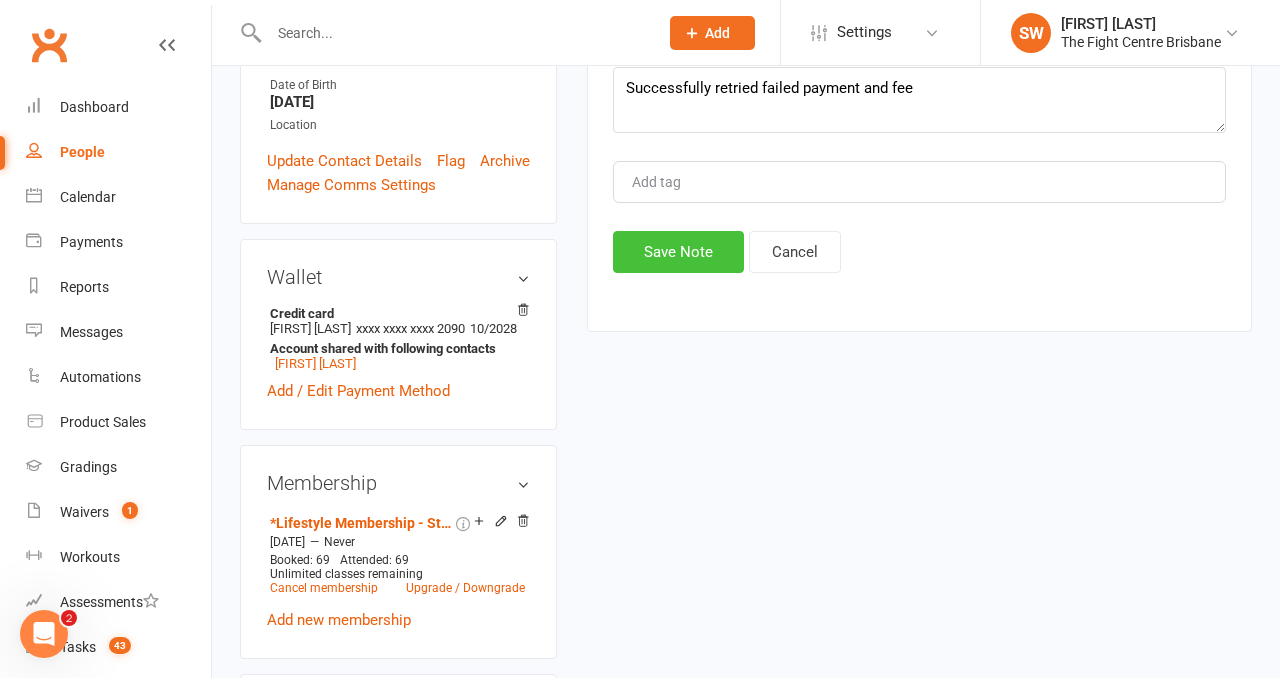 click on "Save Note" 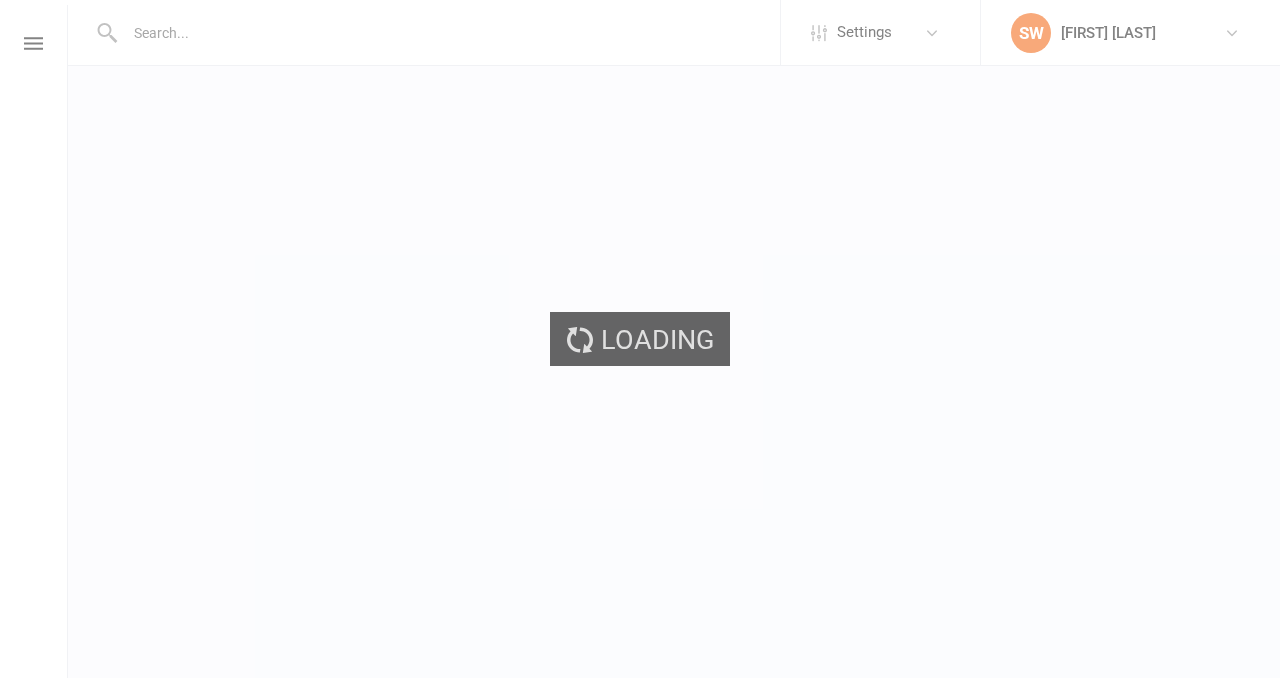 scroll, scrollTop: 0, scrollLeft: 0, axis: both 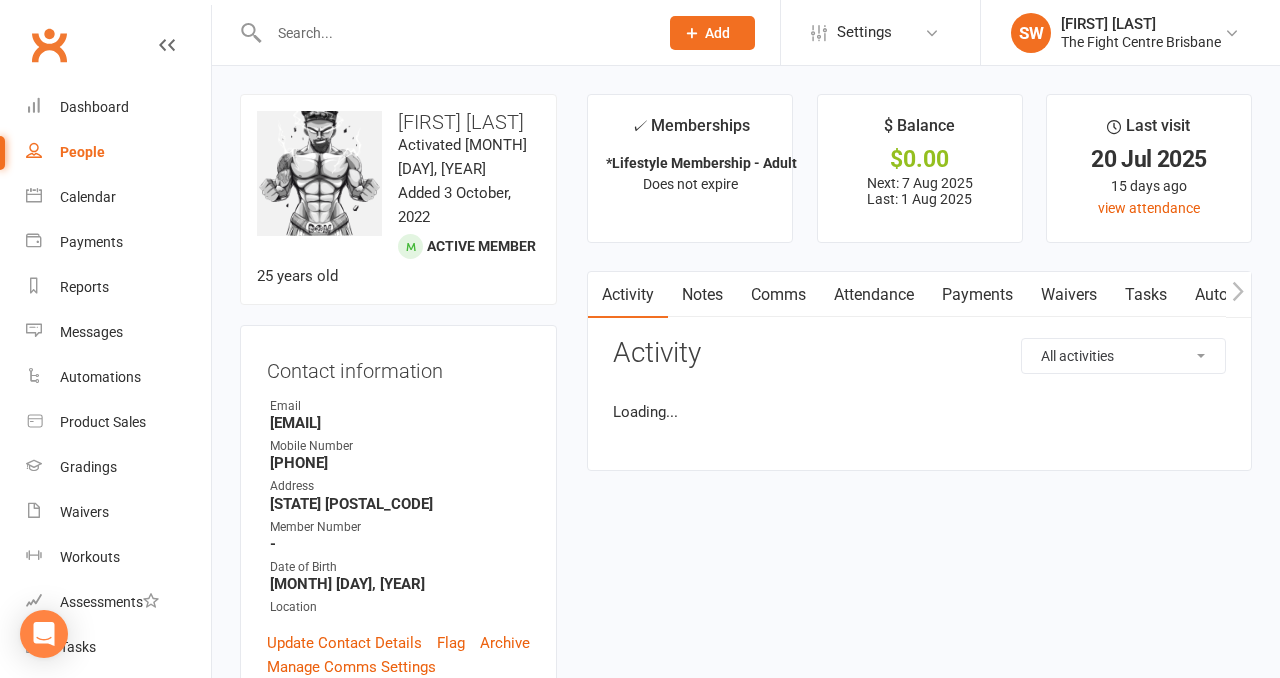 click on "Payments" at bounding box center (977, 295) 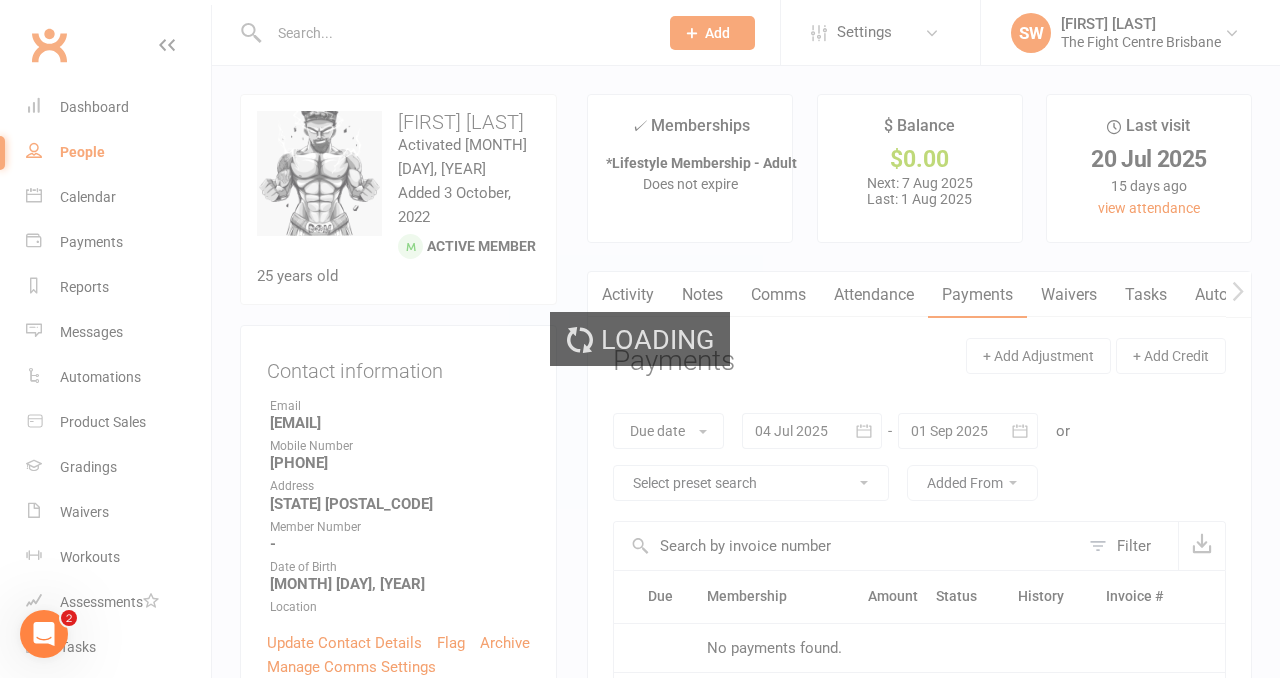 scroll, scrollTop: 0, scrollLeft: 0, axis: both 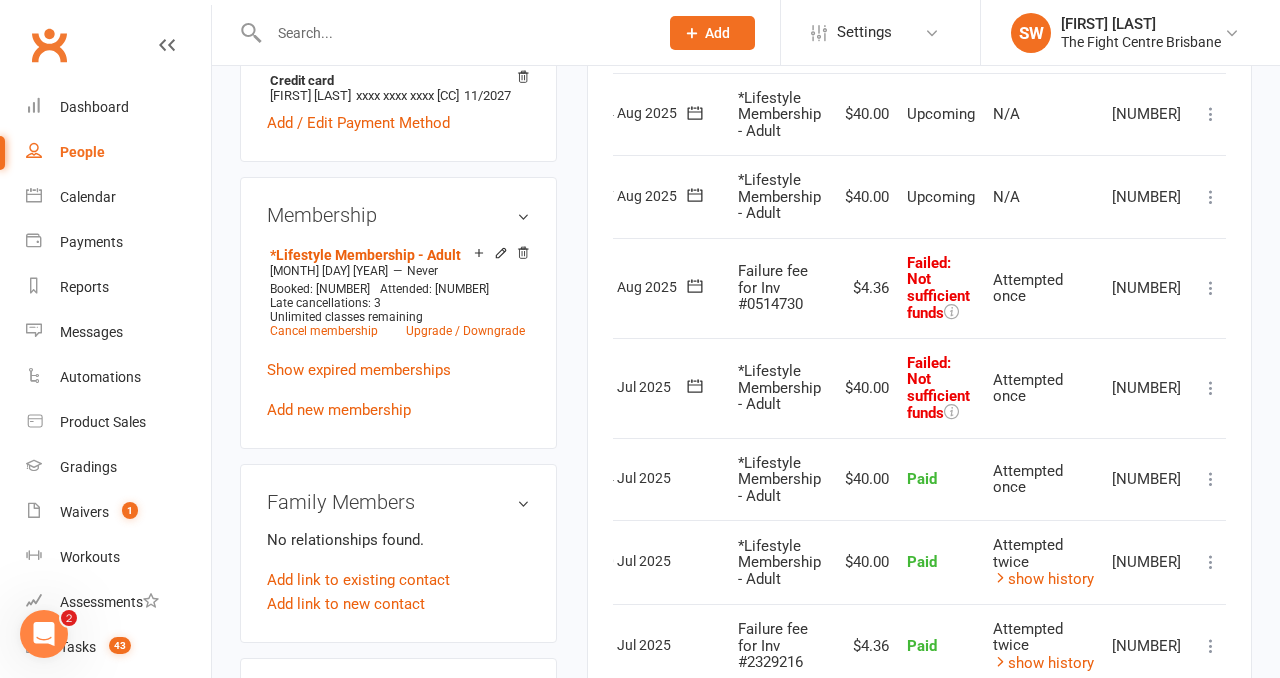 click at bounding box center (1211, 388) 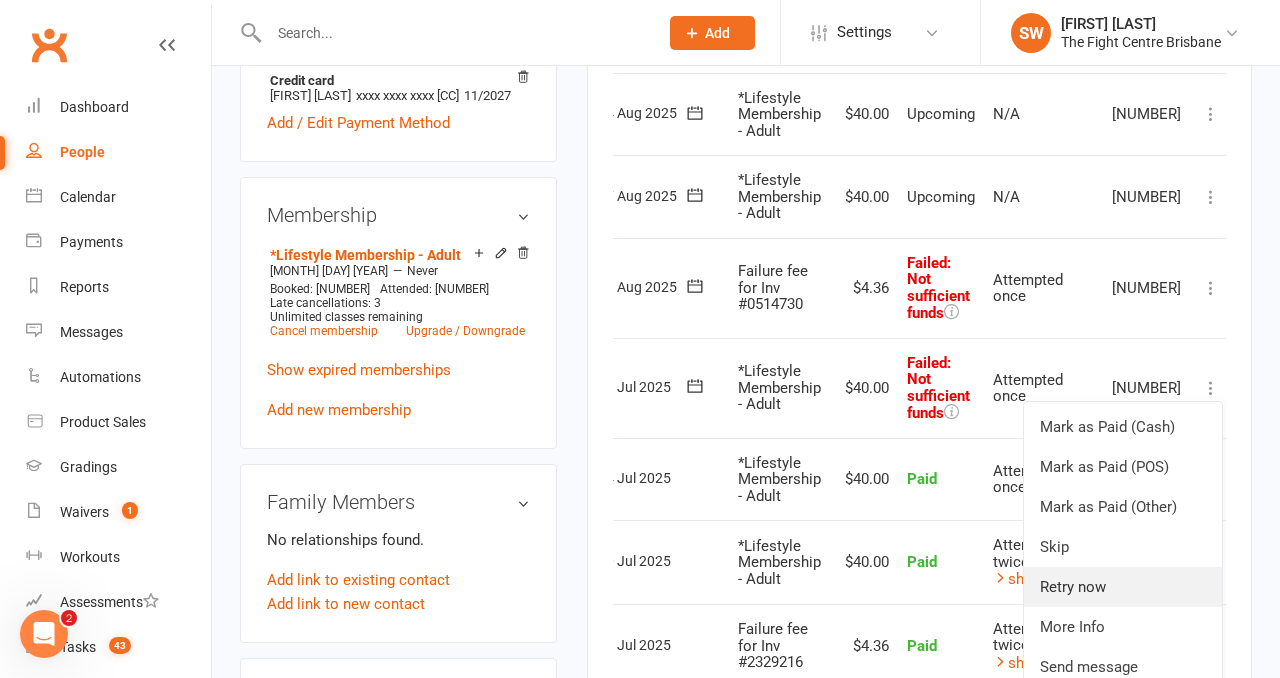 click on "Retry now" at bounding box center [1123, 587] 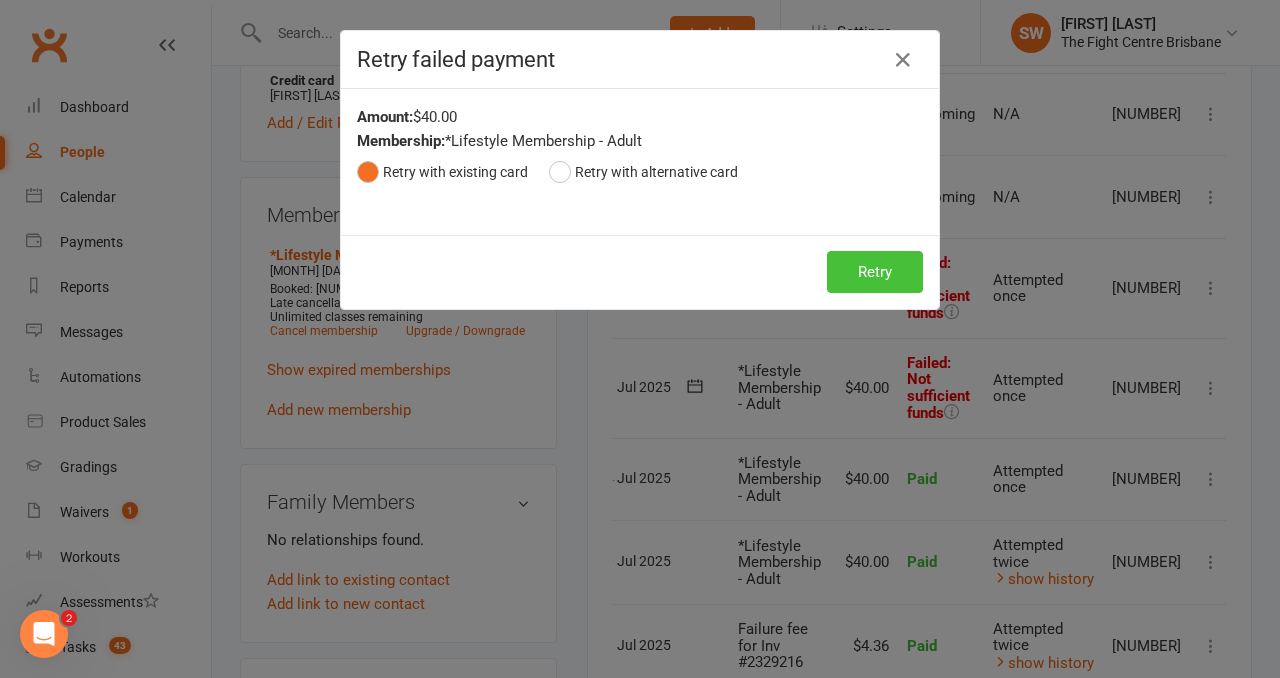 click on "Retry" at bounding box center [875, 272] 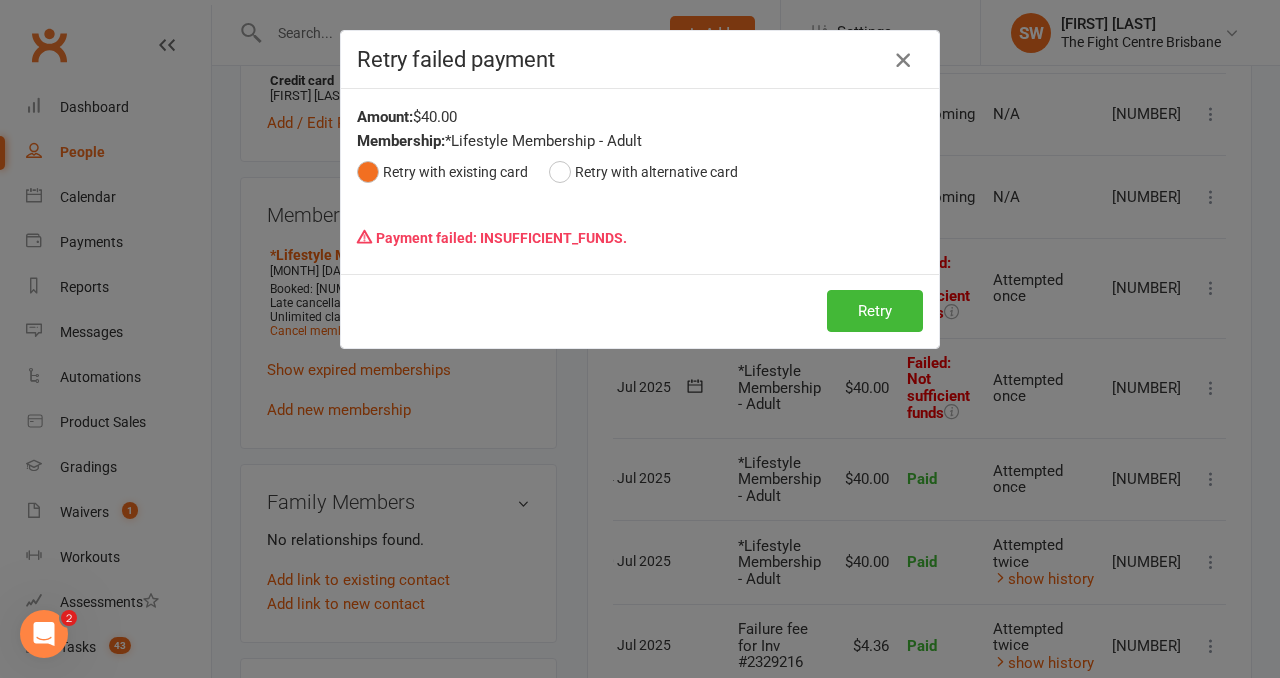 click at bounding box center (903, 60) 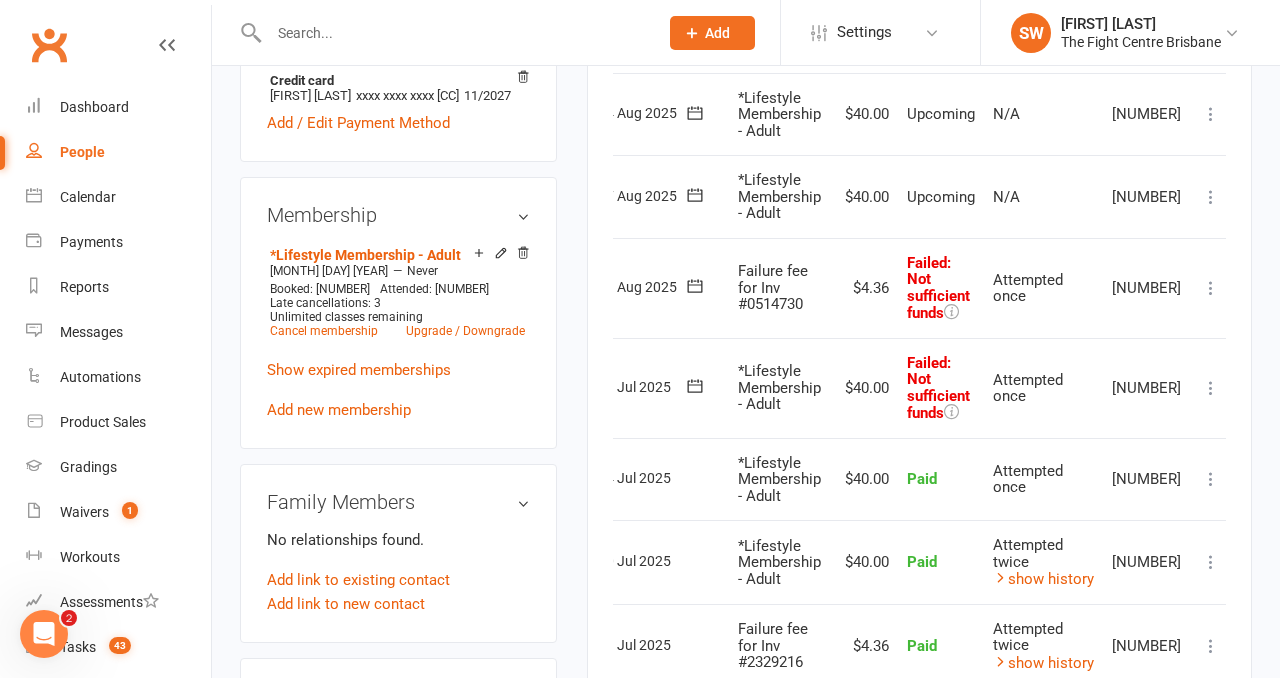click at bounding box center [1211, 288] 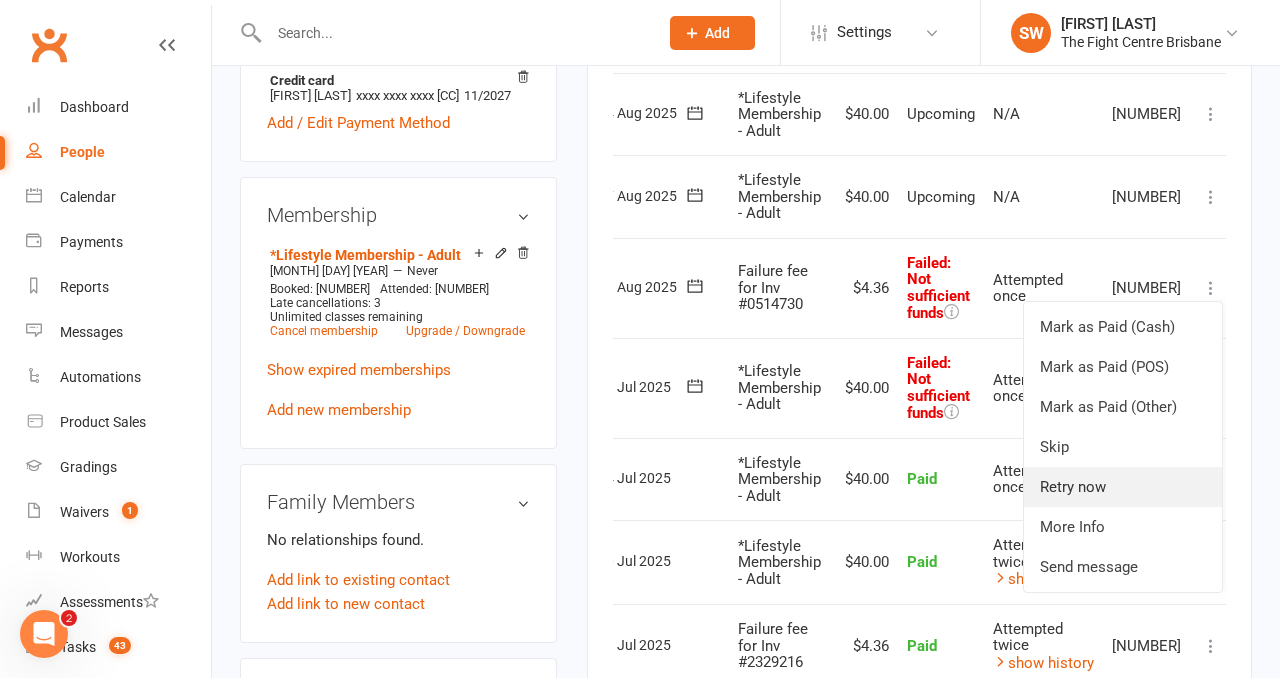 click on "Retry now" at bounding box center [1123, 487] 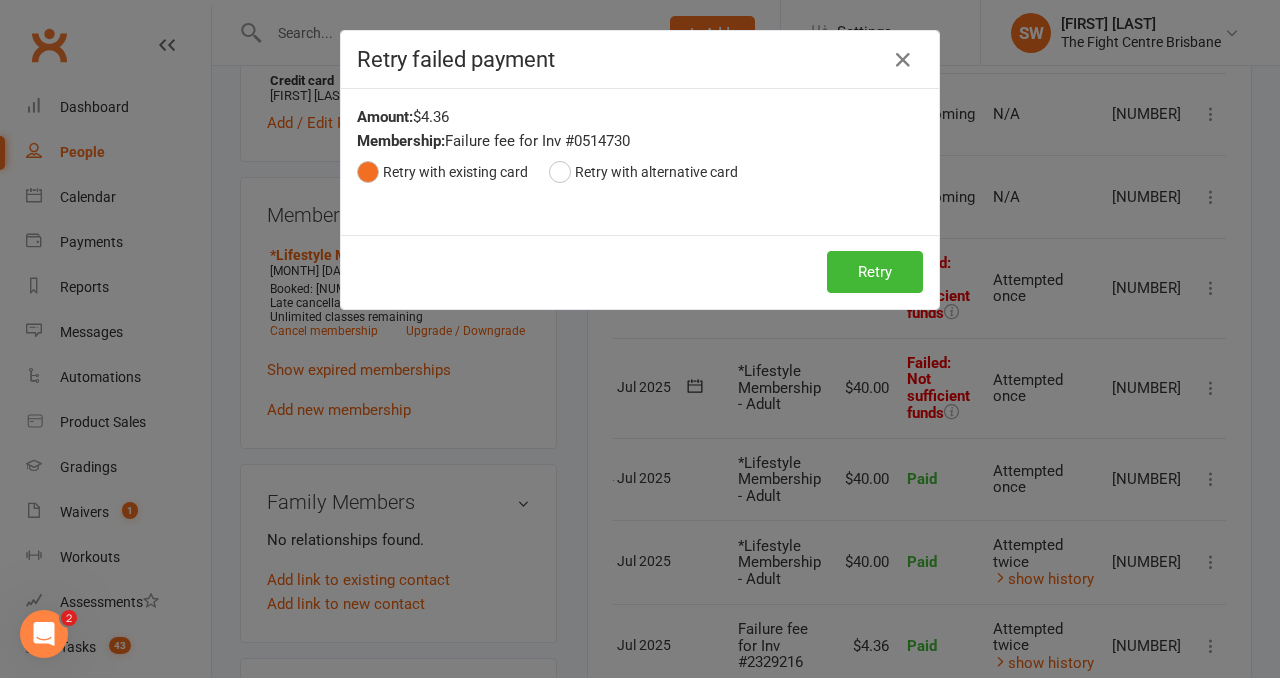 click on "Retry Retry" at bounding box center (640, 272) 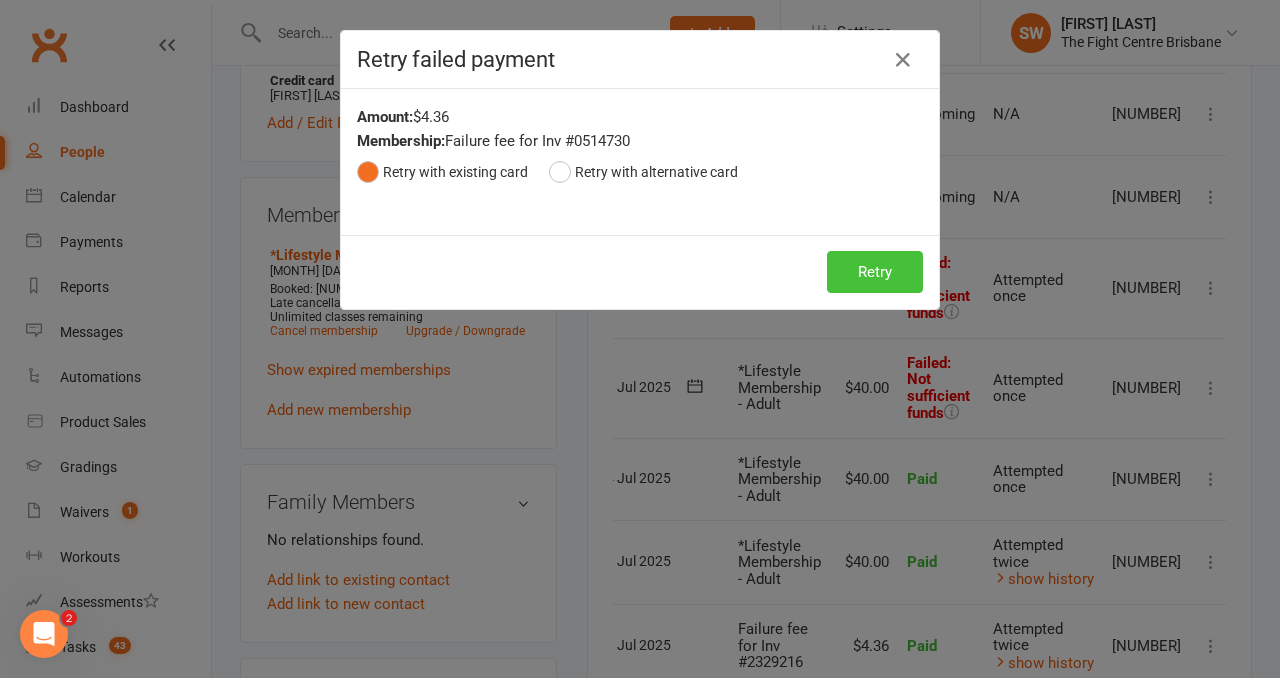 click on "Retry" at bounding box center (875, 272) 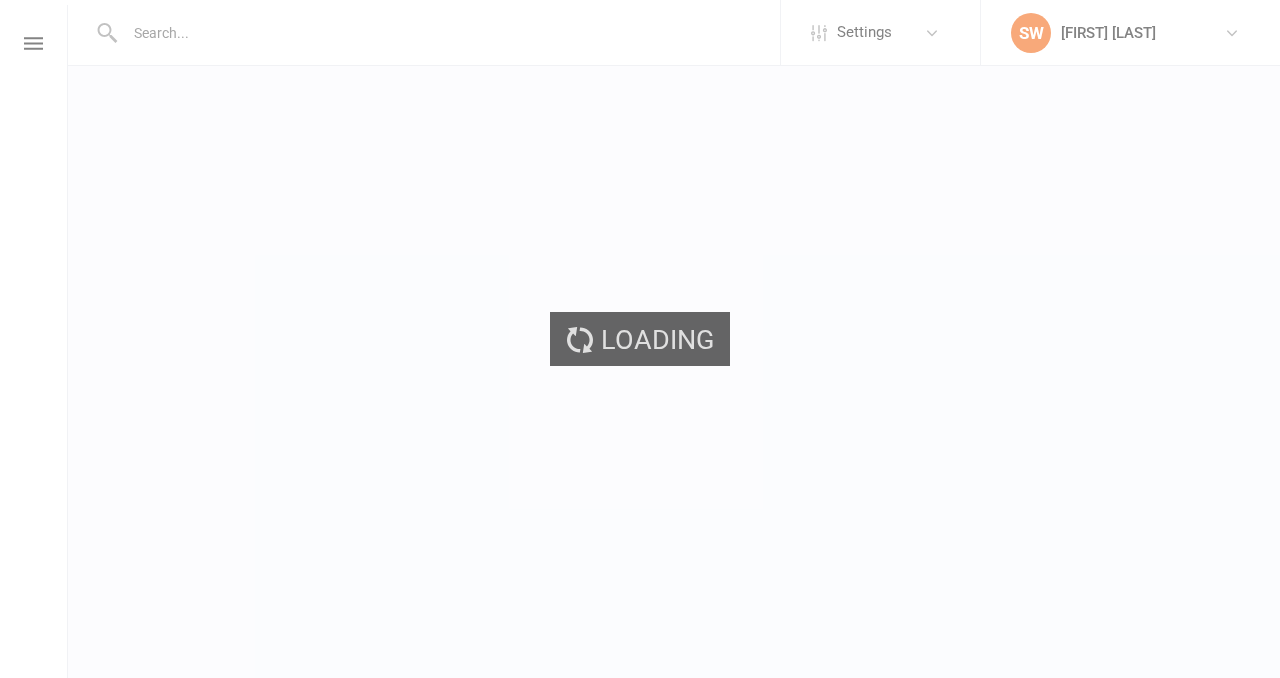 scroll, scrollTop: 0, scrollLeft: 0, axis: both 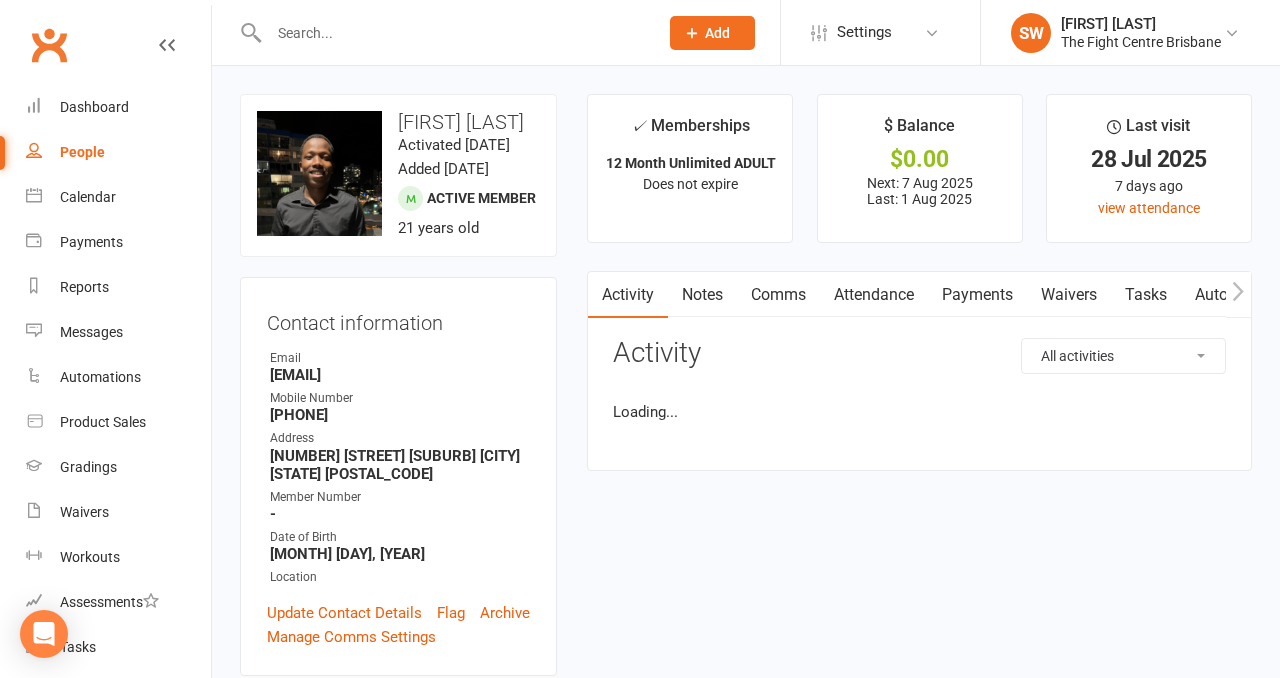 click on "Payments" at bounding box center [977, 295] 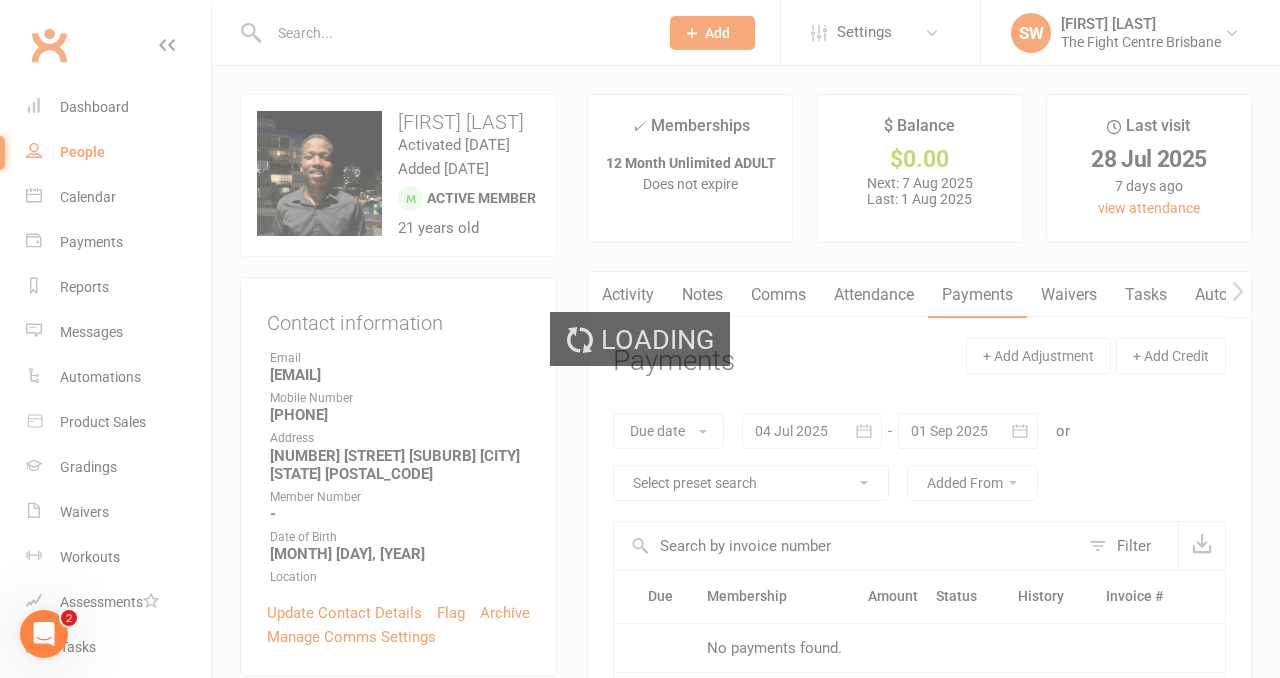 scroll, scrollTop: 0, scrollLeft: 0, axis: both 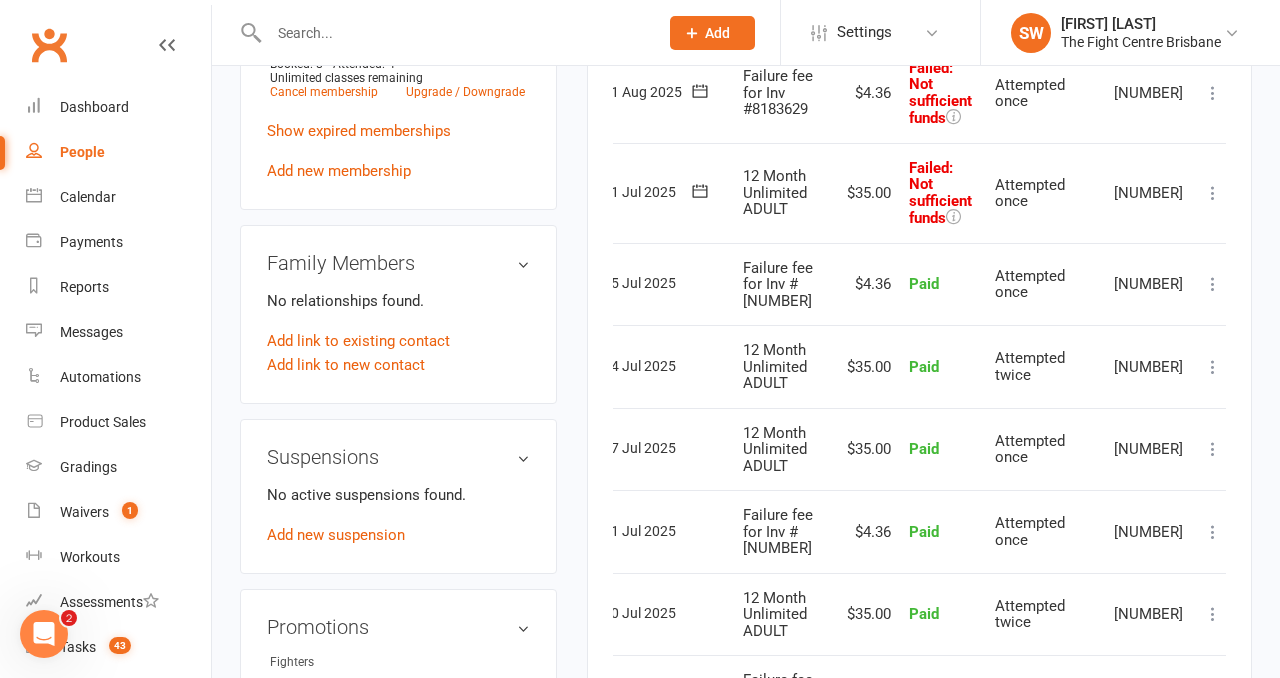 click at bounding box center [1213, 193] 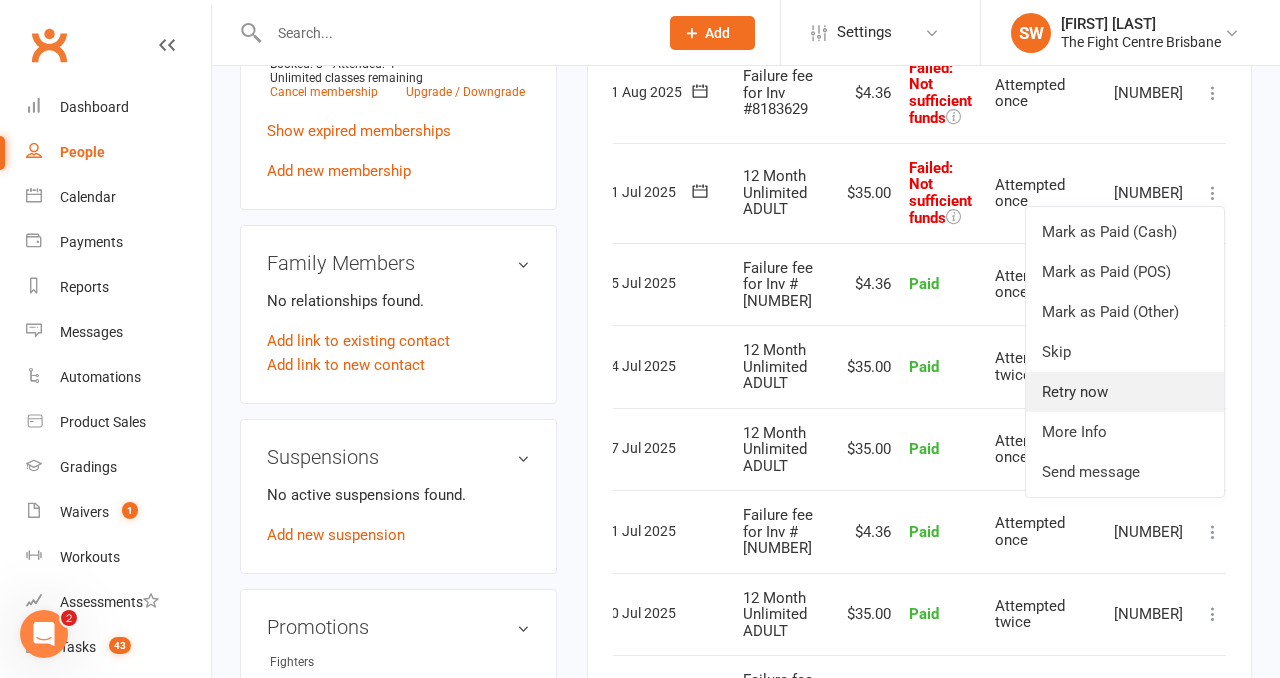 click on "Retry now" at bounding box center (1125, 392) 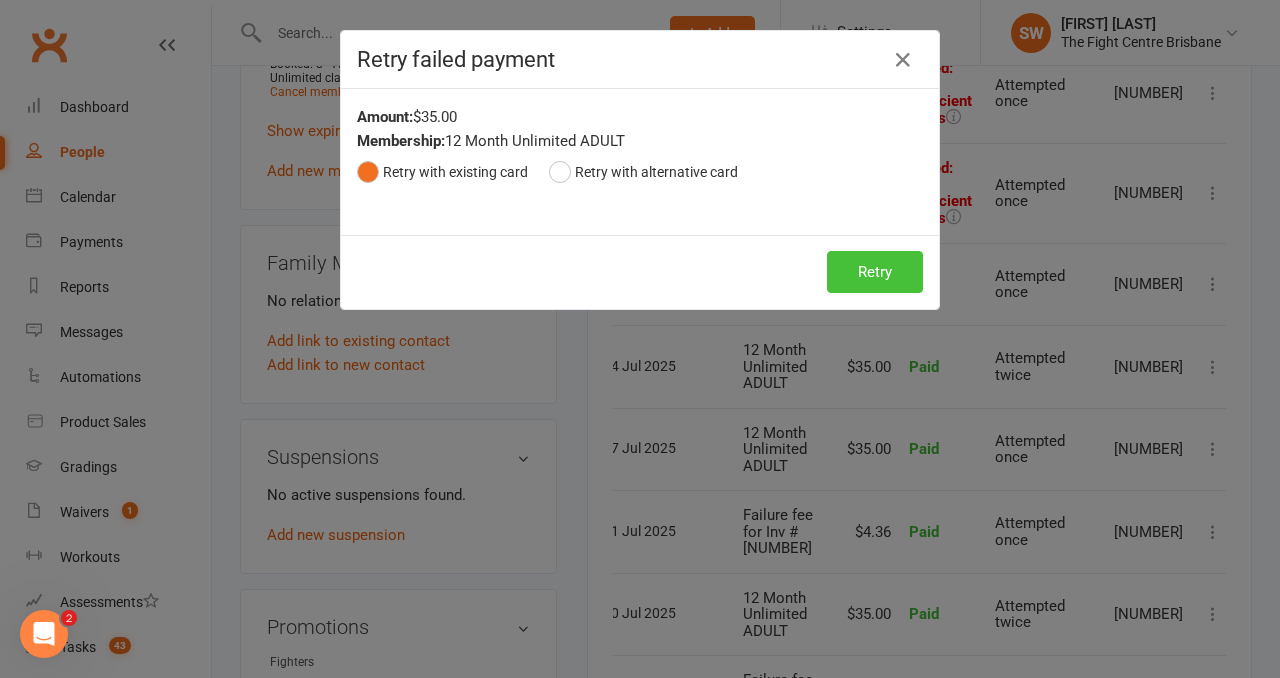click on "Retry" at bounding box center (875, 272) 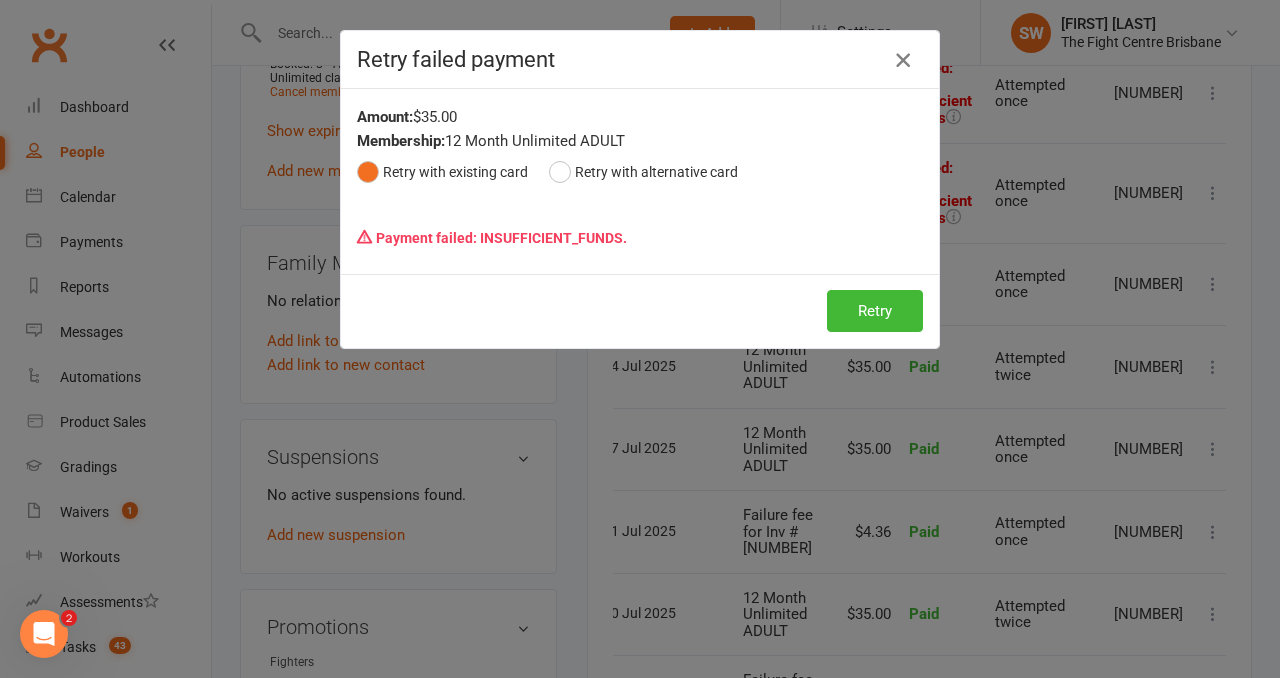 click at bounding box center [903, 60] 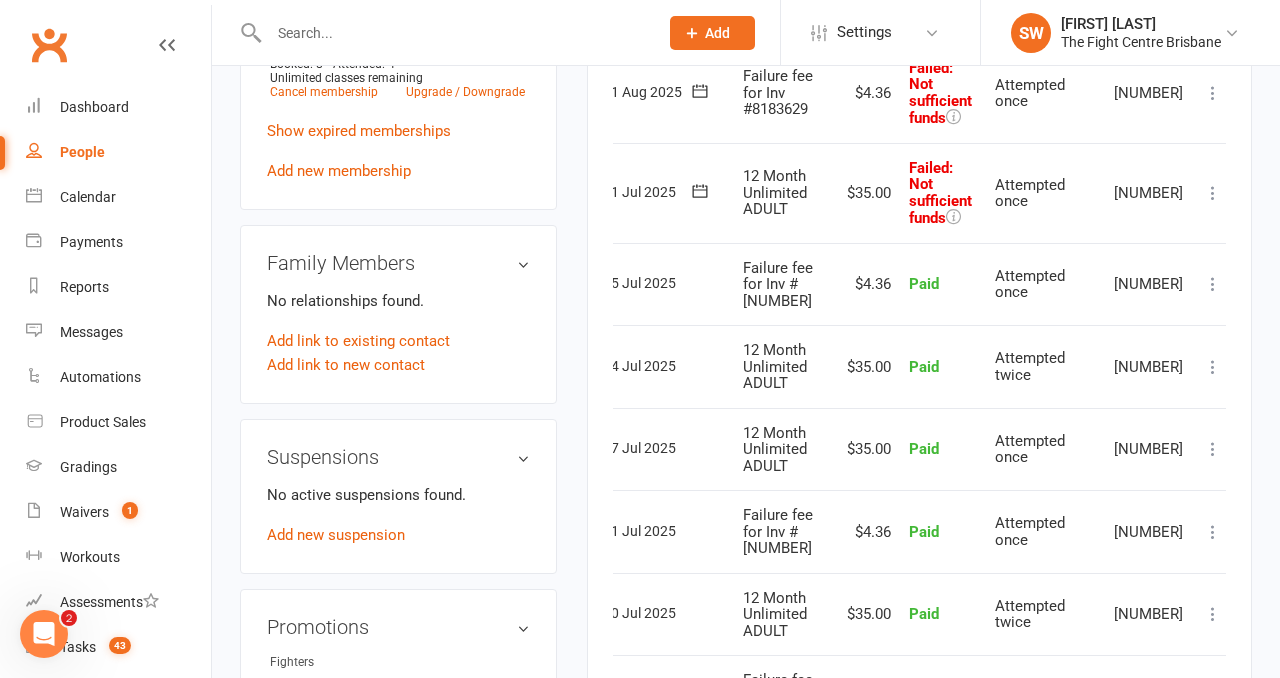 click at bounding box center (1213, 93) 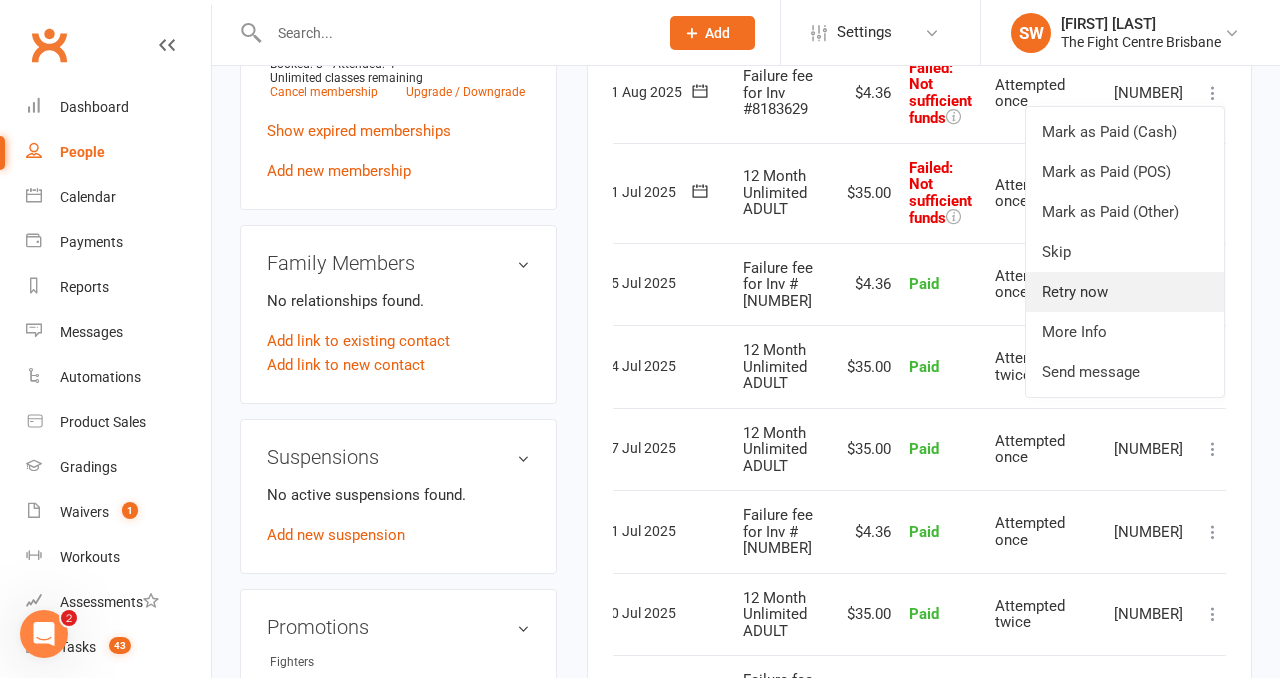 click on "Retry now" at bounding box center (1125, 292) 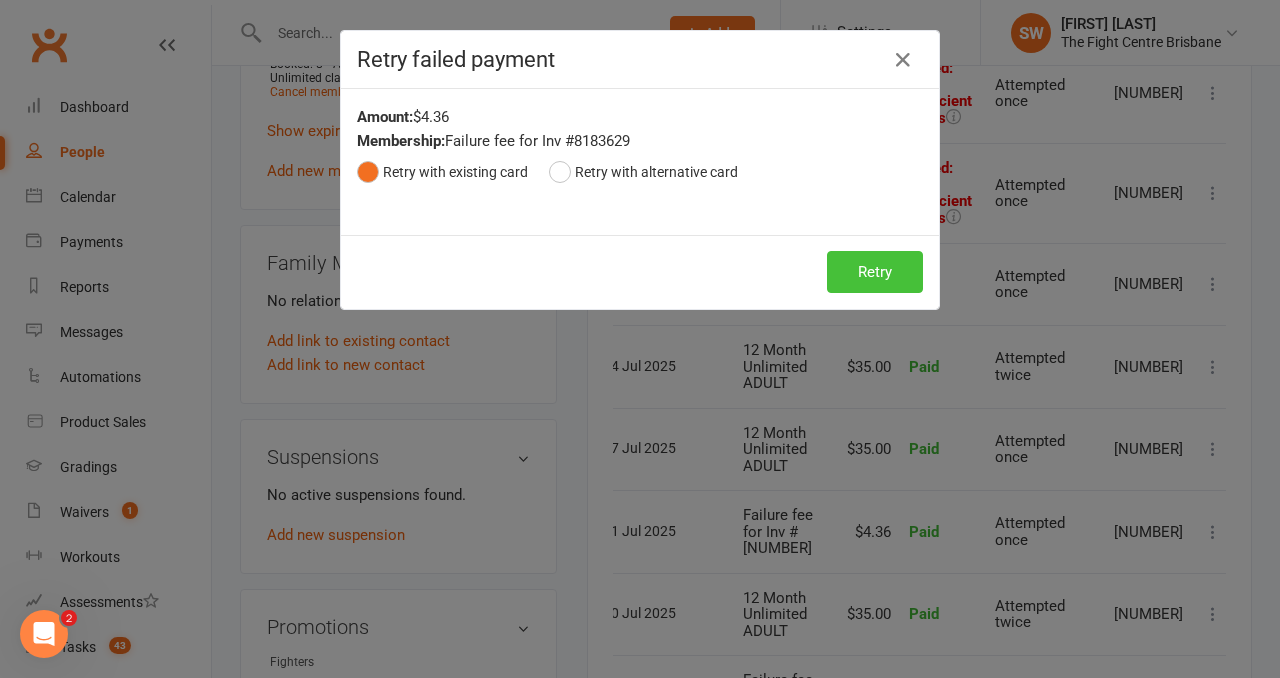 click on "Retry" at bounding box center [875, 272] 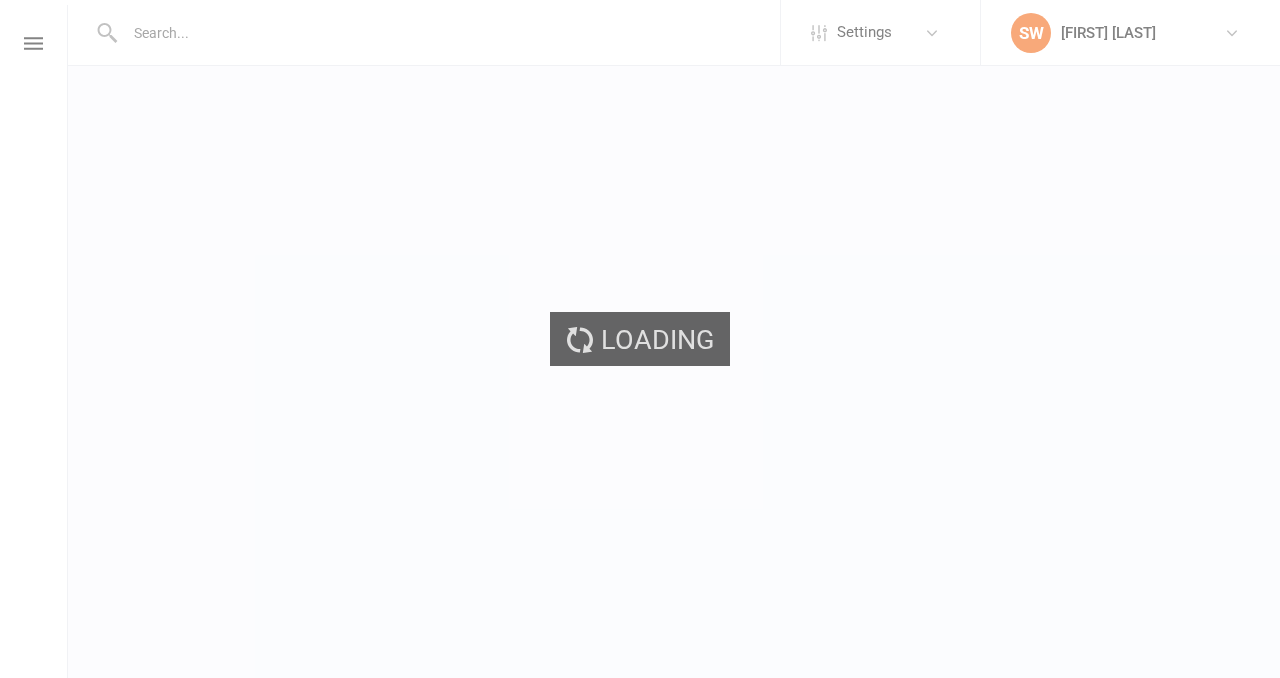scroll, scrollTop: 0, scrollLeft: 0, axis: both 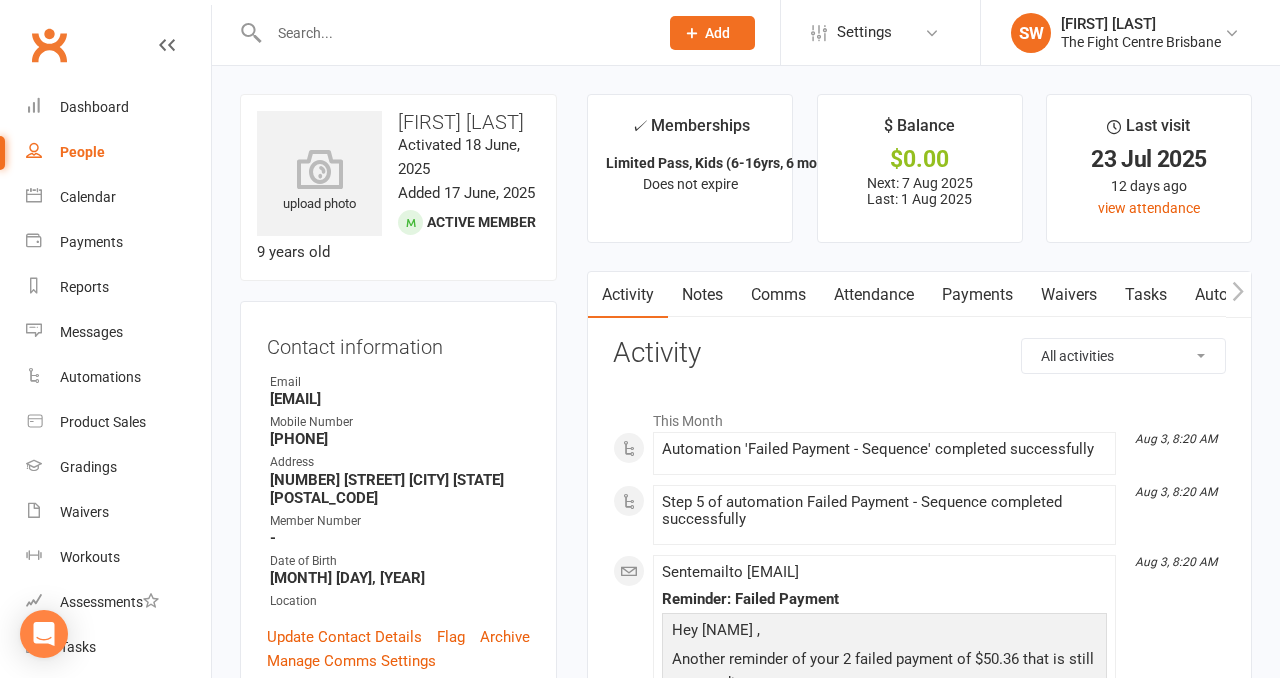 click on "Payments" at bounding box center (977, 295) 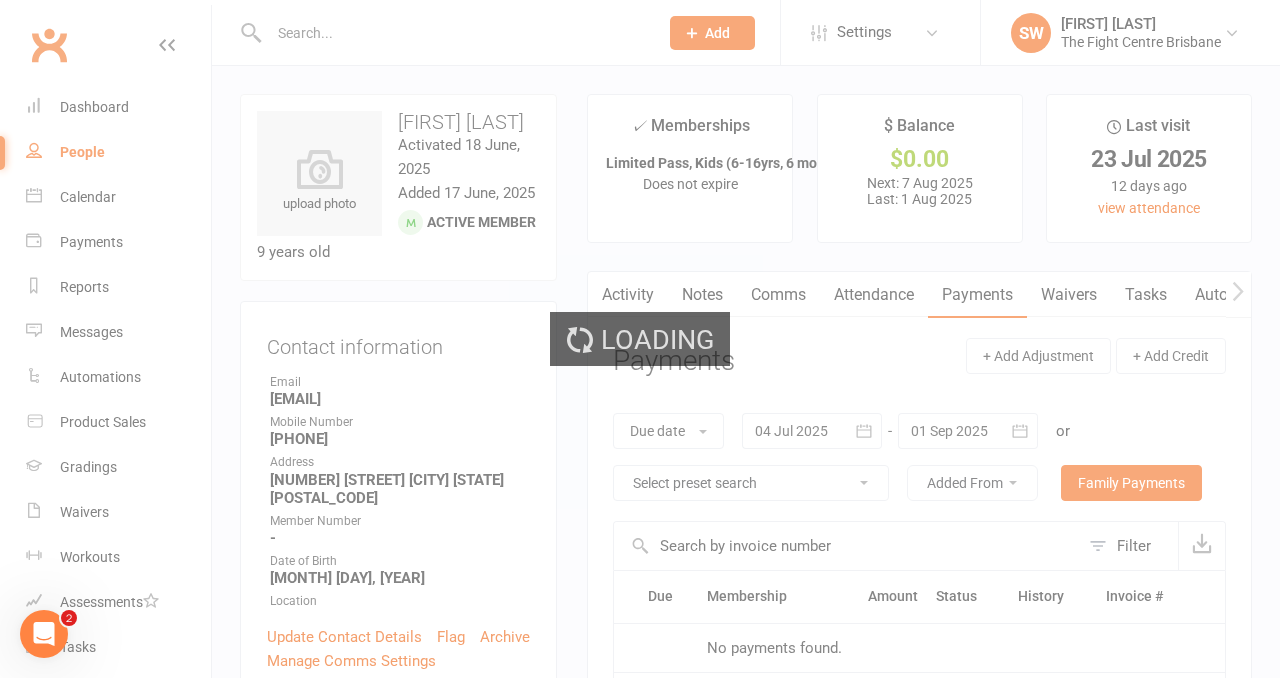 scroll, scrollTop: 0, scrollLeft: 0, axis: both 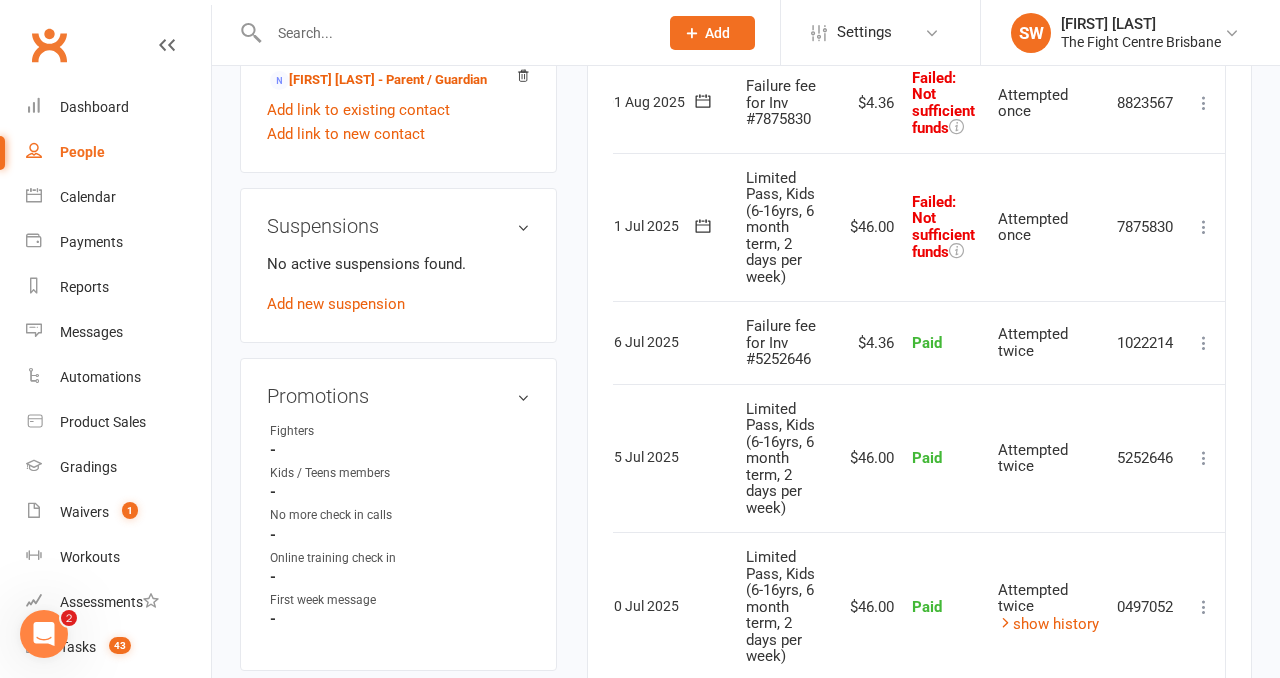 click at bounding box center [1204, 227] 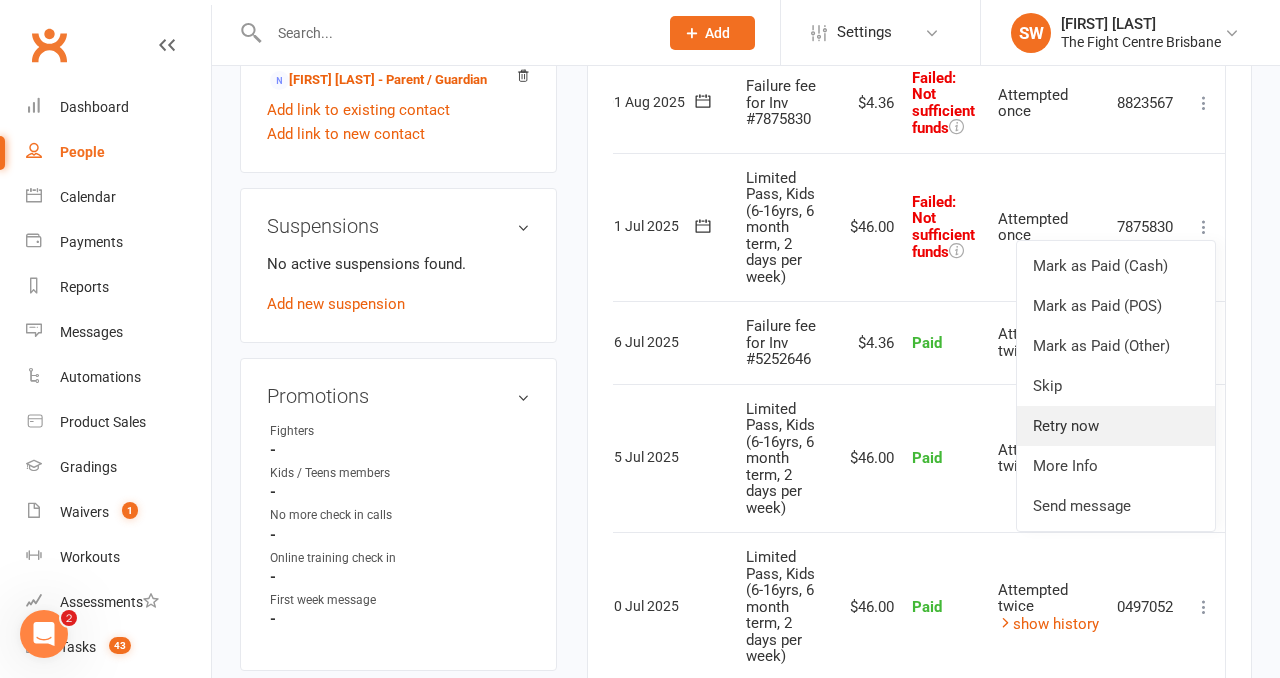 click on "Retry now" at bounding box center [1116, 426] 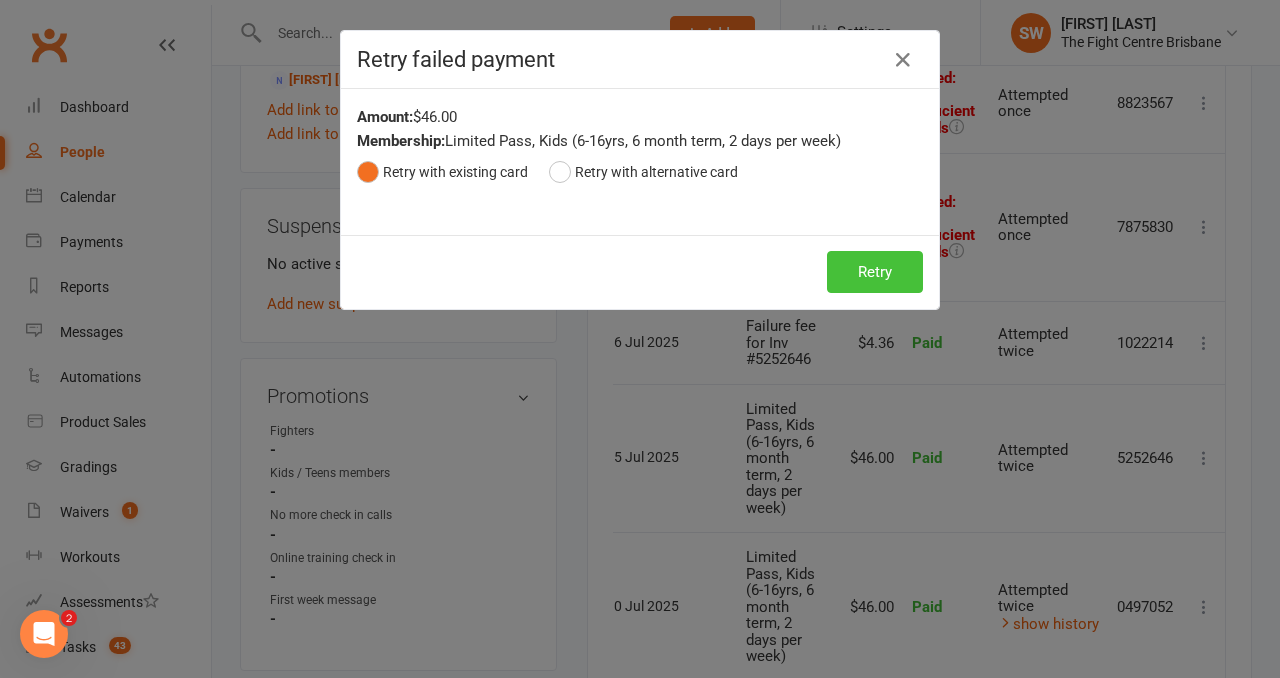 click on "Retry" at bounding box center [875, 272] 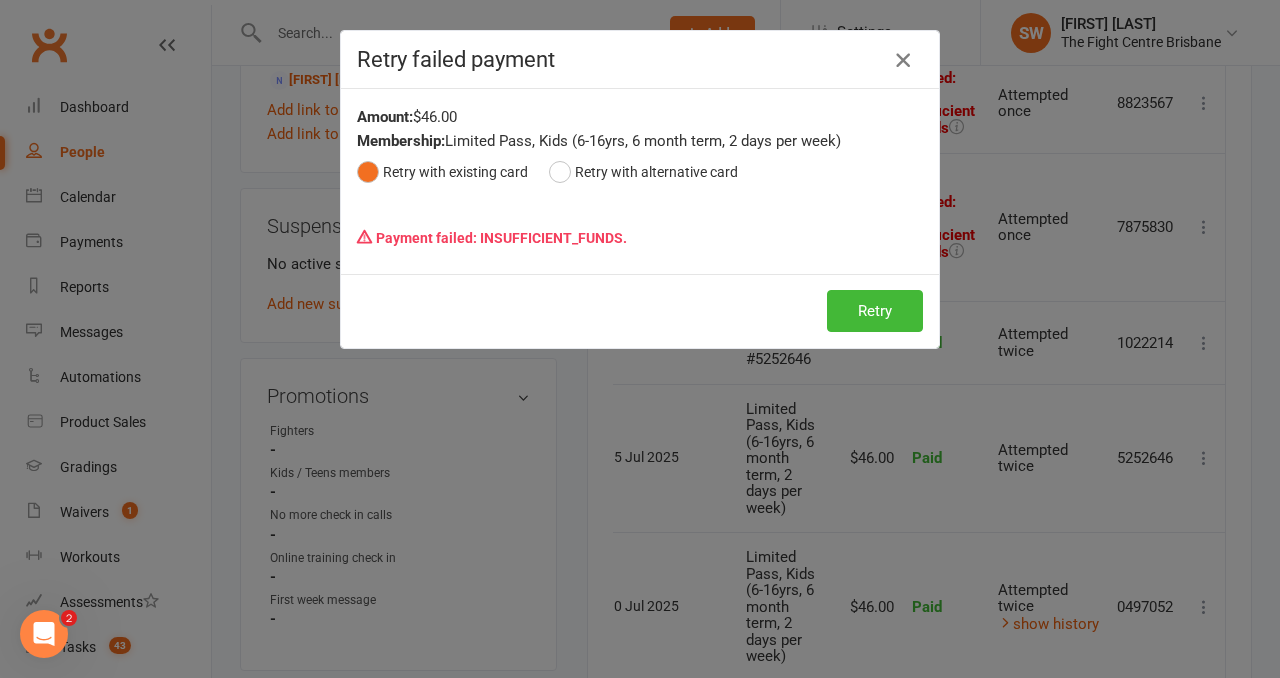 click at bounding box center (903, 60) 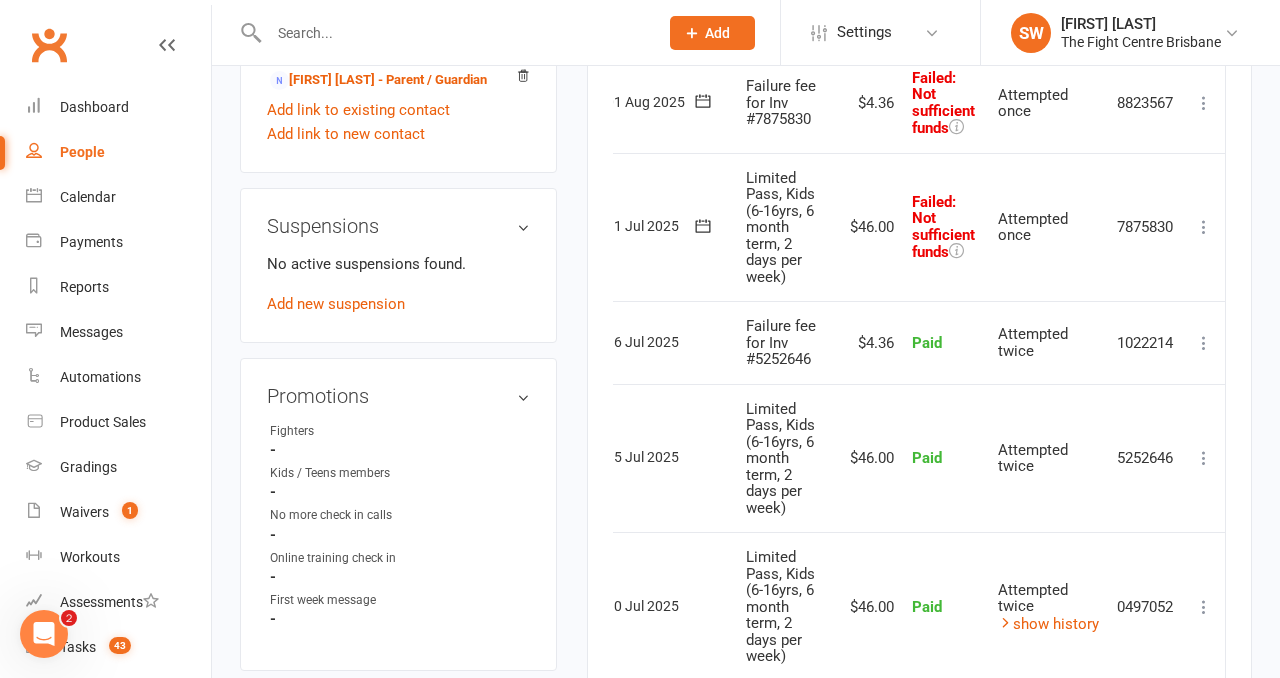 click on "Mark as Paid (Cash)  Mark as Paid (POS)  Mark as Paid (Other)  Skip  Retry now More Info Send message" at bounding box center [1204, 103] 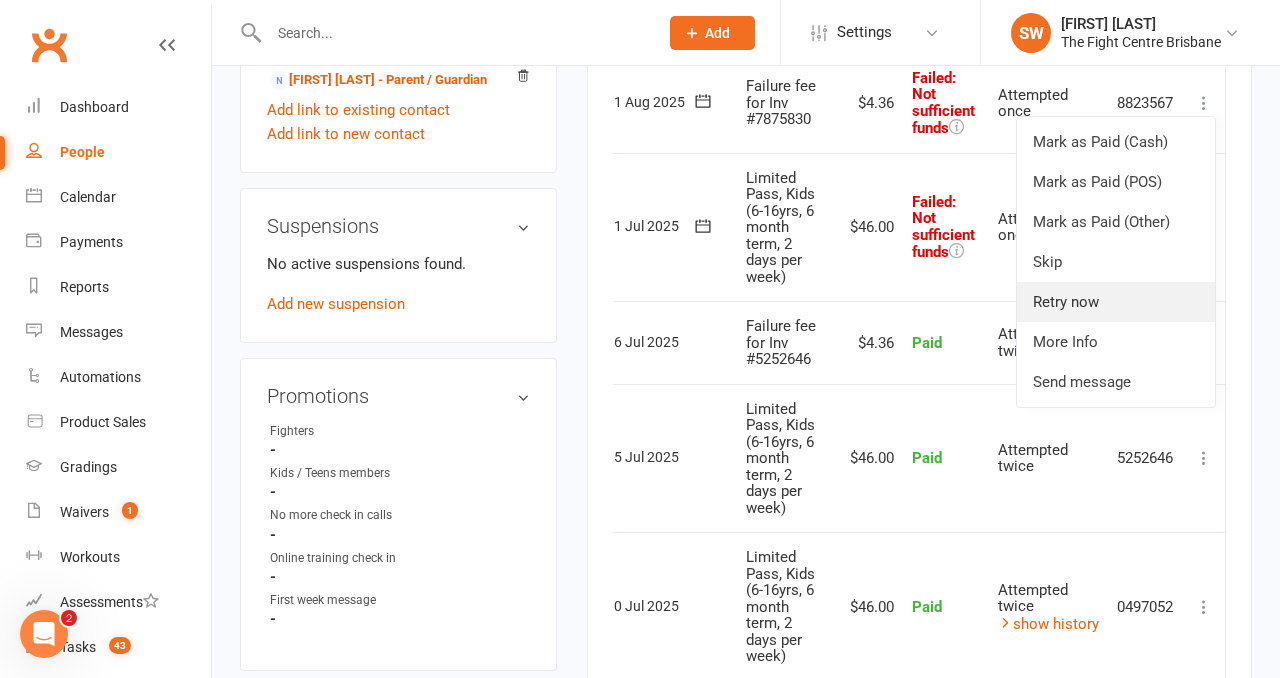 click on "Retry now" at bounding box center (1116, 302) 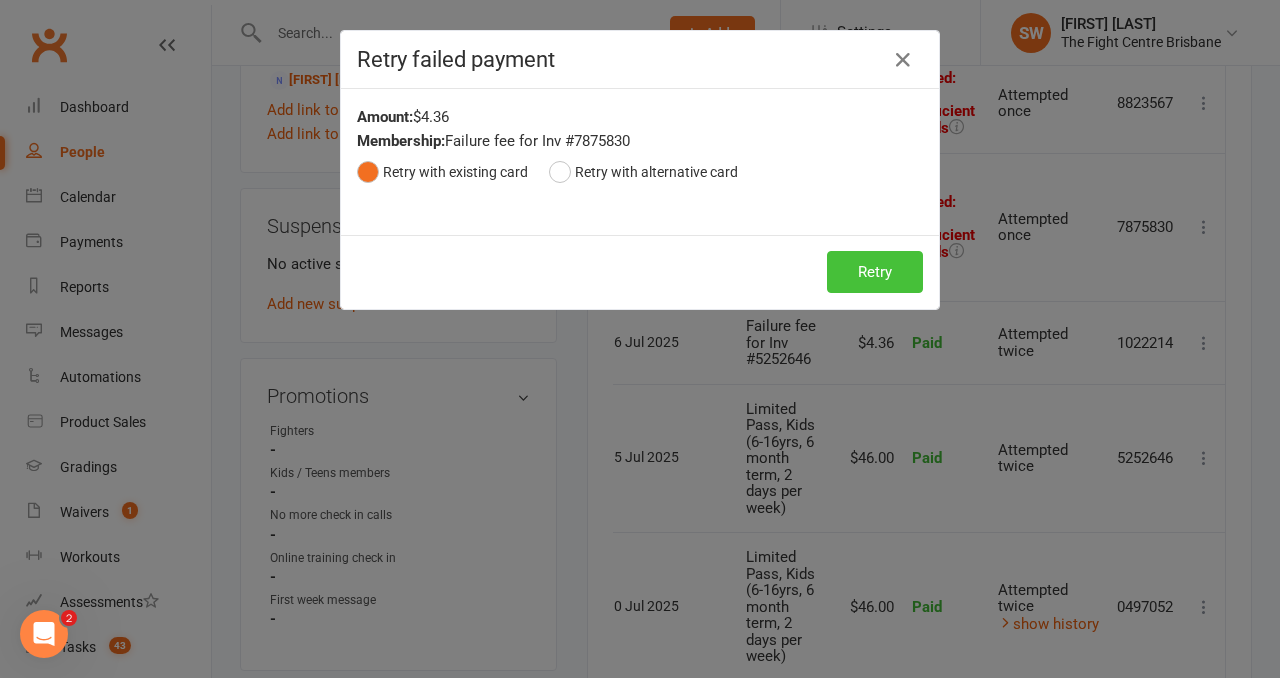 click on "Retry" at bounding box center (875, 272) 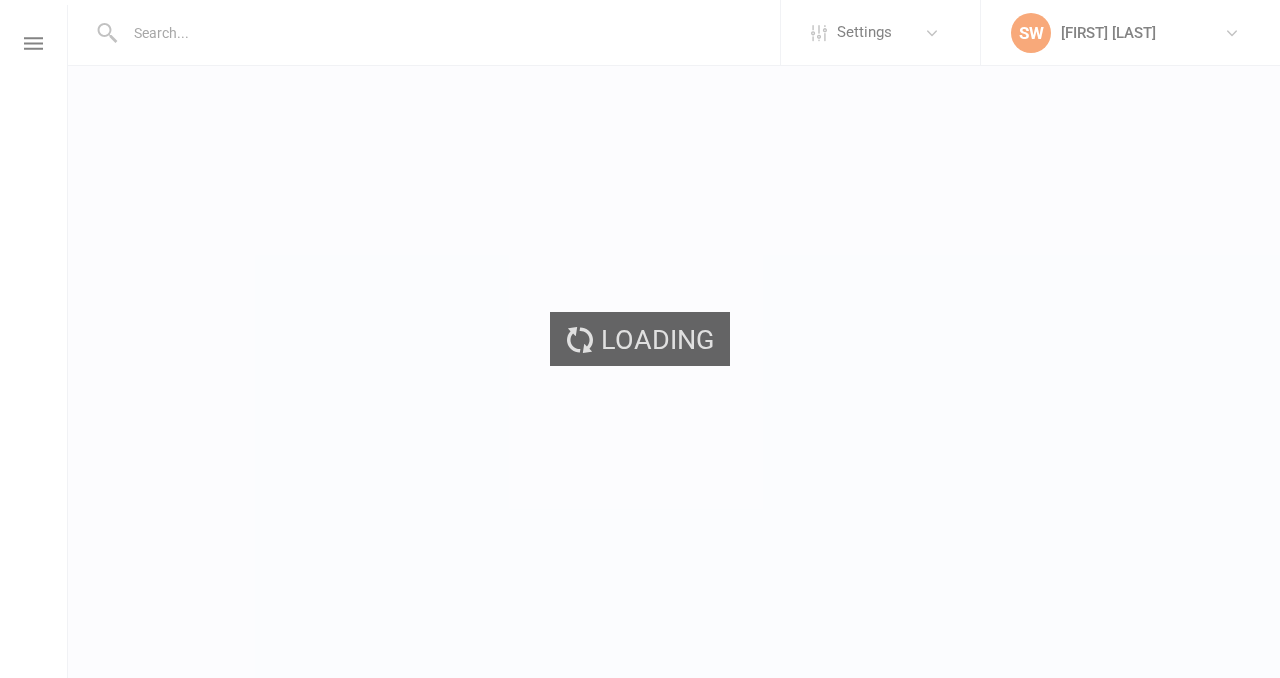 scroll, scrollTop: 0, scrollLeft: 0, axis: both 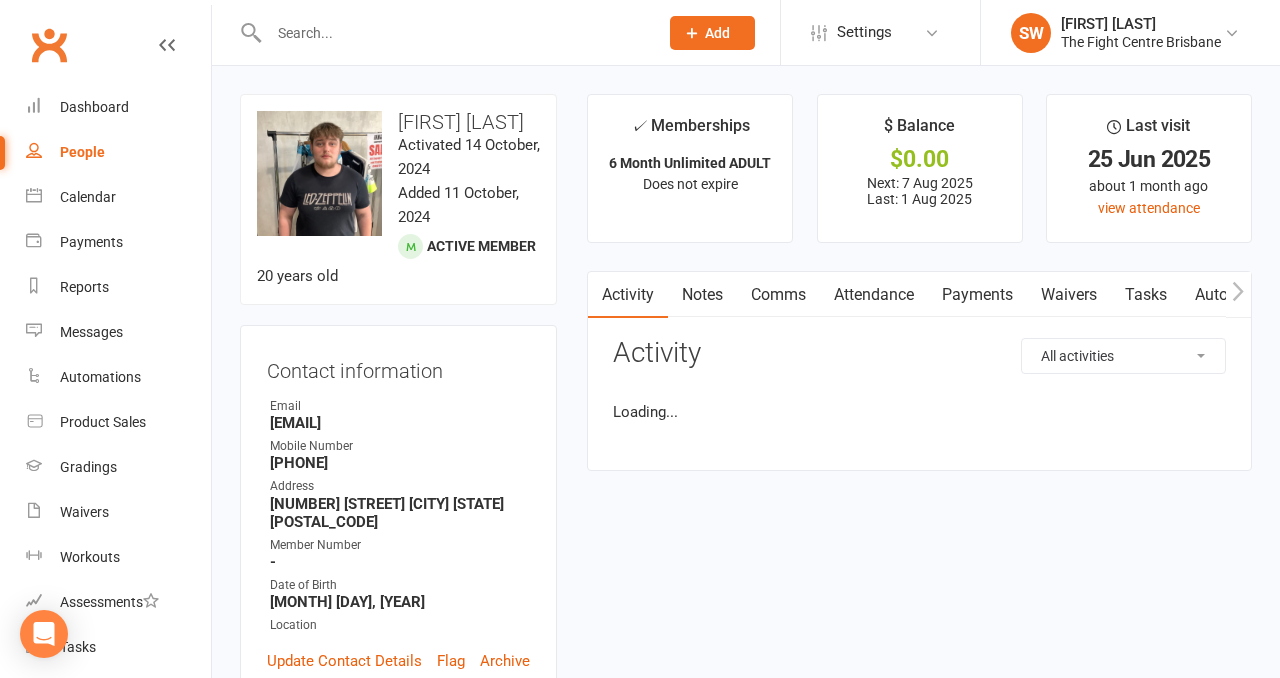 click on "Payments" at bounding box center (977, 295) 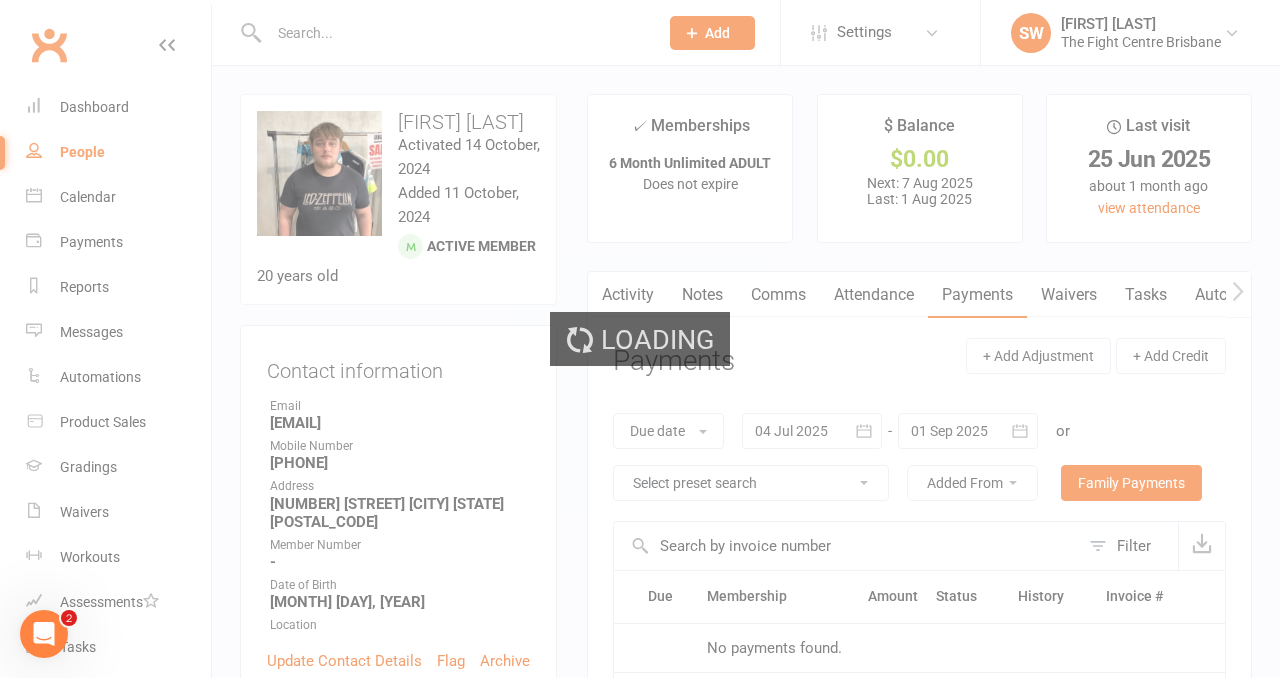 scroll, scrollTop: 0, scrollLeft: 0, axis: both 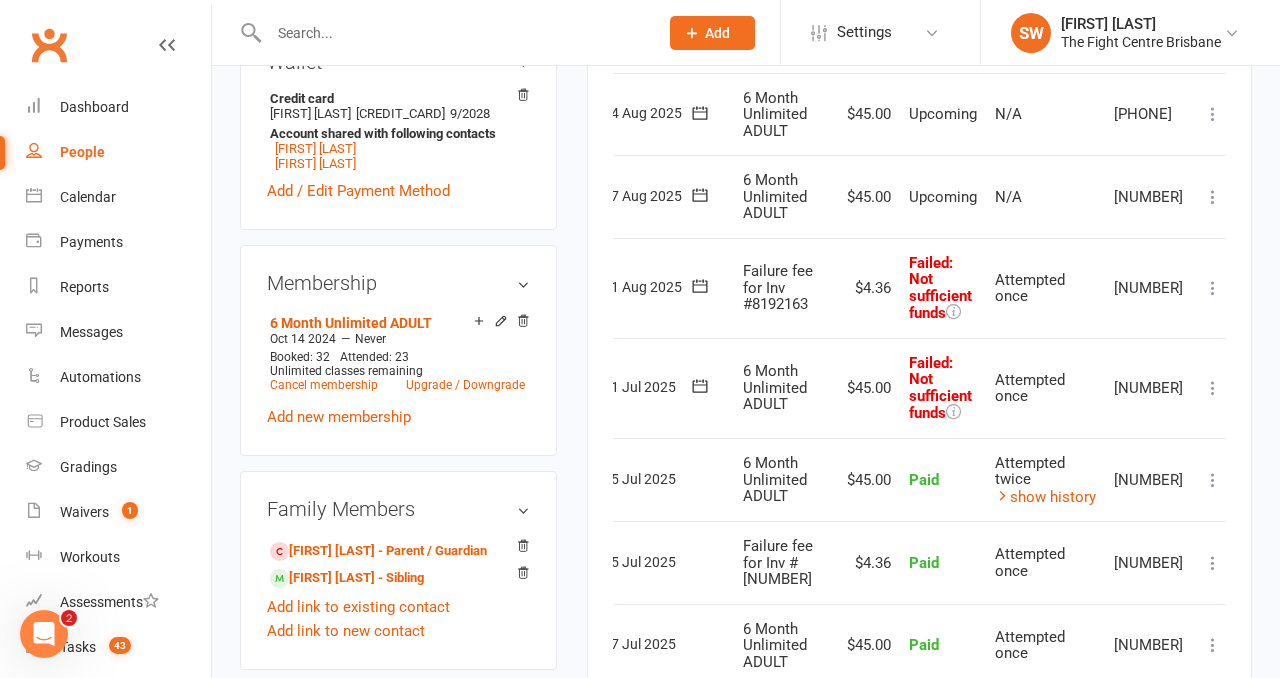 click at bounding box center [1213, 388] 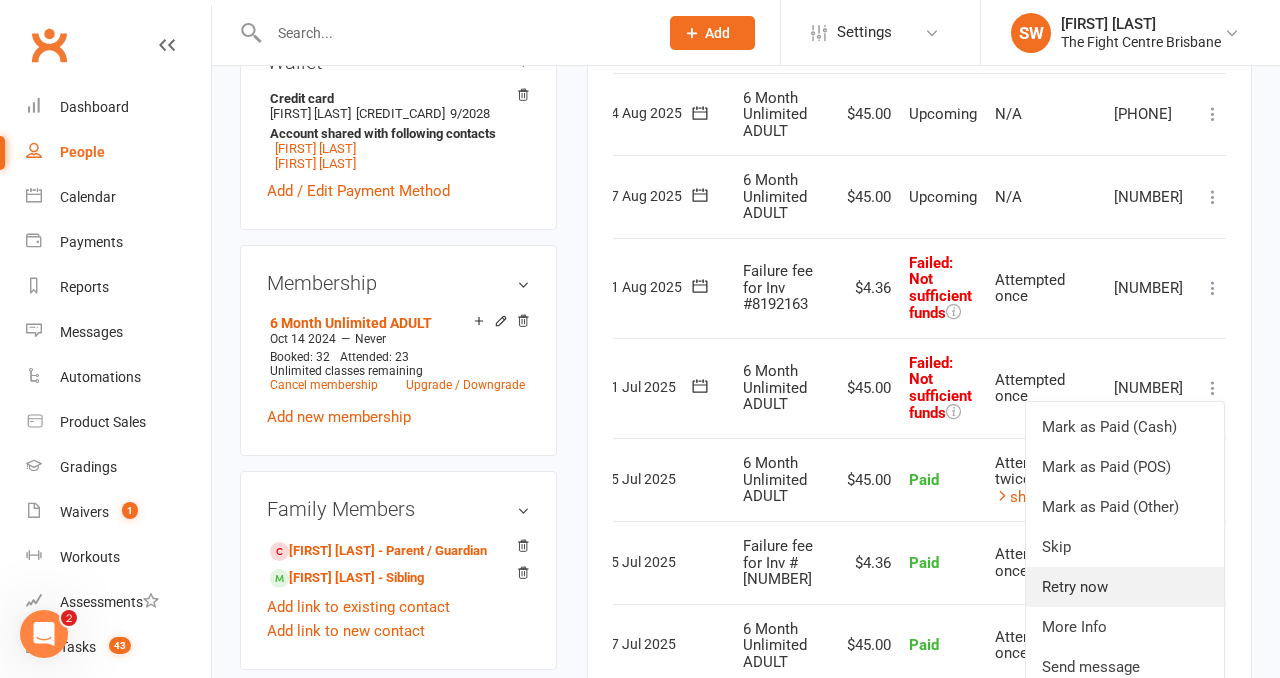 click on "Retry now" at bounding box center (1125, 587) 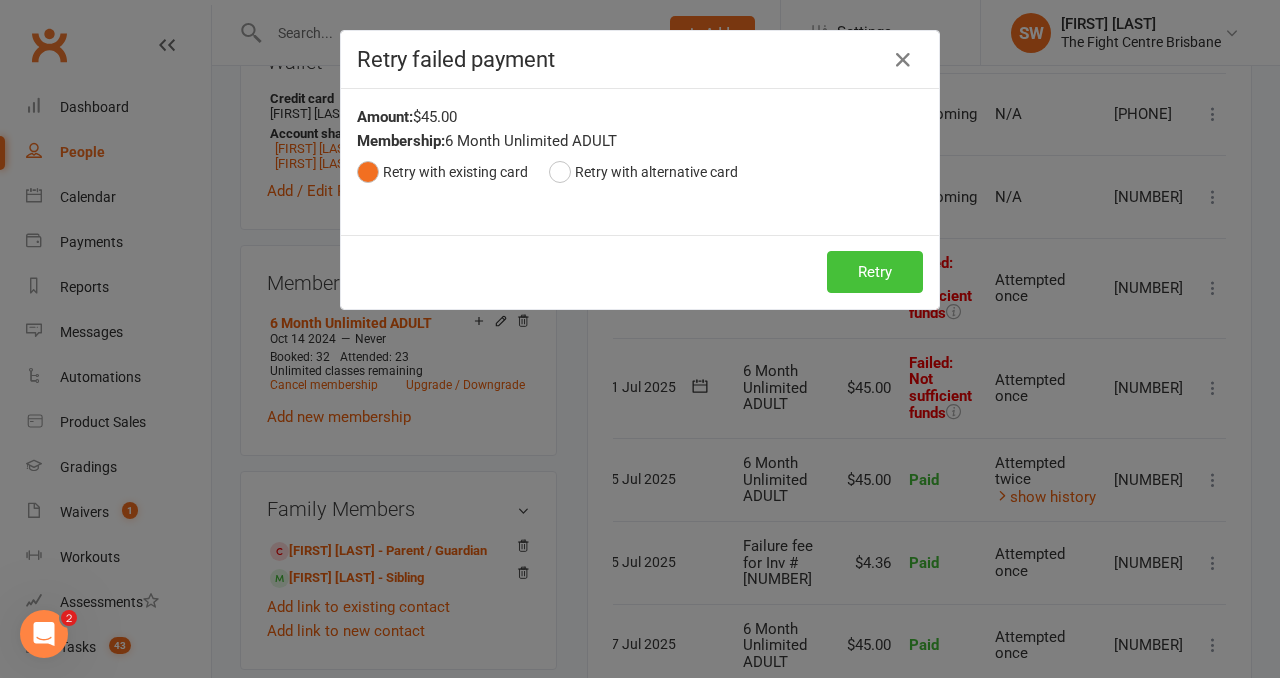 click on "Retry" at bounding box center (875, 272) 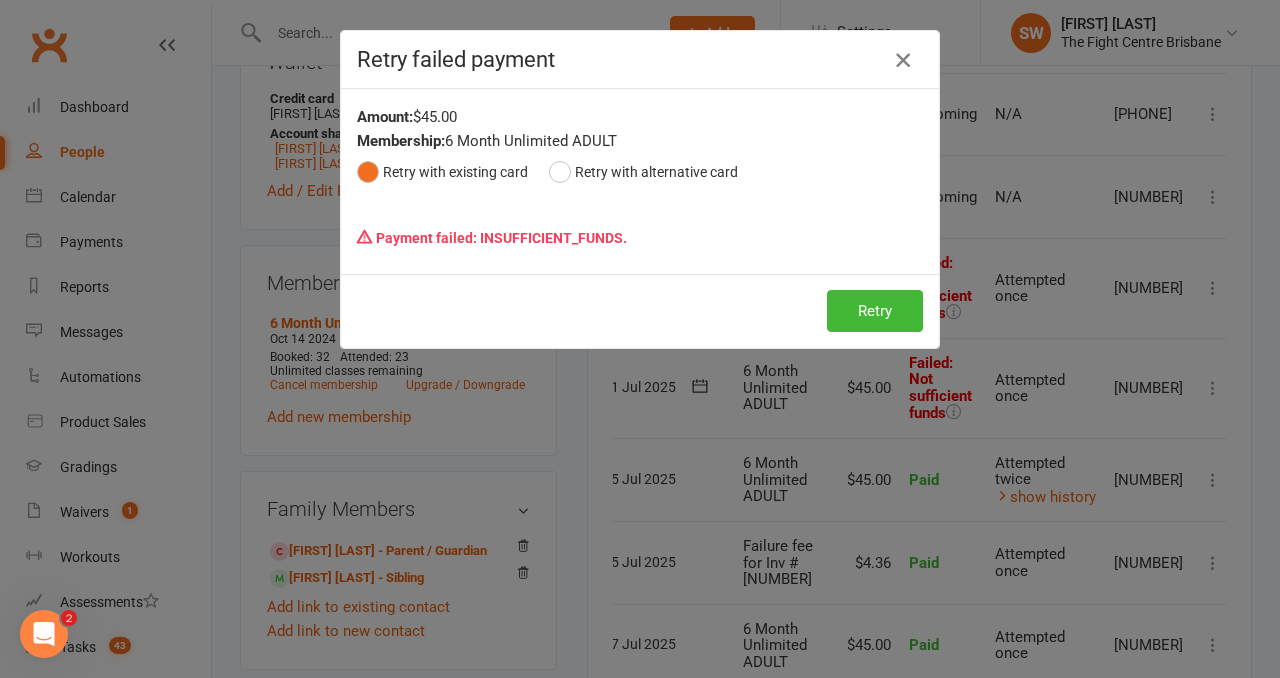 click at bounding box center (903, 60) 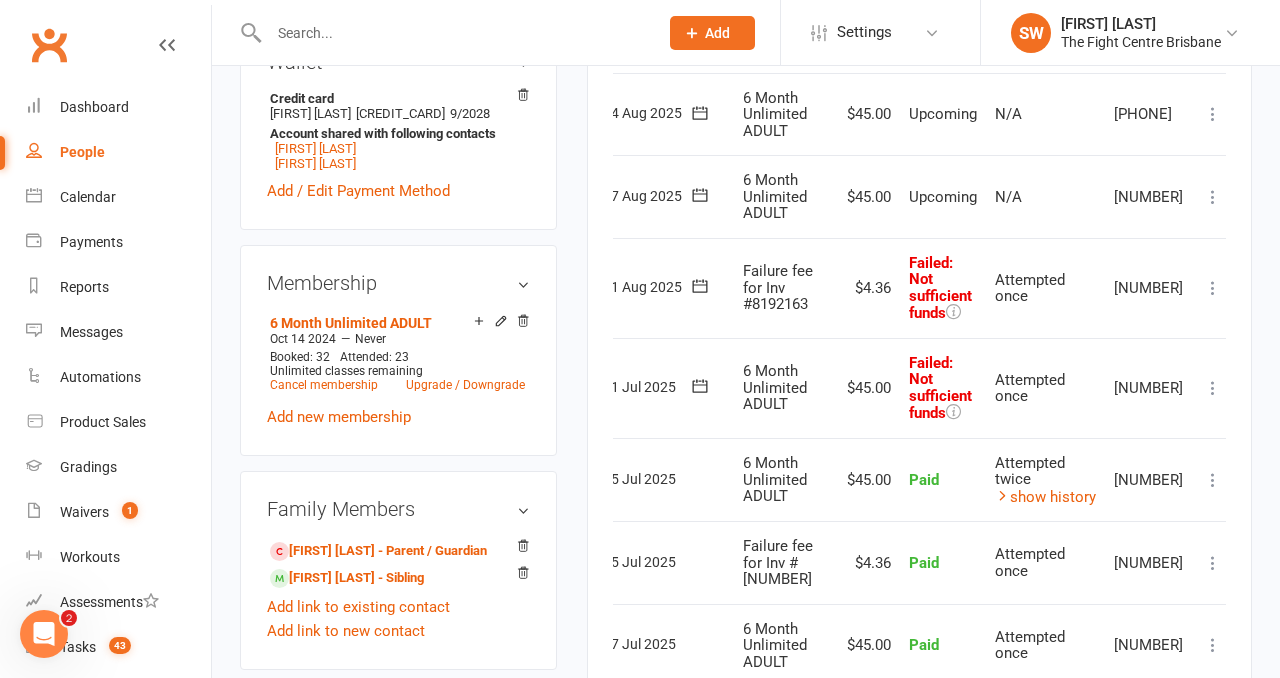 click on "Mark as Paid (Cash)  Mark as Paid (POS)  Mark as Paid (Other)  Skip  Retry now More Info Send message" at bounding box center (1213, 288) 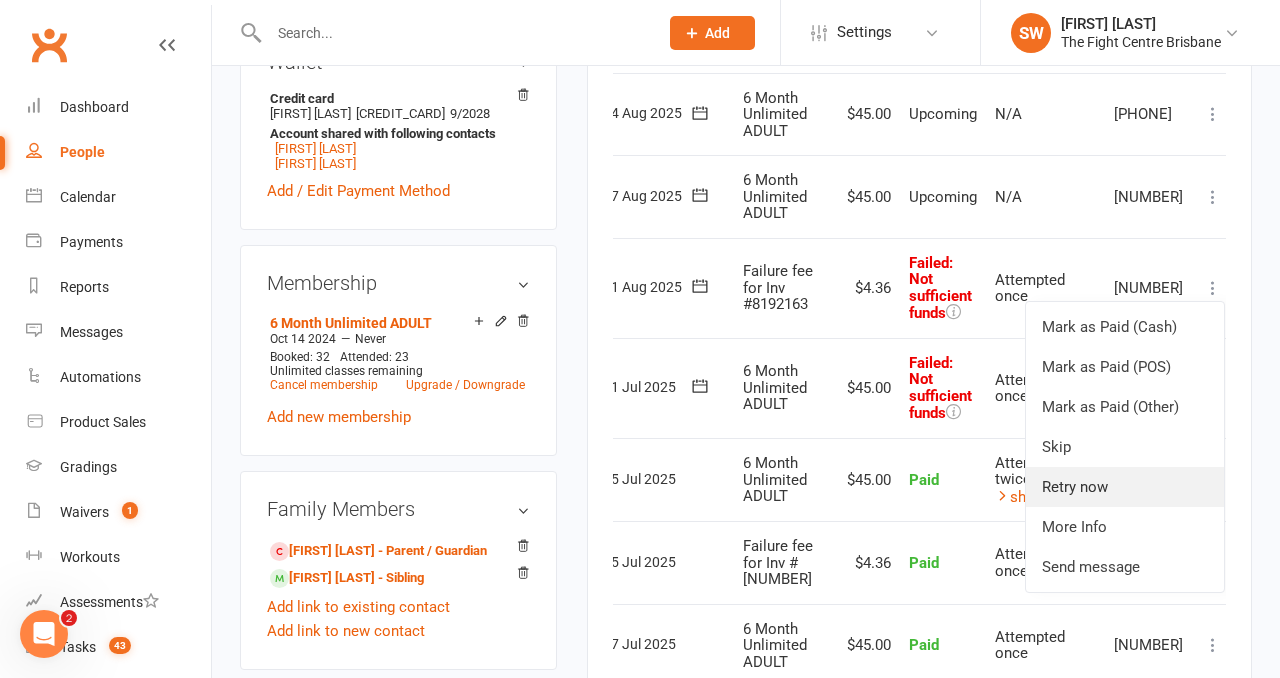 click on "Retry now" at bounding box center (1125, 487) 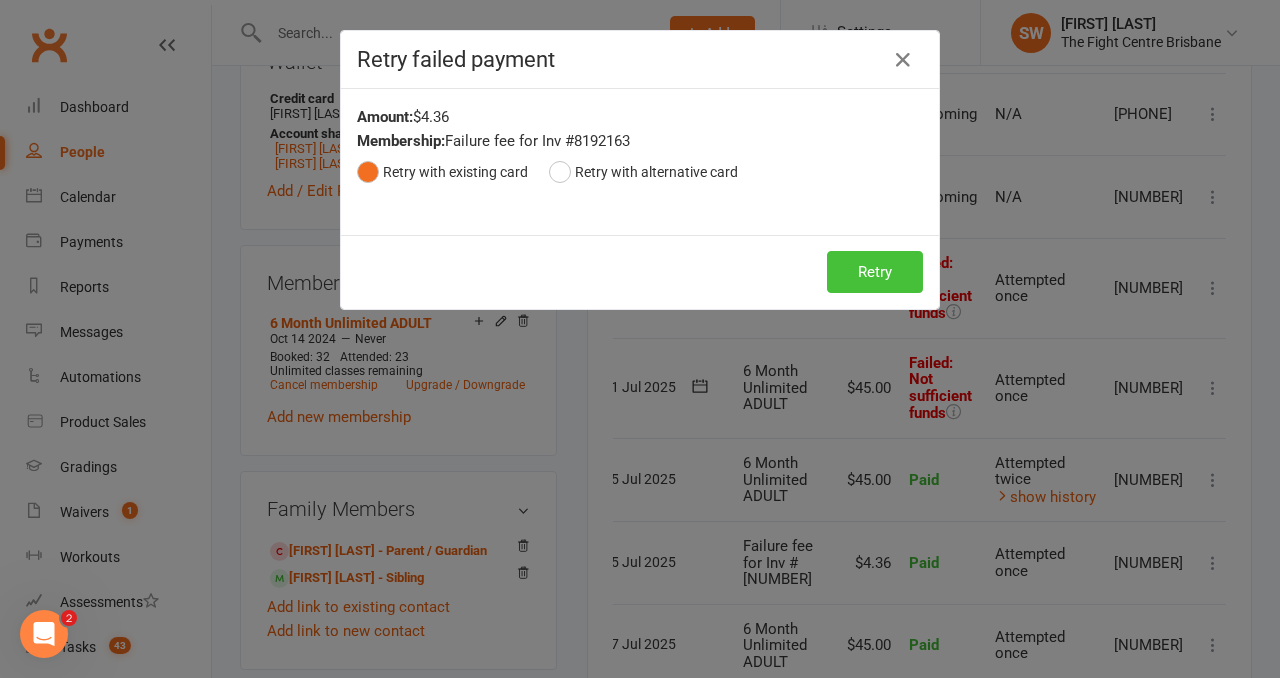 click on "Retry" at bounding box center [875, 272] 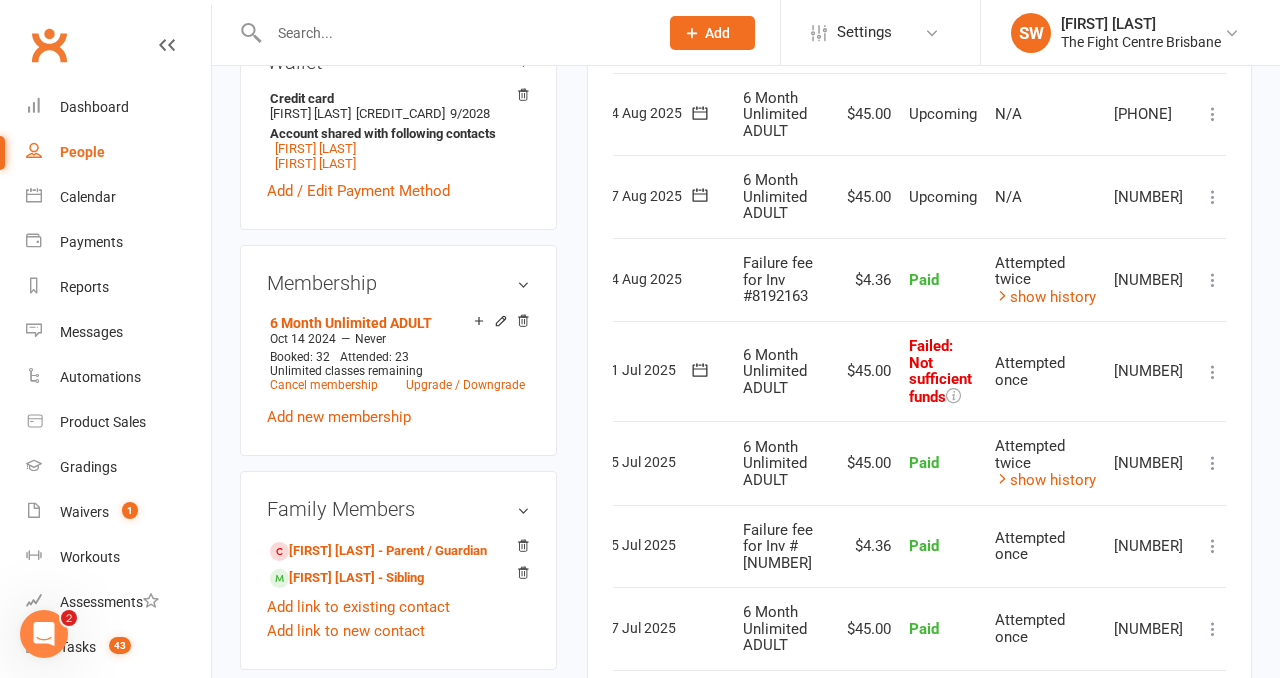 scroll, scrollTop: 697, scrollLeft: 0, axis: vertical 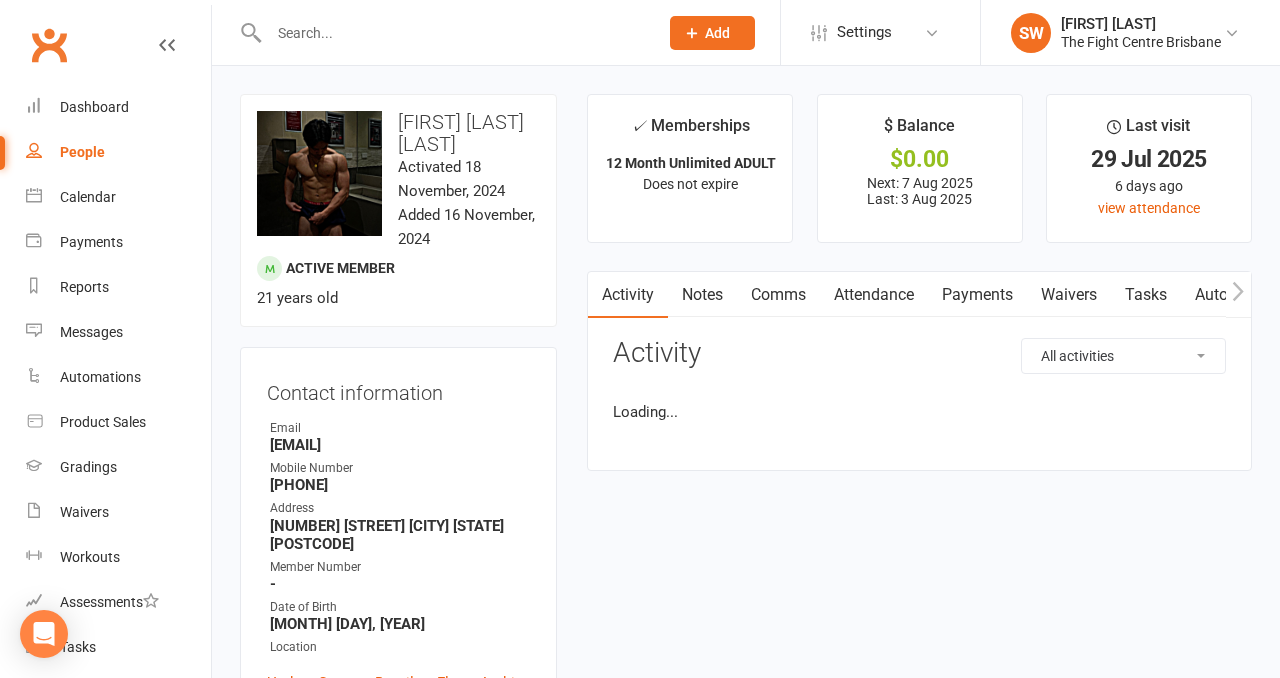 click on "Payments" at bounding box center (977, 295) 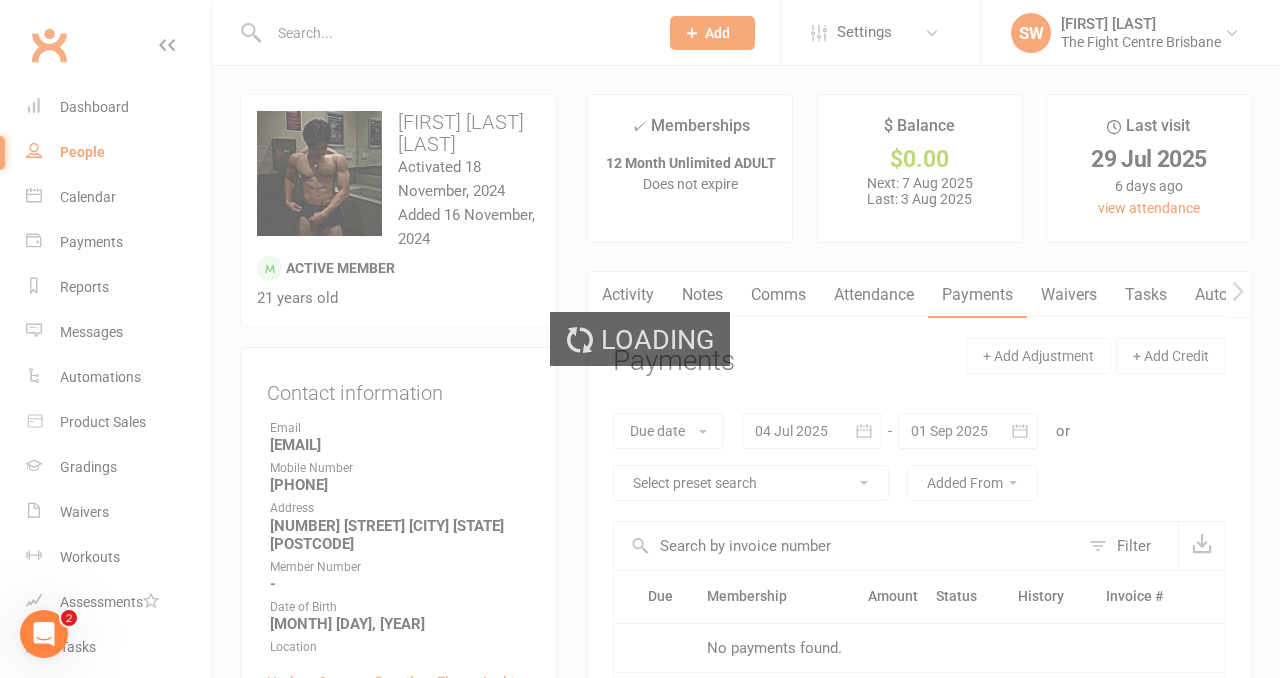scroll, scrollTop: 0, scrollLeft: 0, axis: both 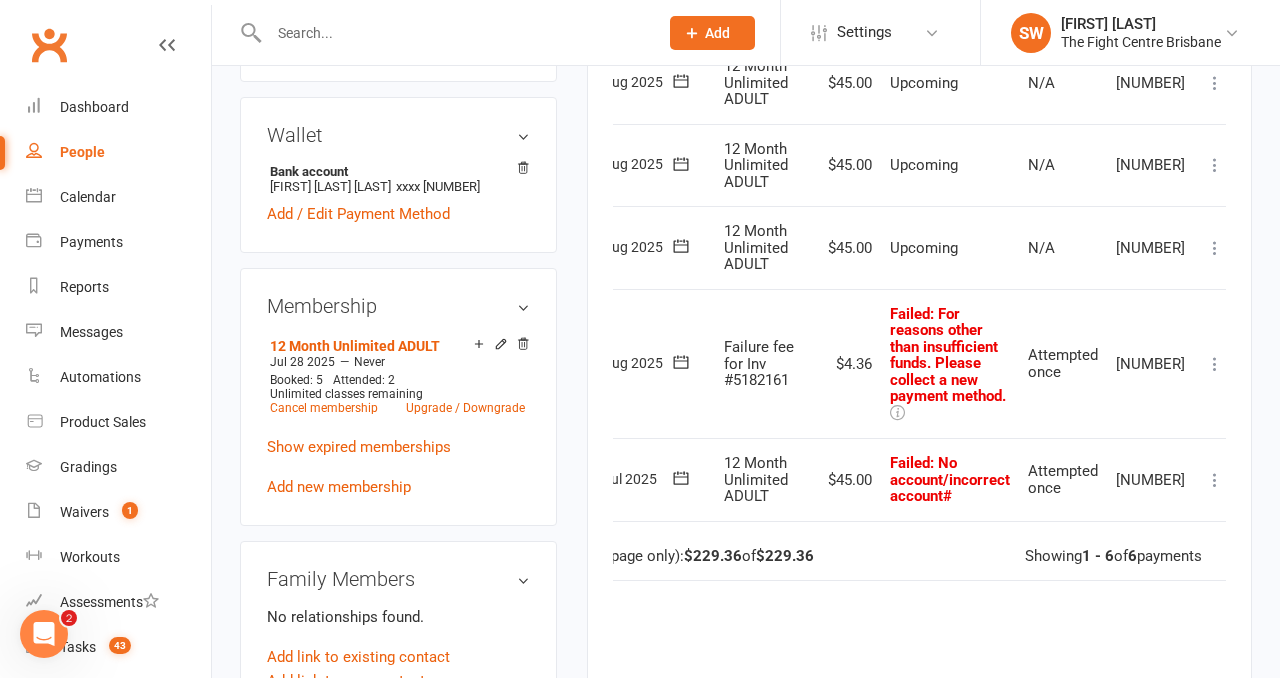 click at bounding box center [1215, 480] 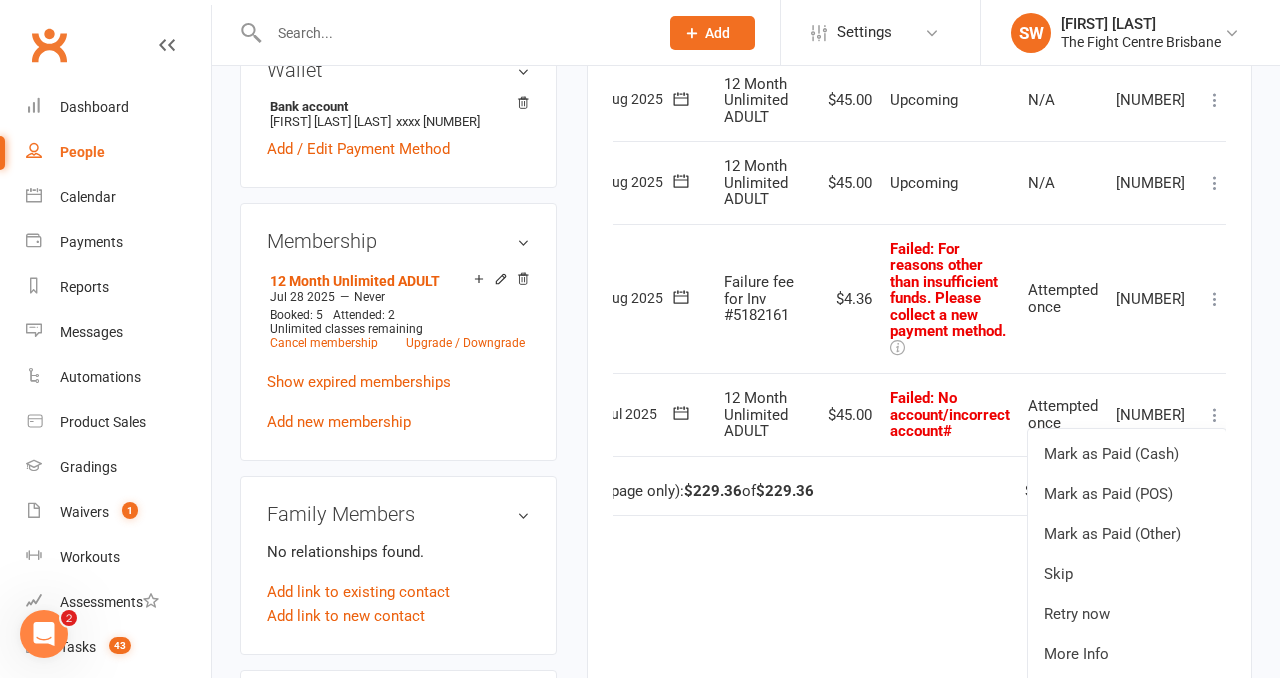 click on "Due  Contact  Membership Amount  Status History Invoice # Select this [DATE]
[FIRST] [LAST] [LAST]
12 Month Unlimited ADULT $45.00 Upcoming N/A [NUMBER] Mark as Paid (Cash)  Mark as Paid (POS)  Mark as Paid (Other)  Skip  Change amount  Apply credit  Bulk reschedule from this date  Process now More Info Send message Select this [DATE]
[FIRST] [LAST] [LAST]
12 Month Unlimited ADULT $45.00 Upcoming N/A [NUMBER] Mark as Paid (Cash)  Mark as Paid (POS)  Mark as Paid (Other)  Skip  Change amount  Apply credit  Bulk reschedule from this date  Process now More Info Send message Select this [DATE]
[FIRST] [LAST] [LAST]
12 Month Unlimited ADULT $45.00 Upcoming N/A [NUMBER] Mark as Paid (Cash)  Skip" at bounding box center [919, 307] 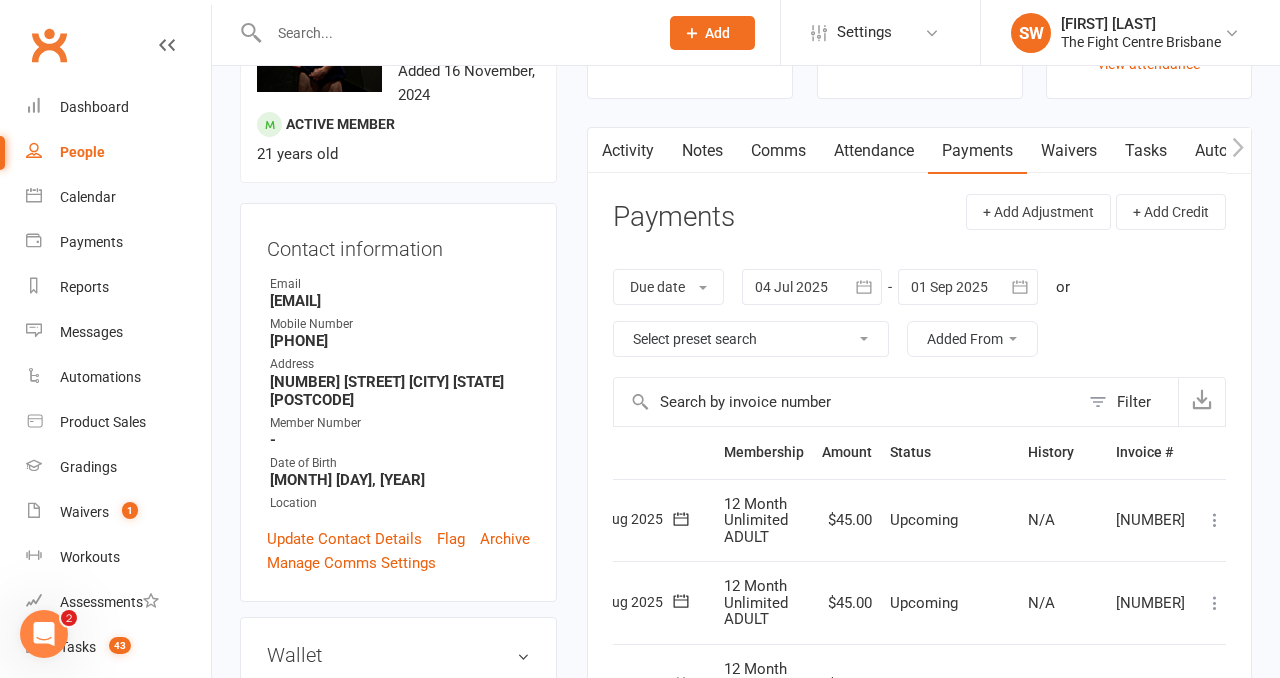 scroll, scrollTop: 0, scrollLeft: 0, axis: both 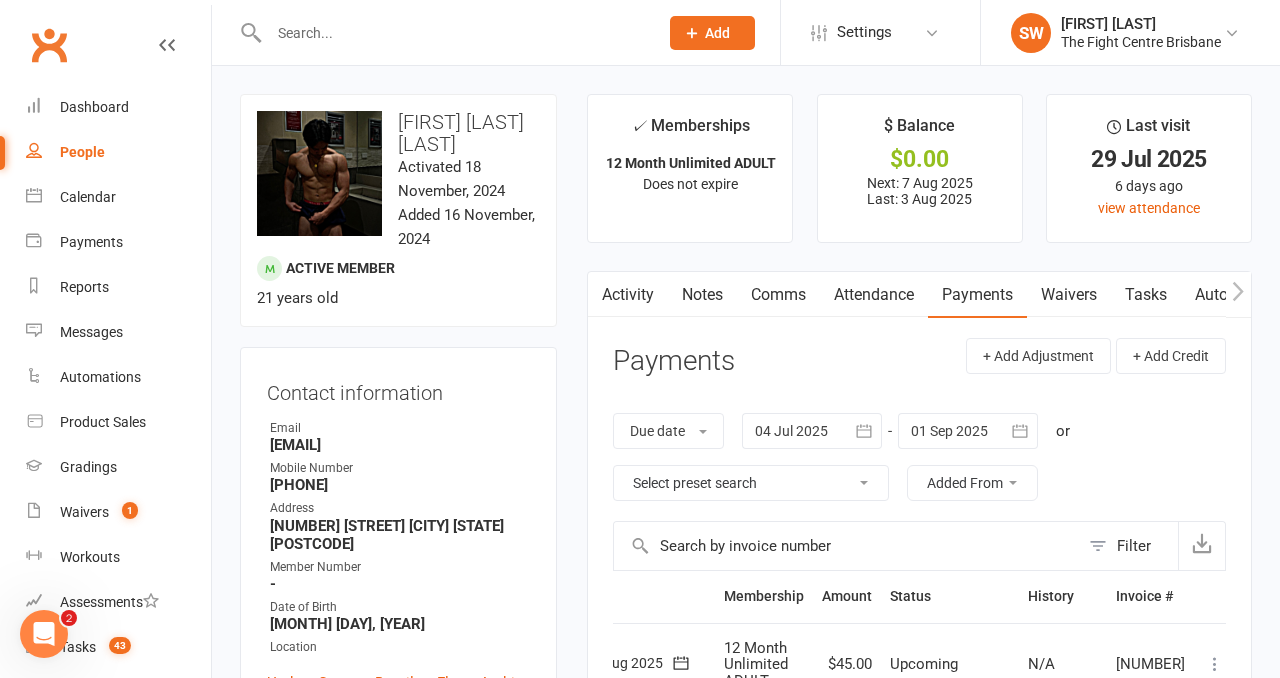 click on "✓ Memberships 12 Month Unlimited ADULT Does not expire $ Balance $0.00 Next: [DATE] Last: [DATE] Last visit [DATE] 6 days ago view attendance
Activity Notes Comms Attendance Payments Waivers Tasks Automations Workouts Gradings / Promotions Mobile App Credit balance
Payments + Add Adjustment + Add Credit Due date  Due date Date paid Date failed Date settled [DATE]
[MONTH] [YEAR]
Sun Mon Tue Wed Thu Fri Sat
27
29
30
01
02
03
04
05
28
06
07
08
09
10
11
12
29
13
14
15
16
17
18
19" at bounding box center (919, 824) 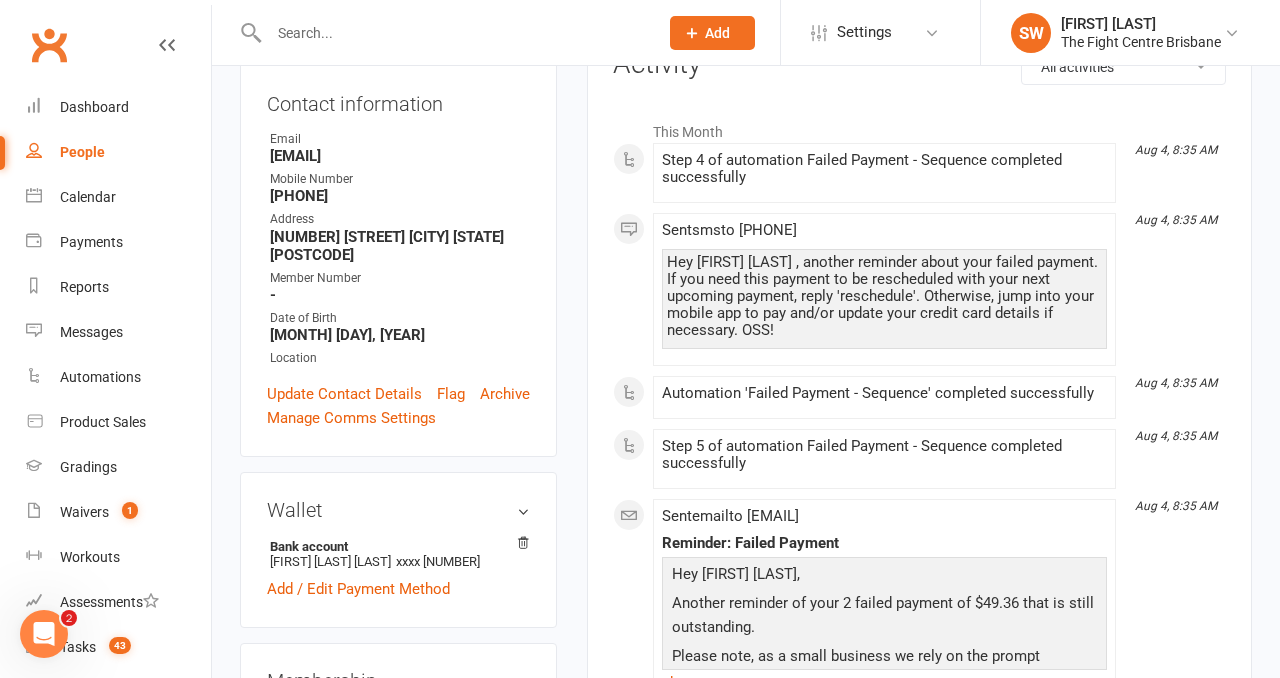 scroll, scrollTop: 0, scrollLeft: 0, axis: both 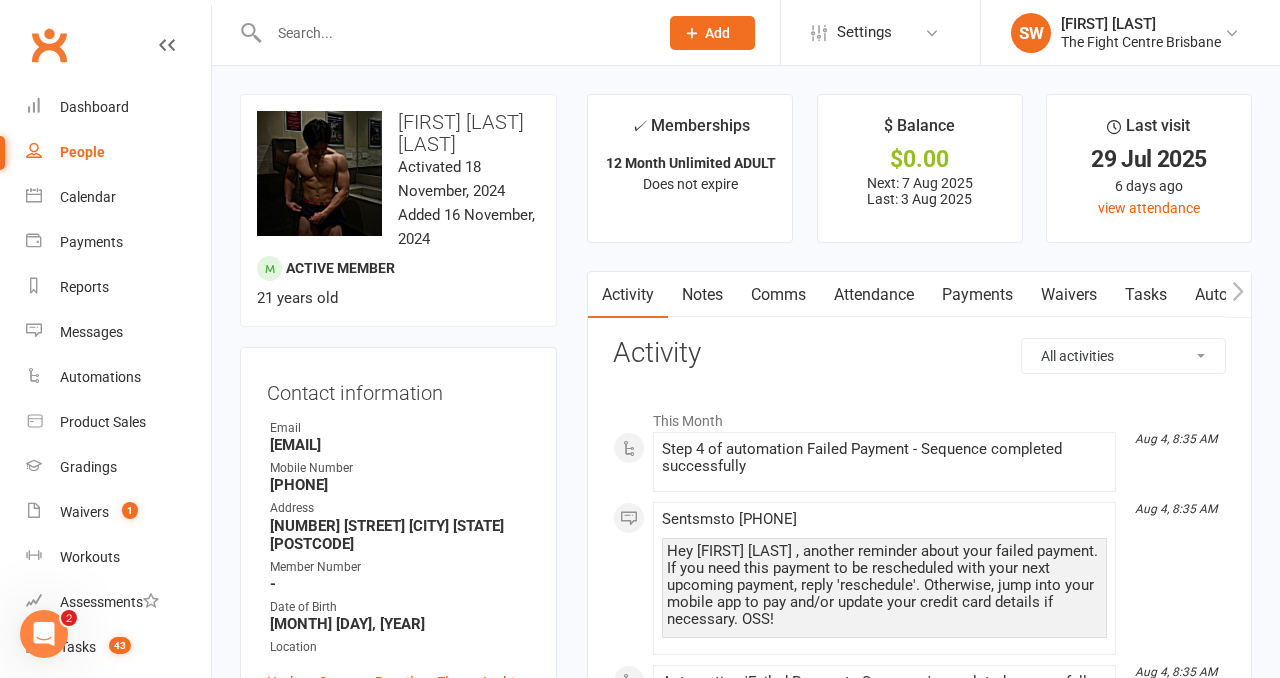 click on "Comms" at bounding box center (778, 295) 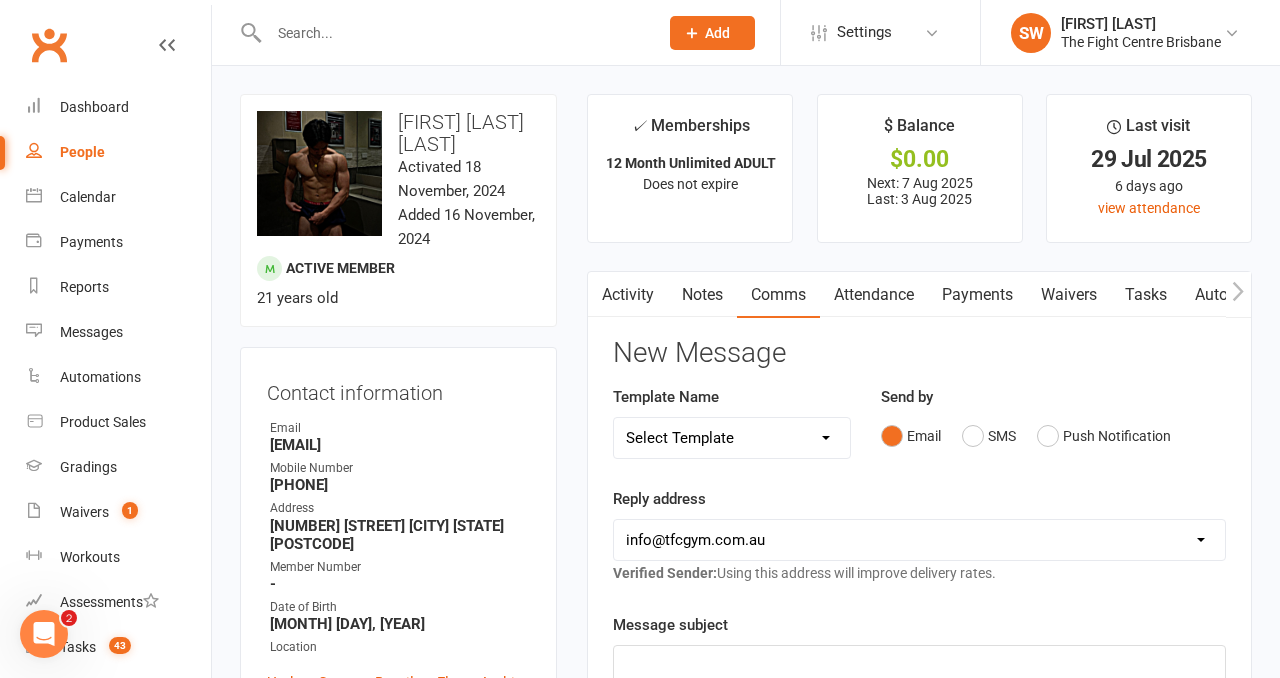 scroll, scrollTop: 38, scrollLeft: 0, axis: vertical 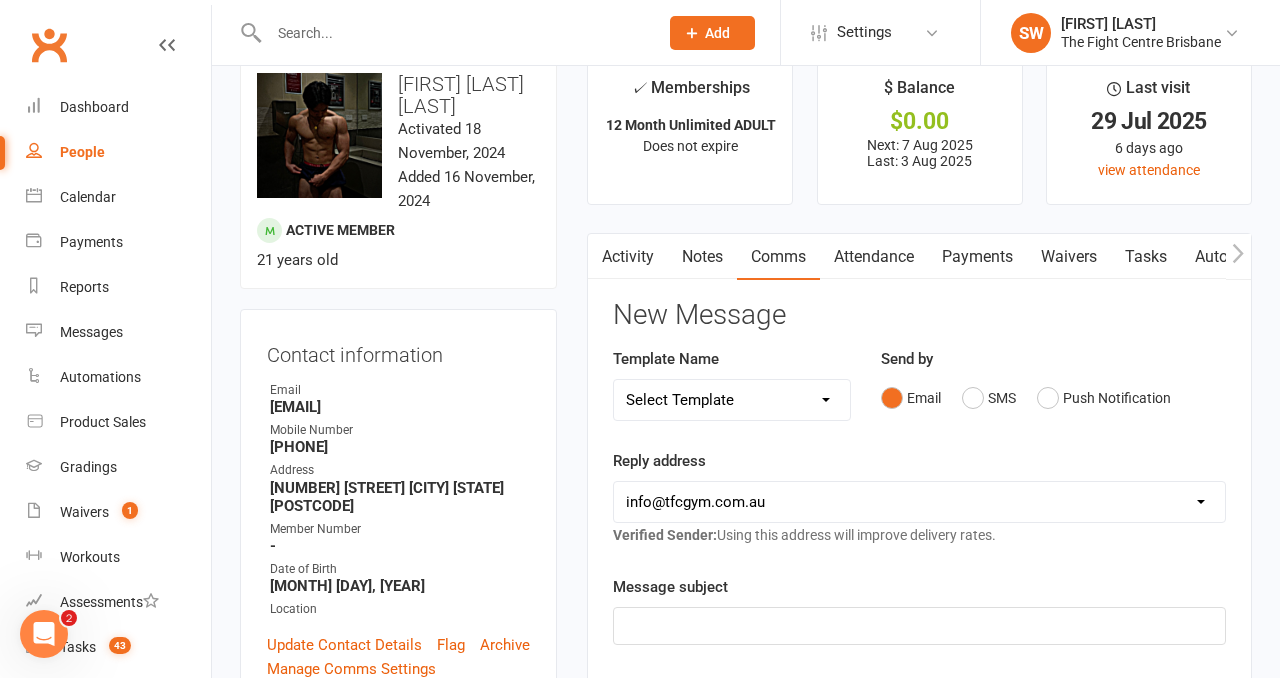 click on "Activity" at bounding box center (628, 257) 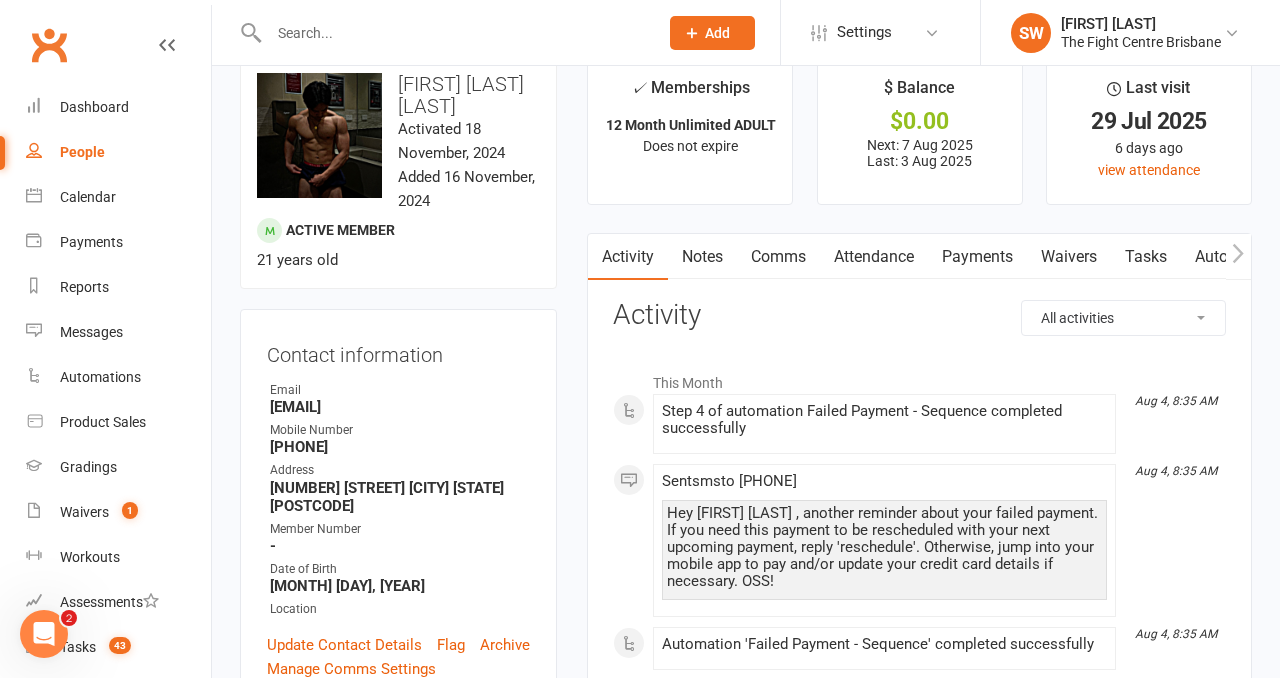 click on "Comms" at bounding box center (778, 257) 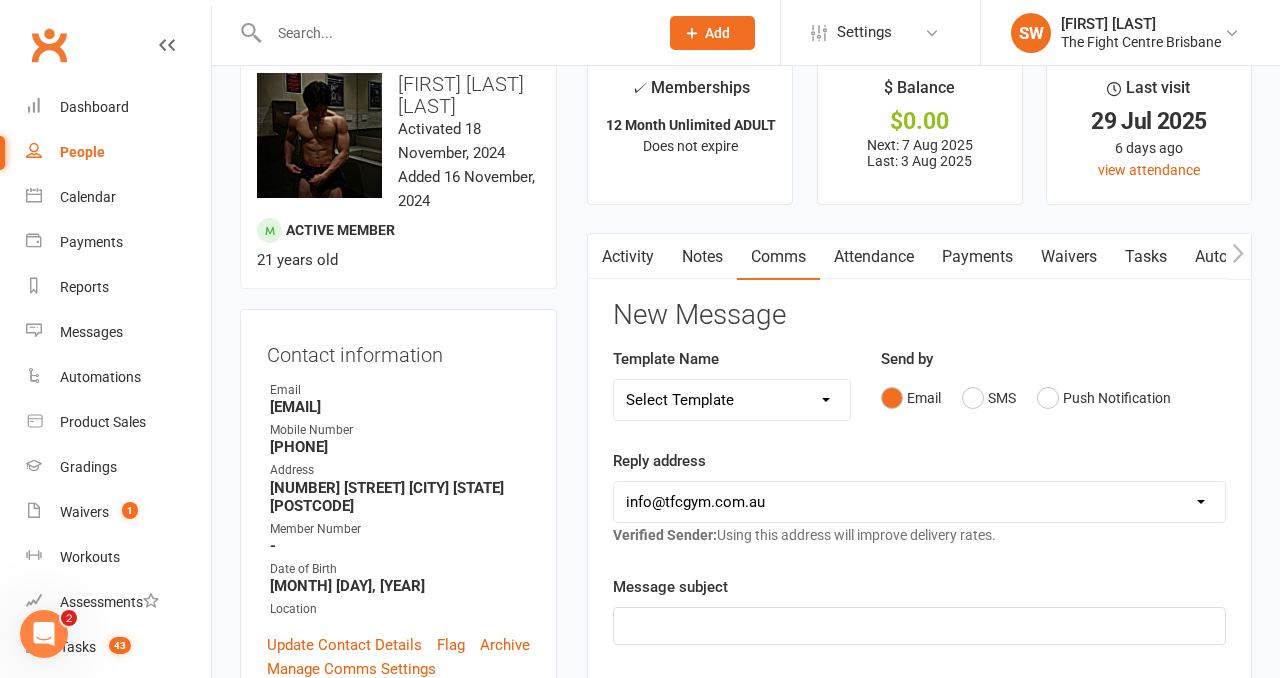 click on "Email SMS Push Notification" at bounding box center [1053, 398] 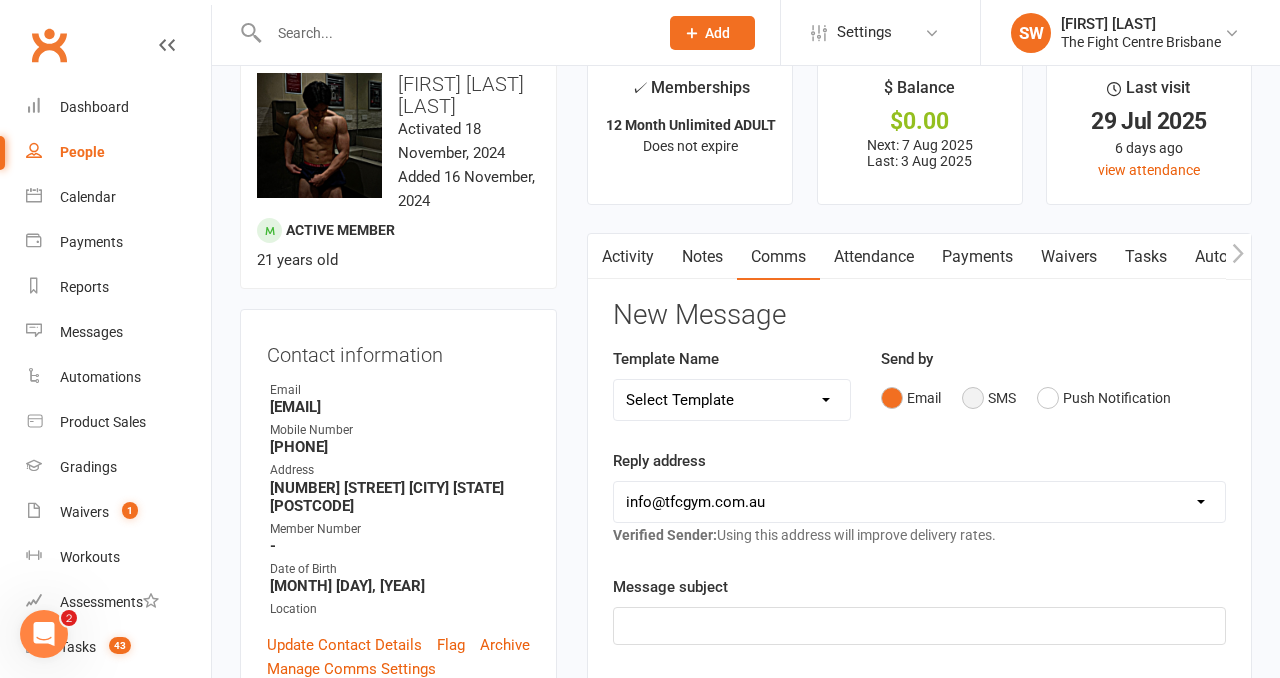 click on "SMS" at bounding box center [989, 398] 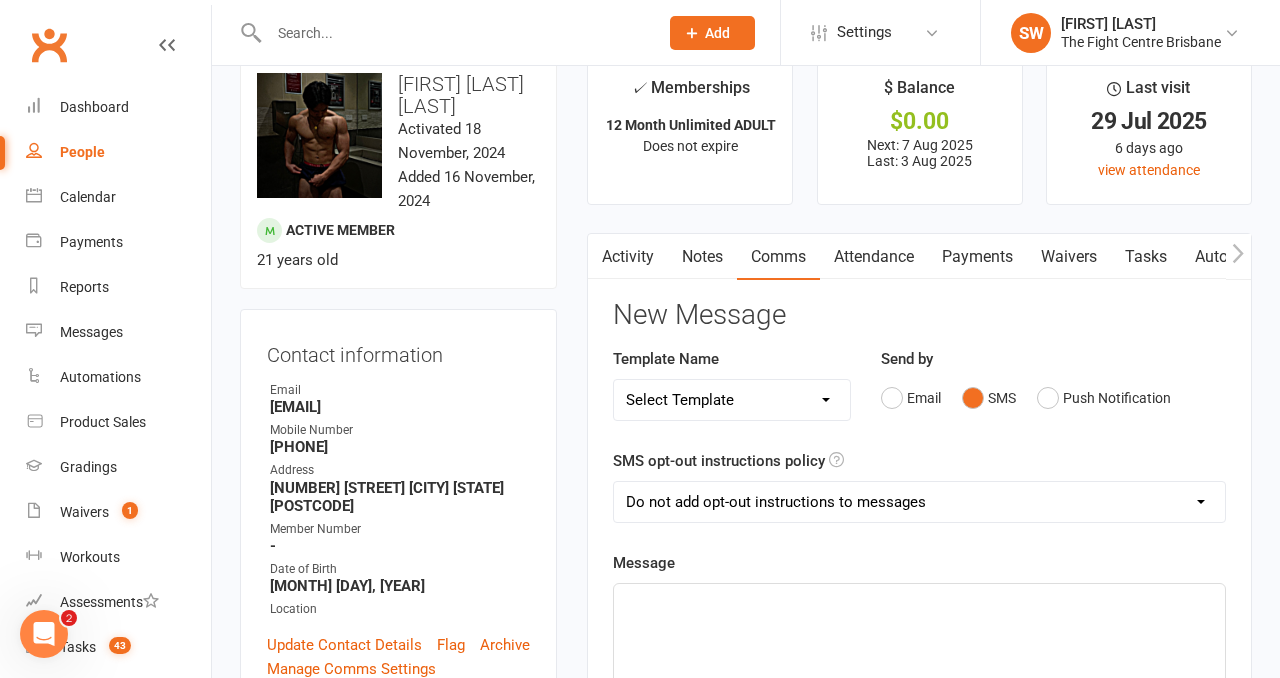 click on "﻿" 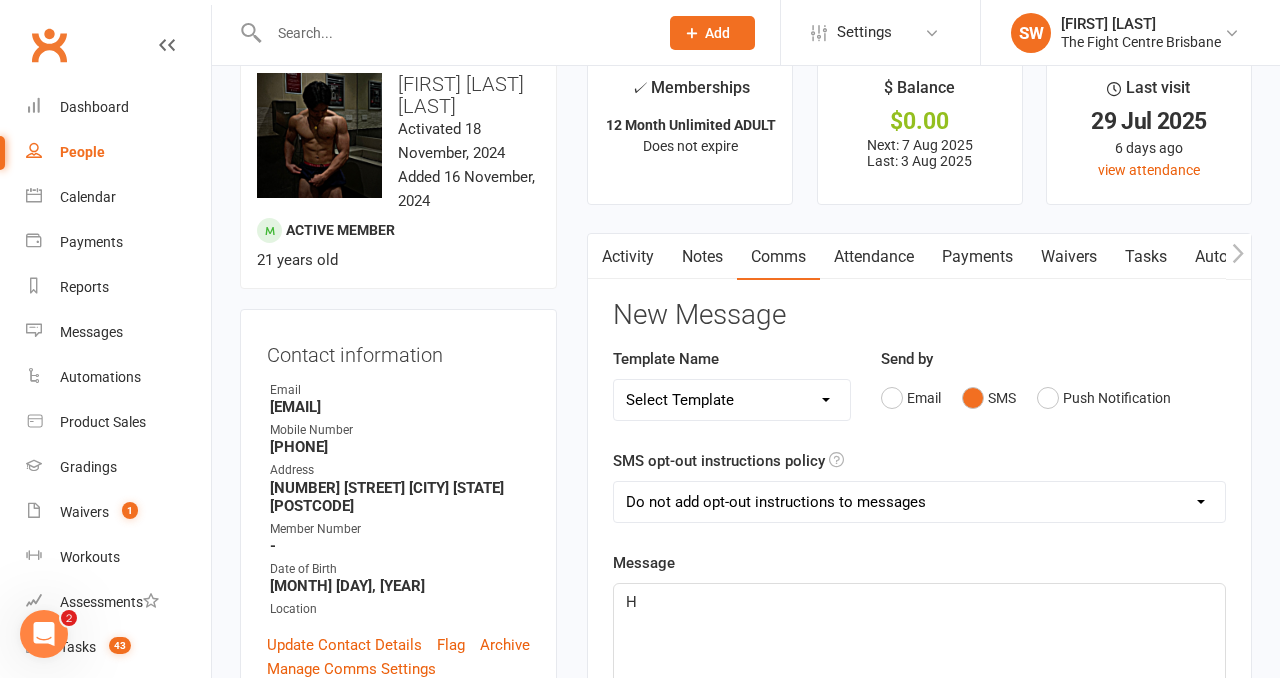 type 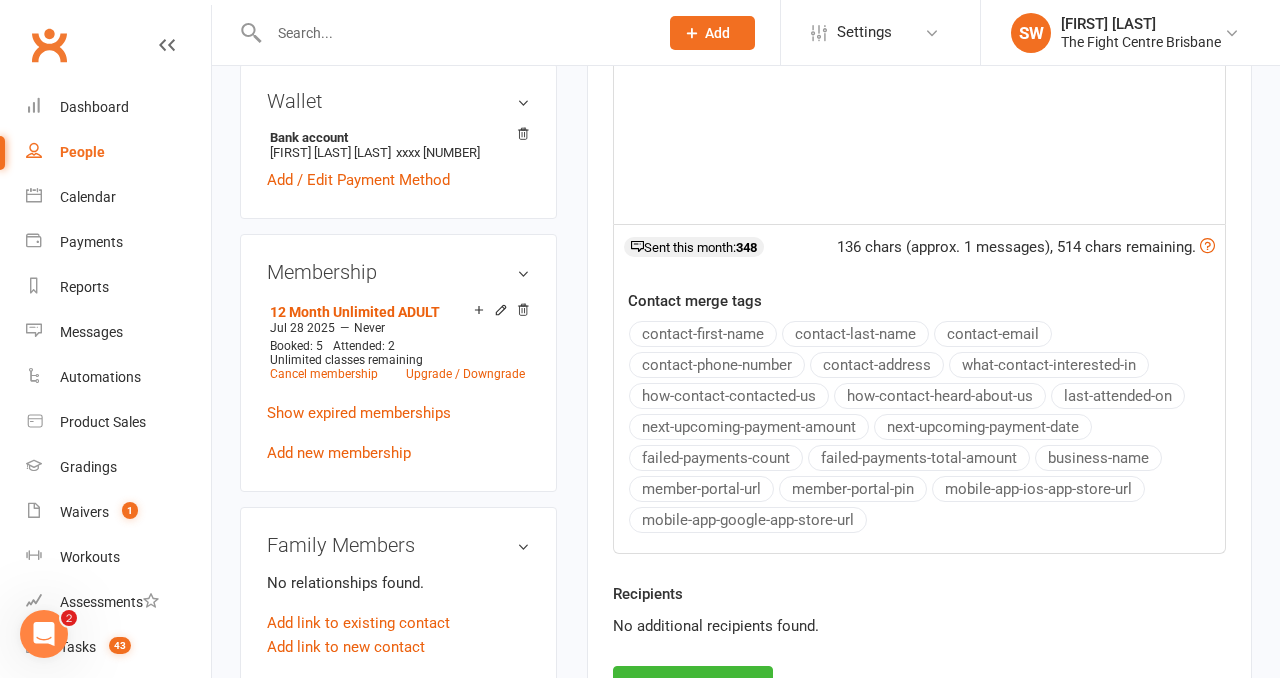 scroll, scrollTop: 371, scrollLeft: 0, axis: vertical 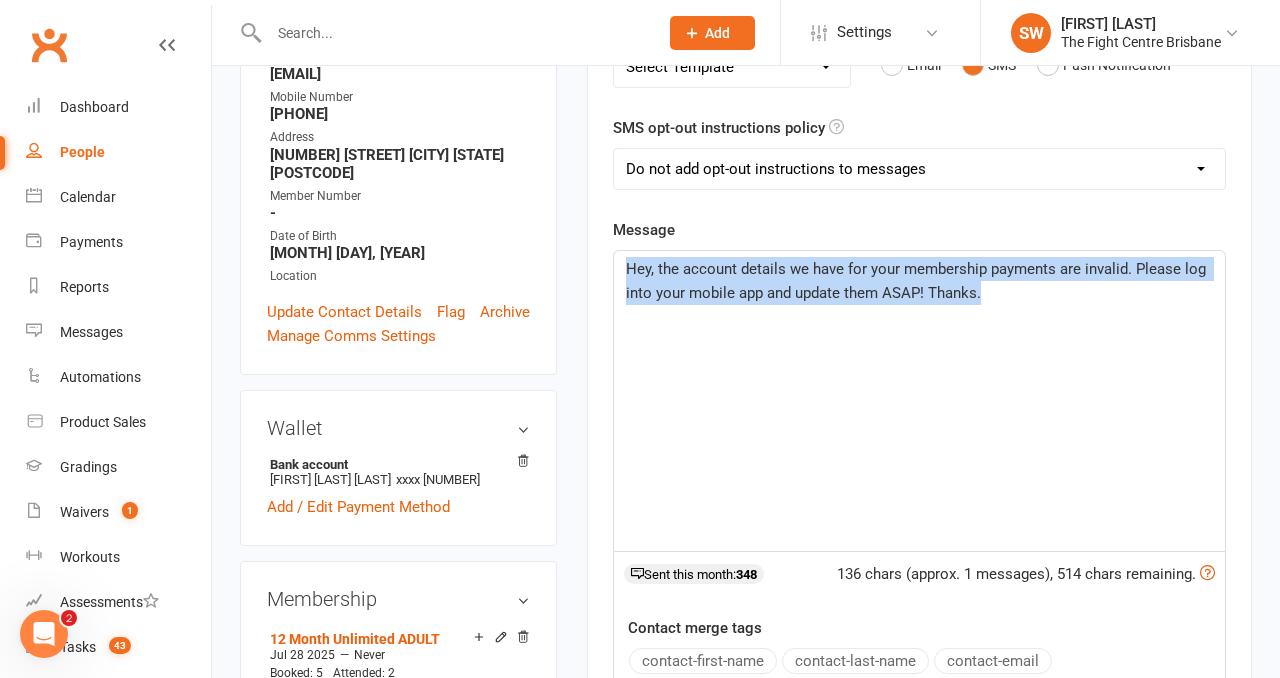 drag, startPoint x: 979, startPoint y: 286, endPoint x: 604, endPoint y: 261, distance: 375.8324 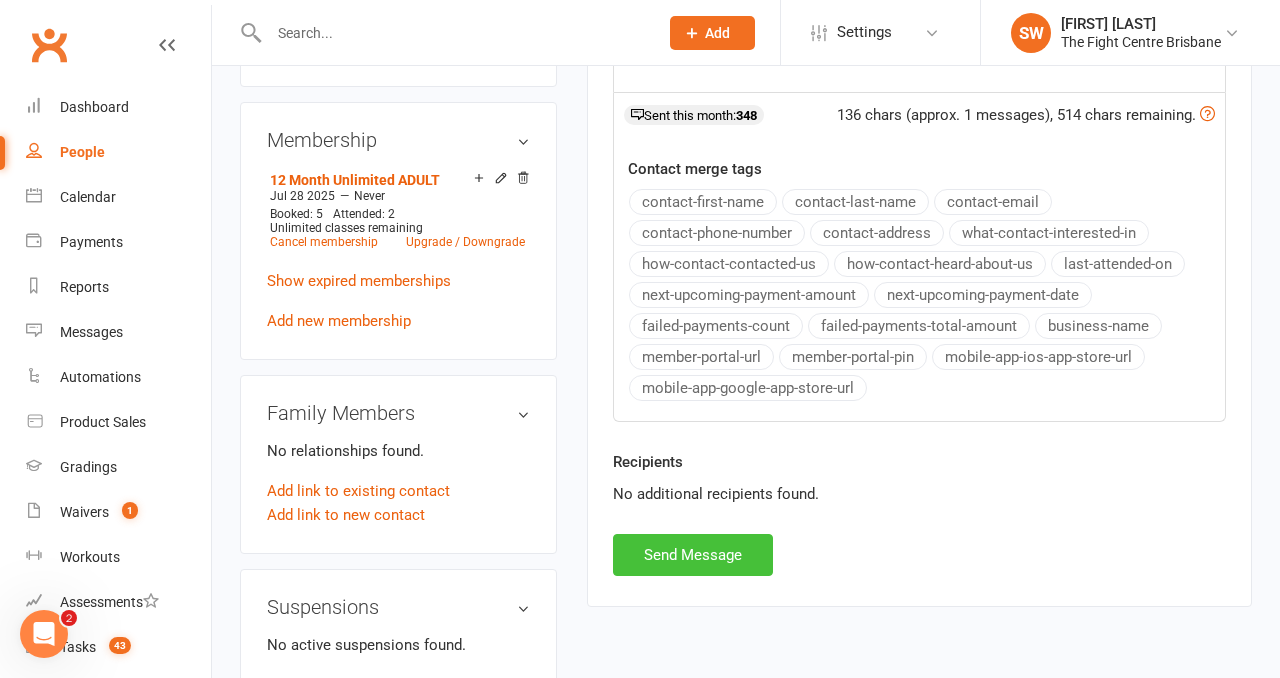 click on "Send Message" at bounding box center (693, 555) 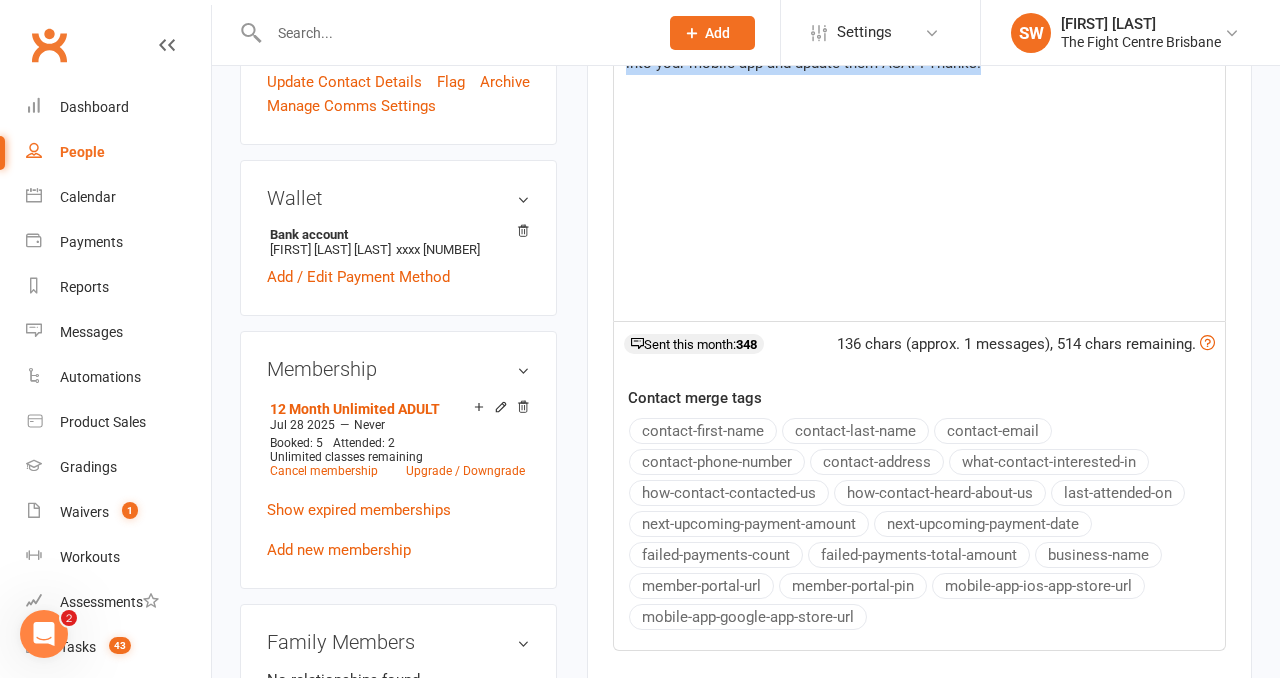 scroll, scrollTop: 0, scrollLeft: 0, axis: both 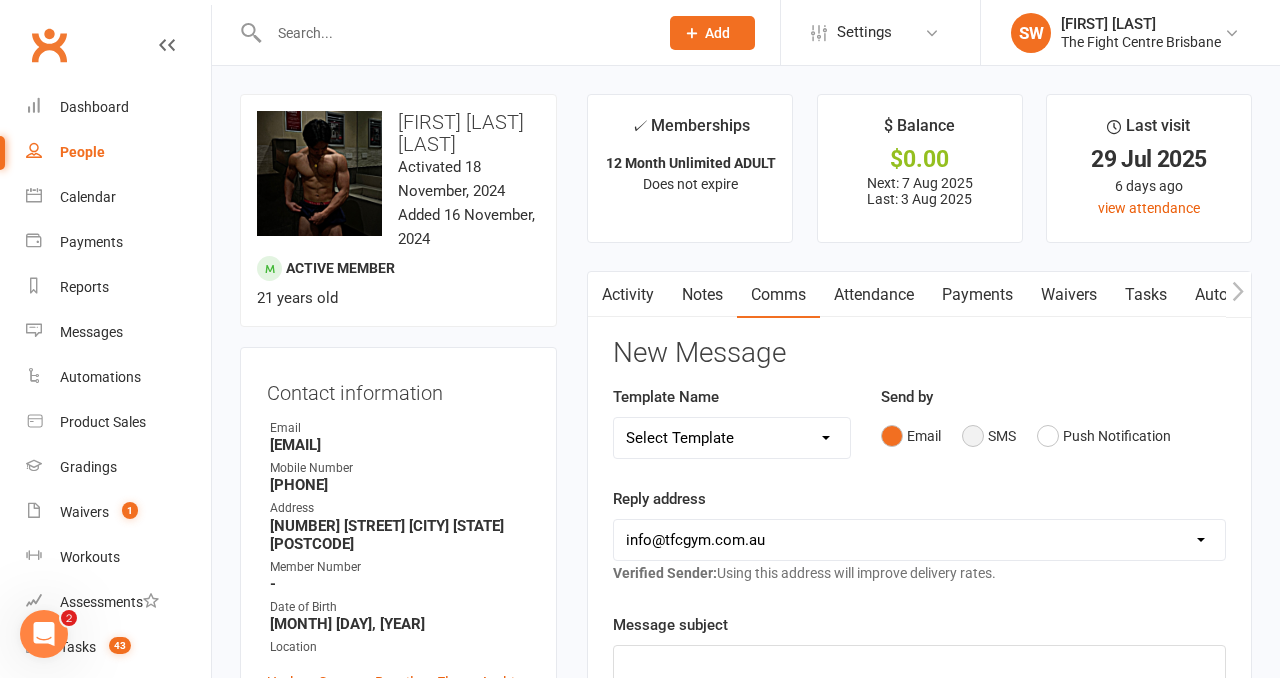 drag, startPoint x: 981, startPoint y: 435, endPoint x: 998, endPoint y: 622, distance: 187.77113 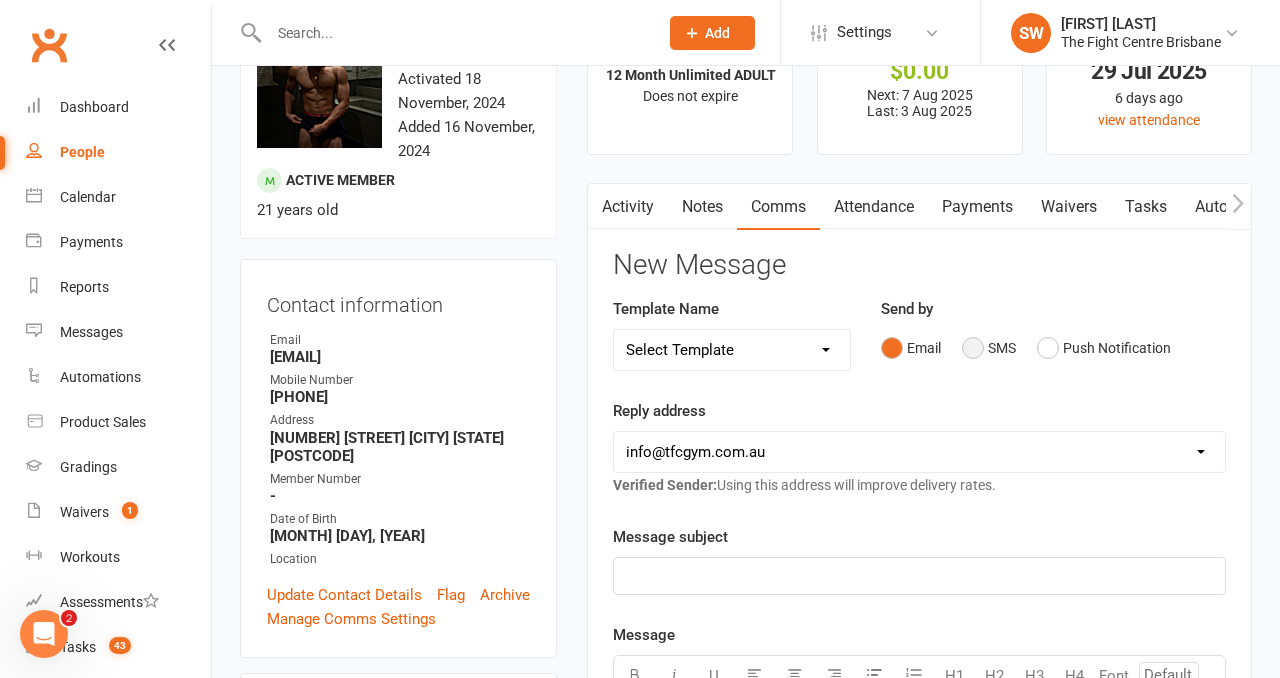 scroll, scrollTop: 97, scrollLeft: 0, axis: vertical 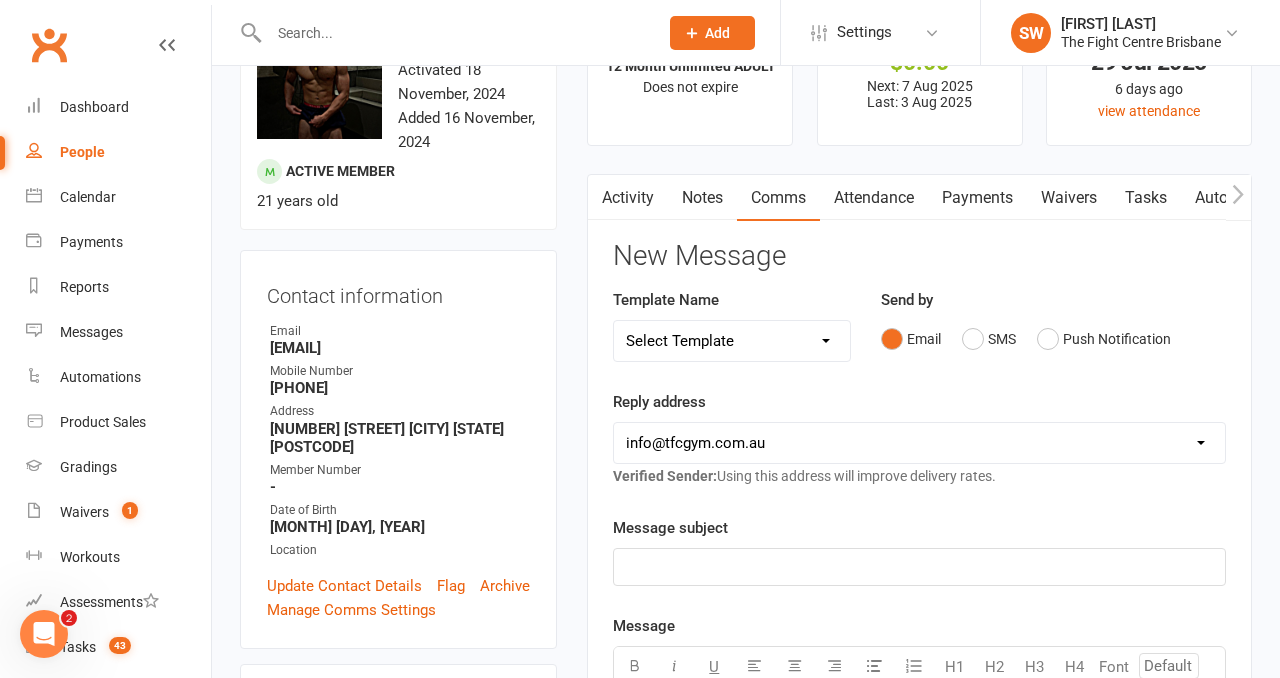click on "﻿" 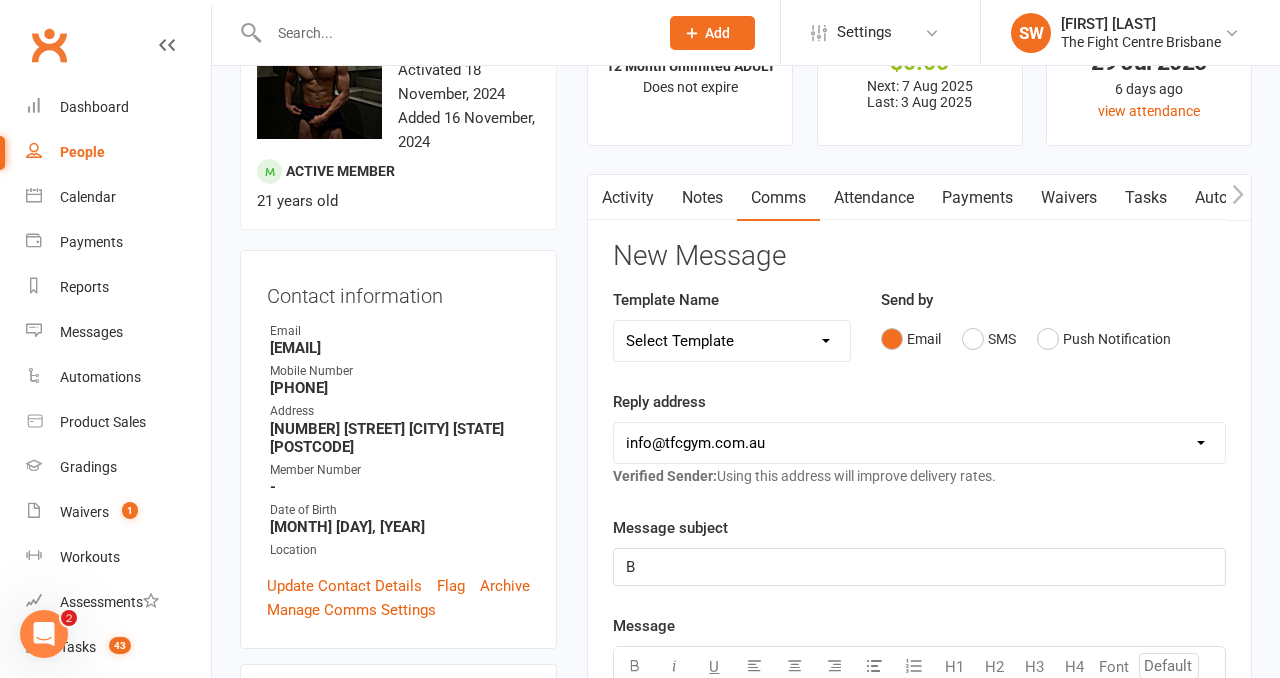 type 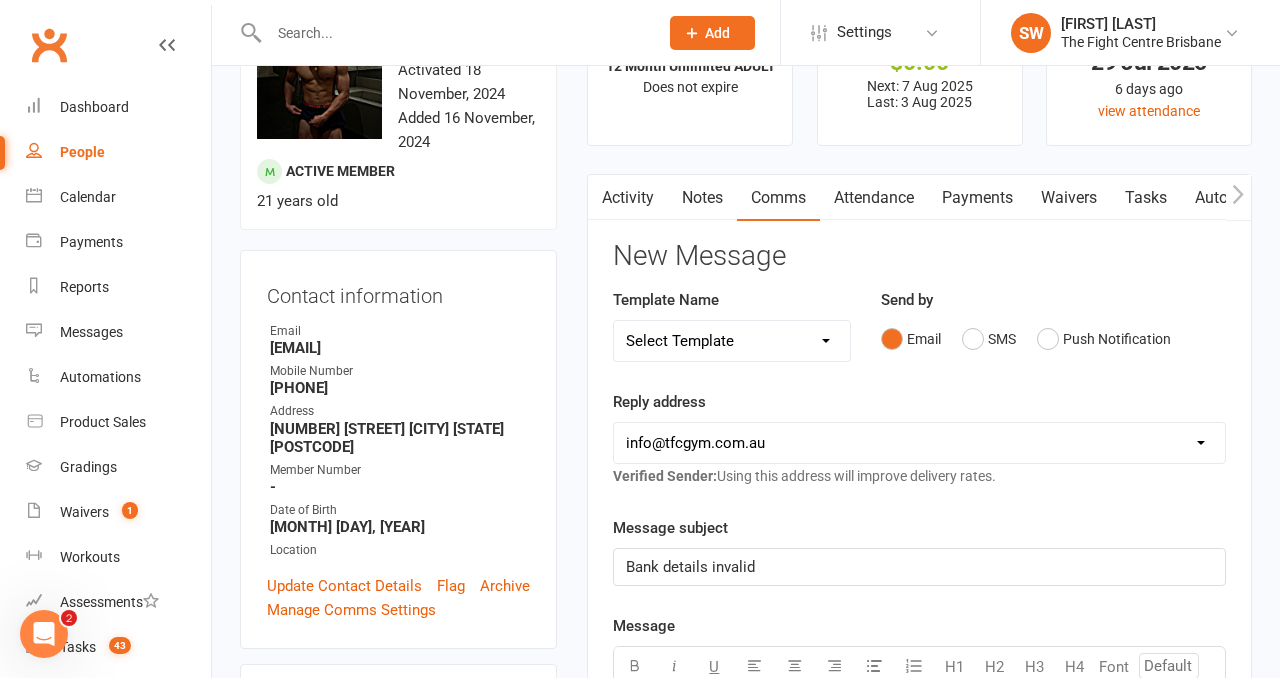 type 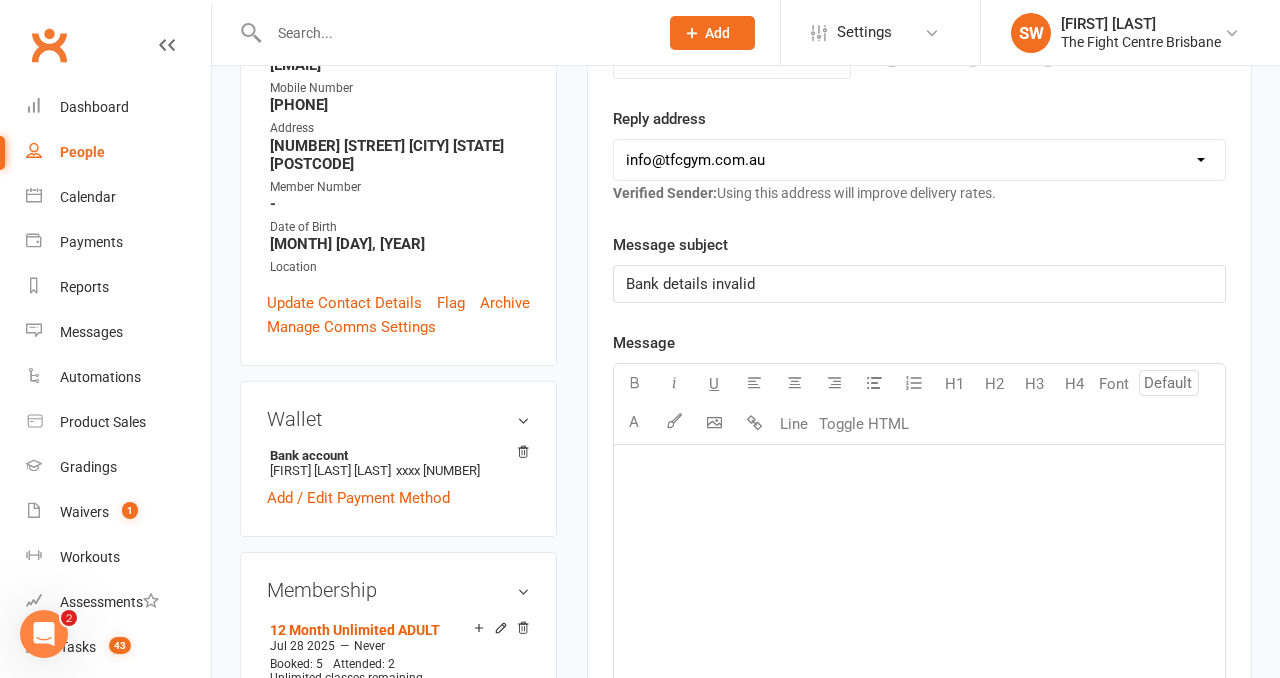 scroll, scrollTop: 378, scrollLeft: 0, axis: vertical 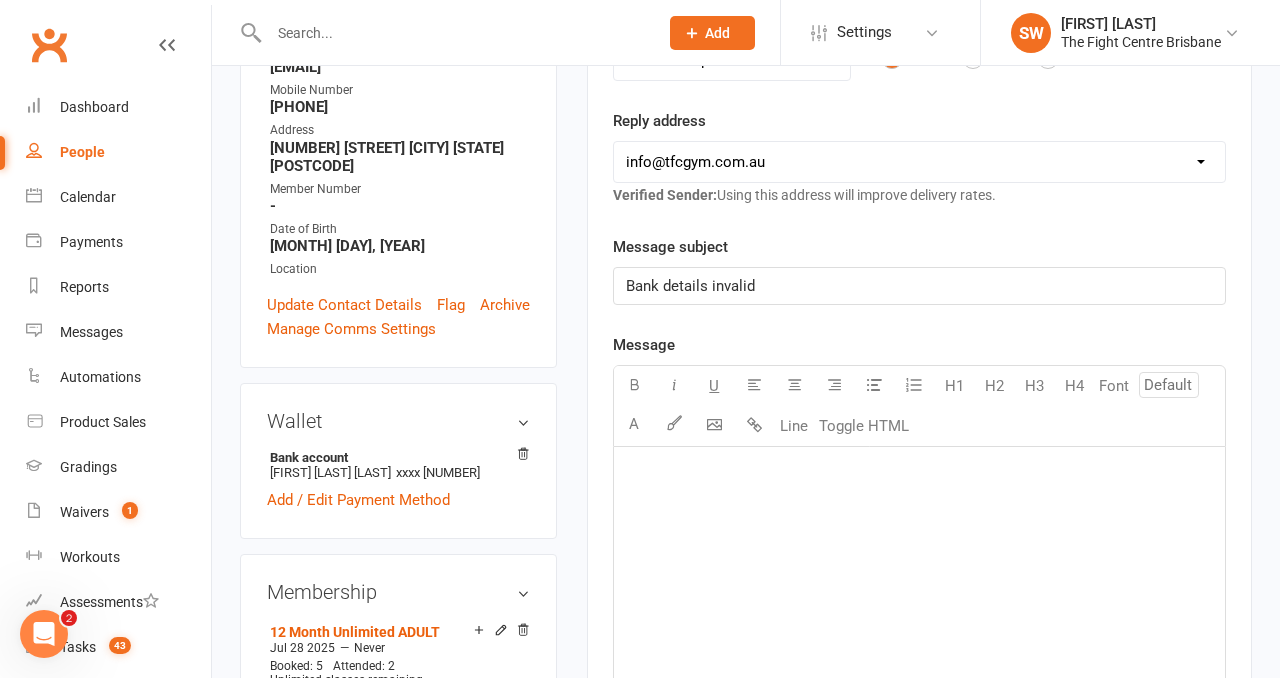 click on "﻿" 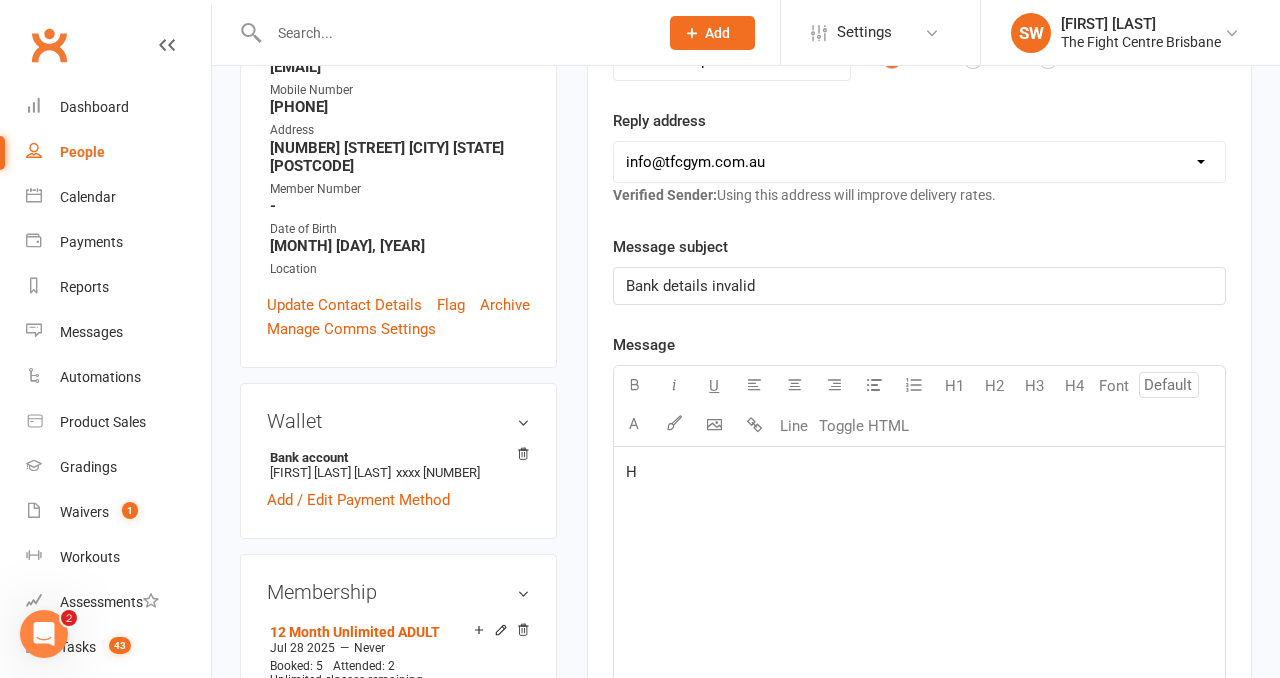 type 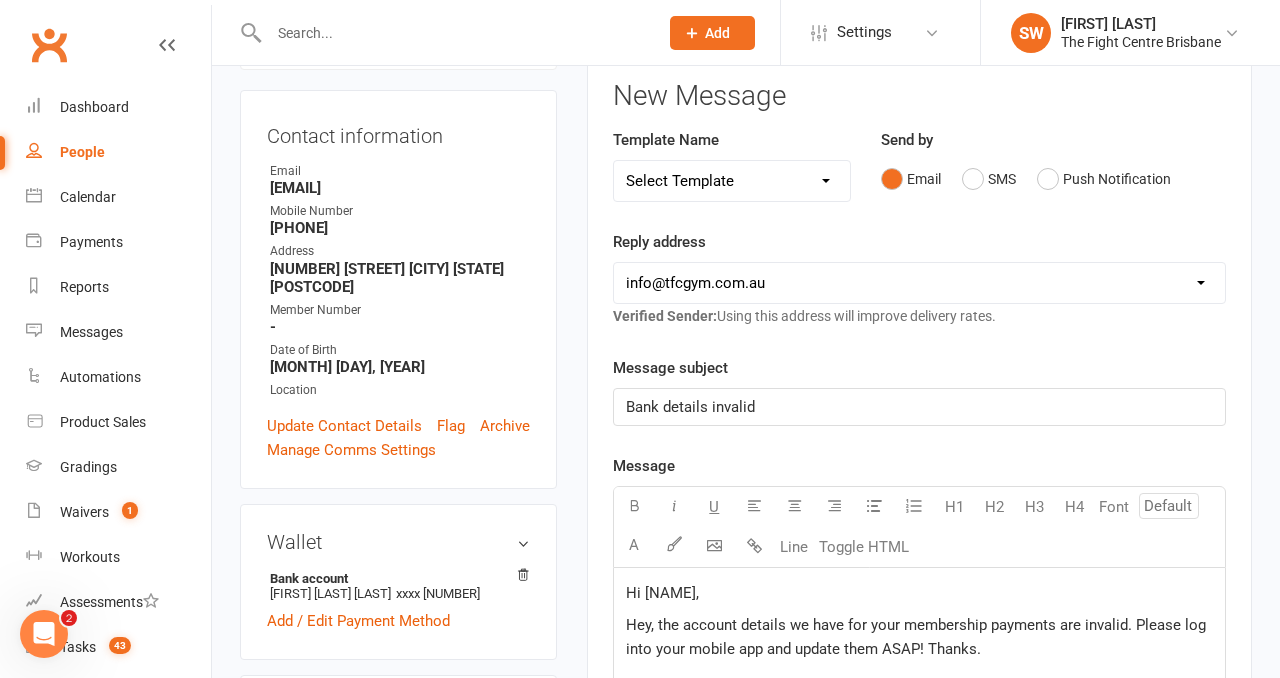 scroll, scrollTop: 258, scrollLeft: 0, axis: vertical 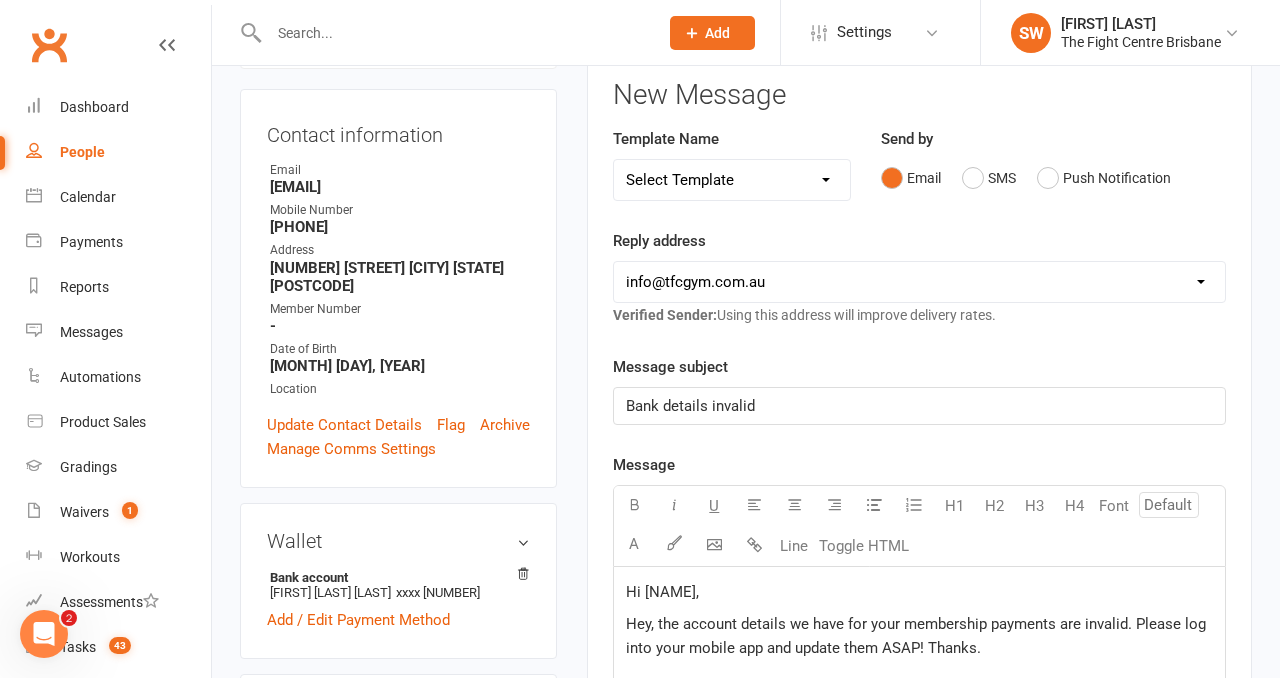 click on "Hi [NAME]," 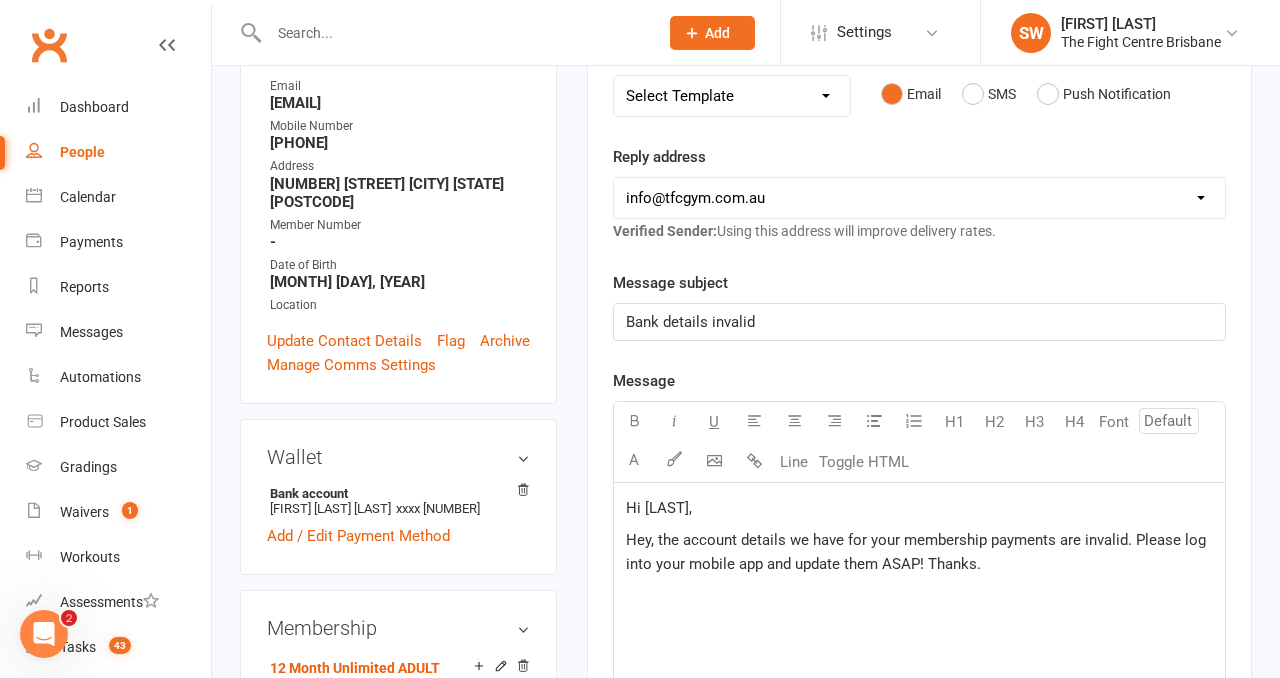 scroll, scrollTop: 346, scrollLeft: 0, axis: vertical 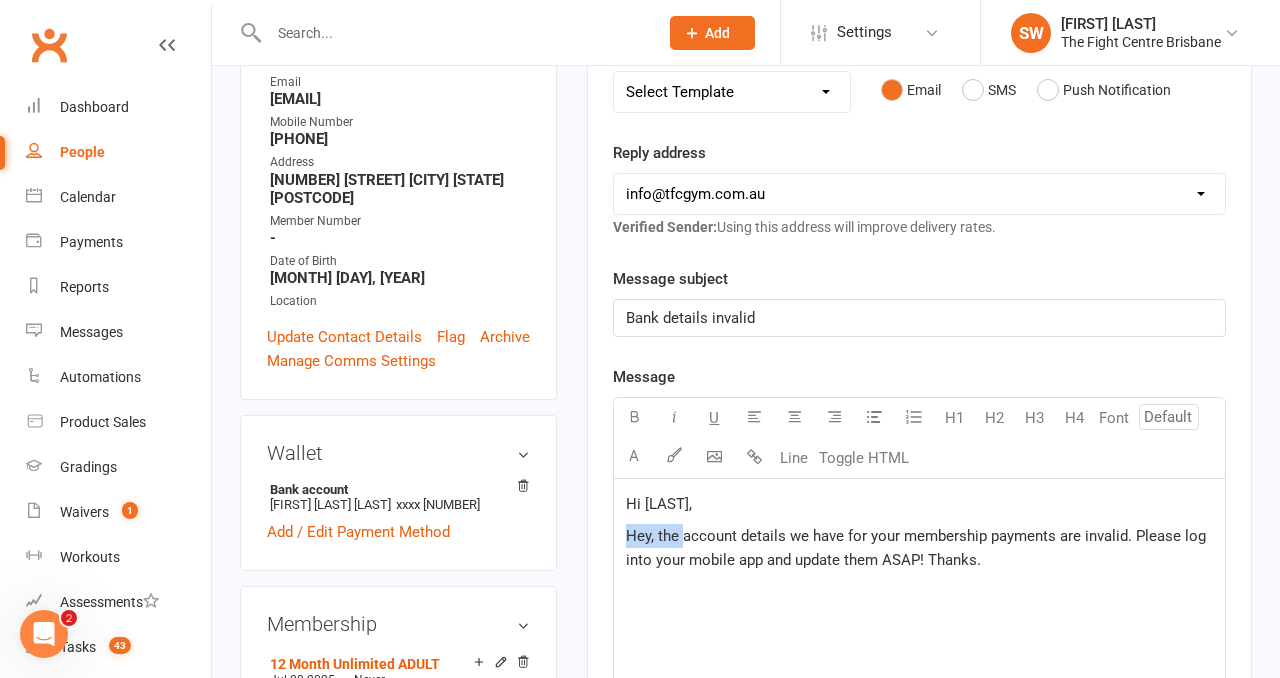 drag, startPoint x: 681, startPoint y: 535, endPoint x: 580, endPoint y: 535, distance: 101 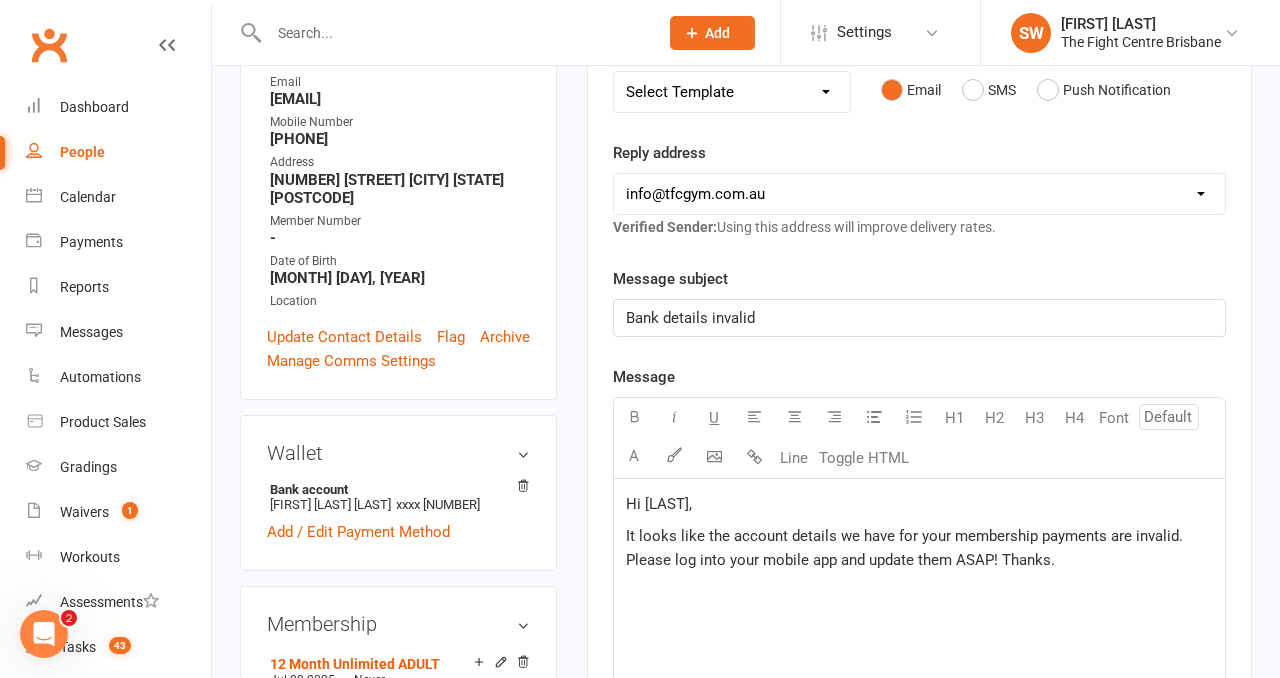 click on "It looks like the account details we have for your membership payments are invalid. Please log into your mobile app and update them ASAP! Thanks." 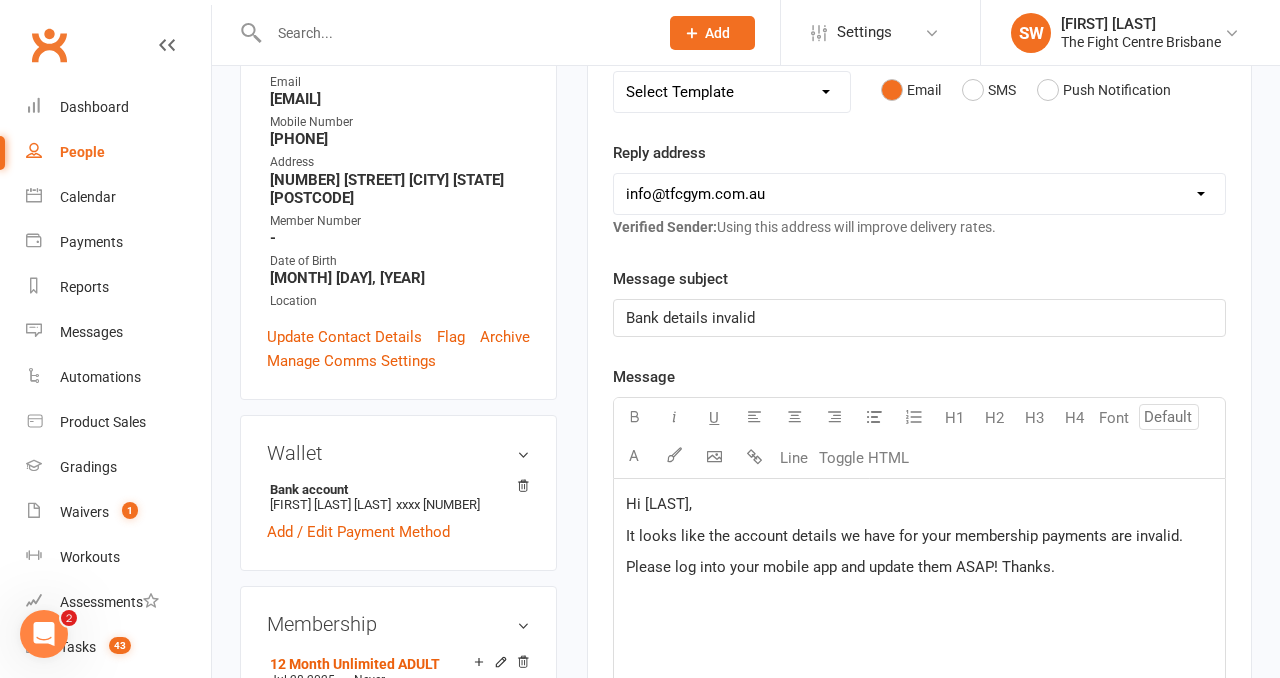 click on "Please log into your mobile app and update them ASAP! Thanks." 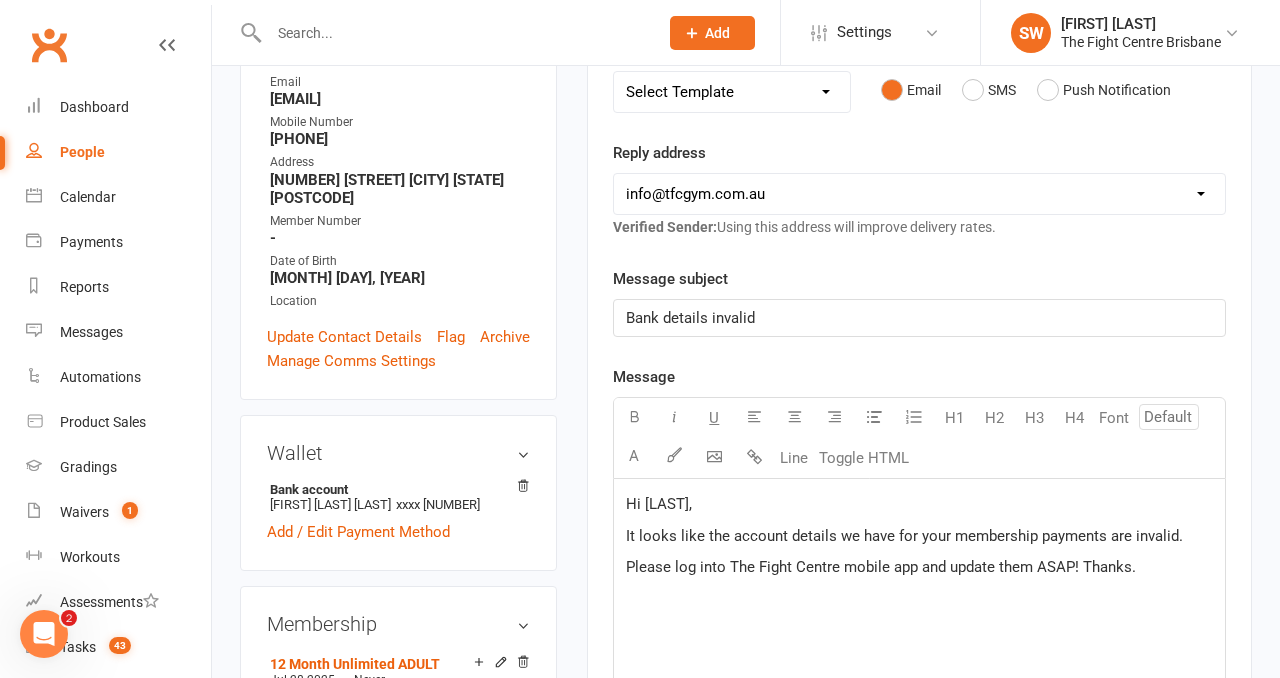click on "Please log into The Fight Centre mobile app and update them ASAP! Thanks." 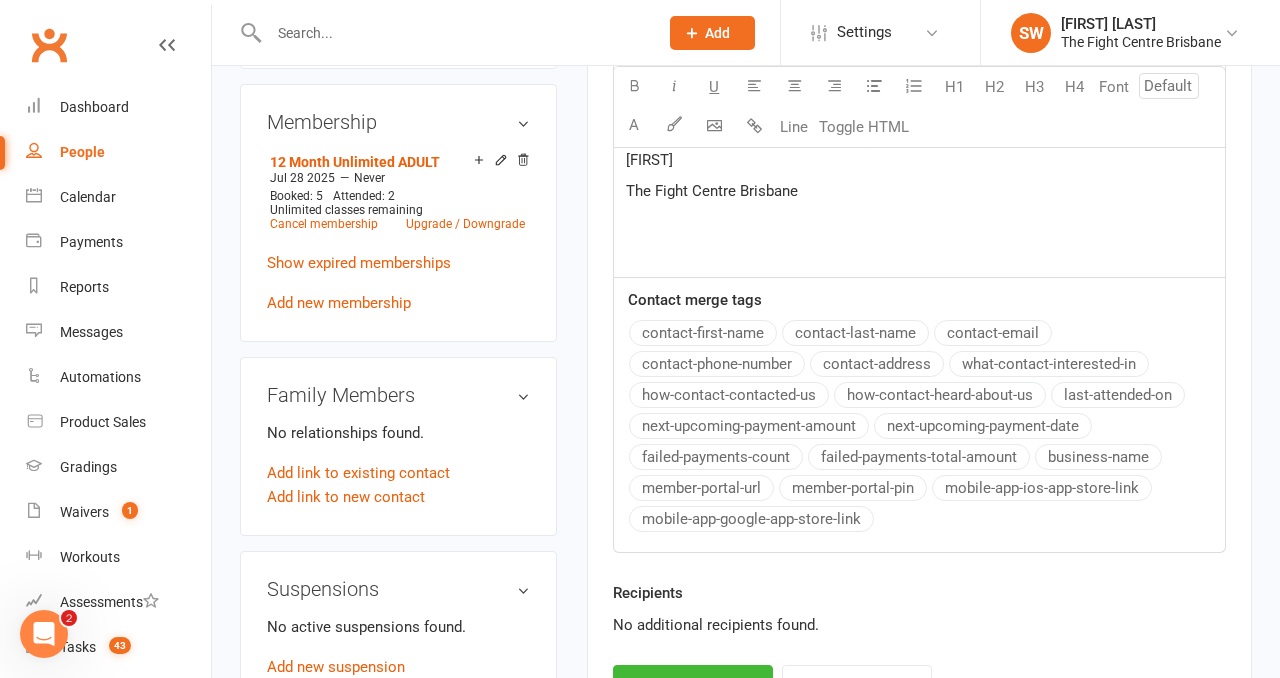 scroll, scrollTop: 954, scrollLeft: 0, axis: vertical 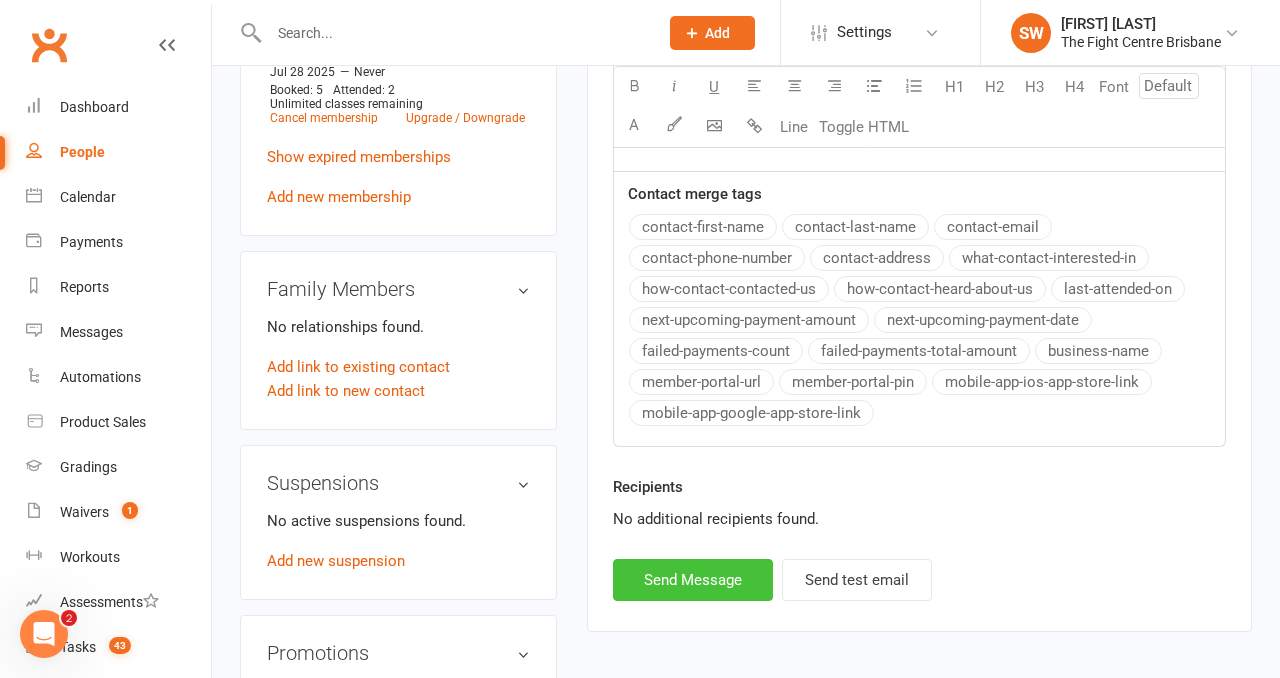 click on "Send Message" at bounding box center (693, 580) 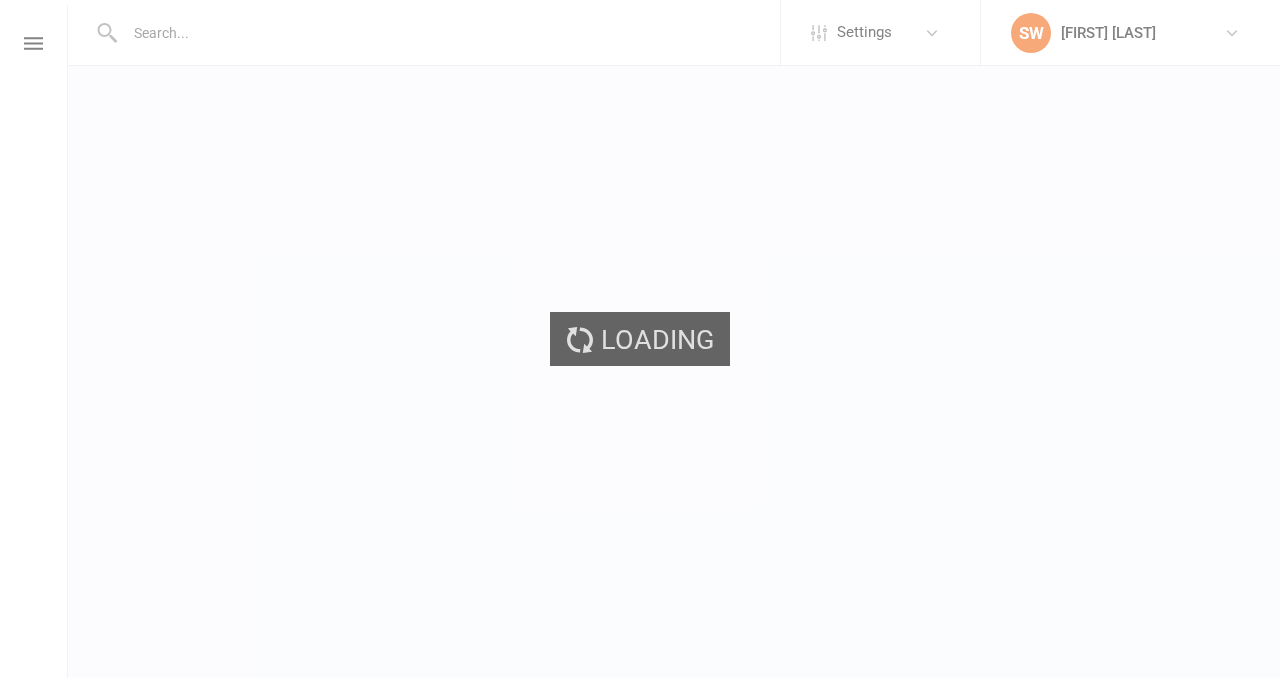 scroll, scrollTop: 0, scrollLeft: 0, axis: both 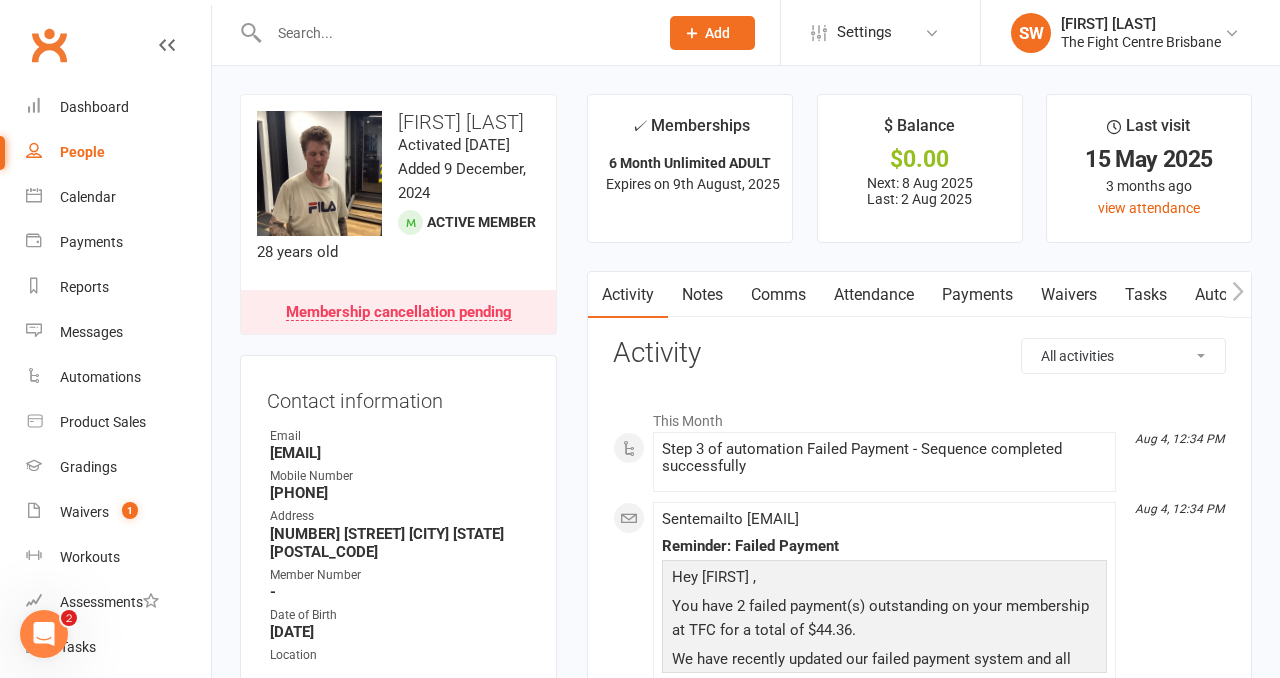 click on "Payments" at bounding box center (977, 295) 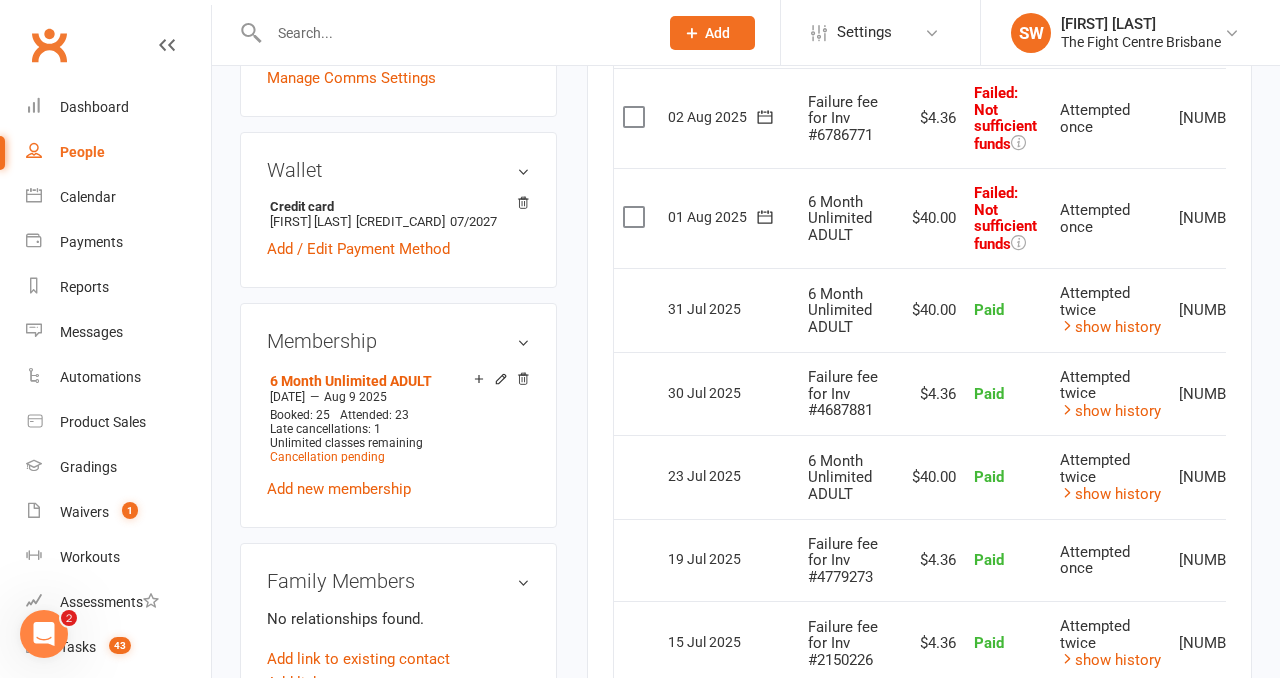 scroll, scrollTop: 638, scrollLeft: 0, axis: vertical 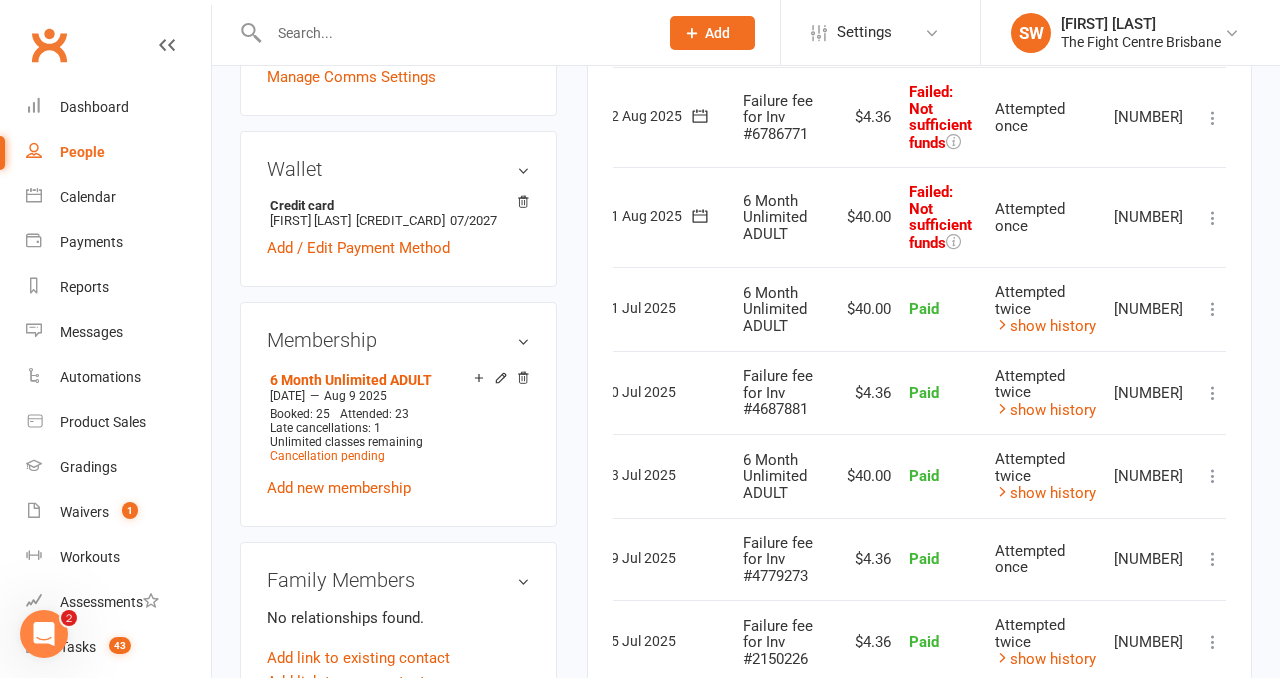 click at bounding box center [1213, 218] 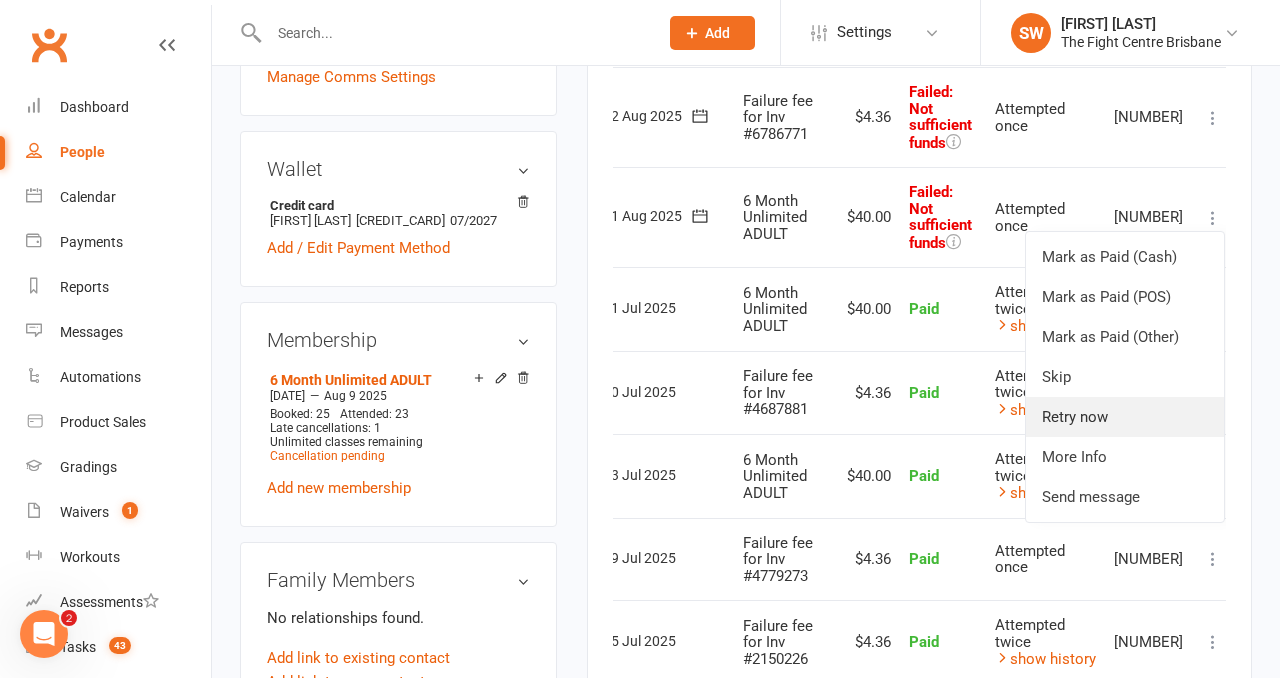 click on "Retry now" at bounding box center (1125, 417) 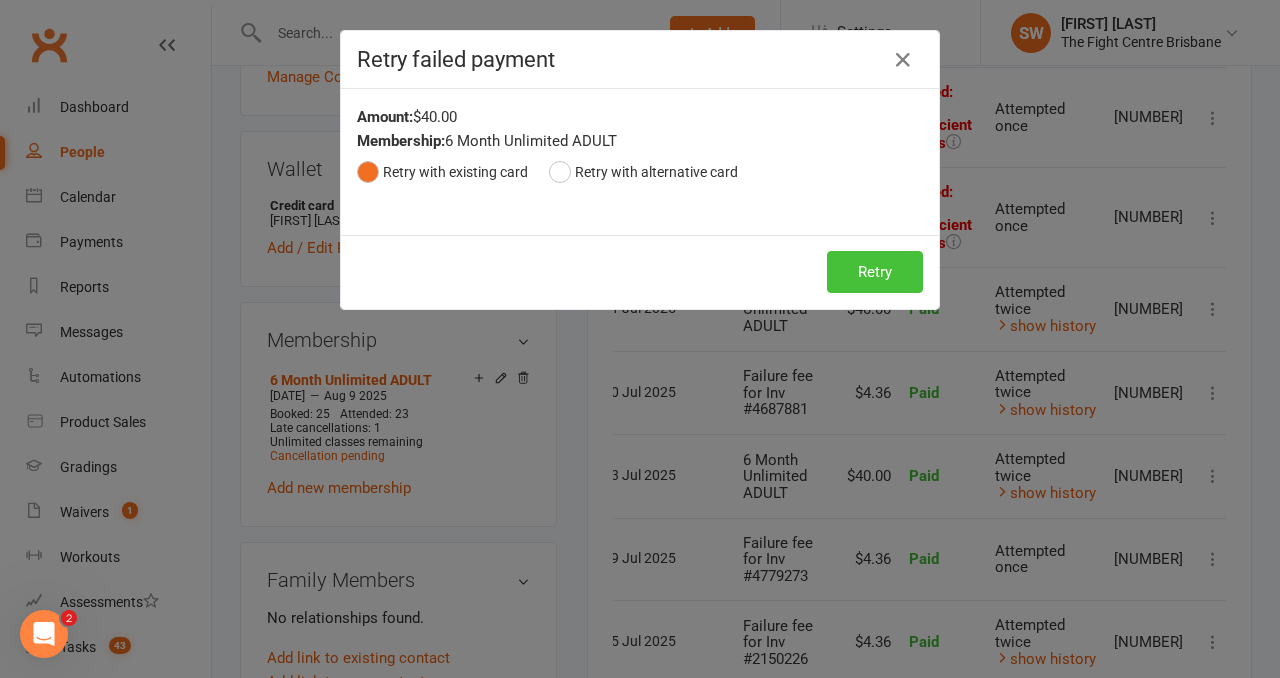 click on "Retry" at bounding box center (875, 272) 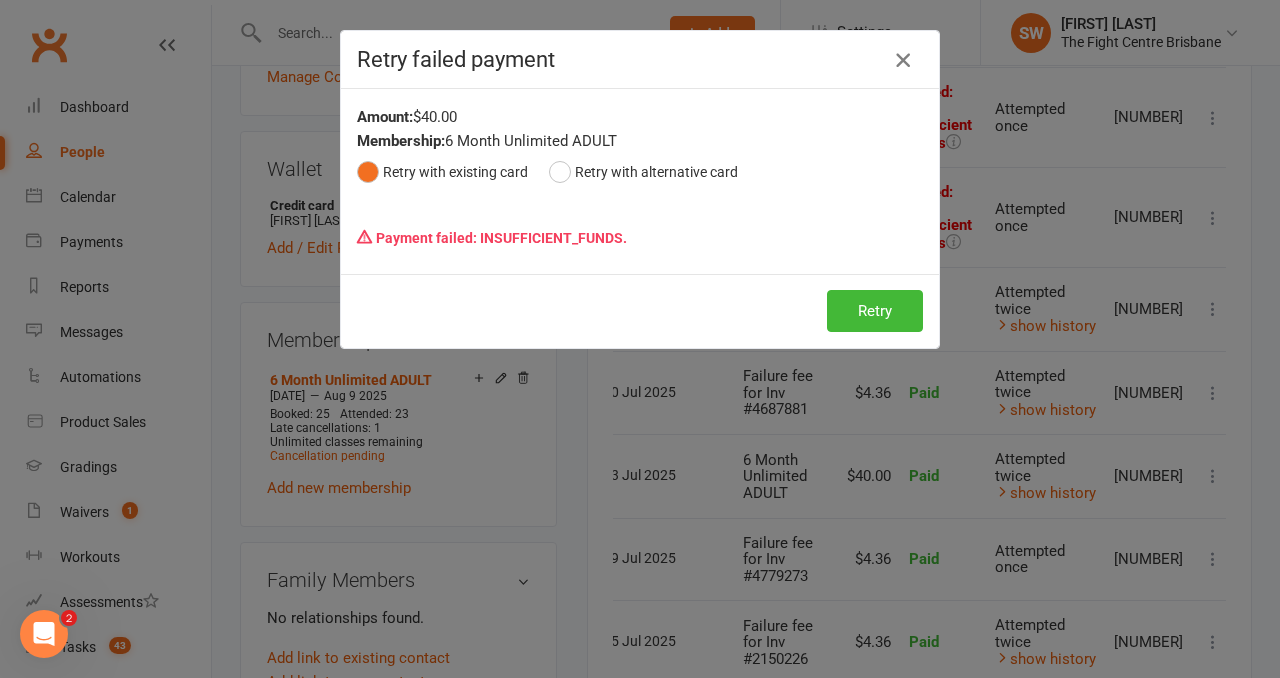 click on "Retry failed payment" at bounding box center [640, 60] 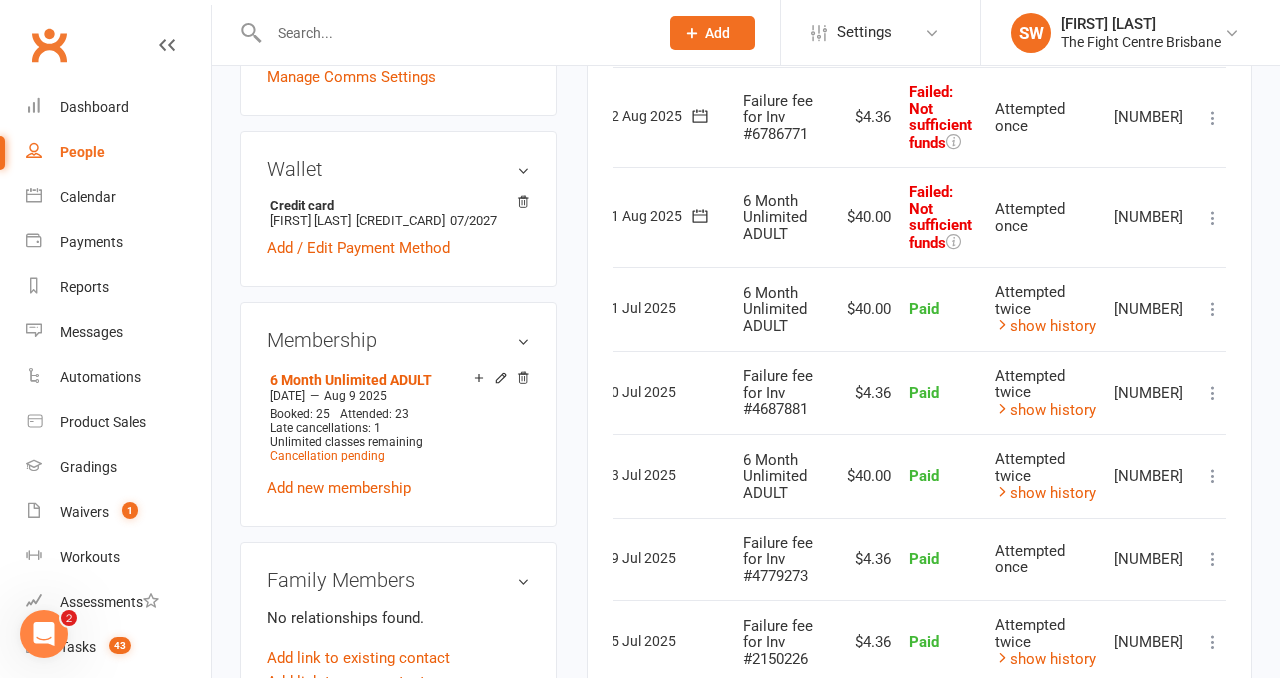 click at bounding box center (1213, 118) 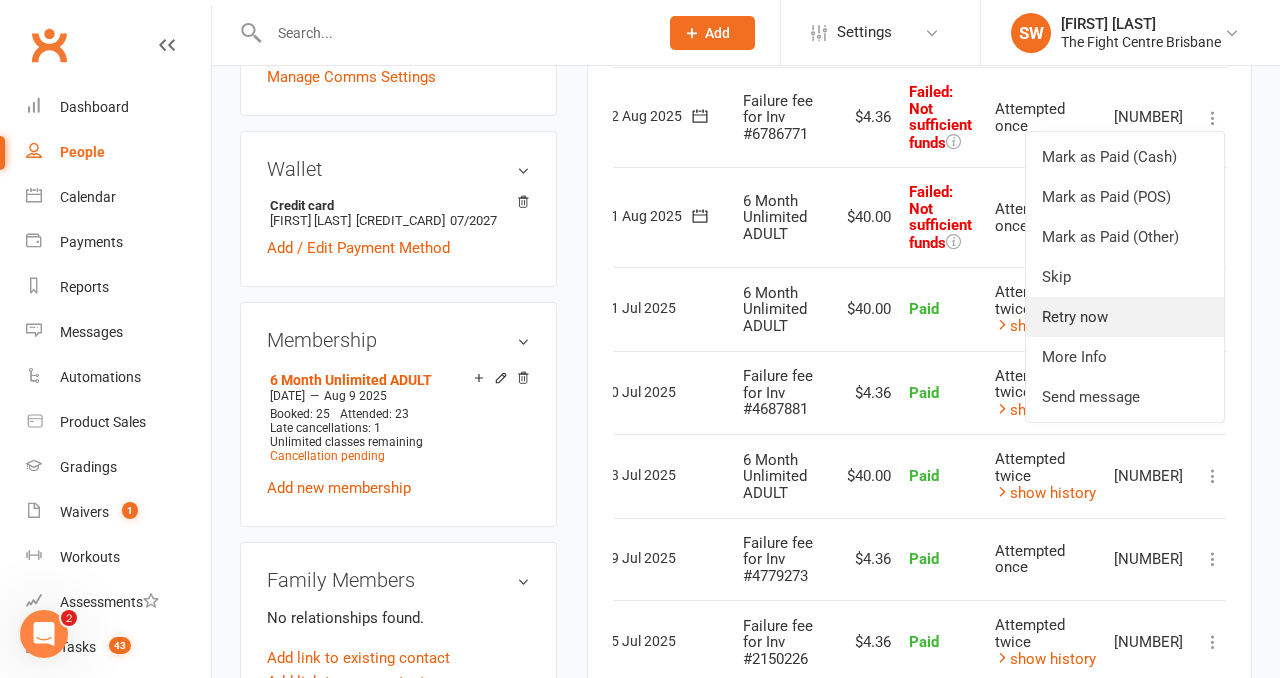 click on "Retry now" at bounding box center (1125, 317) 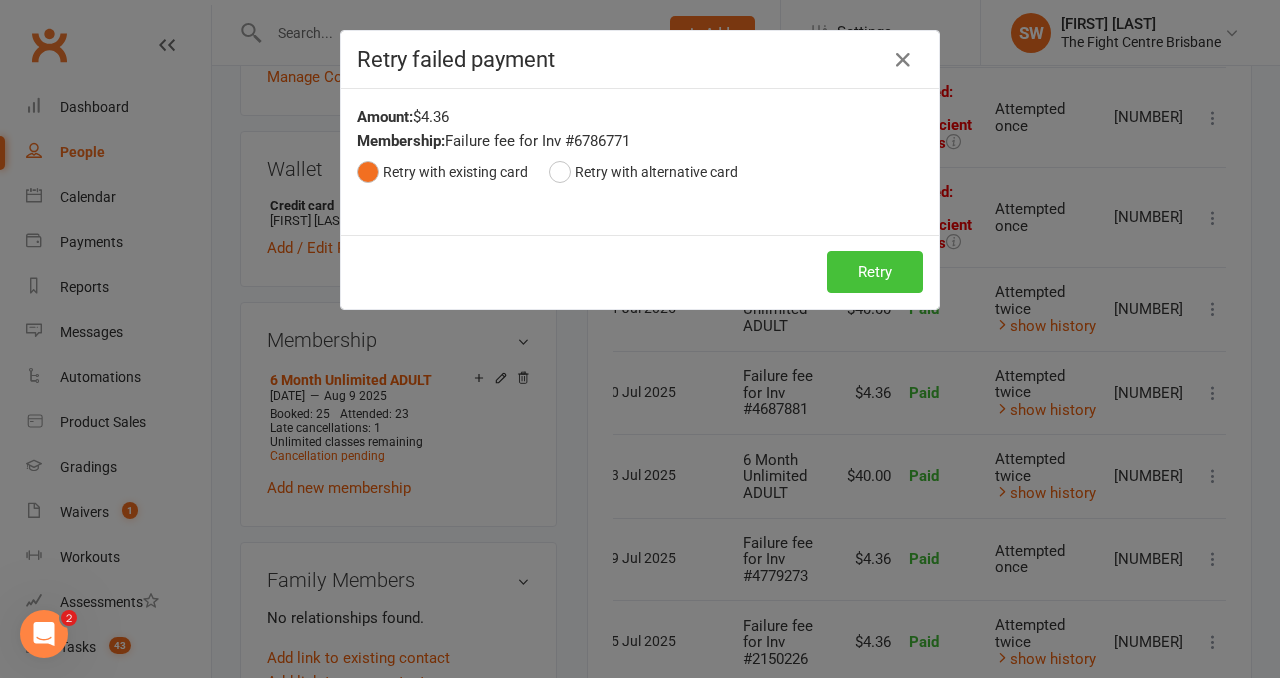 click on "Retry" at bounding box center (875, 272) 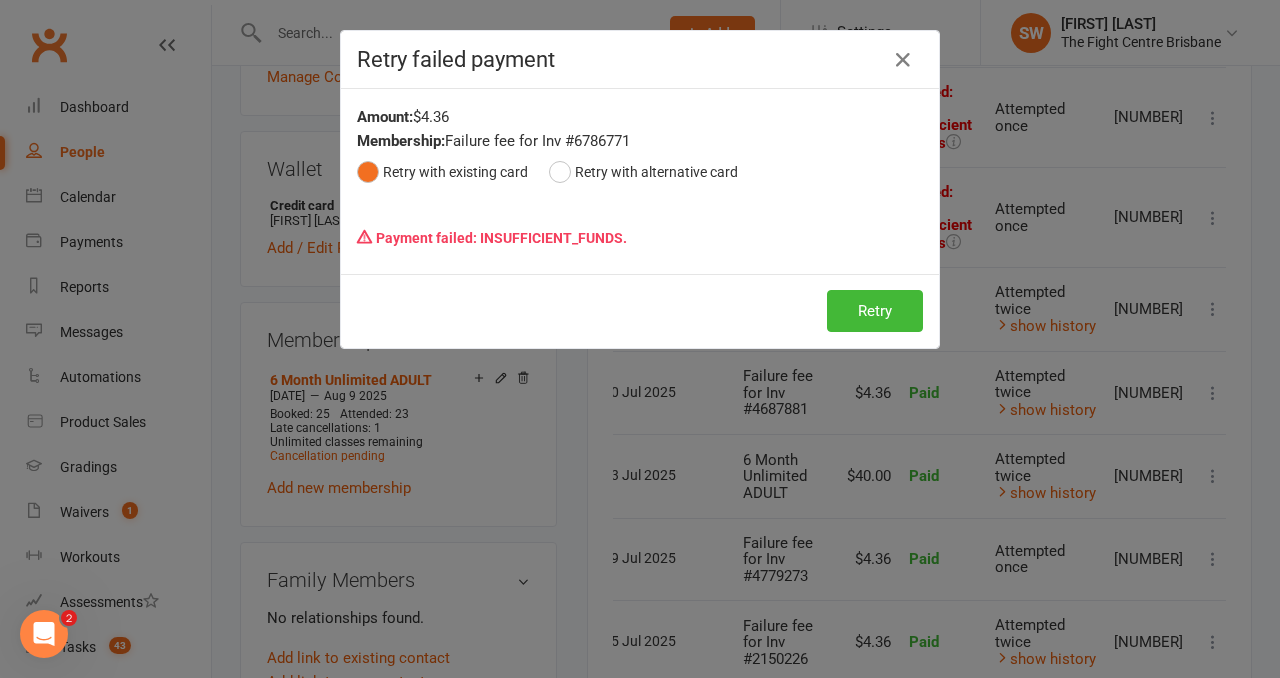 click on "Payment failed: INSUFFICIENT_FUNDS." at bounding box center (640, 238) 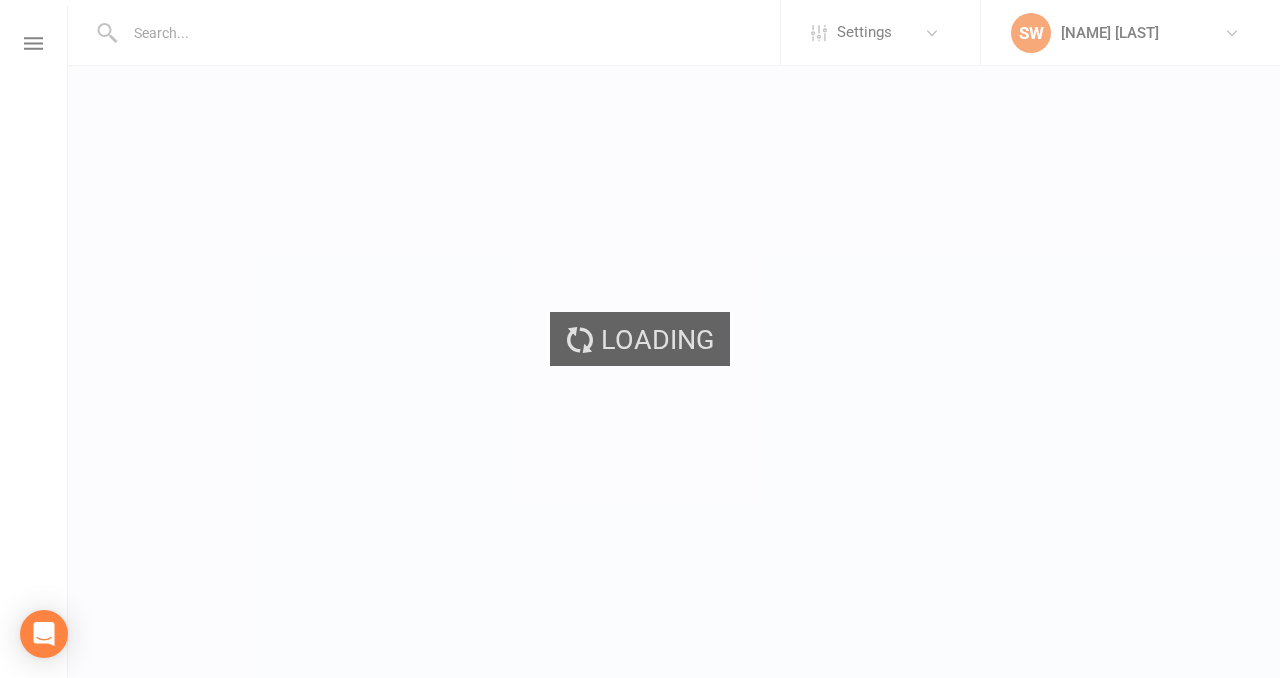 scroll, scrollTop: 0, scrollLeft: 0, axis: both 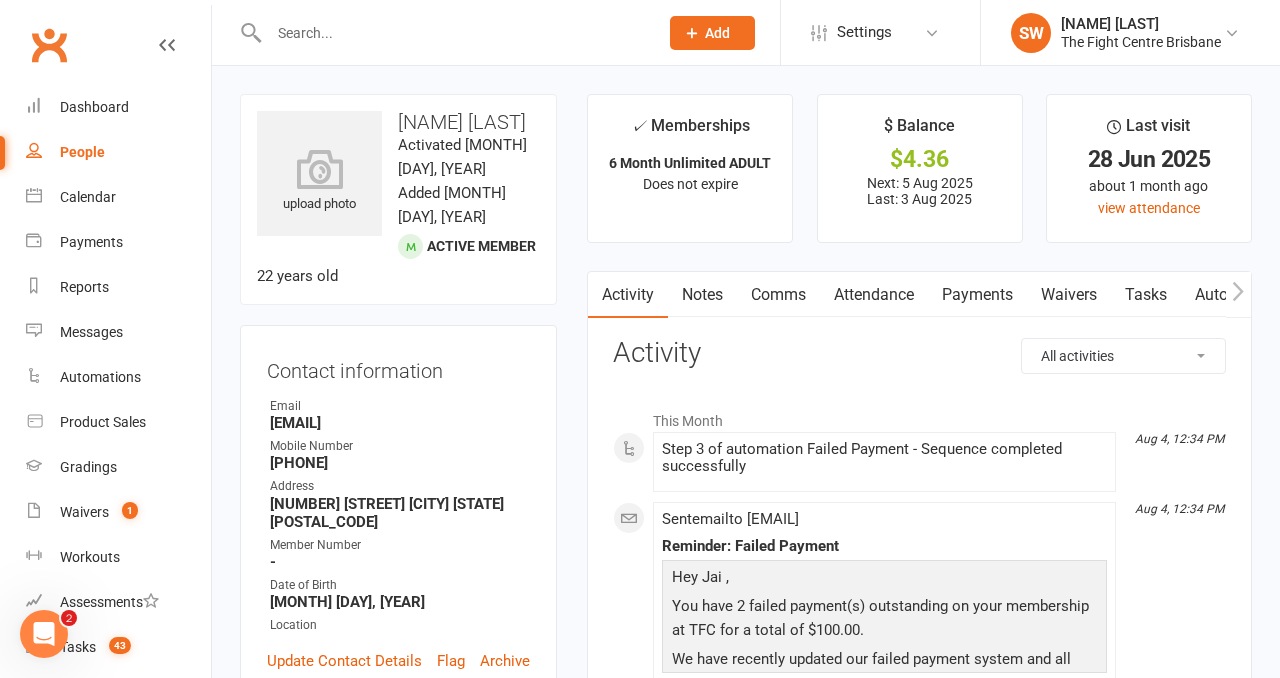 click on "Payments" at bounding box center [977, 295] 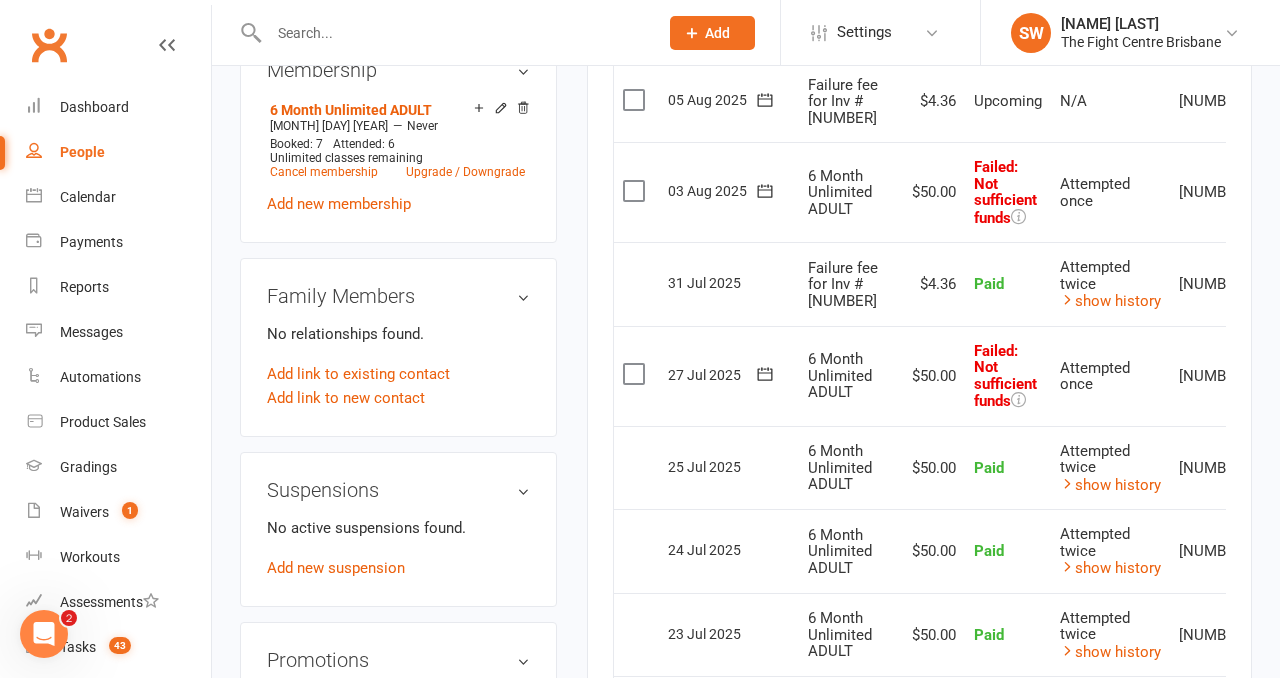 scroll, scrollTop: 892, scrollLeft: 0, axis: vertical 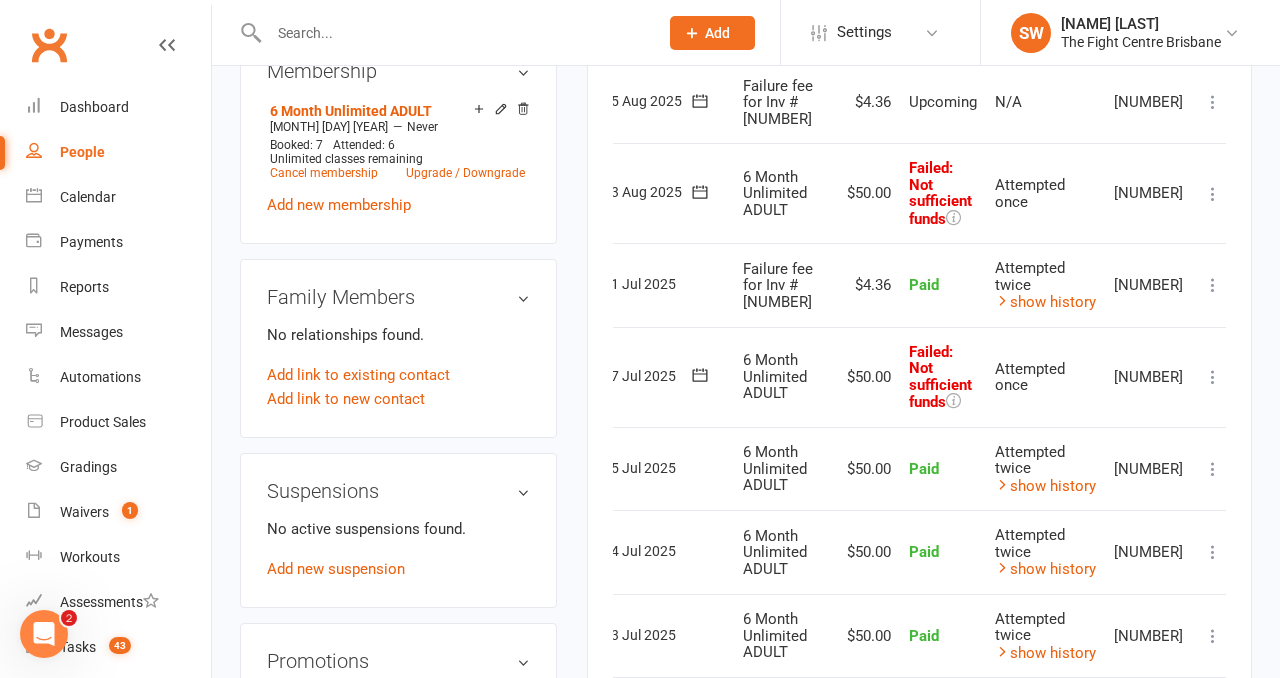 click at bounding box center [1213, 377] 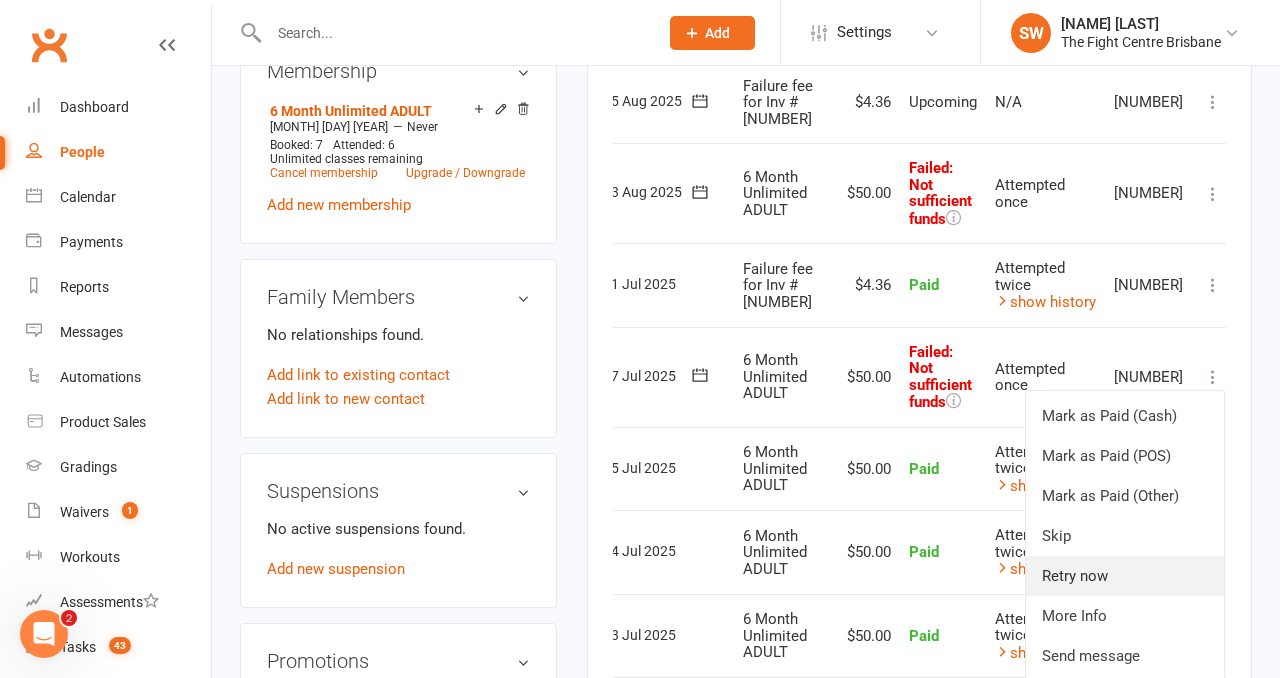 click on "Retry now" at bounding box center [1125, 576] 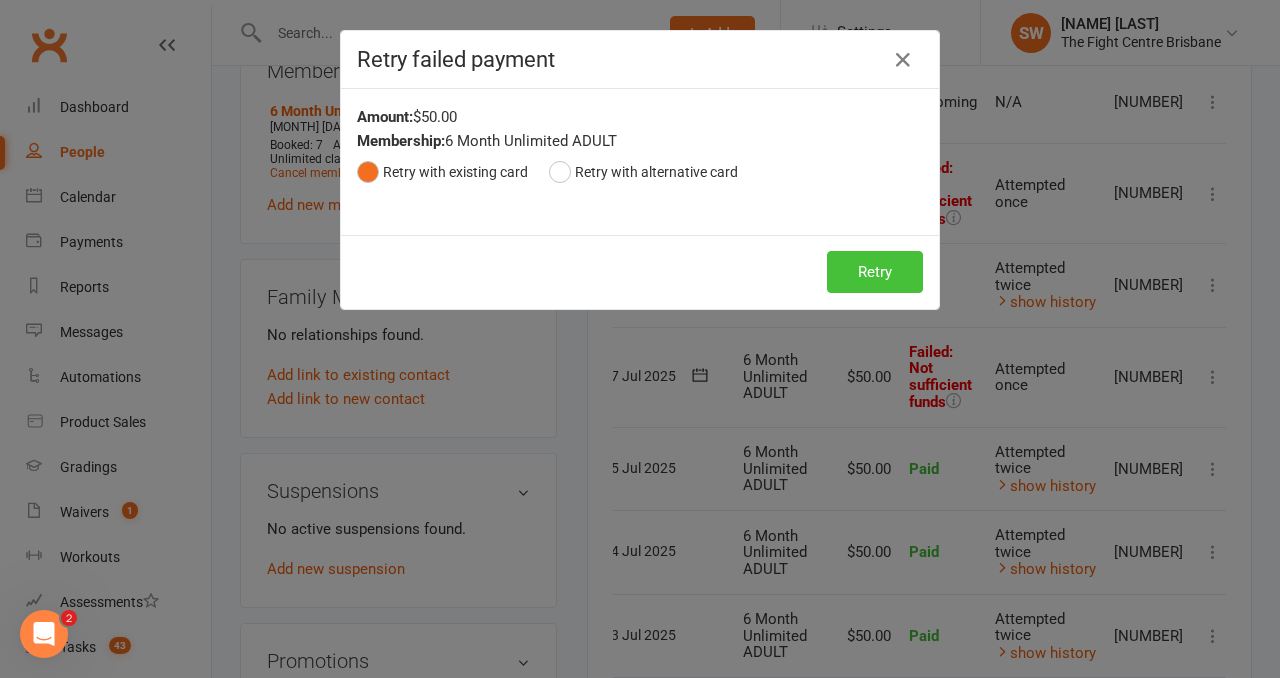 click on "Retry" at bounding box center [875, 272] 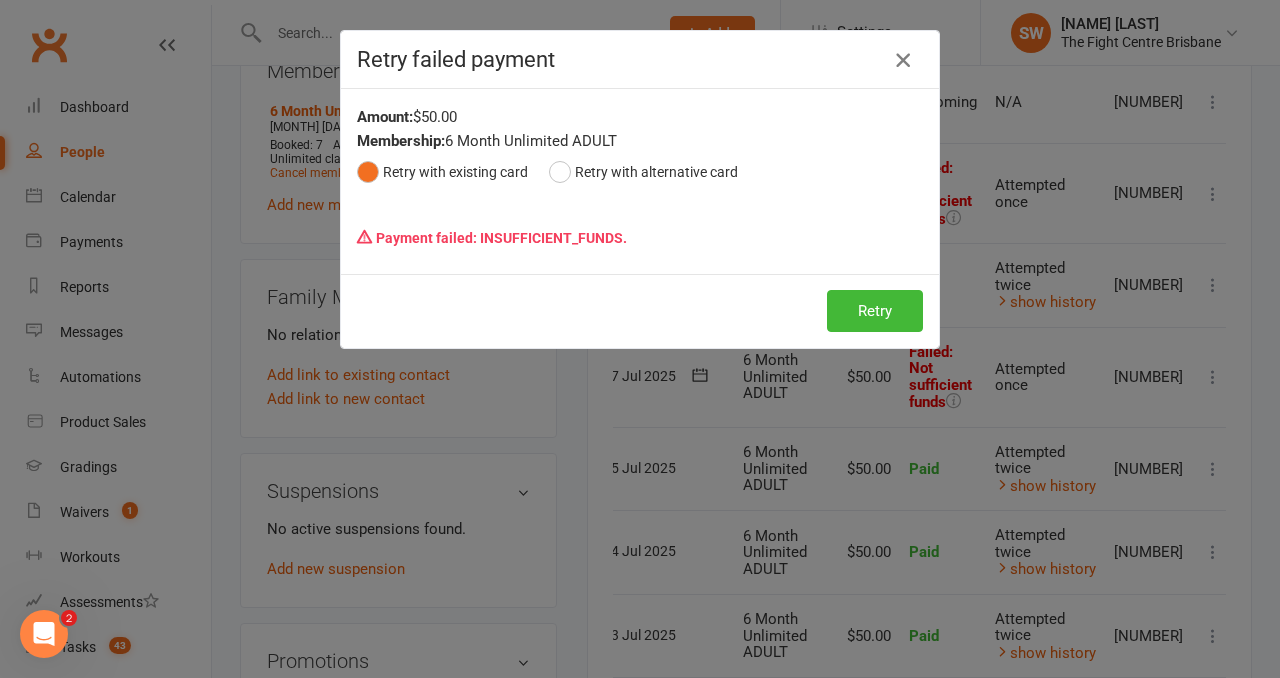 click at bounding box center [903, 60] 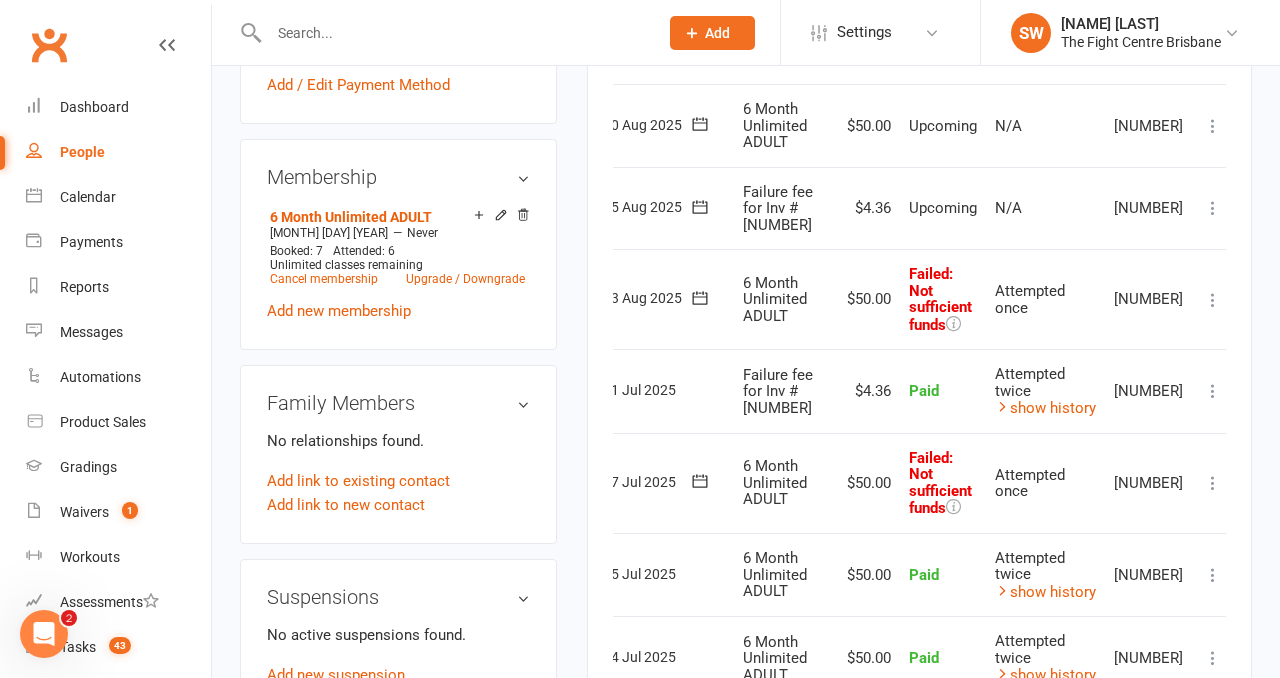 scroll, scrollTop: 766, scrollLeft: 0, axis: vertical 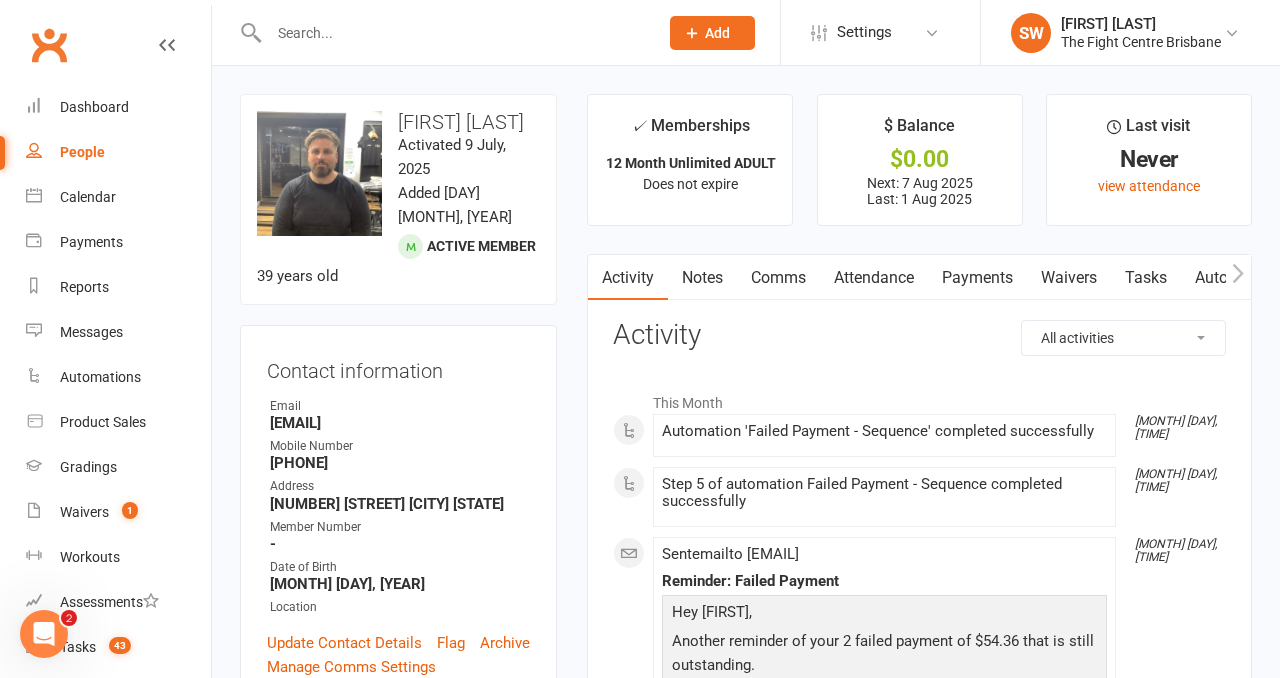 click on "Payments" at bounding box center (977, 278) 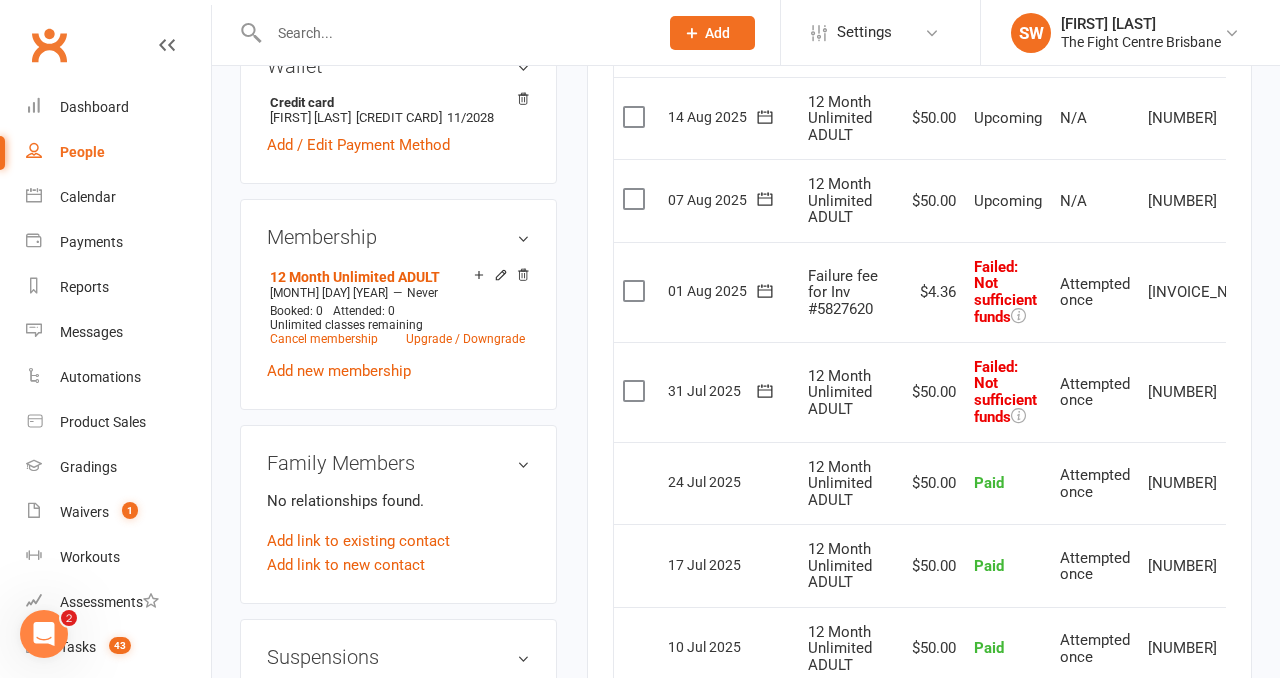 scroll, scrollTop: 697, scrollLeft: 0, axis: vertical 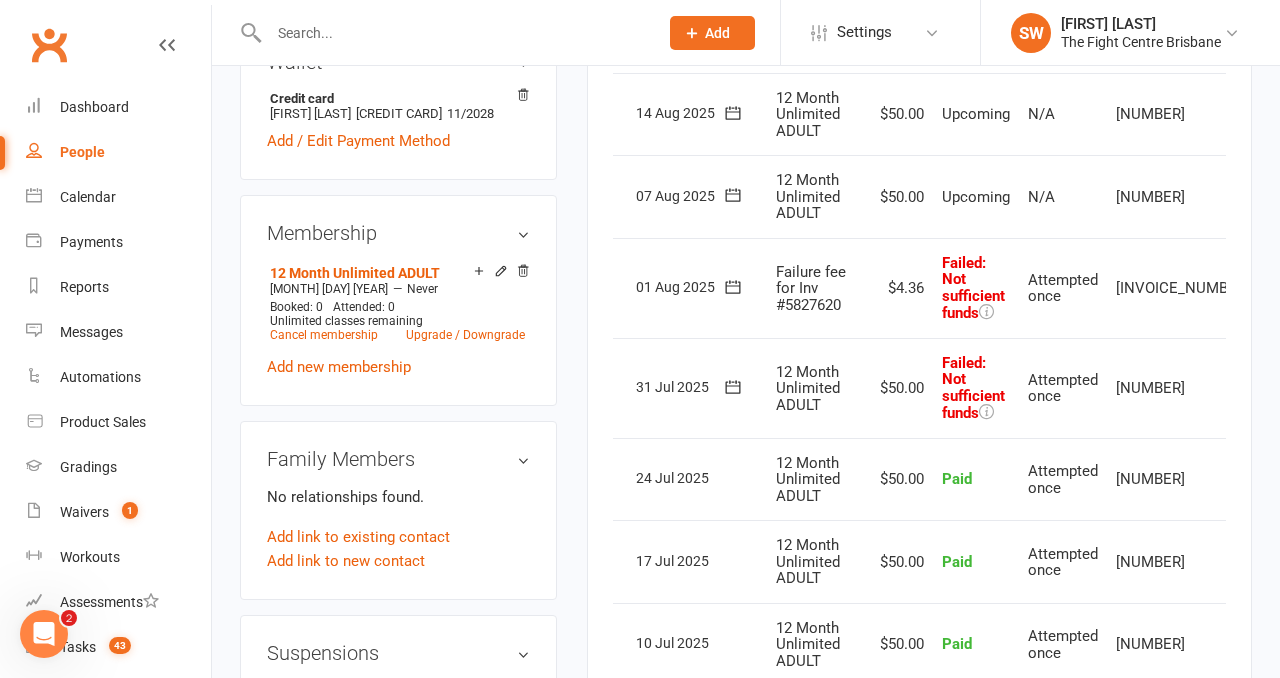 click at bounding box center (1280, 388) 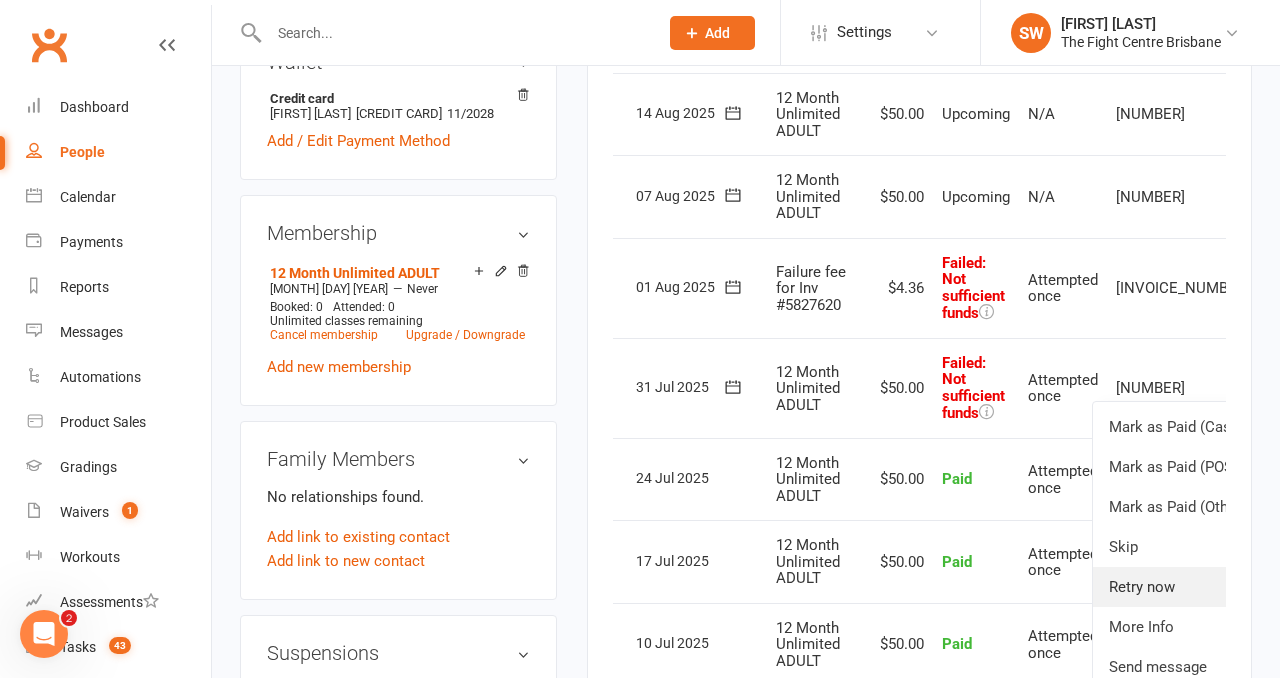 click on "Retry now" at bounding box center (1192, 587) 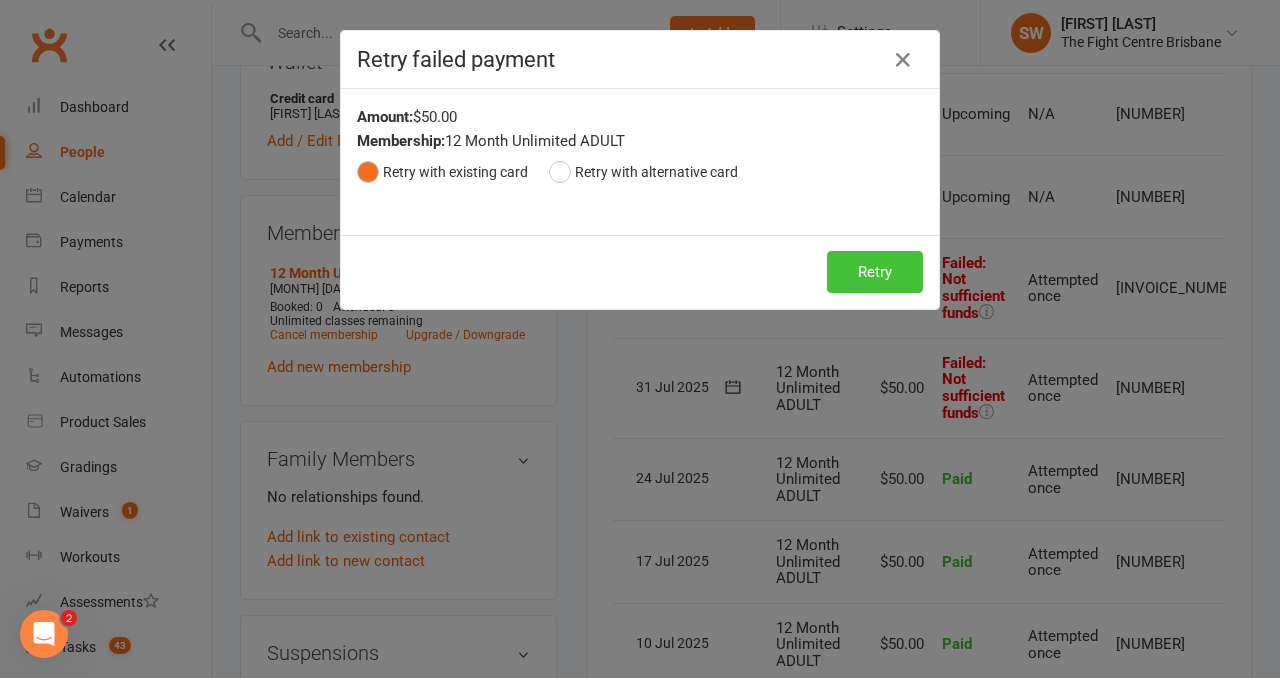 click on "Retry" at bounding box center (875, 272) 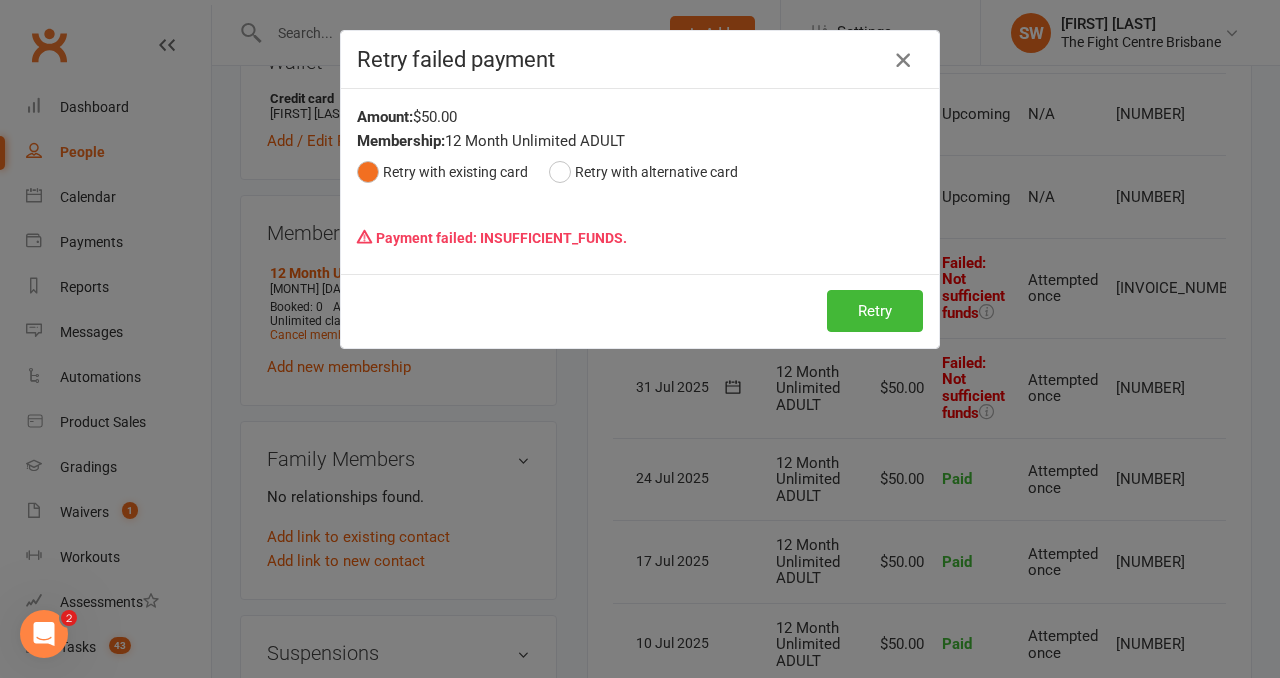 click at bounding box center [903, 60] 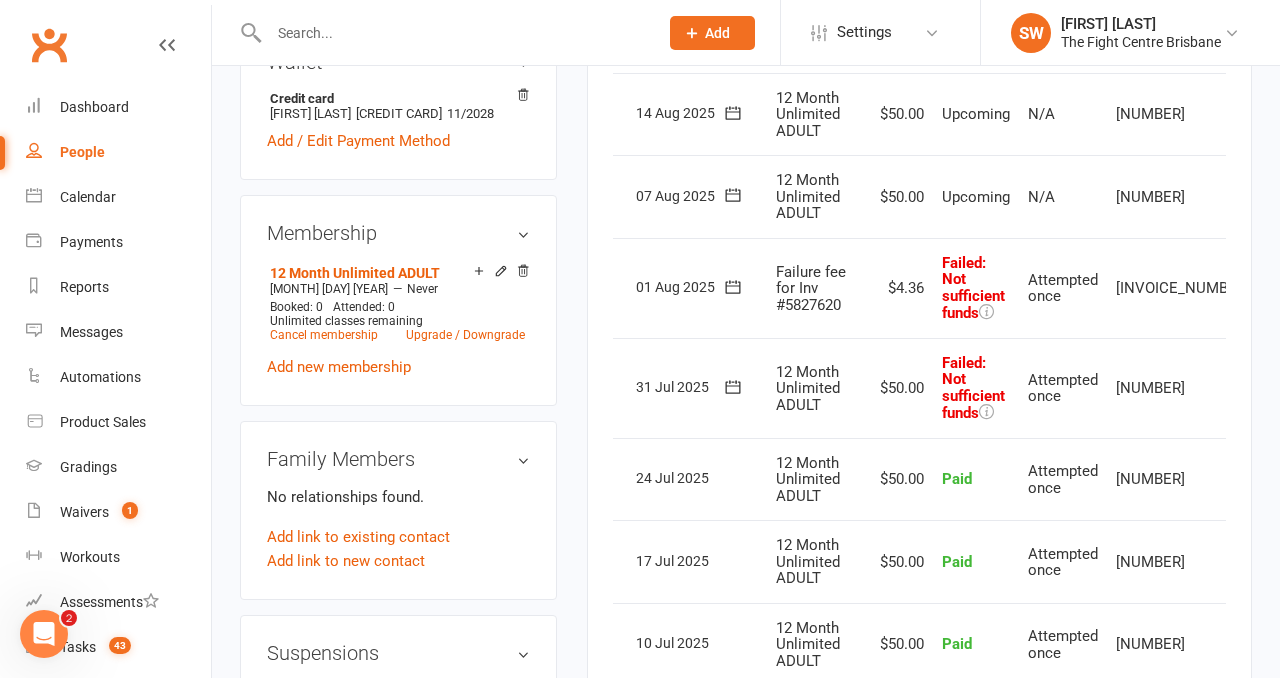 click at bounding box center (1280, 288) 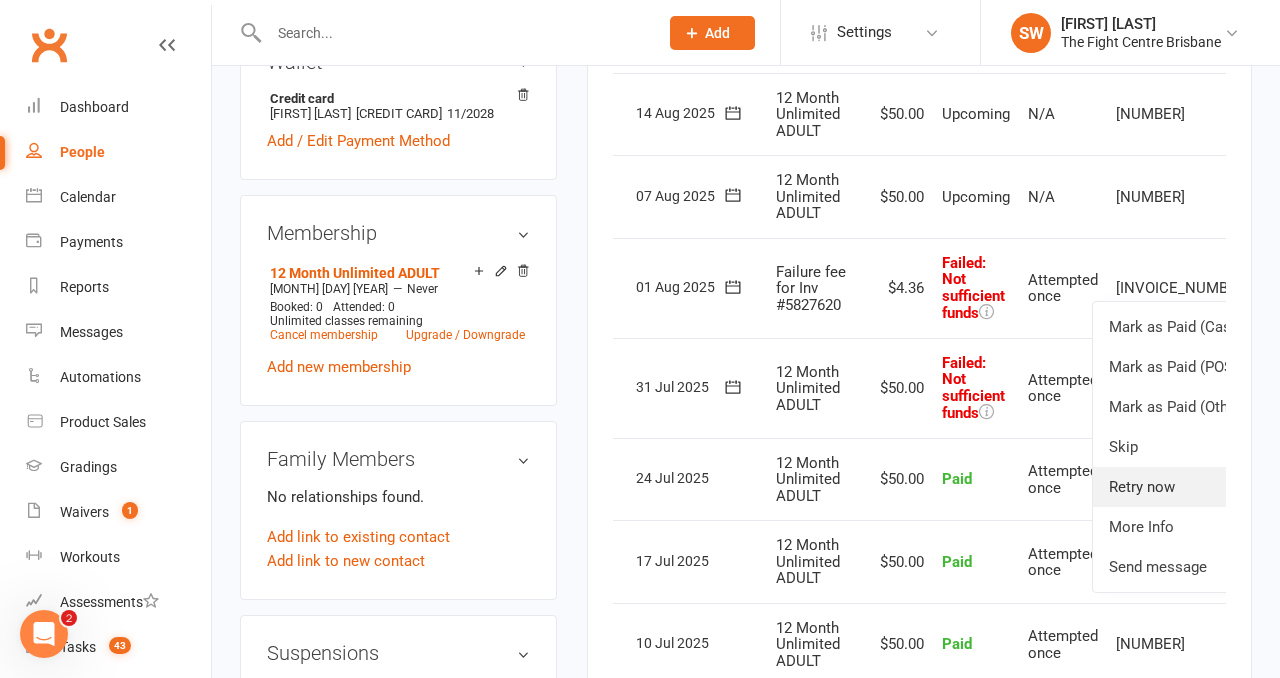 click on "Retry now" at bounding box center [1192, 487] 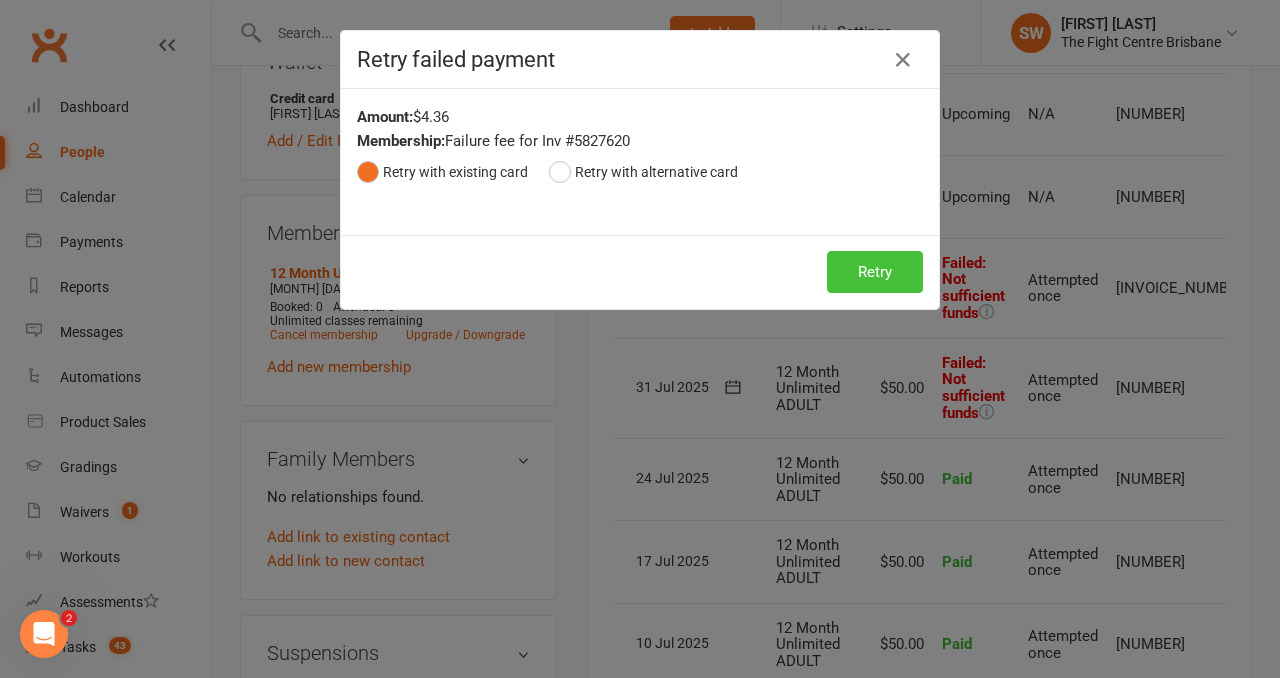 click on "Retry" at bounding box center [875, 272] 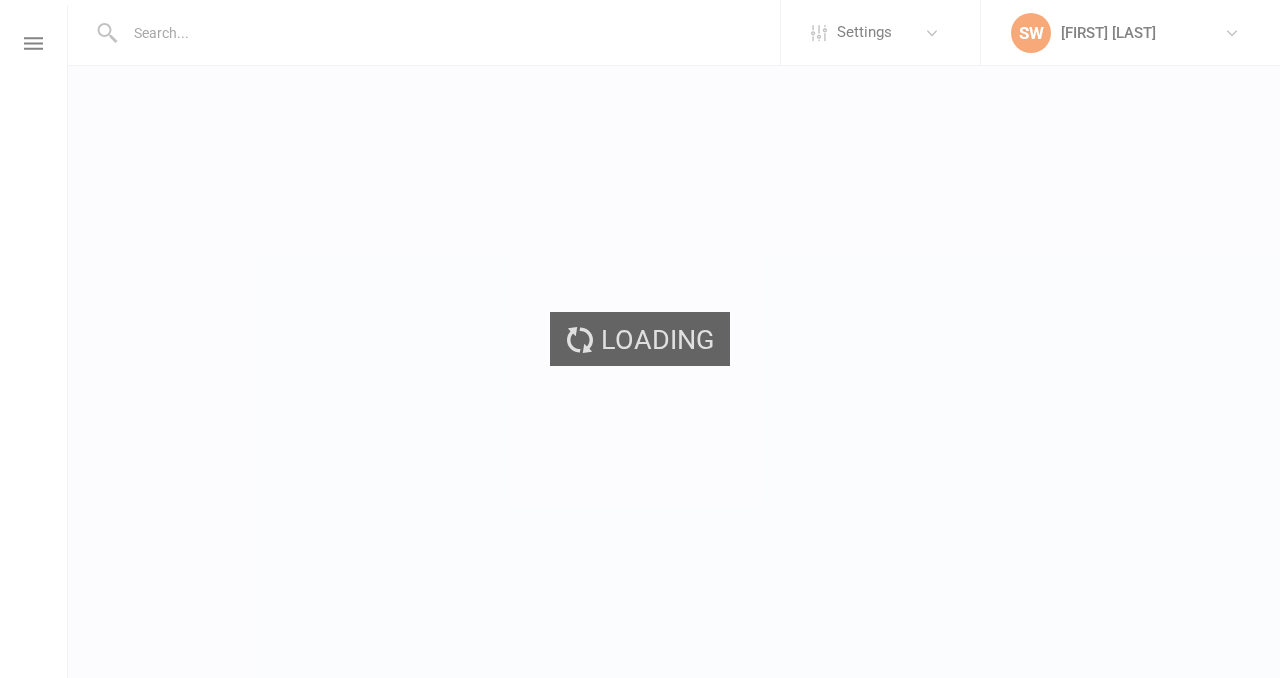 scroll, scrollTop: 0, scrollLeft: 0, axis: both 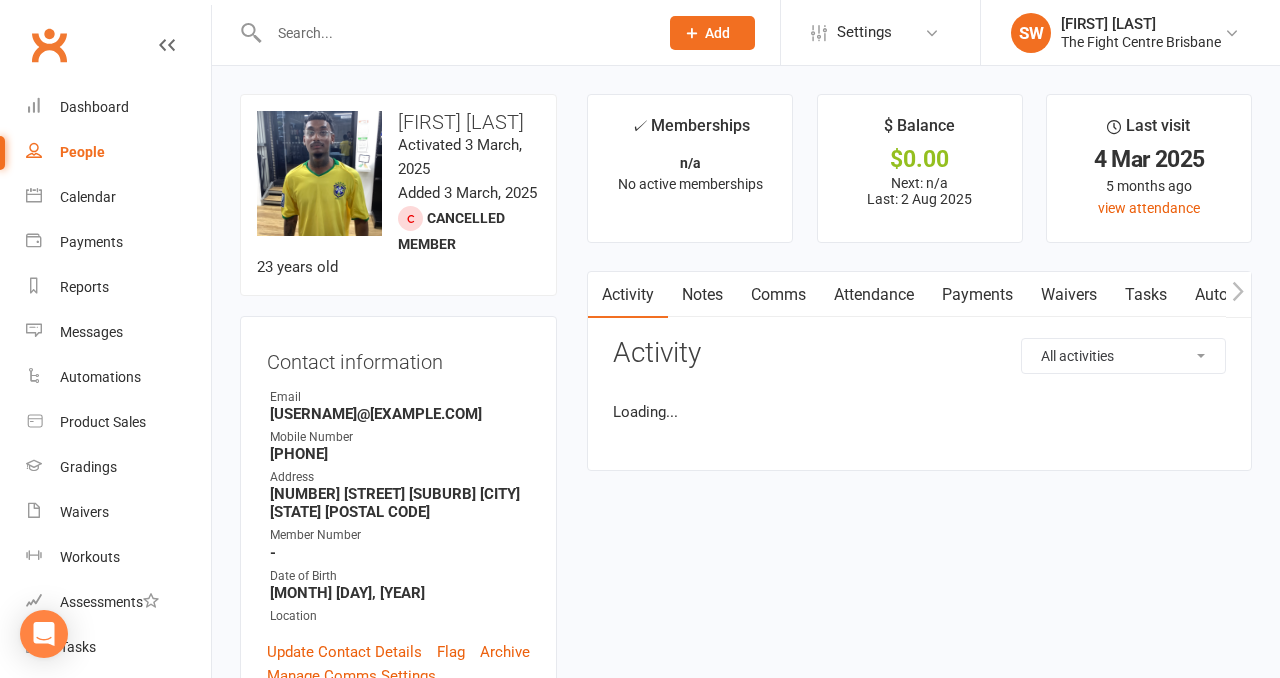 click on "Payments" at bounding box center [977, 295] 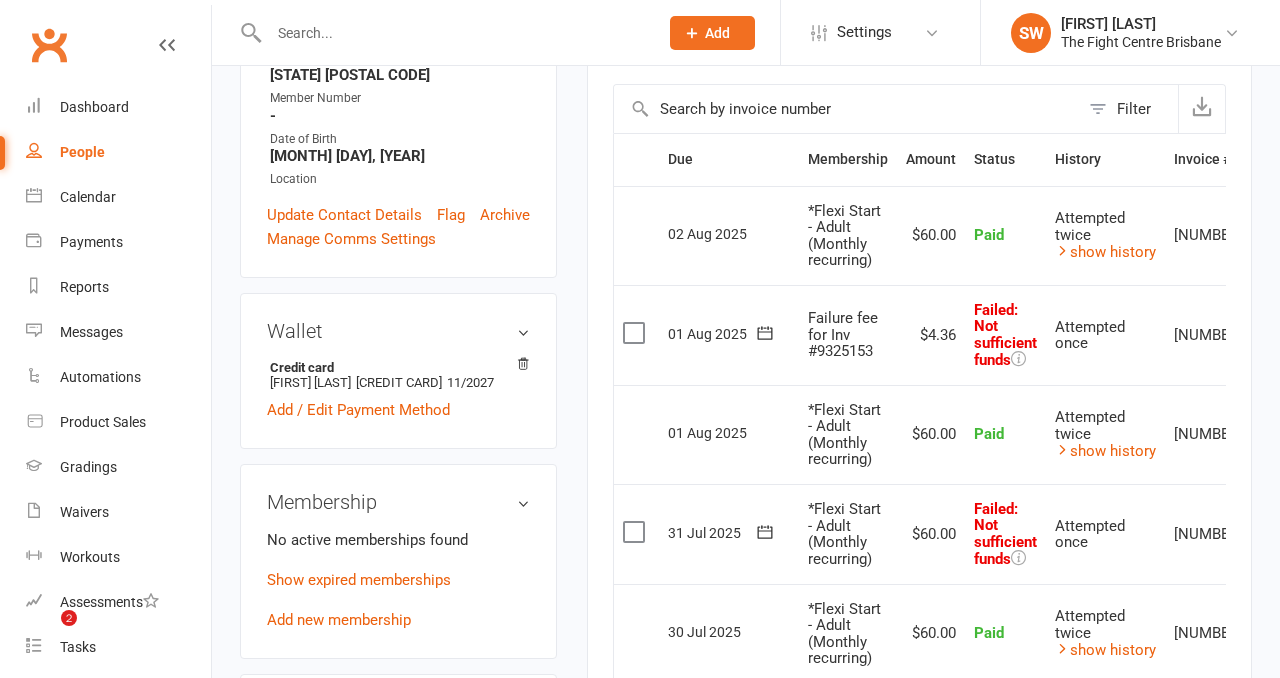 scroll, scrollTop: 443, scrollLeft: 0, axis: vertical 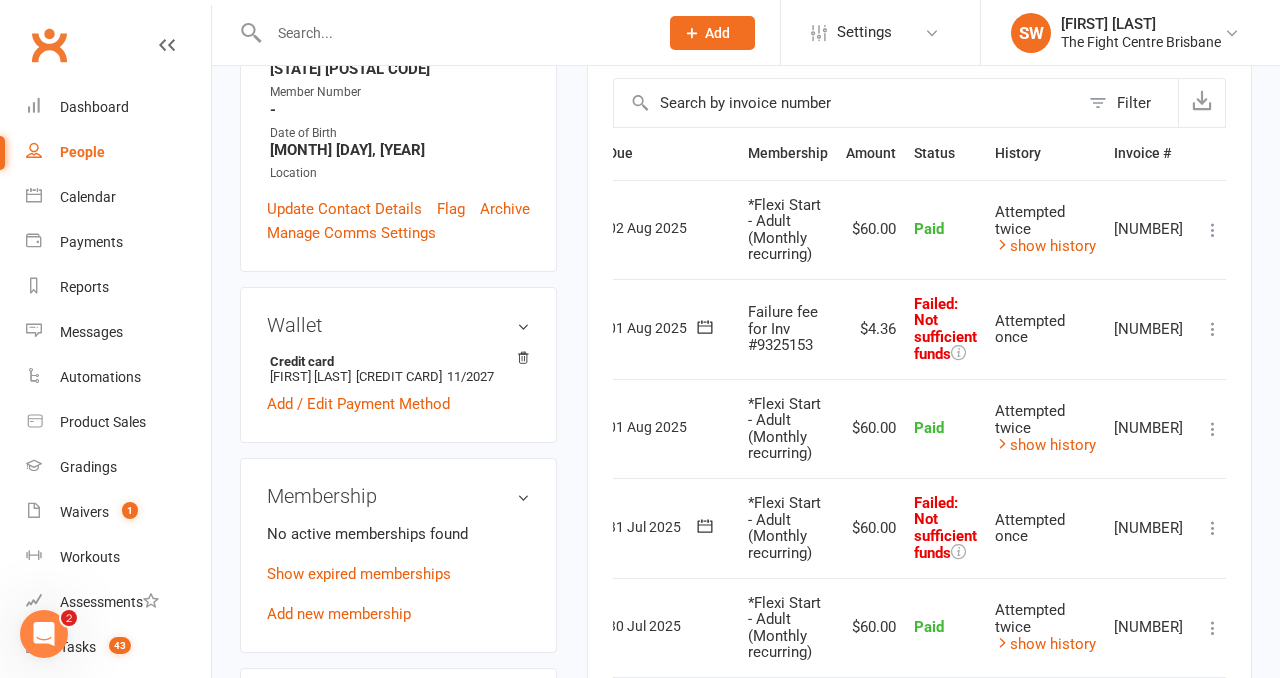 click at bounding box center (1213, 329) 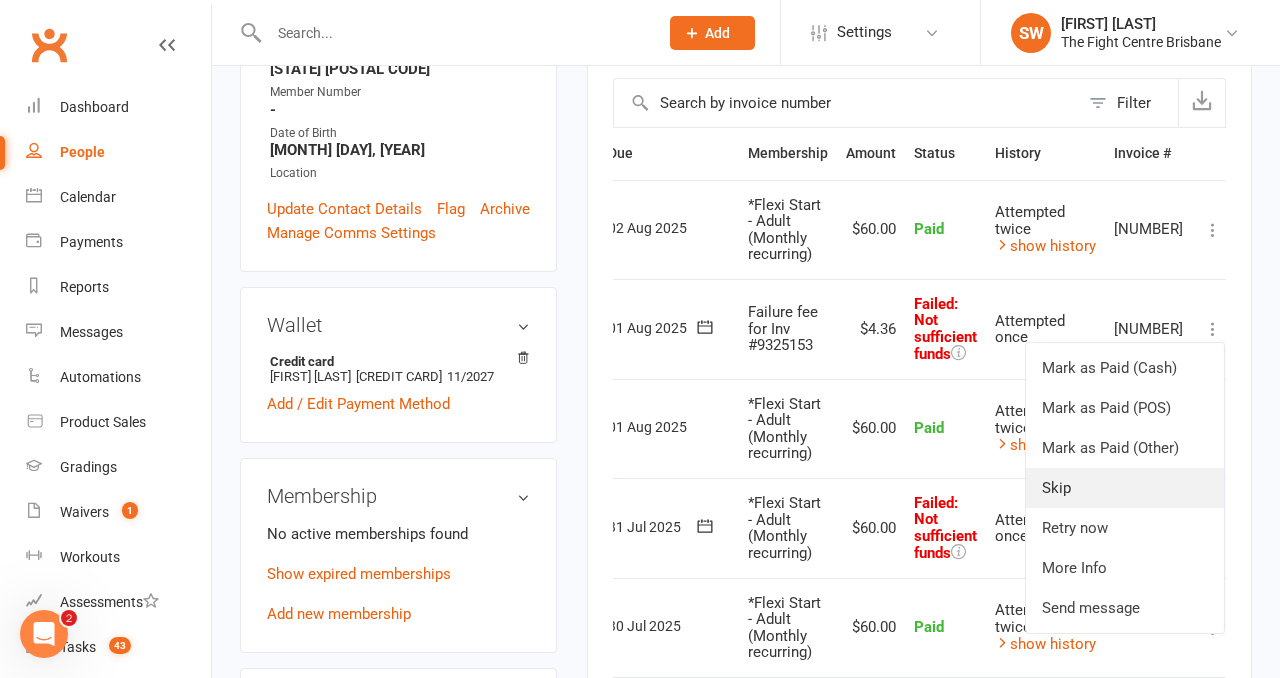 click on "Skip" at bounding box center [1125, 488] 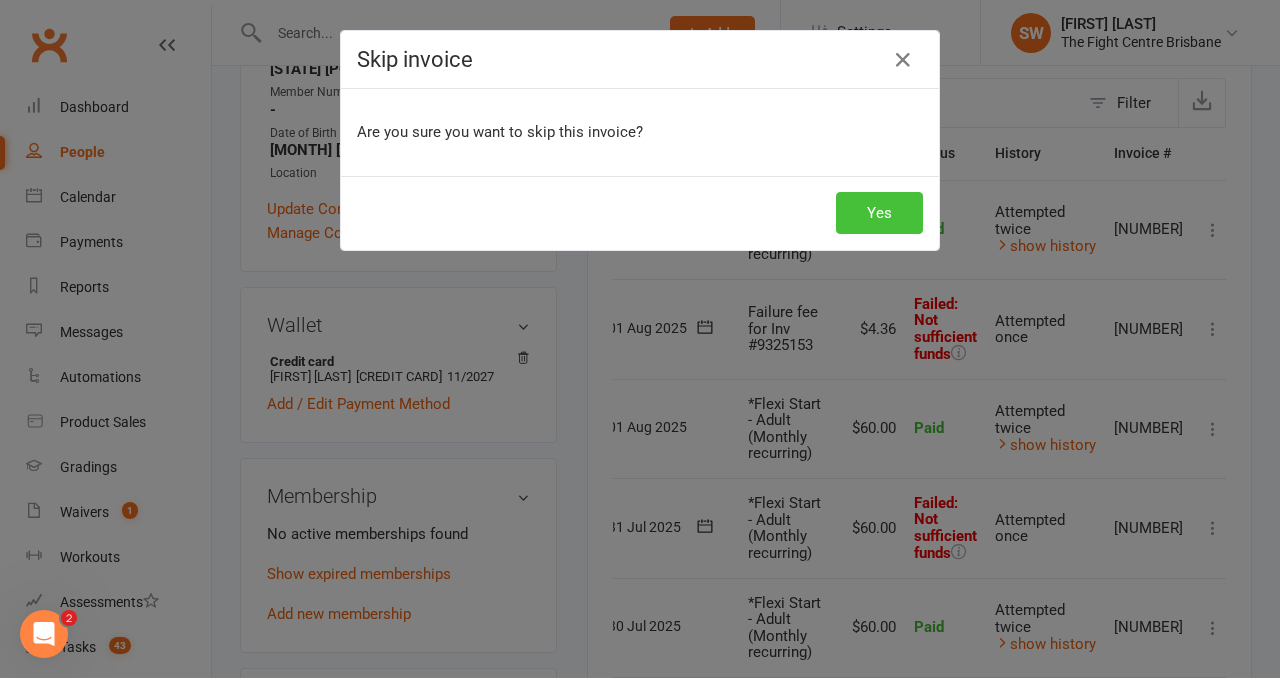 click on "Yes" at bounding box center [879, 213] 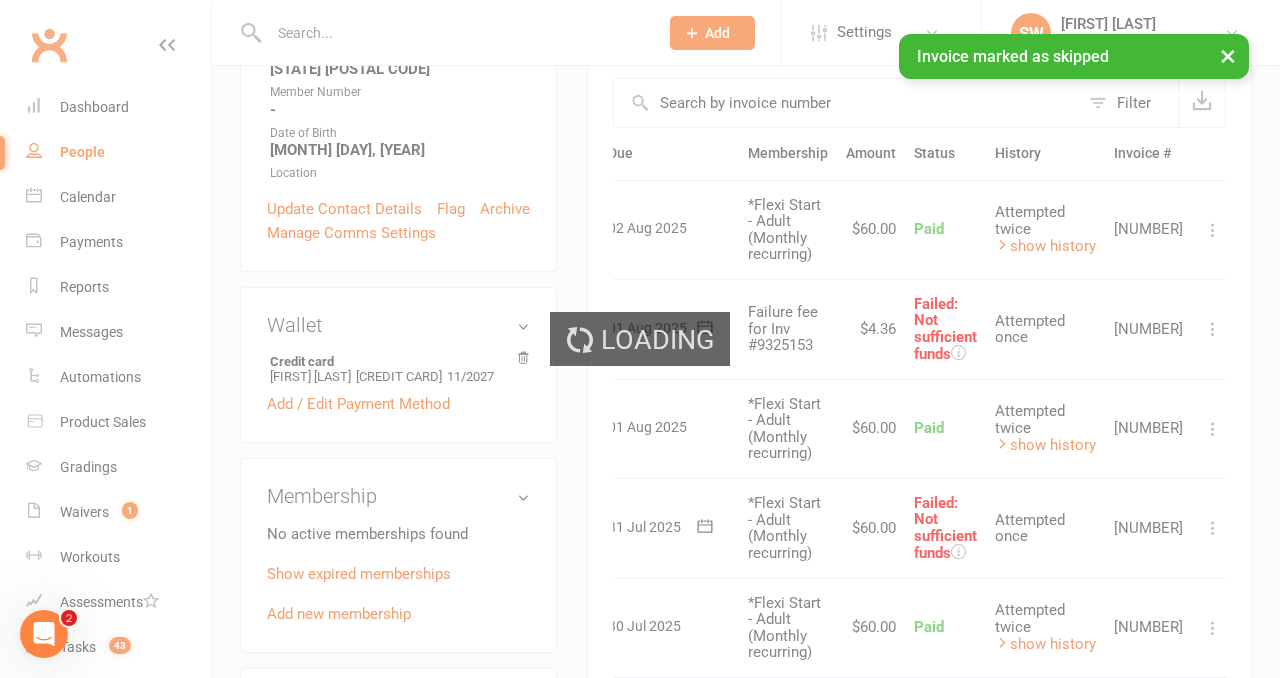 scroll, scrollTop: 593, scrollLeft: 0, axis: vertical 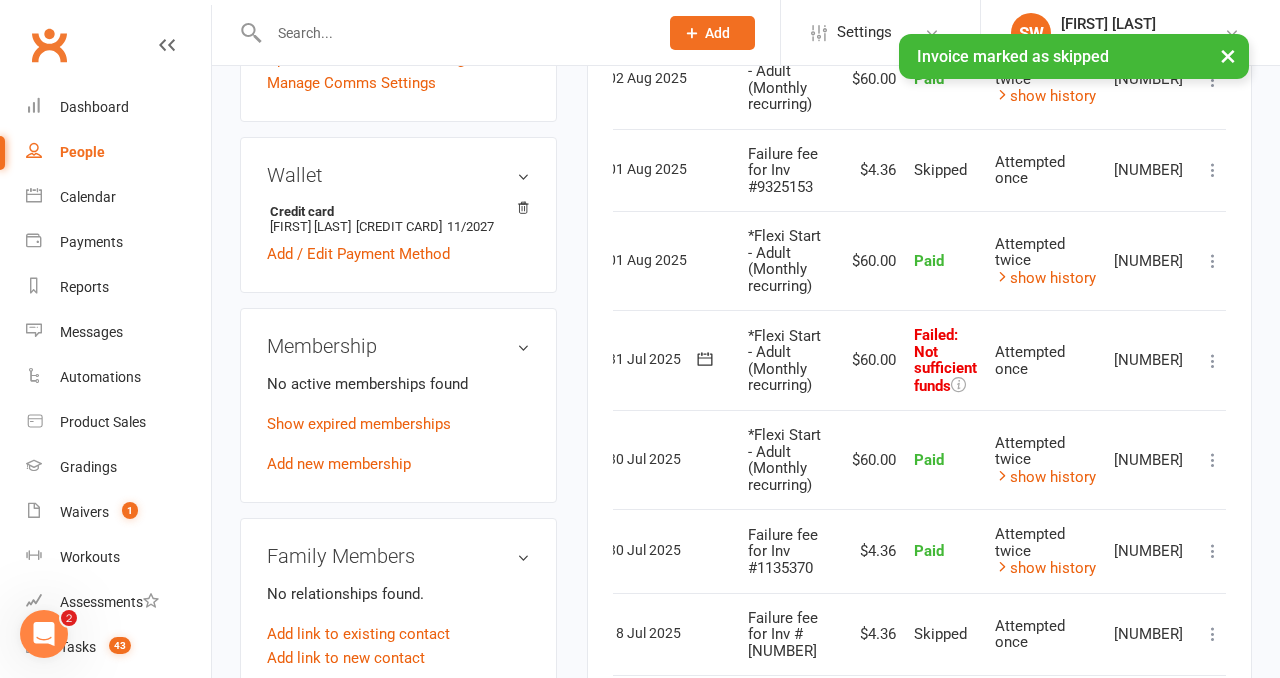 click at bounding box center (1213, 361) 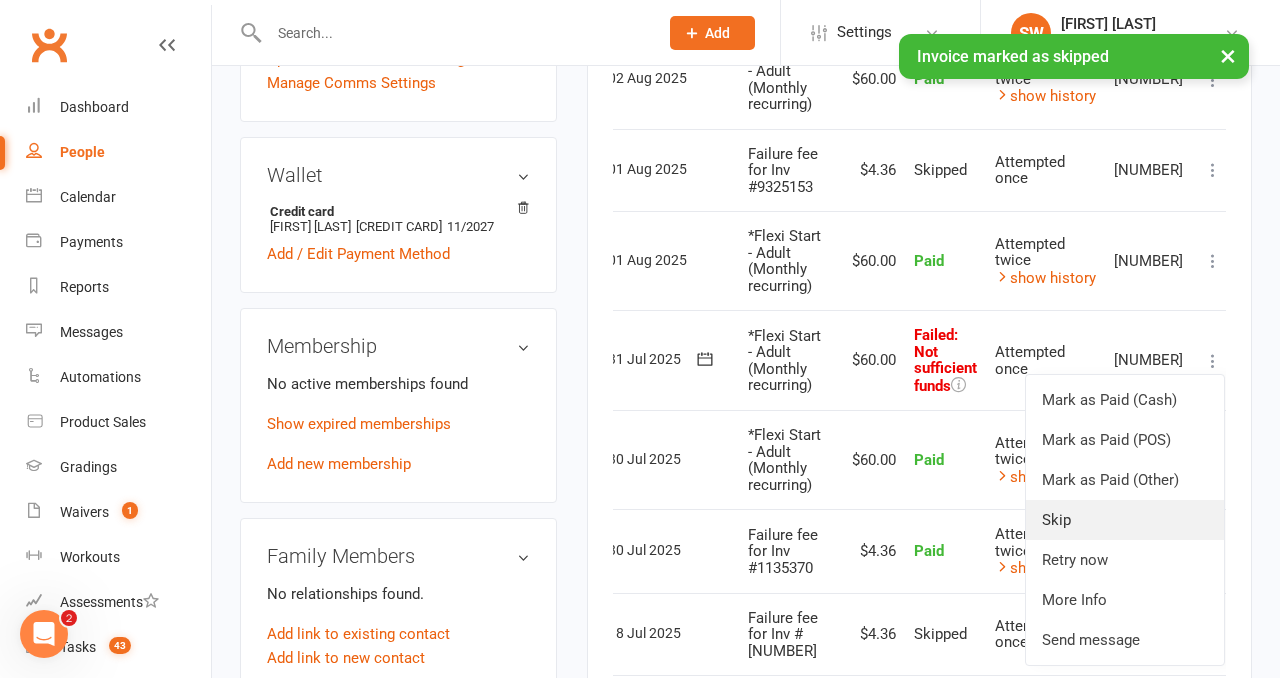 click on "Skip" at bounding box center (1125, 520) 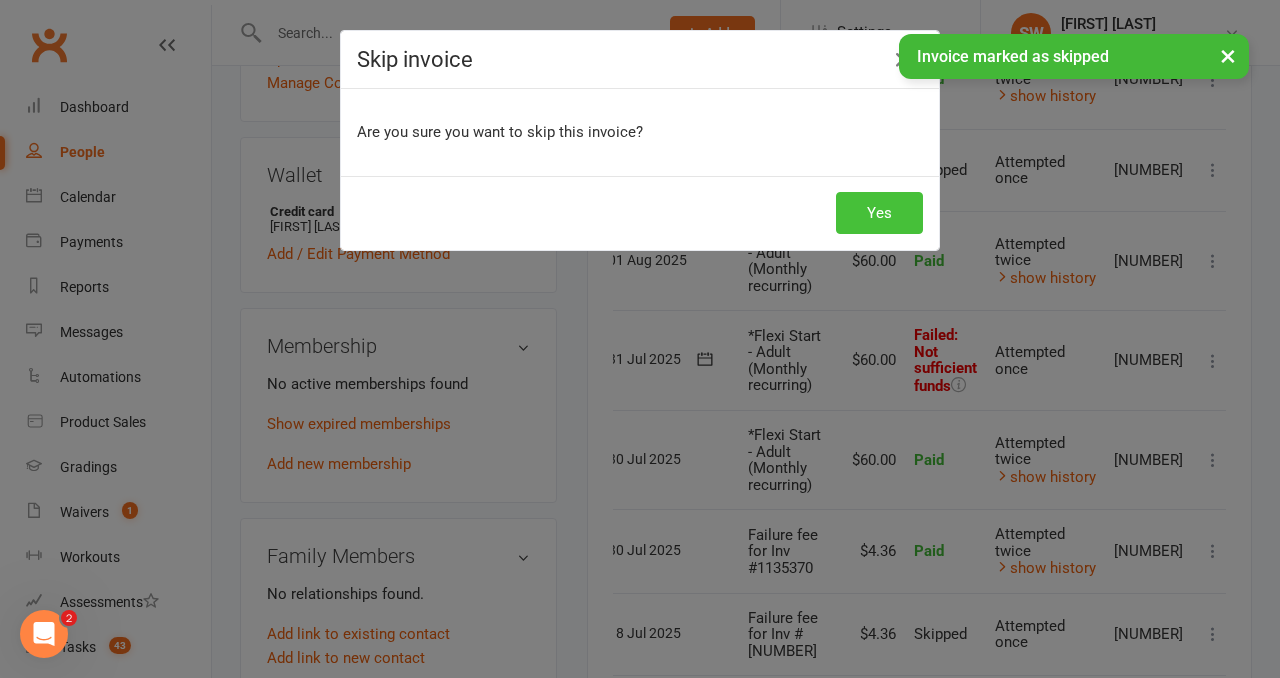 click on "Yes" at bounding box center (879, 213) 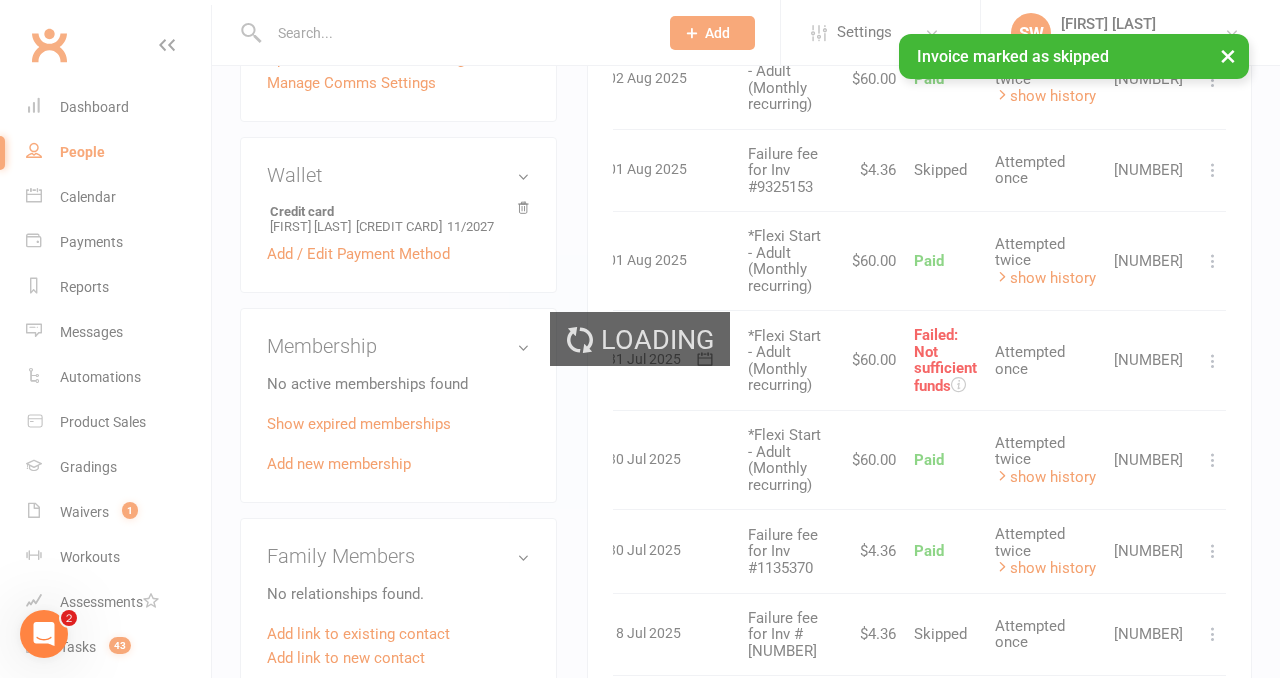 scroll, scrollTop: 0, scrollLeft: 23, axis: horizontal 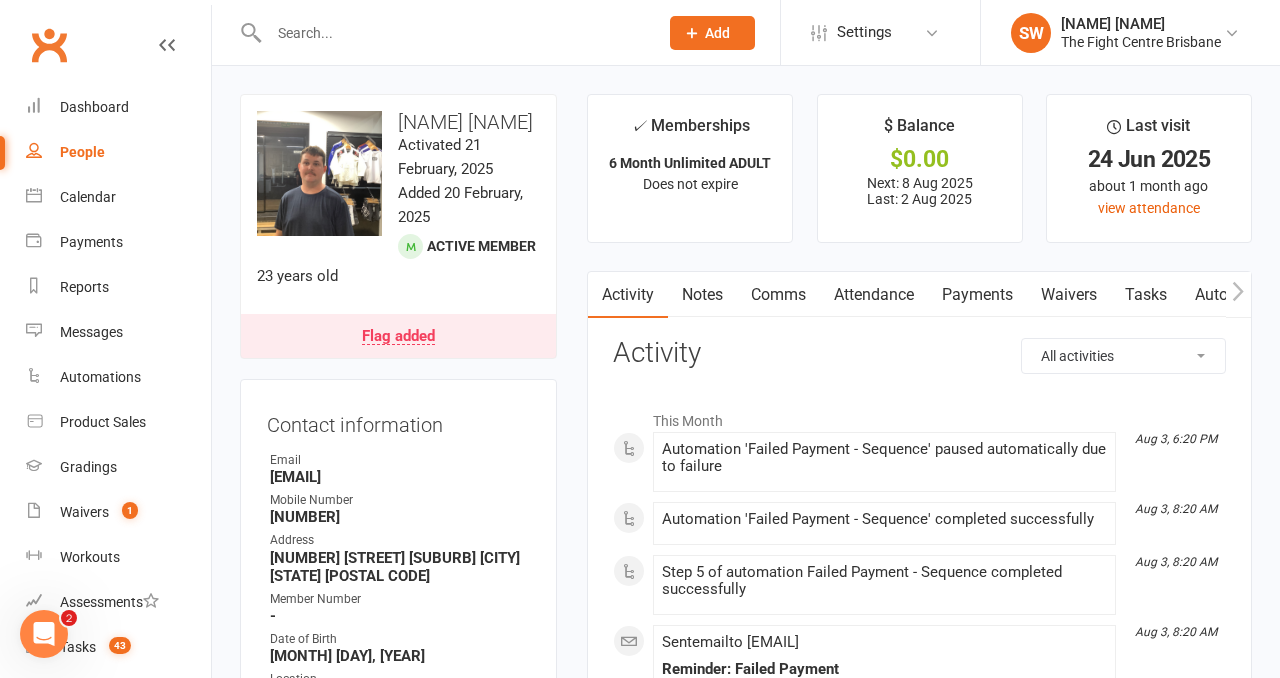 click on "Payments" at bounding box center [977, 295] 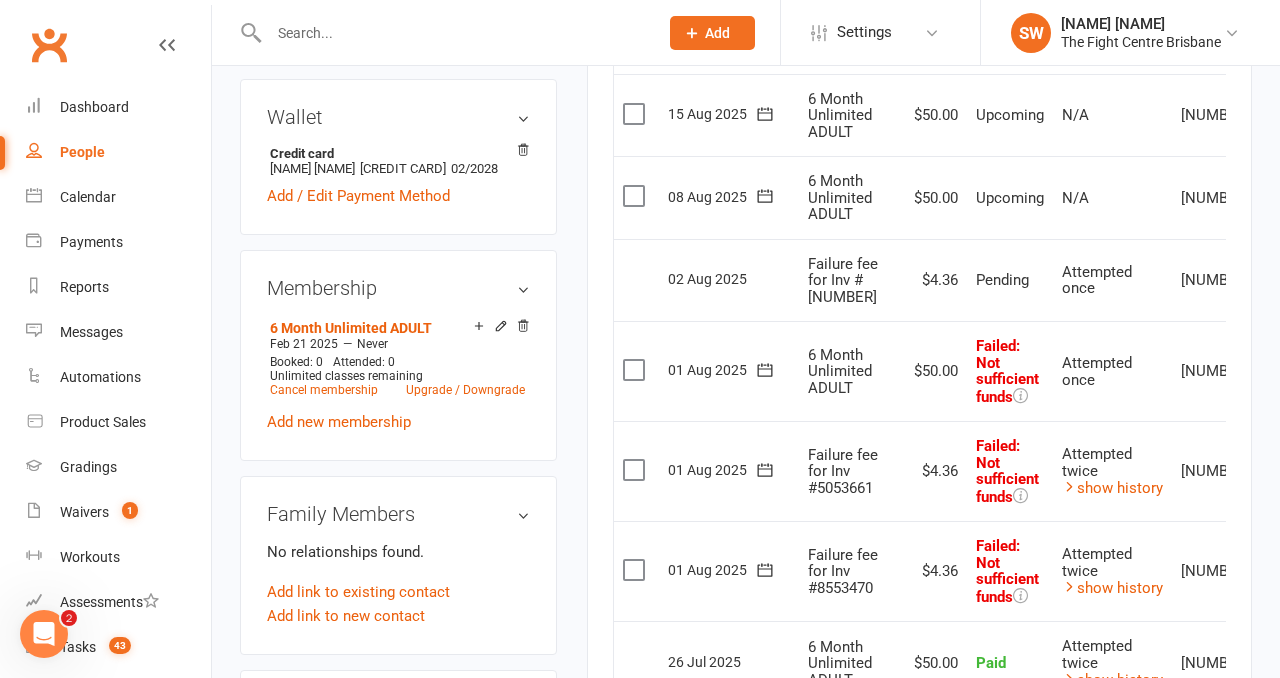 scroll, scrollTop: 907, scrollLeft: 0, axis: vertical 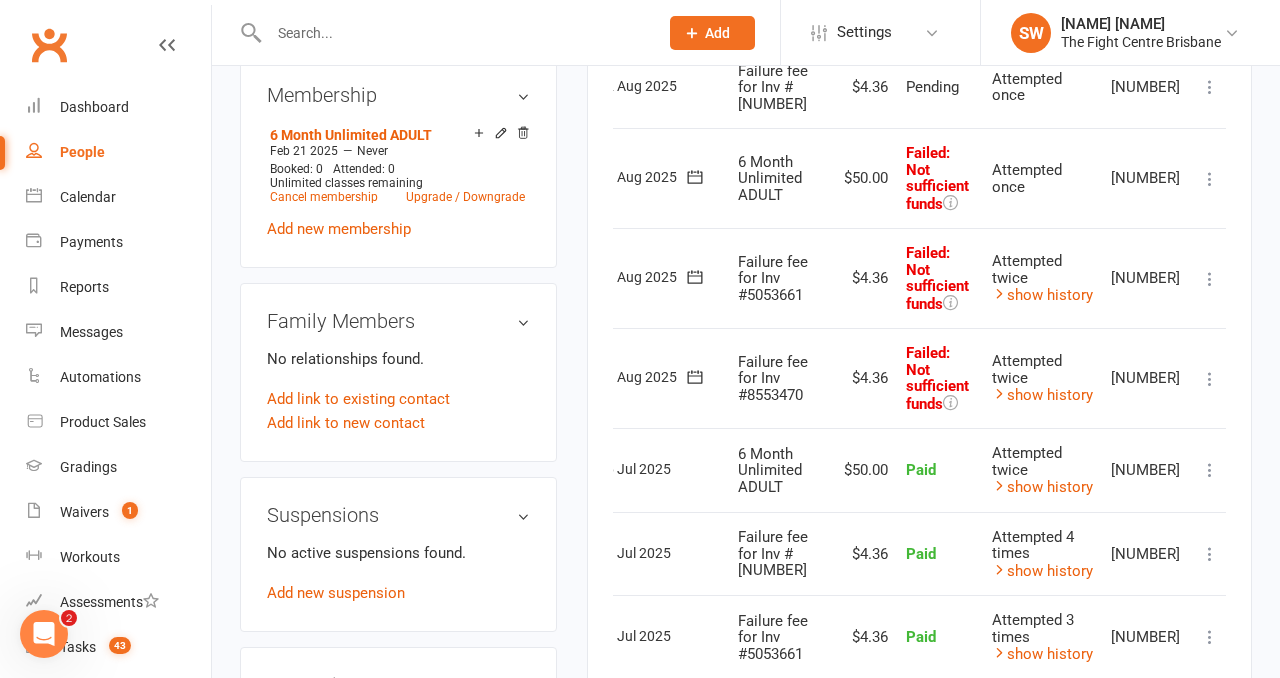 click at bounding box center (1210, 179) 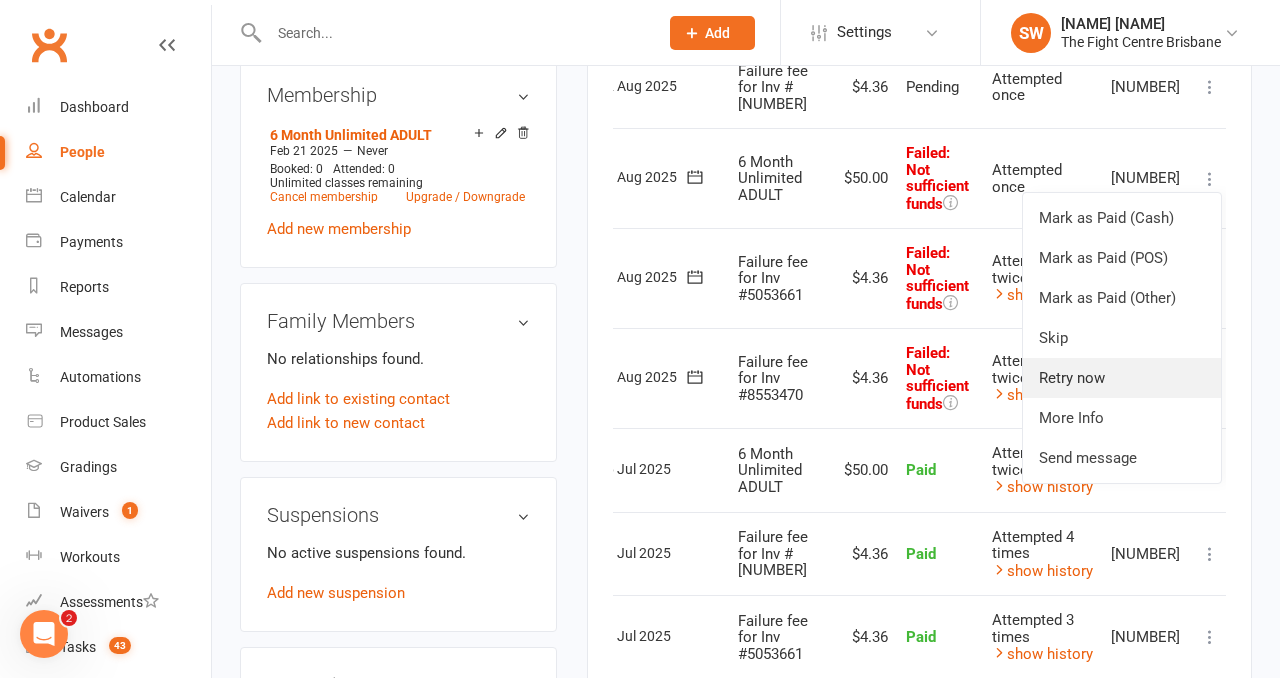 click on "Retry now" at bounding box center [1122, 378] 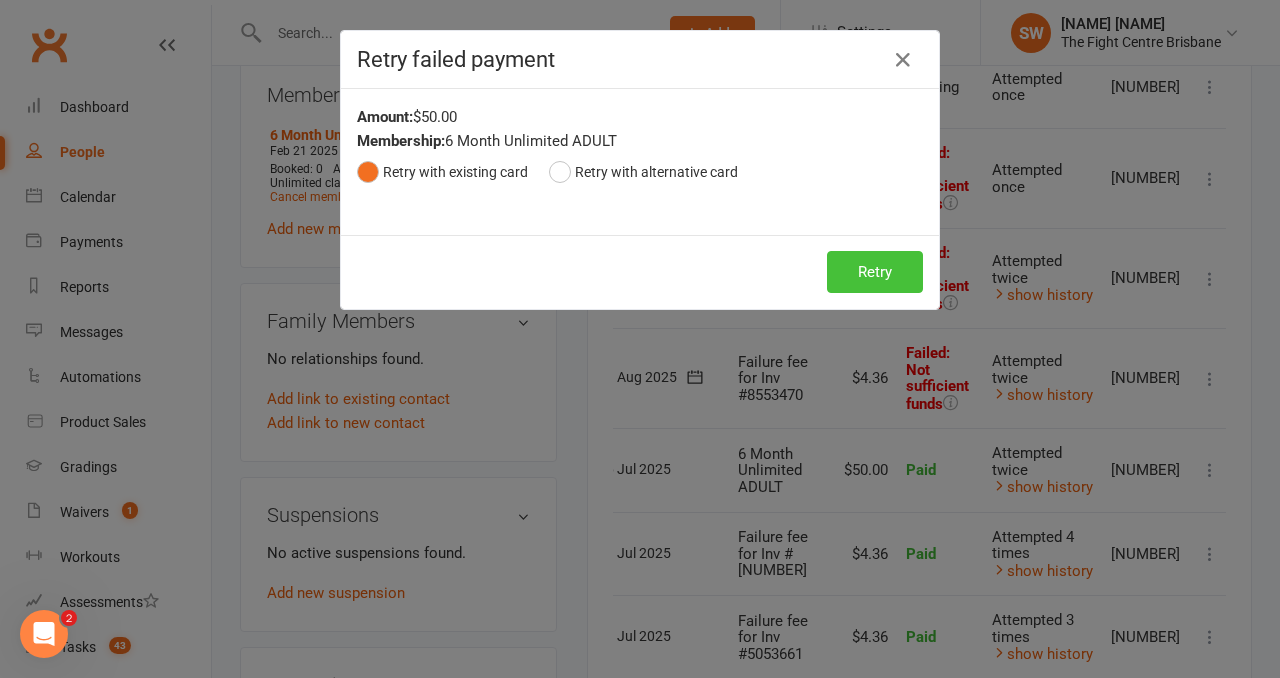 click on "Retry" at bounding box center (875, 272) 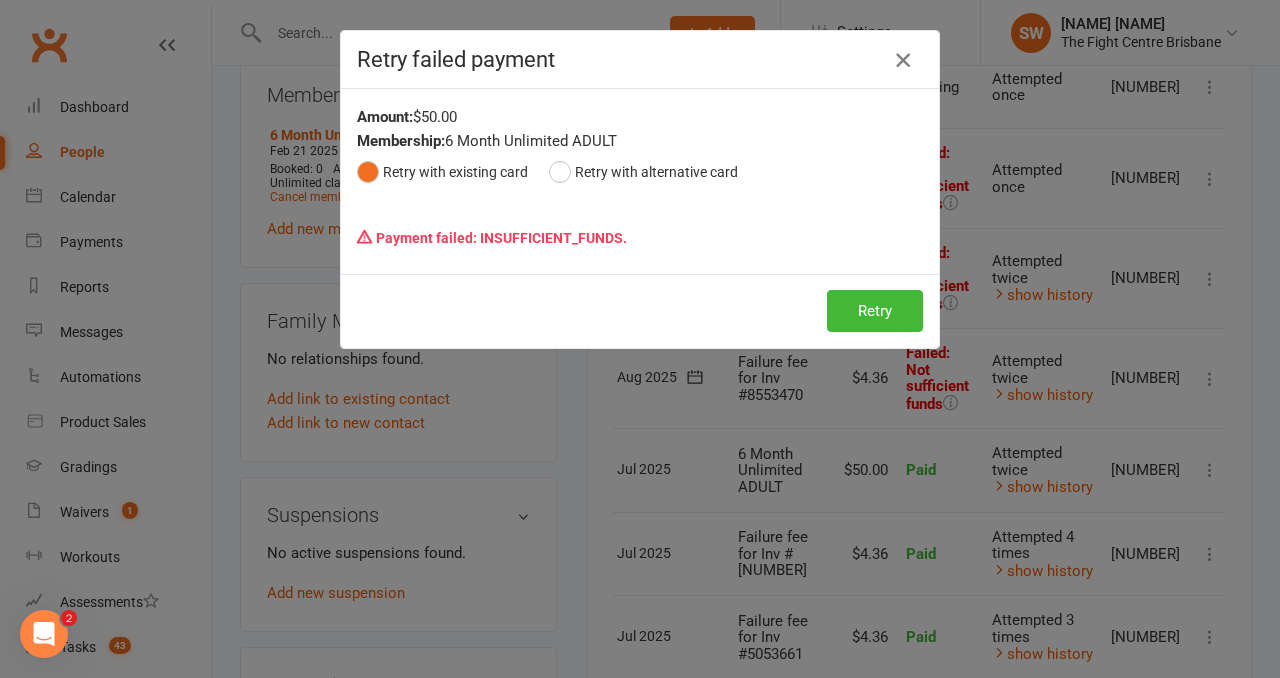 click at bounding box center [903, 60] 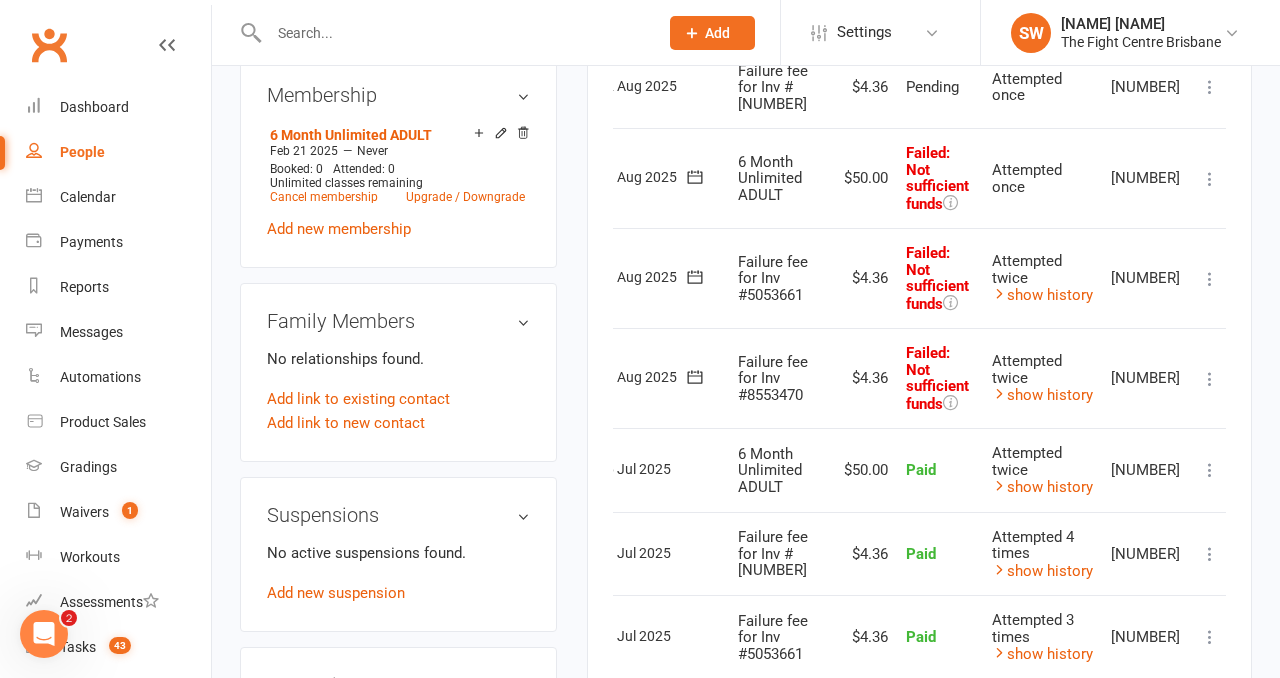 click at bounding box center (1210, 279) 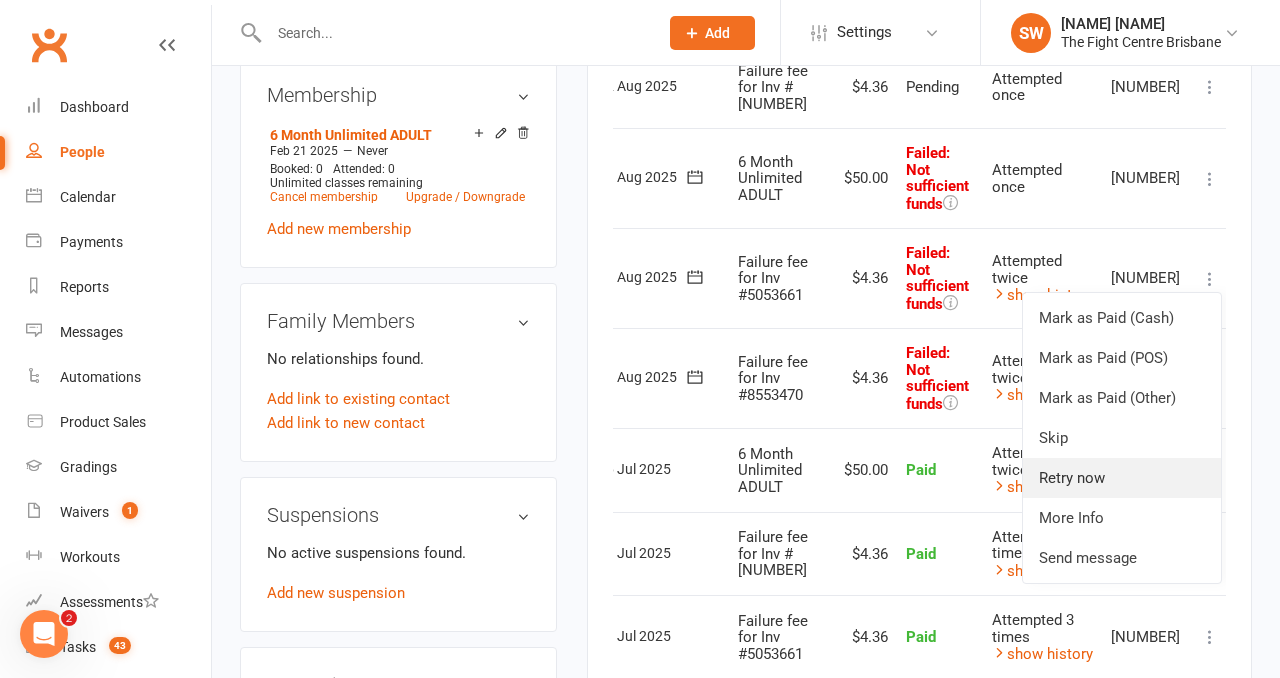 click on "Retry now" at bounding box center [1122, 478] 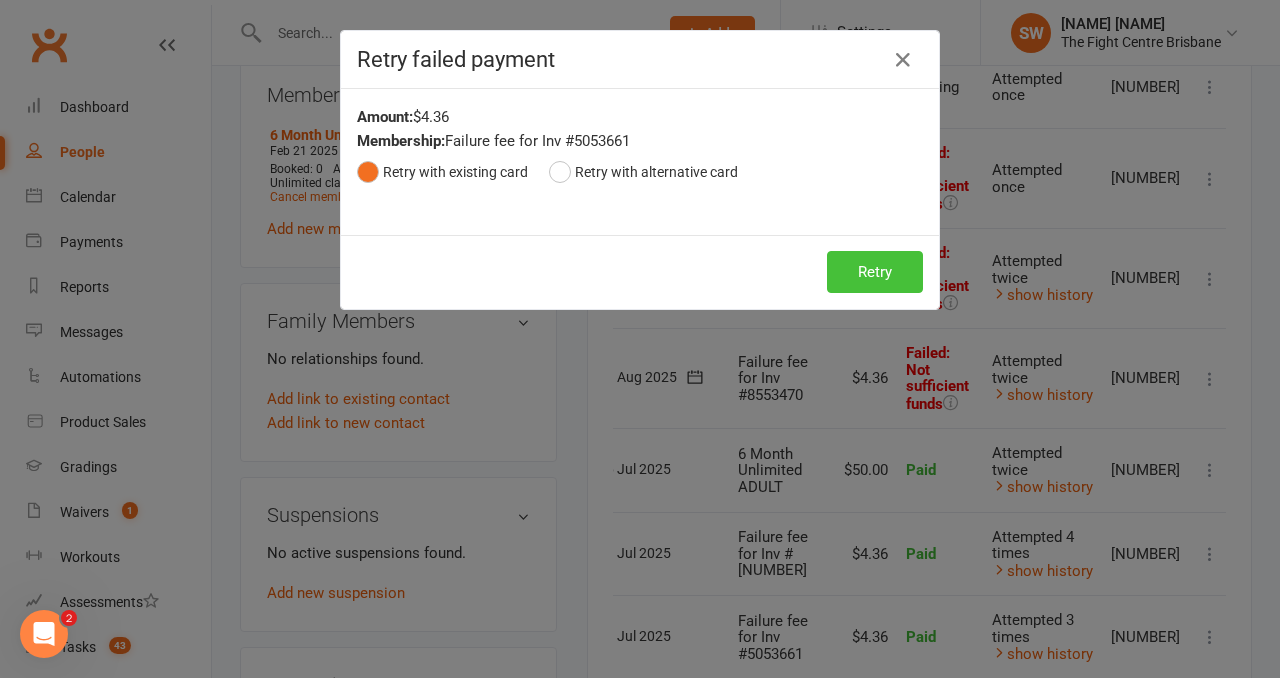 click on "Retry" at bounding box center (875, 272) 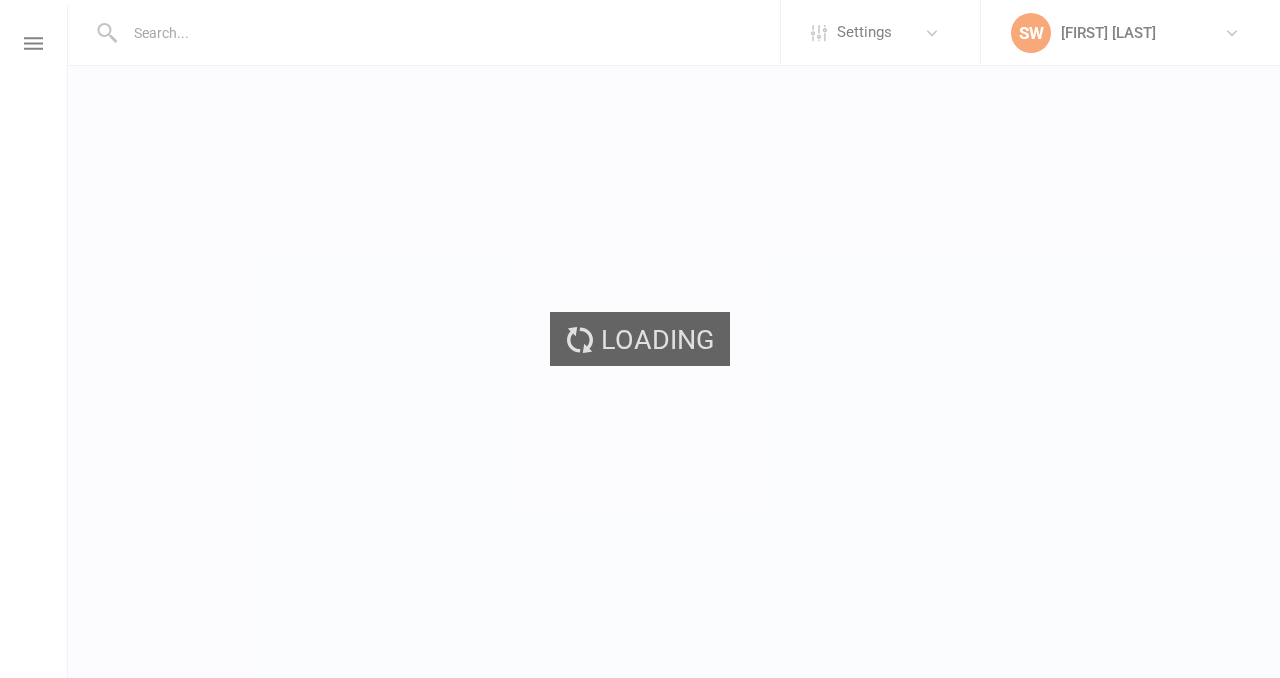 scroll, scrollTop: 0, scrollLeft: 0, axis: both 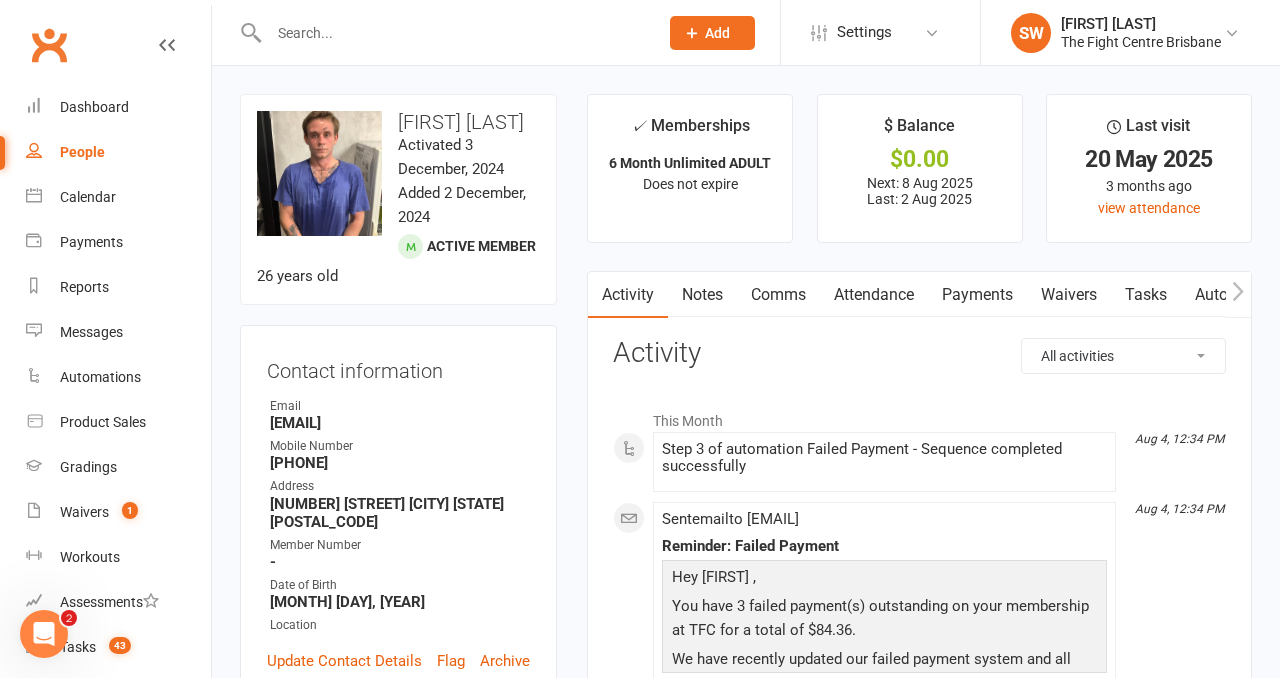 click on "Payments" at bounding box center [977, 295] 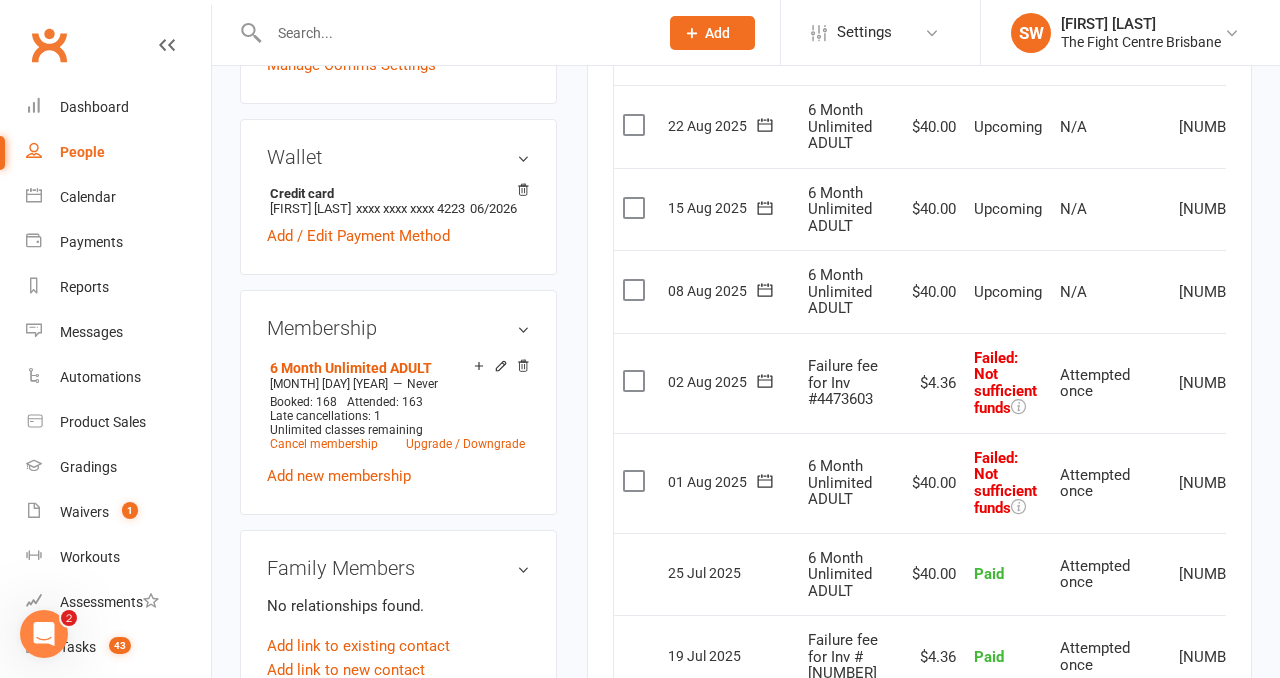 scroll, scrollTop: 633, scrollLeft: 0, axis: vertical 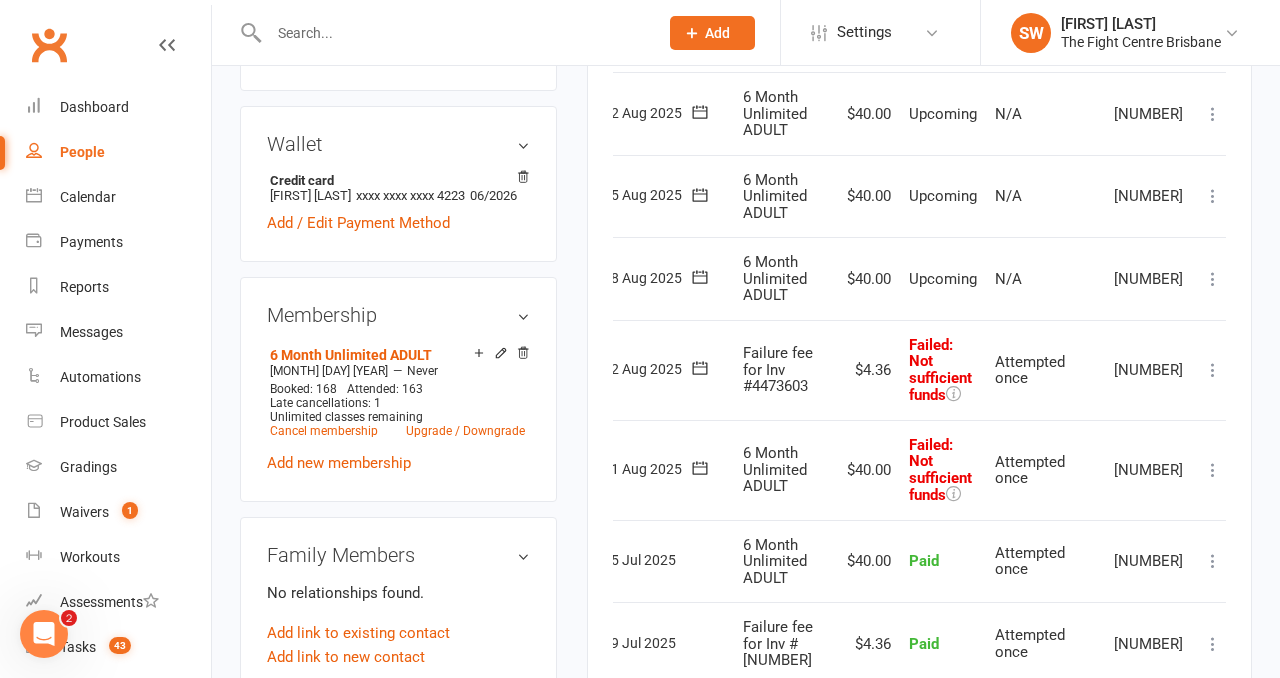 click at bounding box center (1213, 470) 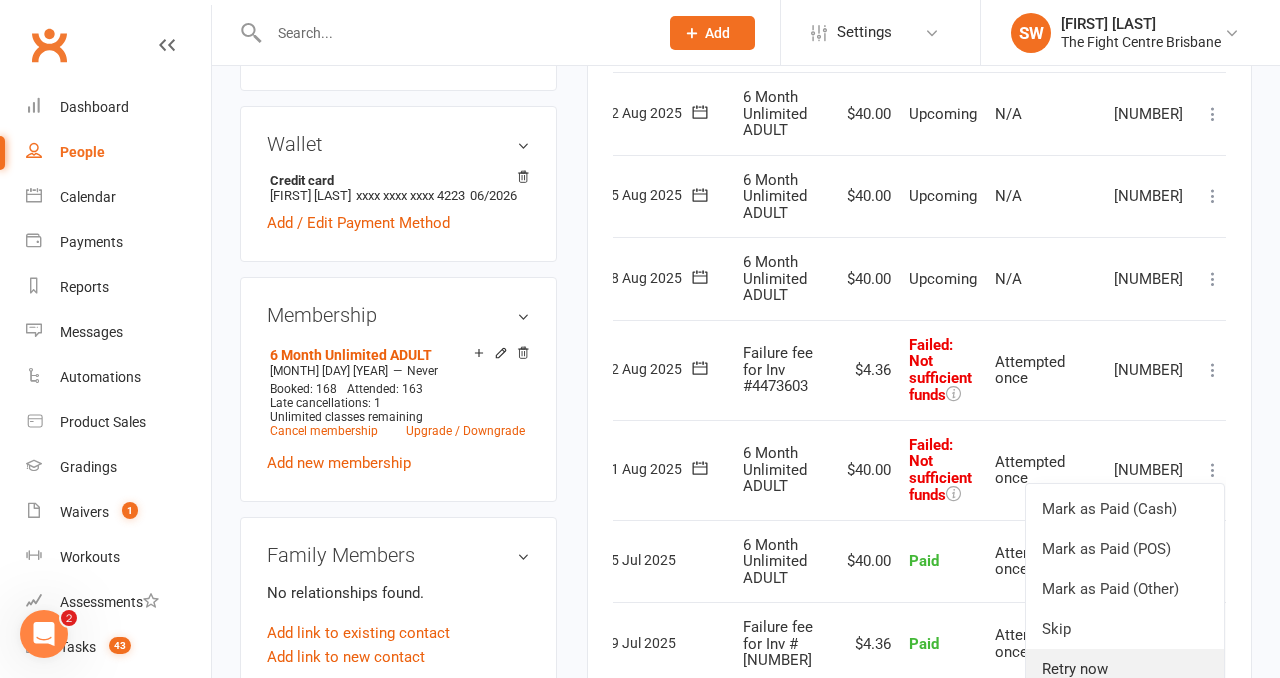 click on "Retry now" at bounding box center [1125, 669] 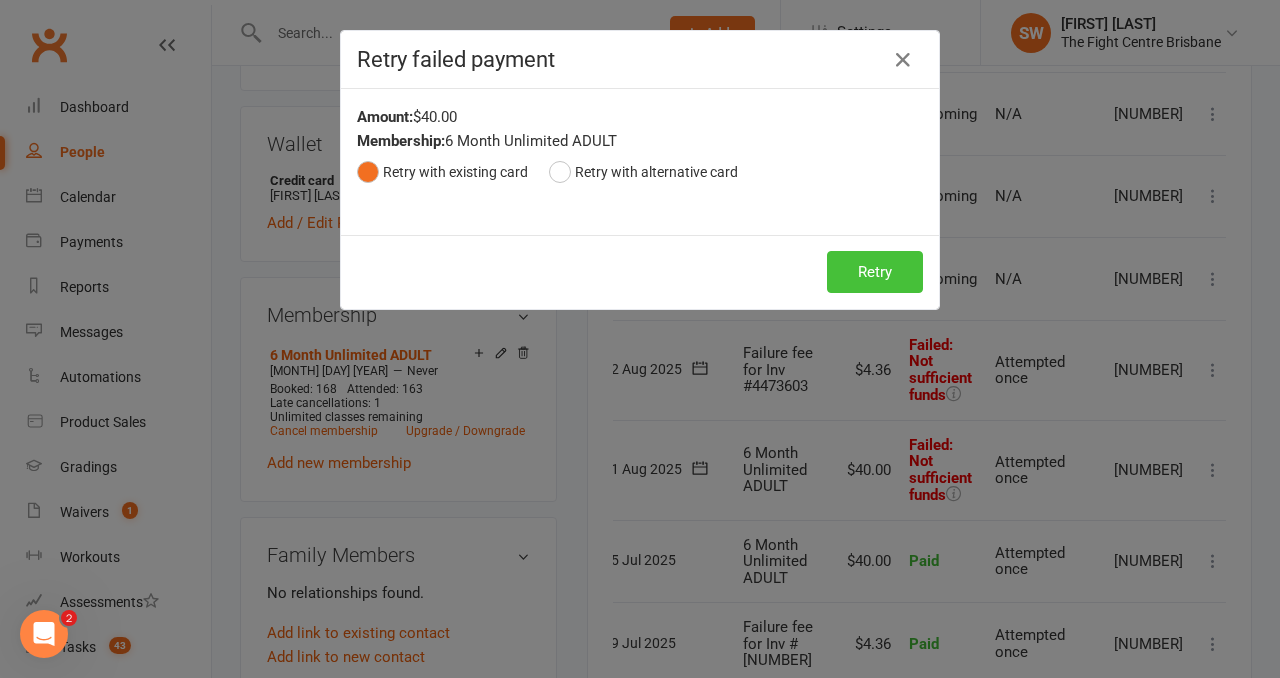 click on "Retry" at bounding box center (875, 272) 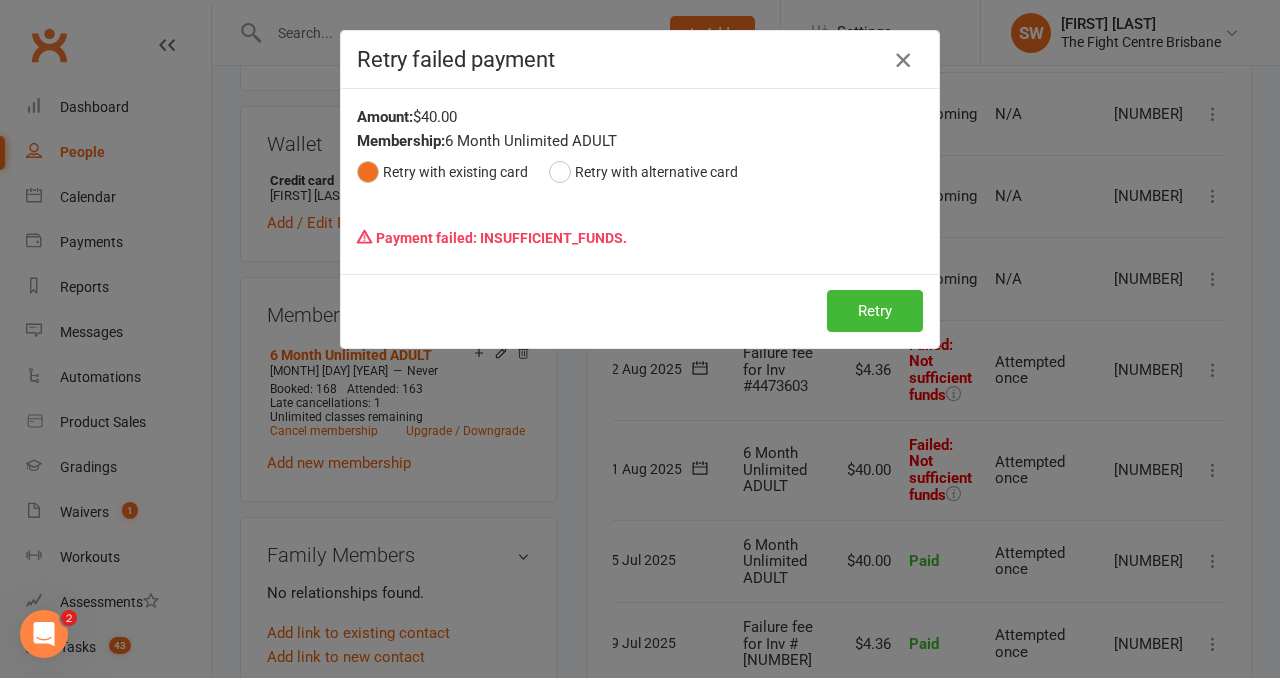 click at bounding box center [903, 60] 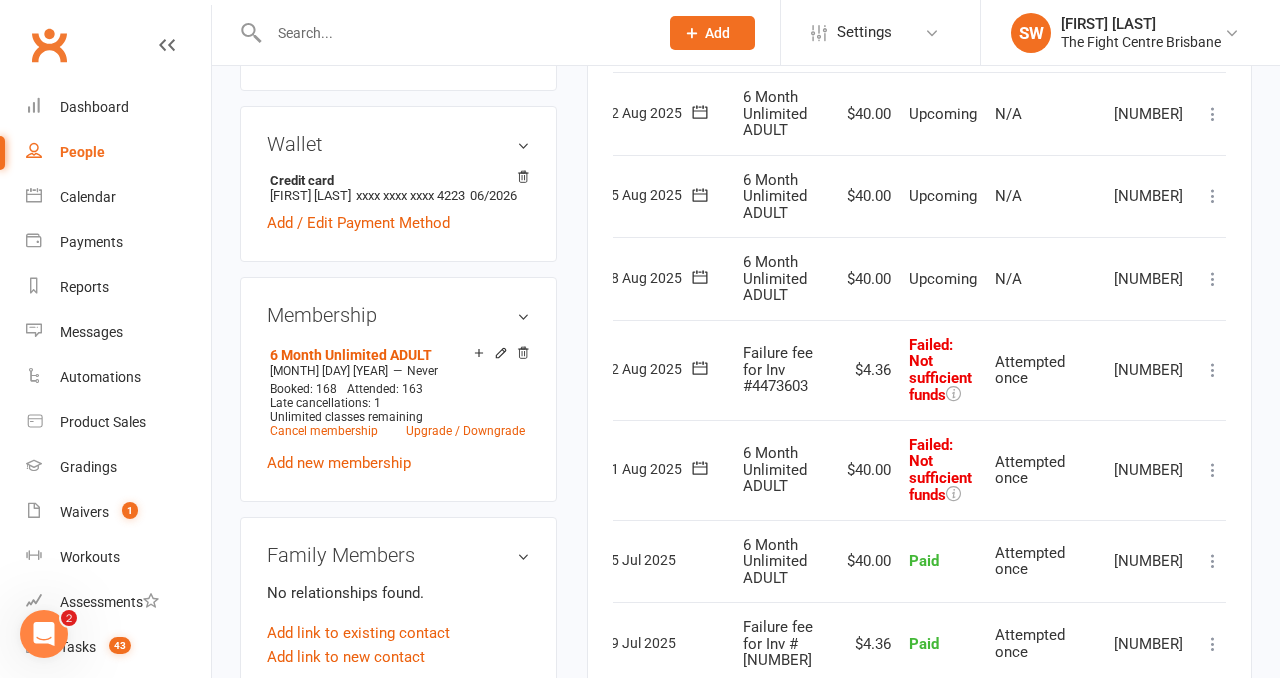 click at bounding box center (1213, 370) 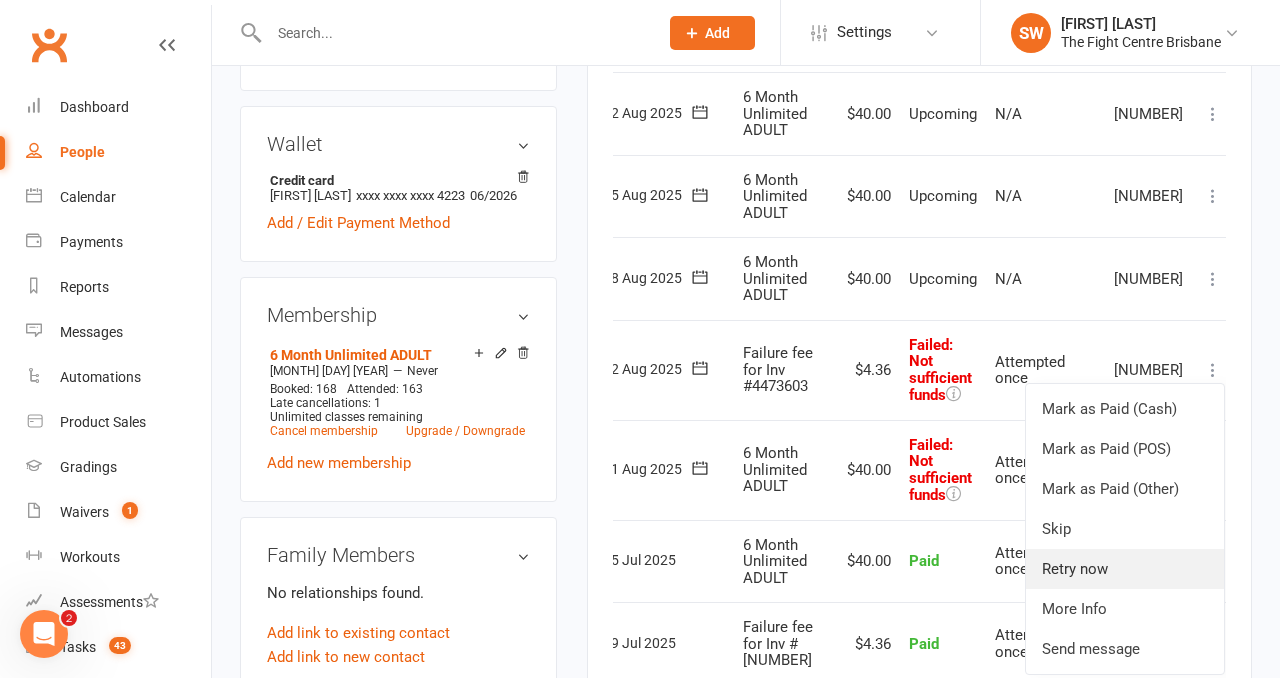 click on "Retry now" at bounding box center (1125, 569) 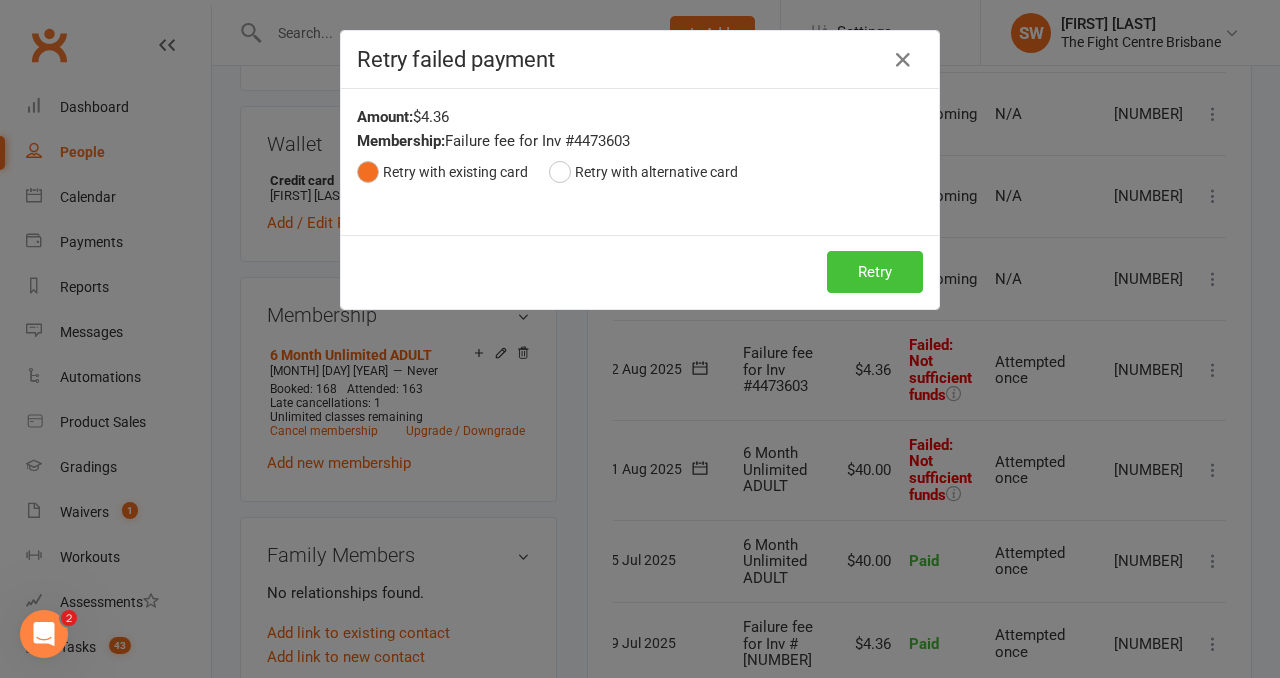 click on "Retry" at bounding box center [875, 272] 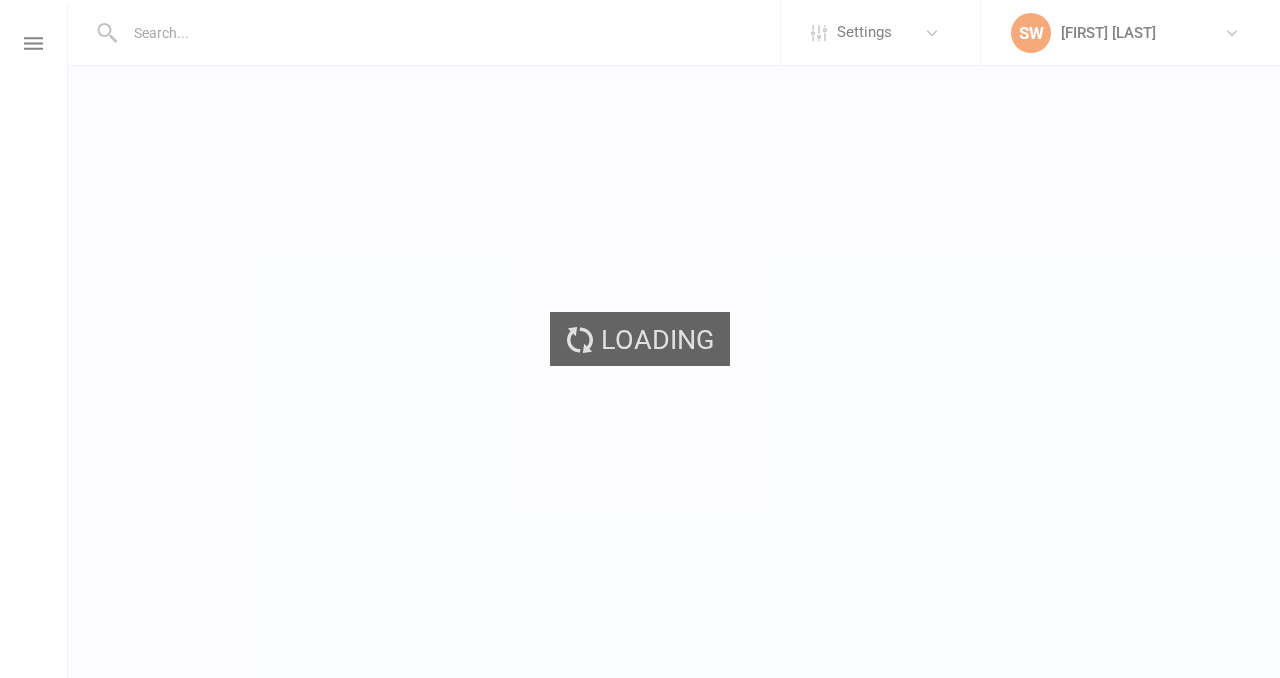 scroll, scrollTop: 0, scrollLeft: 0, axis: both 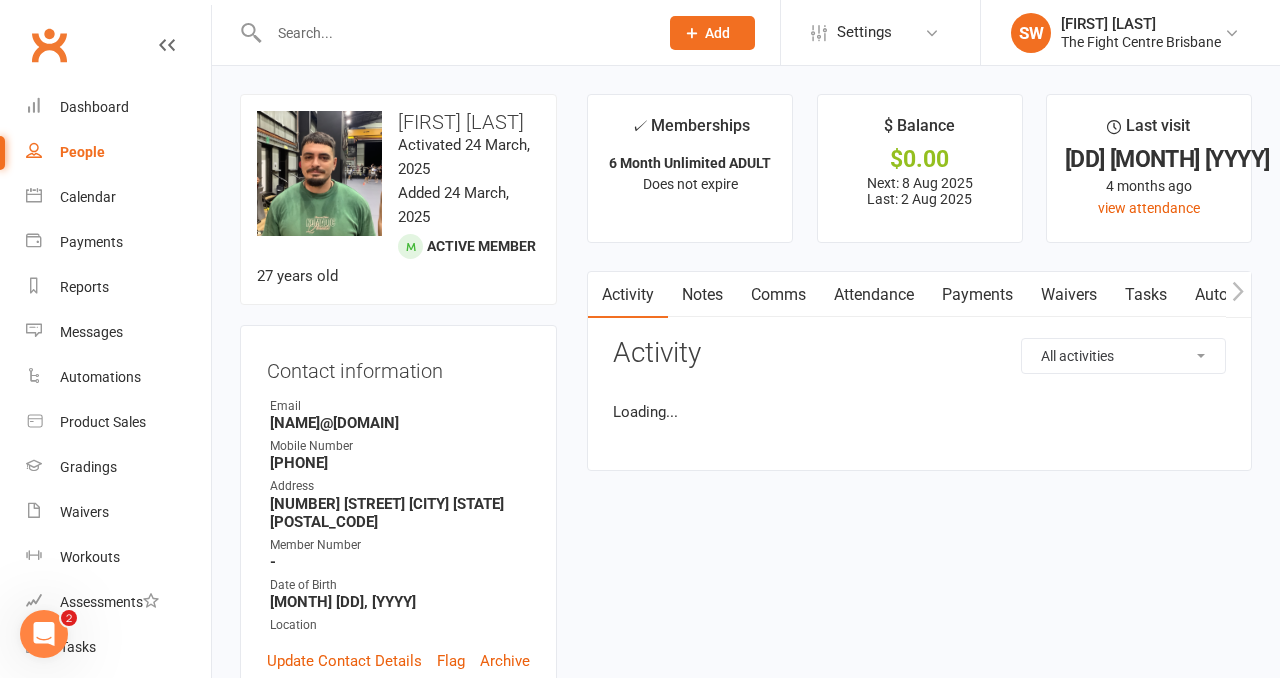 click on "Payments" at bounding box center (977, 295) 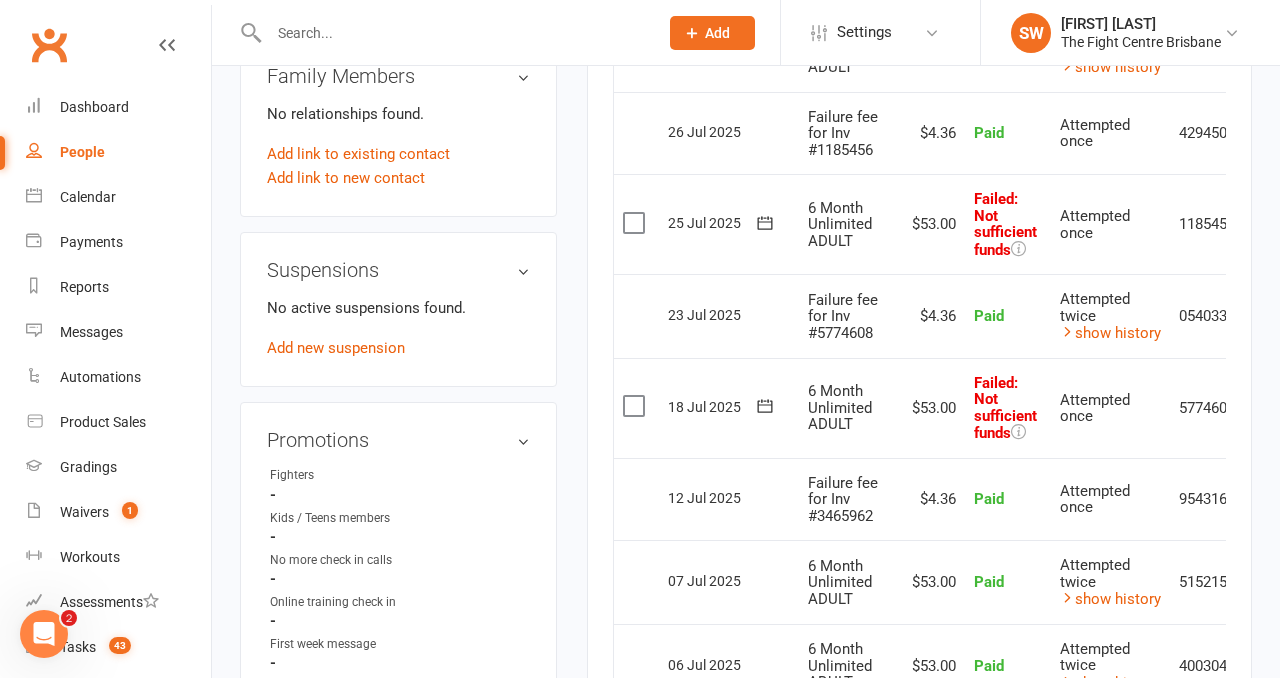 scroll, scrollTop: 1128, scrollLeft: 0, axis: vertical 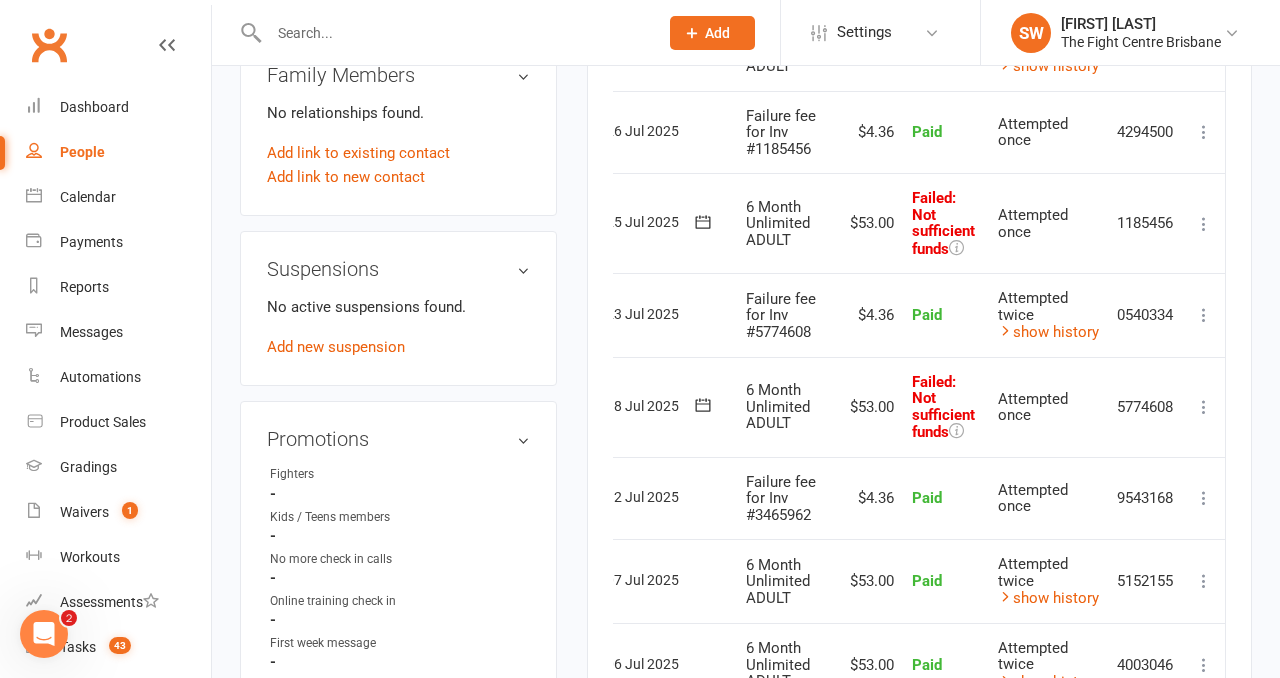 click at bounding box center [1204, 407] 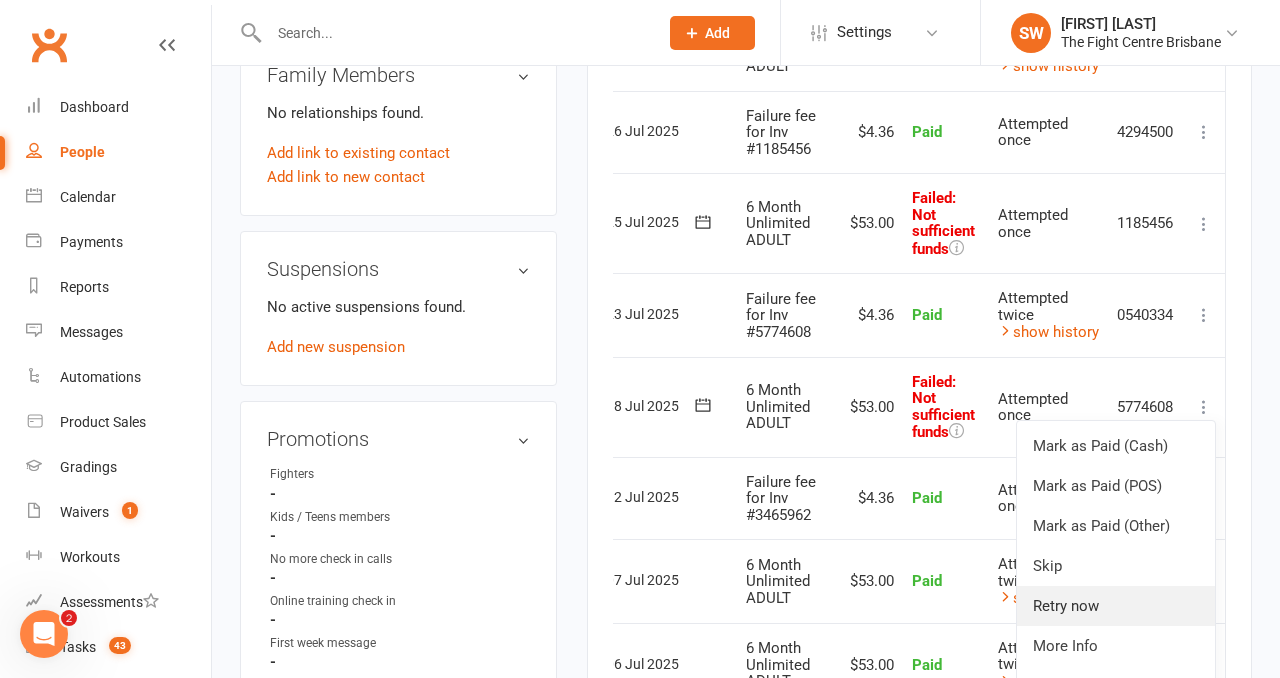 click on "Retry now" at bounding box center (1116, 606) 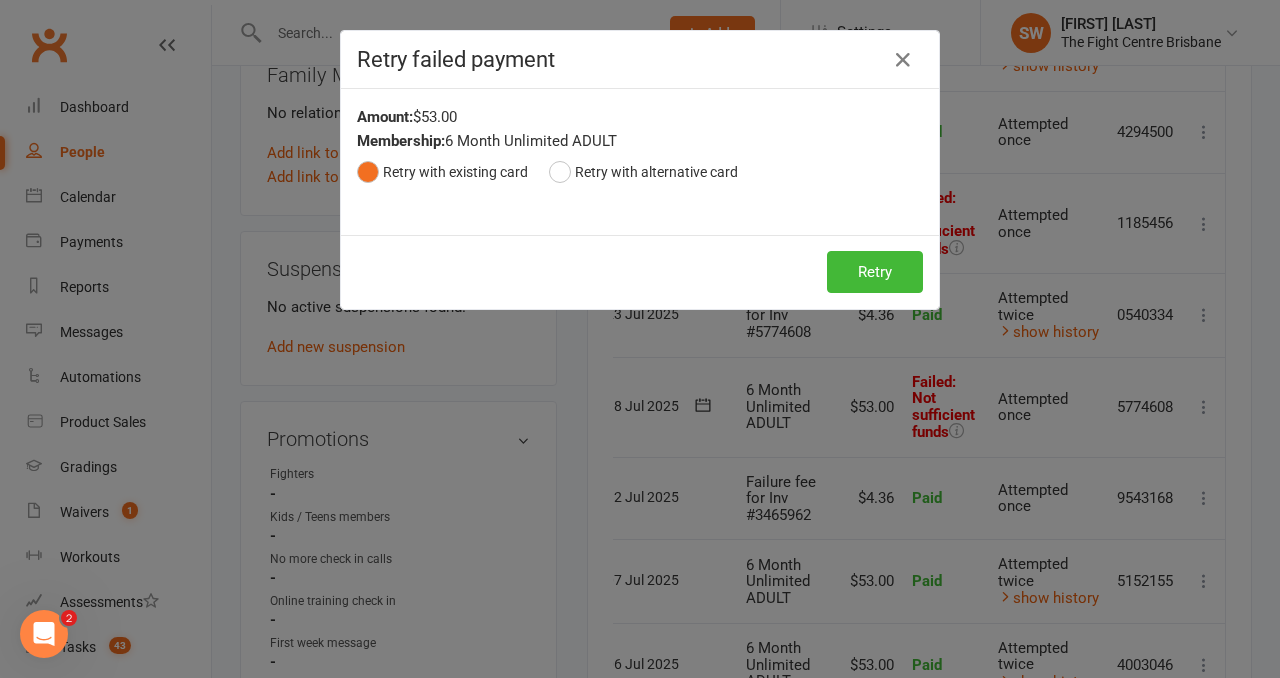 click on "Retry Retry" at bounding box center (640, 272) 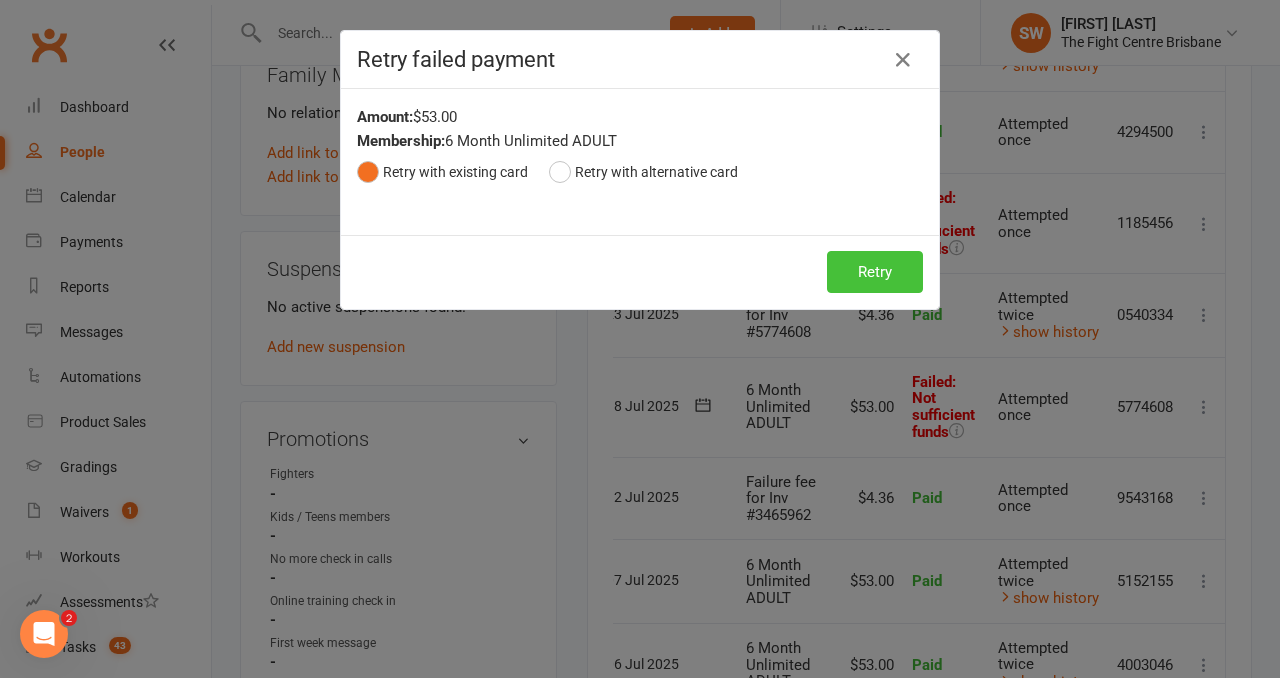 click on "Retry" at bounding box center [875, 272] 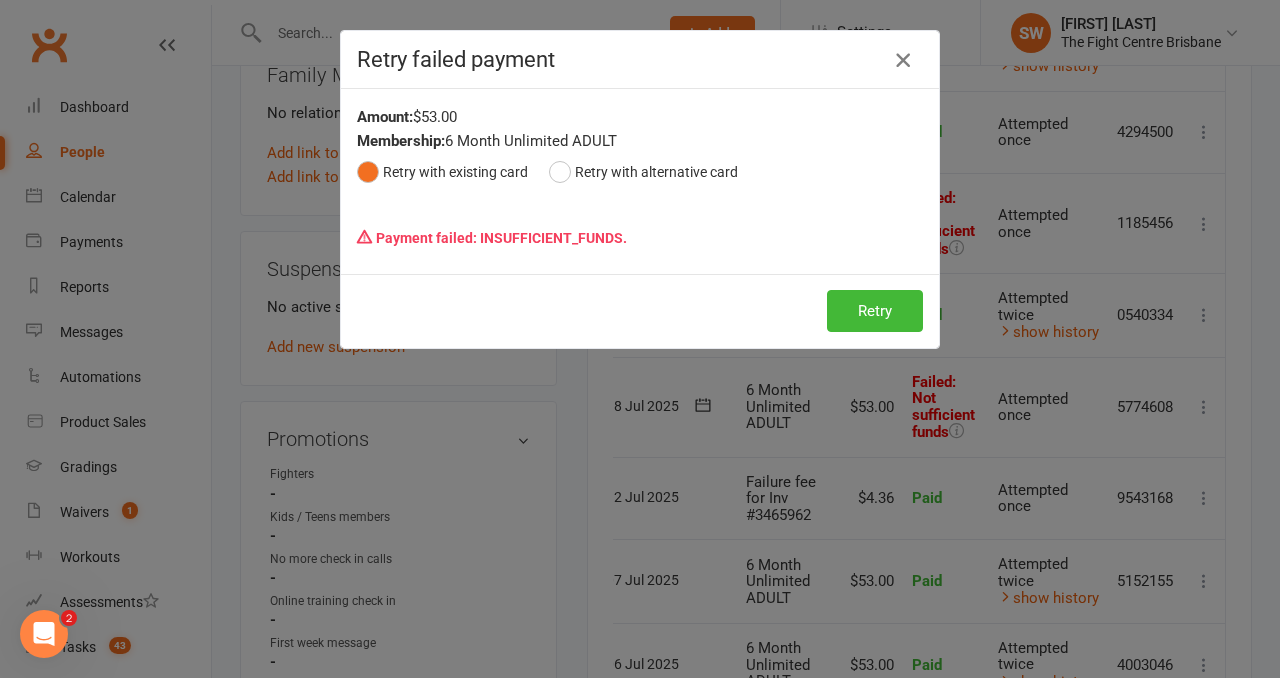 click at bounding box center (903, 60) 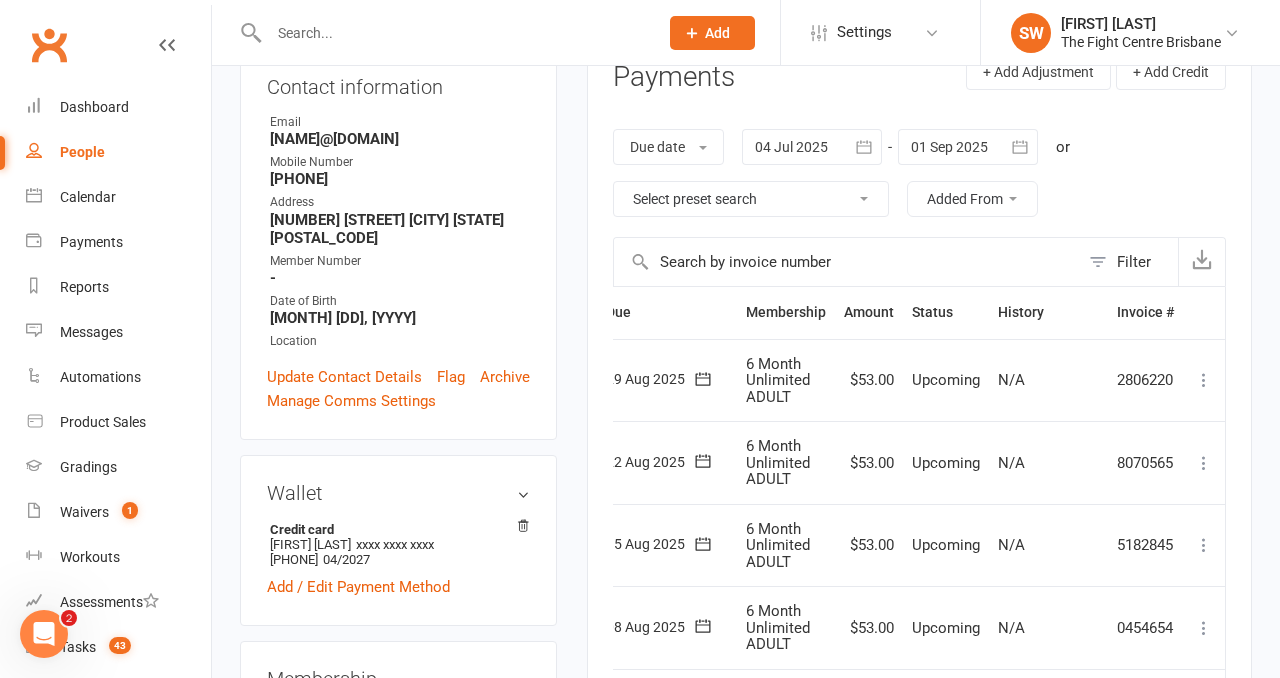 scroll, scrollTop: 28, scrollLeft: 0, axis: vertical 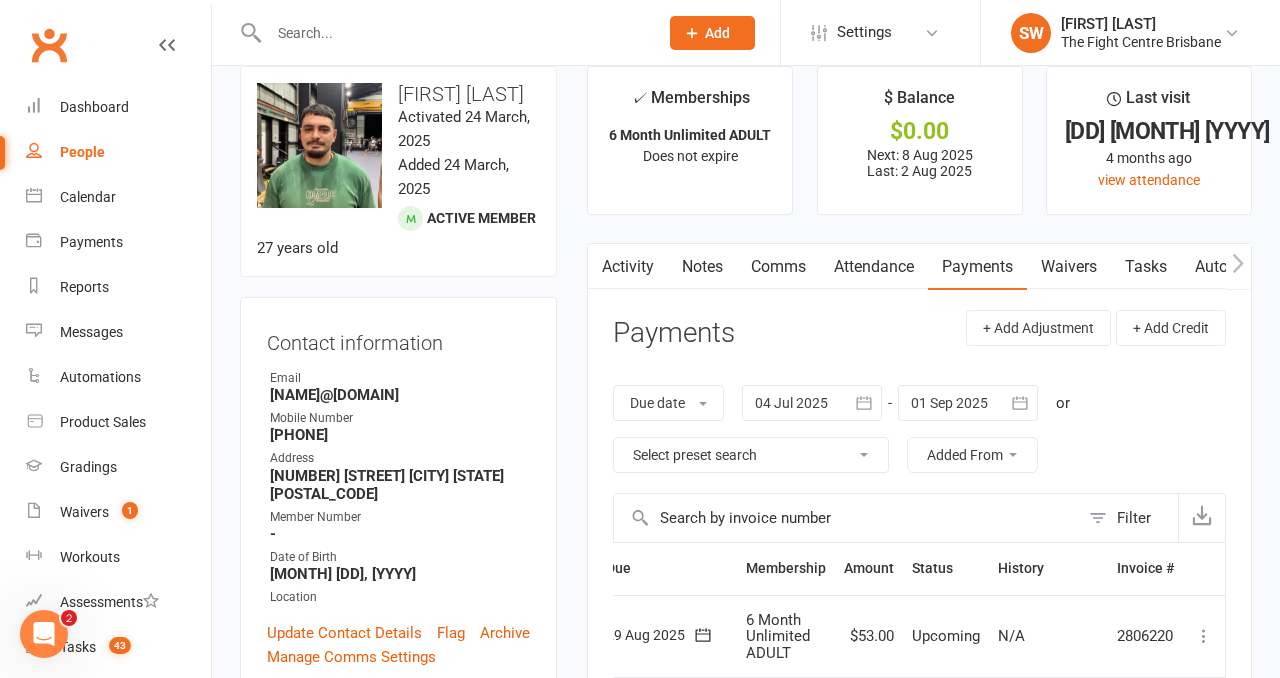 click on "Comms" at bounding box center (778, 267) 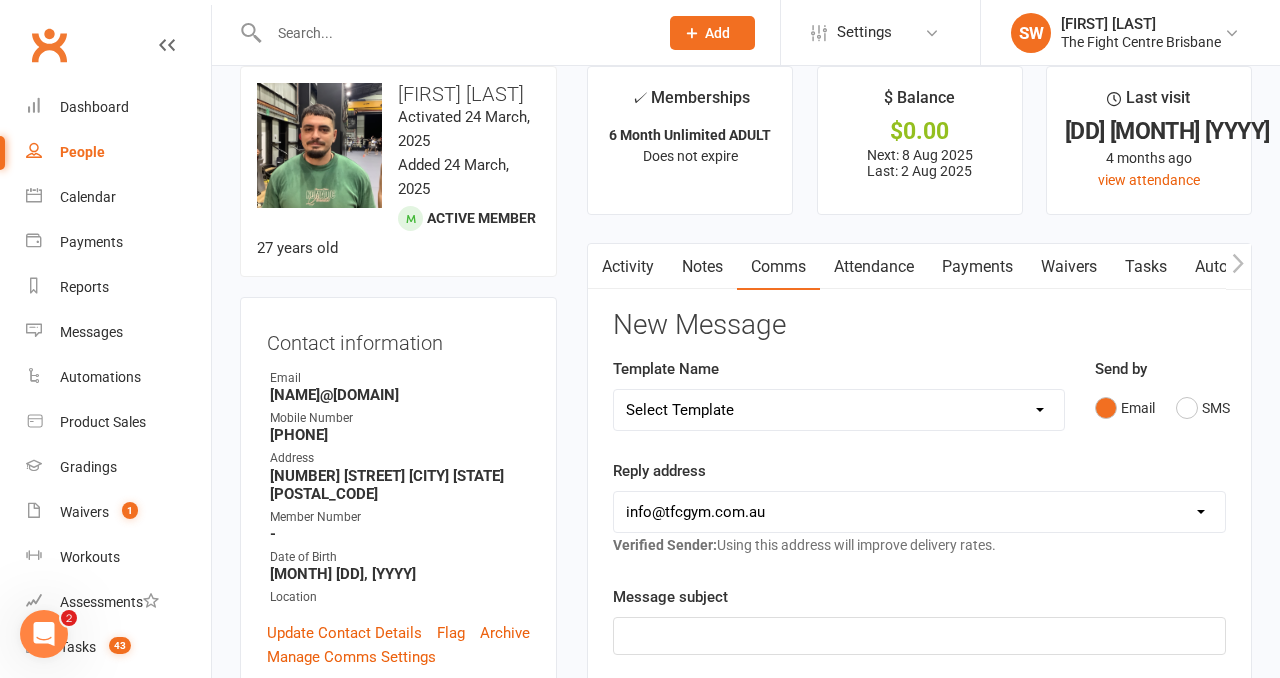 click on "Select Template [Email] A Mobile app invitation (1) [Email] Mobile app invitation accepted (1) [SMS] Fight Camp 6 - Registration Link [Email] Muay Thai Grading [Email] Muay Thai Grading - First Grading [Email] Muay Thai Grading Registration Link [SMS] Student Intake + Goal Setting - On Sign Up [SMS] $2 Membership Upgrade [Email] 3 Failed Payments Email [SMS] 3 Failed Payments TXT  [Push Notification] 4 Failed Payments APP [Email] 4 Failed Payments EMAIL [SMS] 4 Failed Payments TXT  [SMS] APP ACCESS for failures  [SMS] Failed/ Rescheduled Payment BANK ACC [SMS] Update Credit Card for Payments  [SMS] $15 - Missed 1st [SMS] $28 - Missed 1st [SMS] $30 Missed 1st [SMS] $31.50 - Missed 1st [SMS] $32 - Missed 1st [SMS] $35 Missed 1st [SMS] $36 - Missed 1st [SMS] $40 Missed 1st [Push Notification] $40 Missed 1st PUSH [SMS] $45 - Missed 1st [Push Notification] $45 - Missed 1st PUSH [SMS] $50 Missed 1st [Push Notification] $50 Missed 1st PUSH [SMS] $52.50 - Missed 1st [SMS] $60 - Missed 1st [Email] Absent" at bounding box center [839, 410] 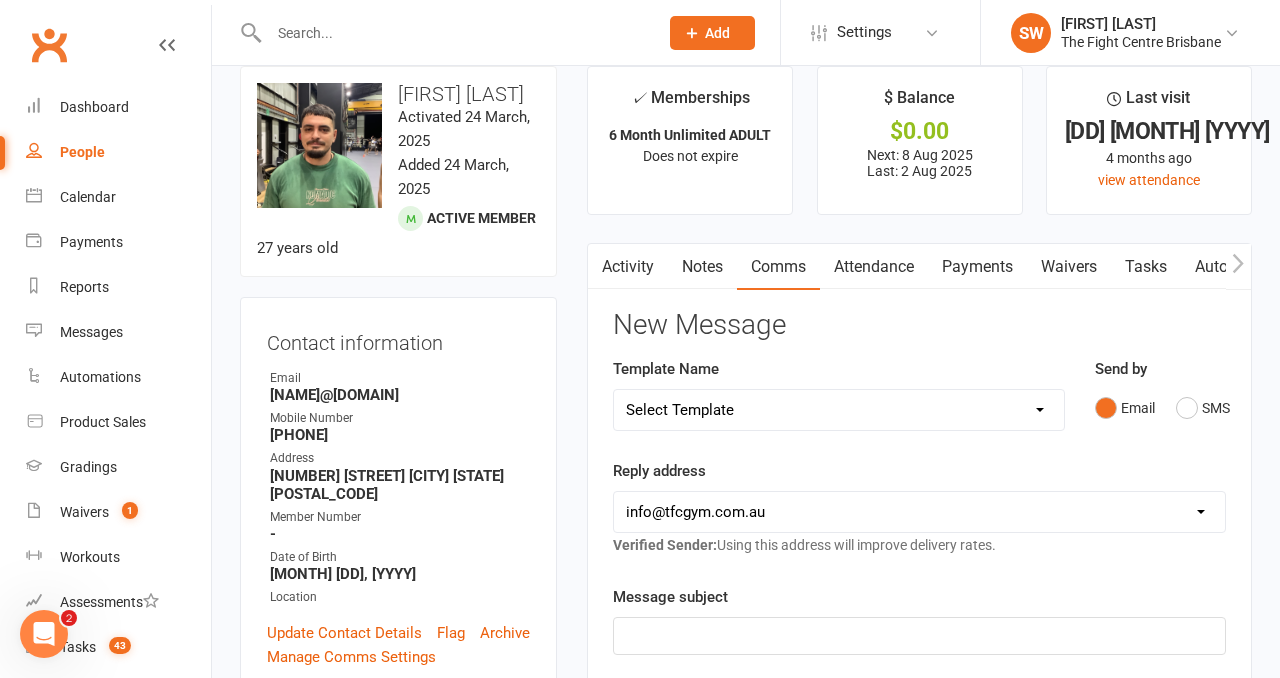 select on "9" 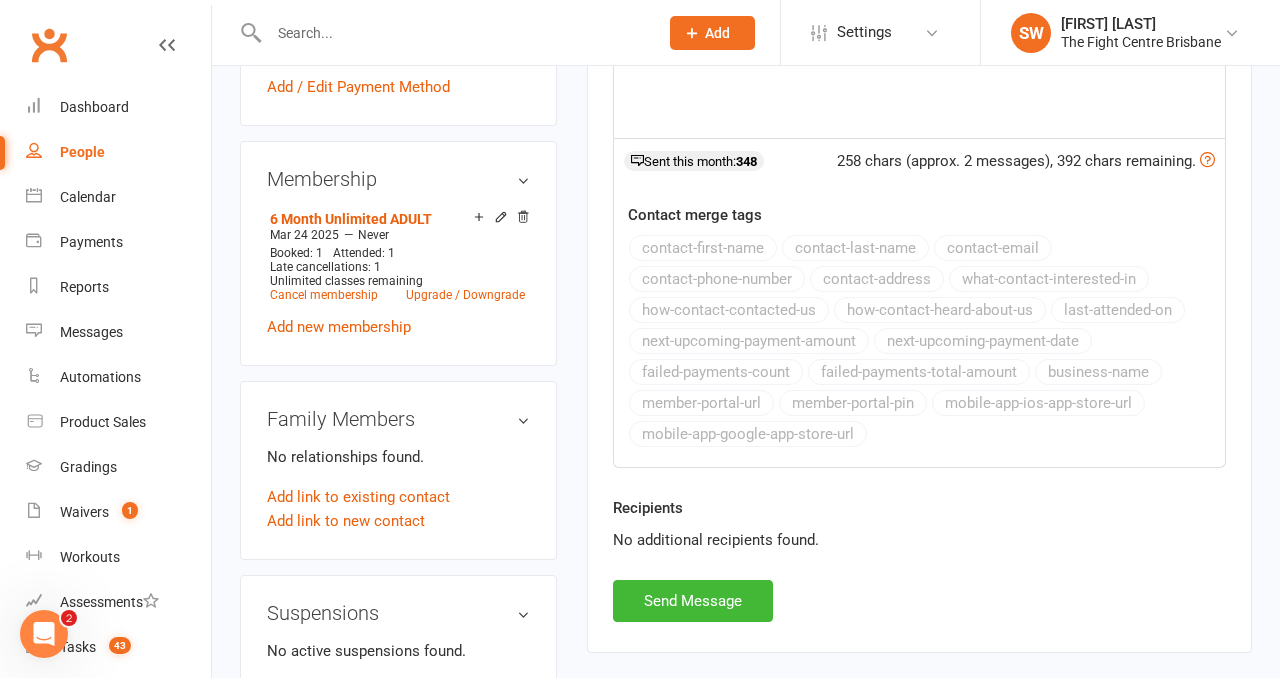scroll, scrollTop: 819, scrollLeft: 0, axis: vertical 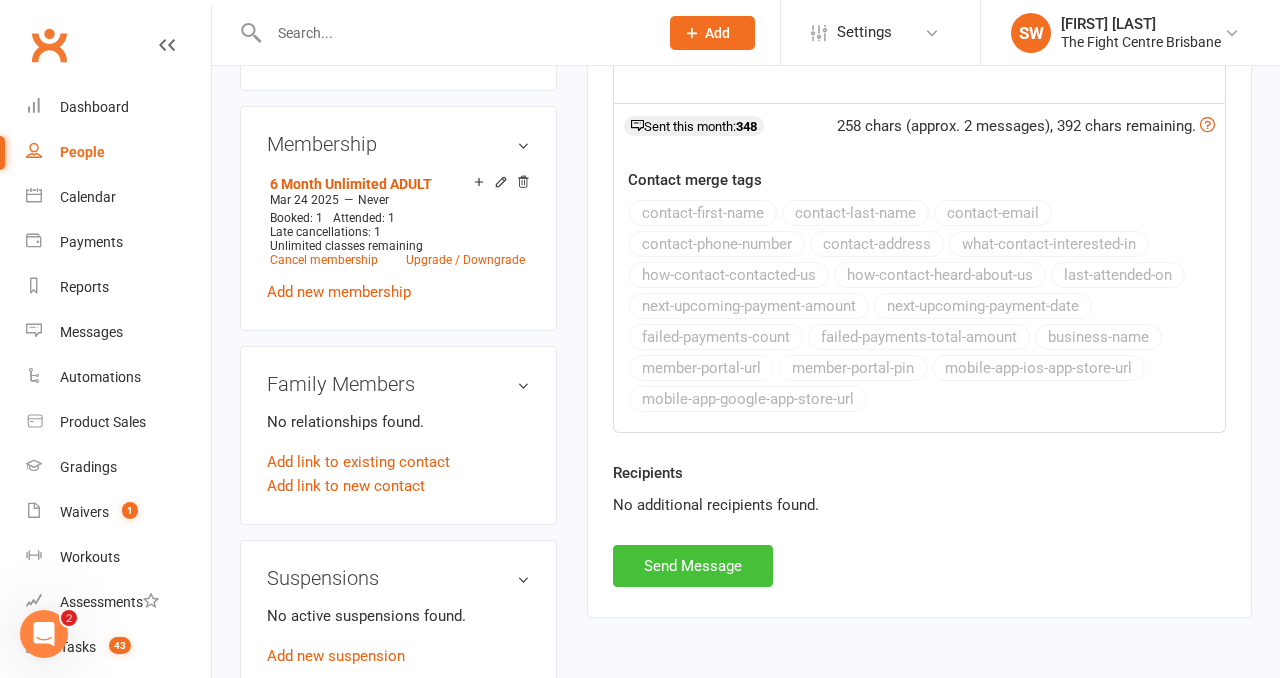 click on "Send Message" at bounding box center [693, 566] 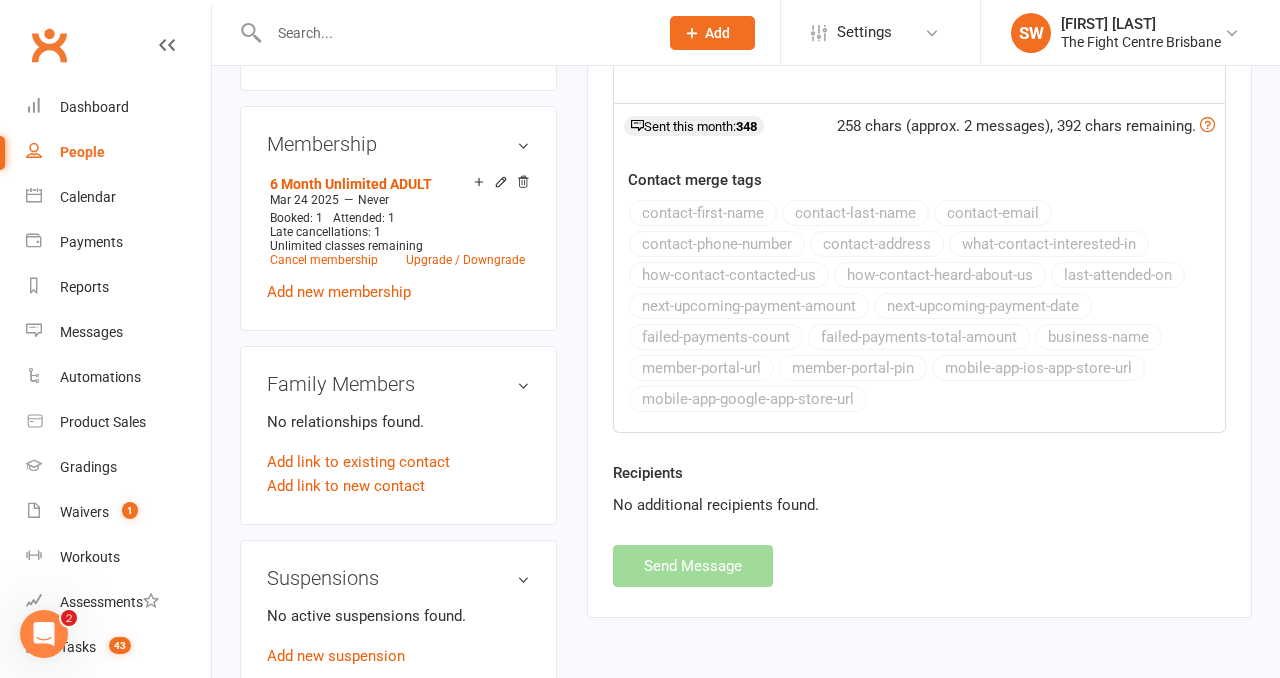 scroll, scrollTop: 0, scrollLeft: 0, axis: both 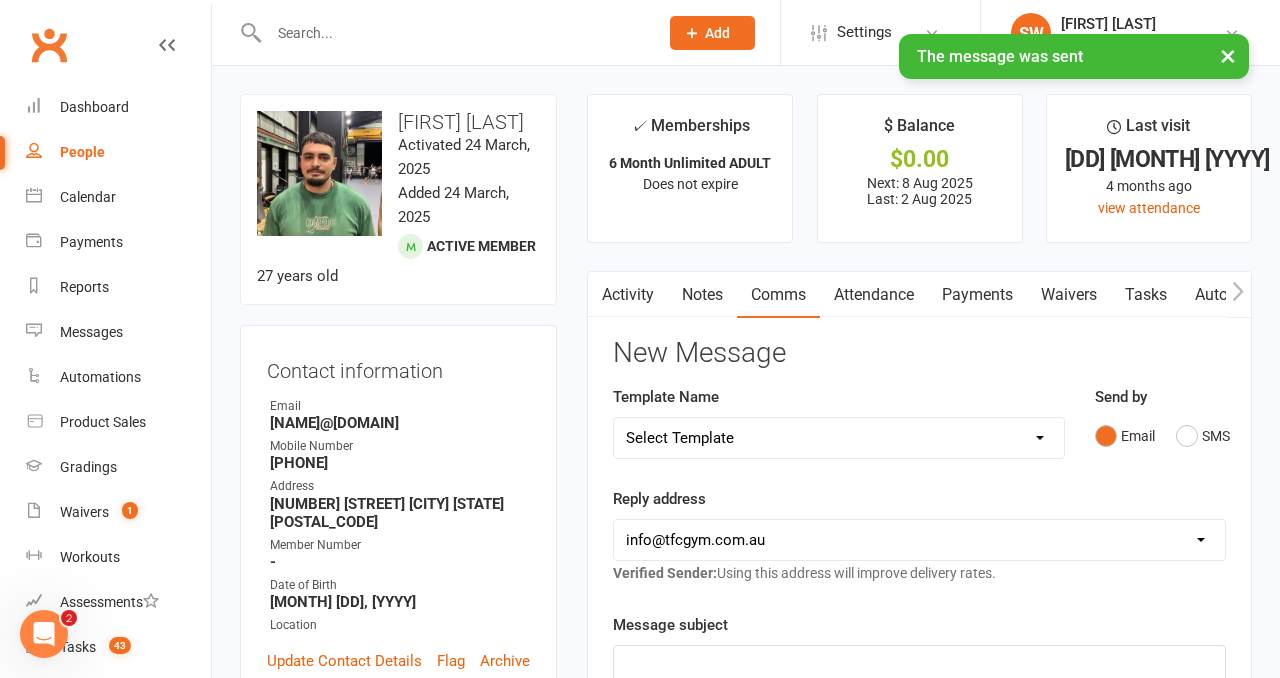 click on "Select Template [Email] A Mobile app invitation (1) [Email] Mobile app invitation accepted (1) [SMS] Fight Camp 6 - Registration Link [Email] Muay Thai Grading [Email] Muay Thai Grading - First Grading [Email] Muay Thai Grading Registration Link [SMS] Student Intake + Goal Setting - On Sign Up [SMS] $2 Membership Upgrade [Email] 3 Failed Payments Email [SMS] 3 Failed Payments TXT  [Push Notification] 4 Failed Payments APP [Email] 4 Failed Payments EMAIL [SMS] 4 Failed Payments TXT  [SMS] APP ACCESS for failures  [SMS] Failed/ Rescheduled Payment BANK ACC [SMS] Update Credit Card for Payments  [SMS] $15 - Missed 1st [SMS] $28 - Missed 1st [SMS] $30 Missed 1st [SMS] $31.50 - Missed 1st [SMS] $32 - Missed 1st [SMS] $35 Missed 1st [SMS] $36 - Missed 1st [SMS] $40 Missed 1st [Push Notification] $40 Missed 1st PUSH [SMS] $45 - Missed 1st [Push Notification] $45 - Missed 1st PUSH [SMS] $50 Missed 1st [Push Notification] $50 Missed 1st PUSH [SMS] $52.50 - Missed 1st [SMS] $60 - Missed 1st [Email] Absent" at bounding box center [839, 438] 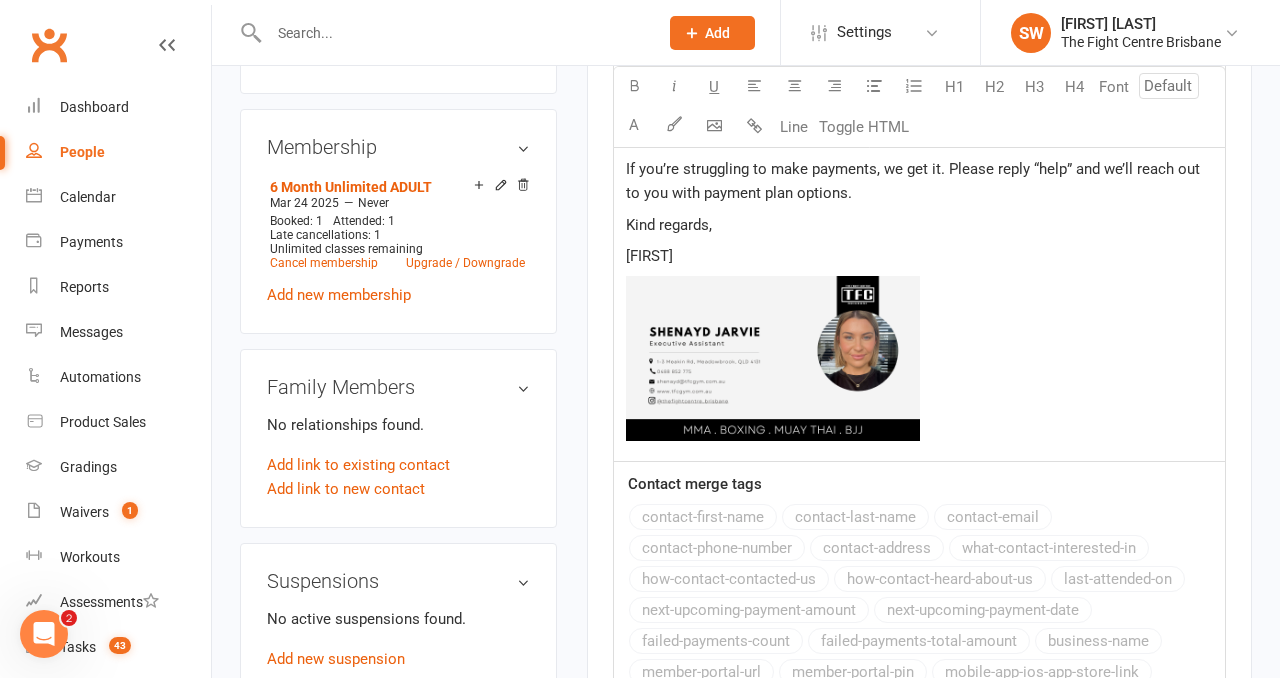 scroll, scrollTop: 1017, scrollLeft: 0, axis: vertical 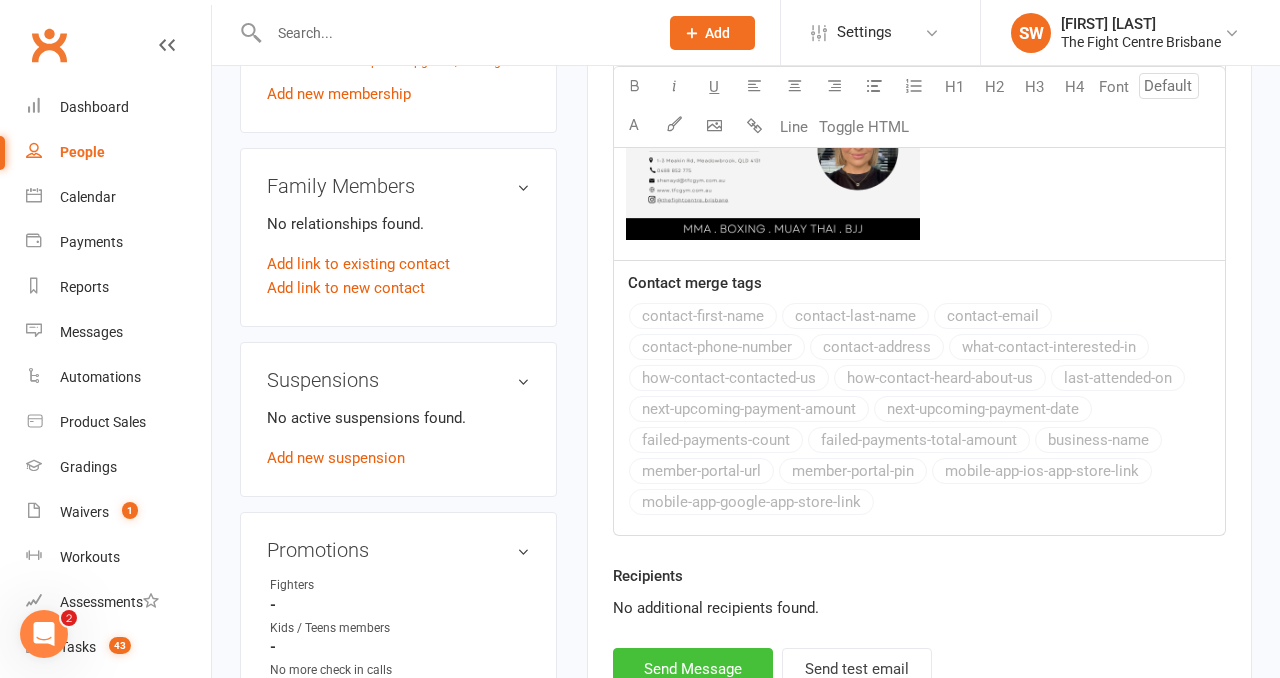 click on "Send Message" at bounding box center [693, 669] 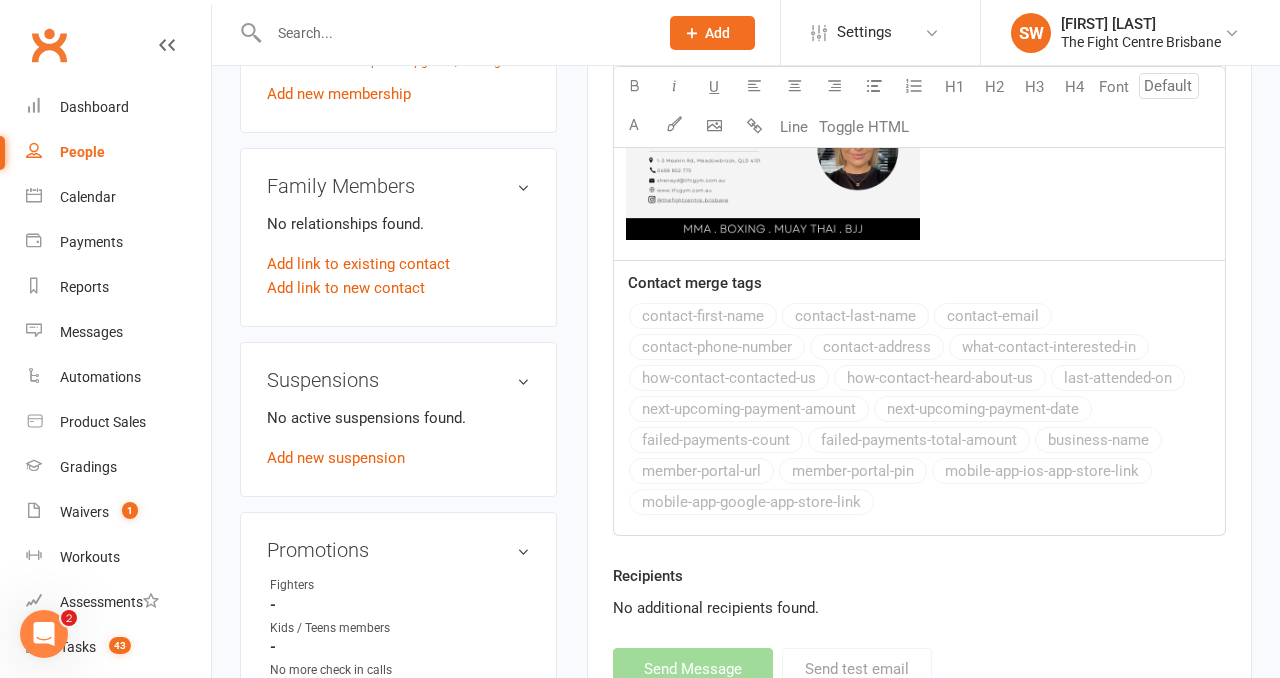 select 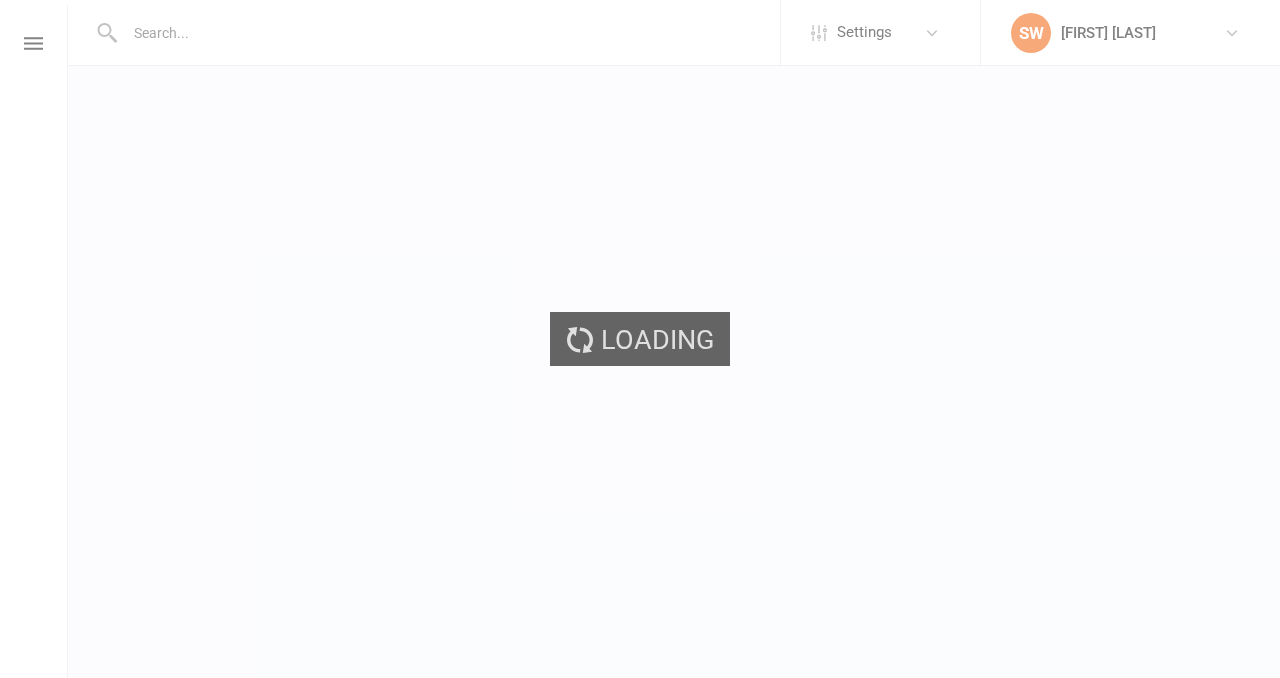 scroll, scrollTop: 0, scrollLeft: 0, axis: both 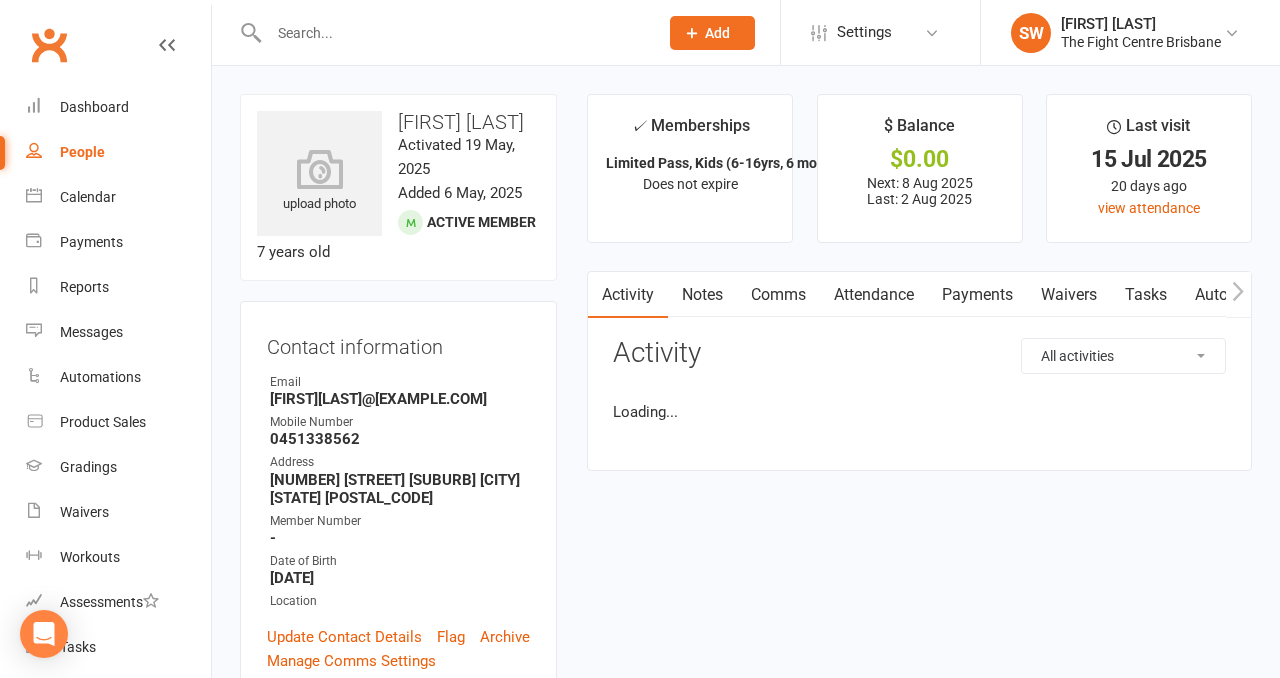 click on "Payments" at bounding box center [977, 295] 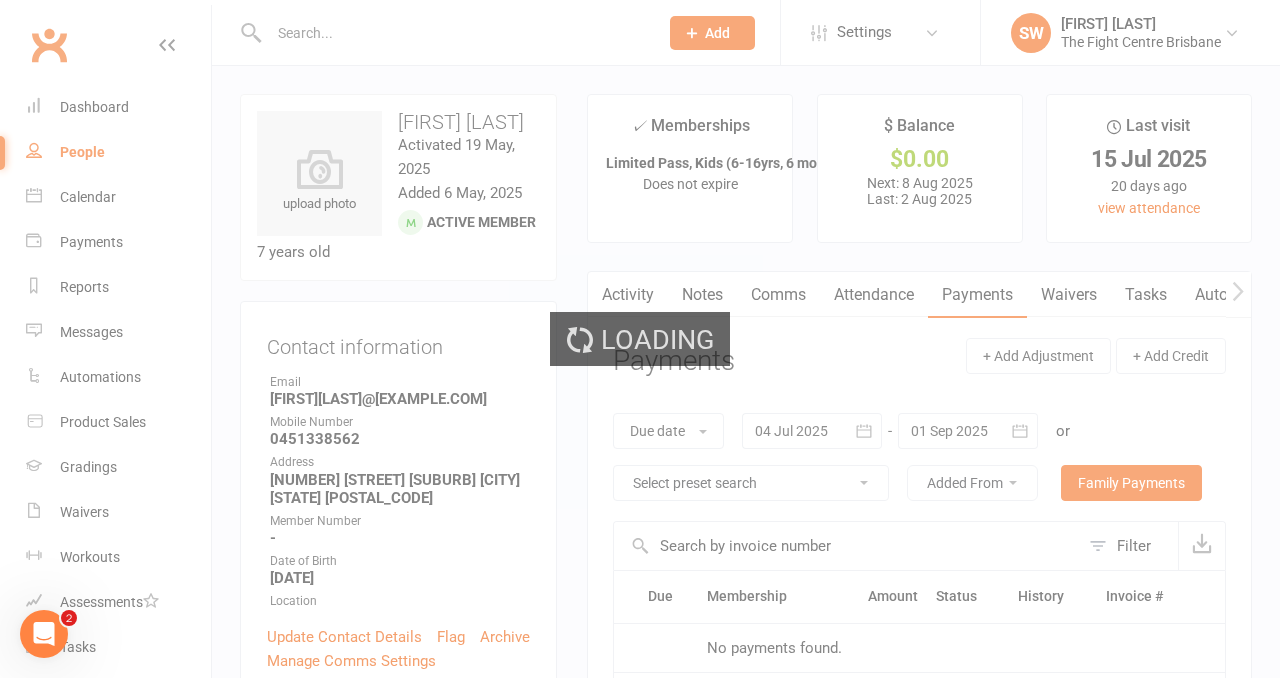 scroll, scrollTop: 0, scrollLeft: 0, axis: both 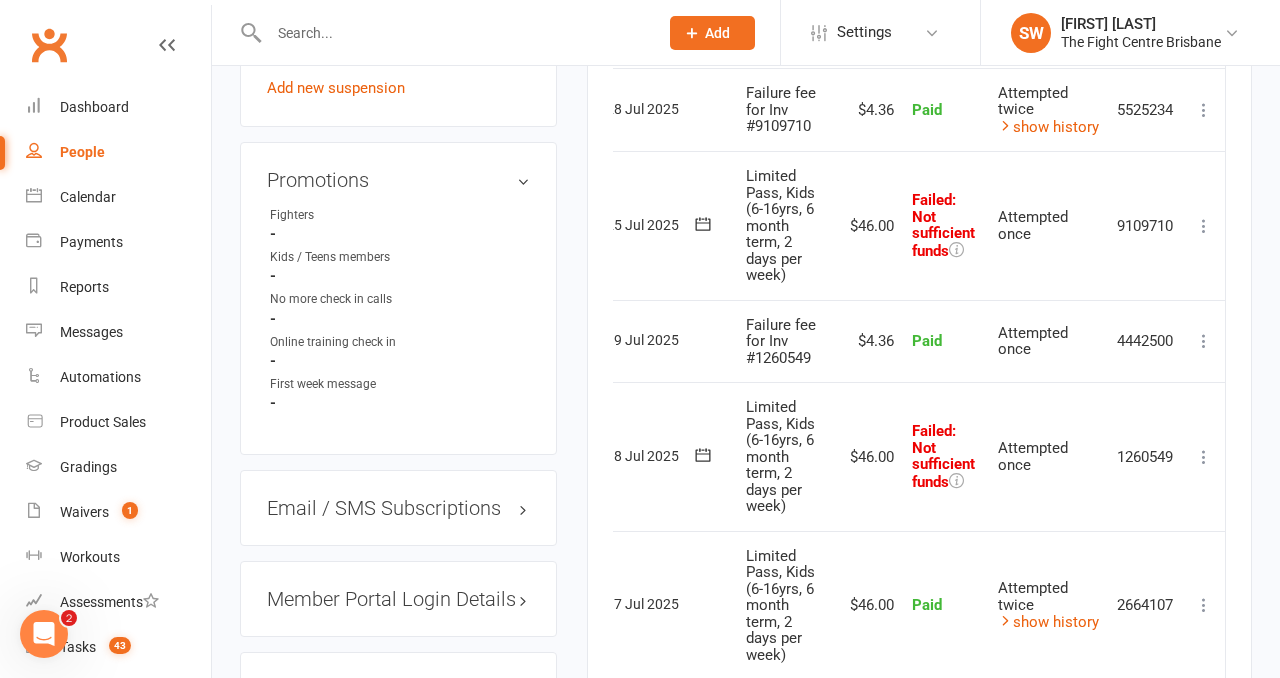 click at bounding box center [1204, 457] 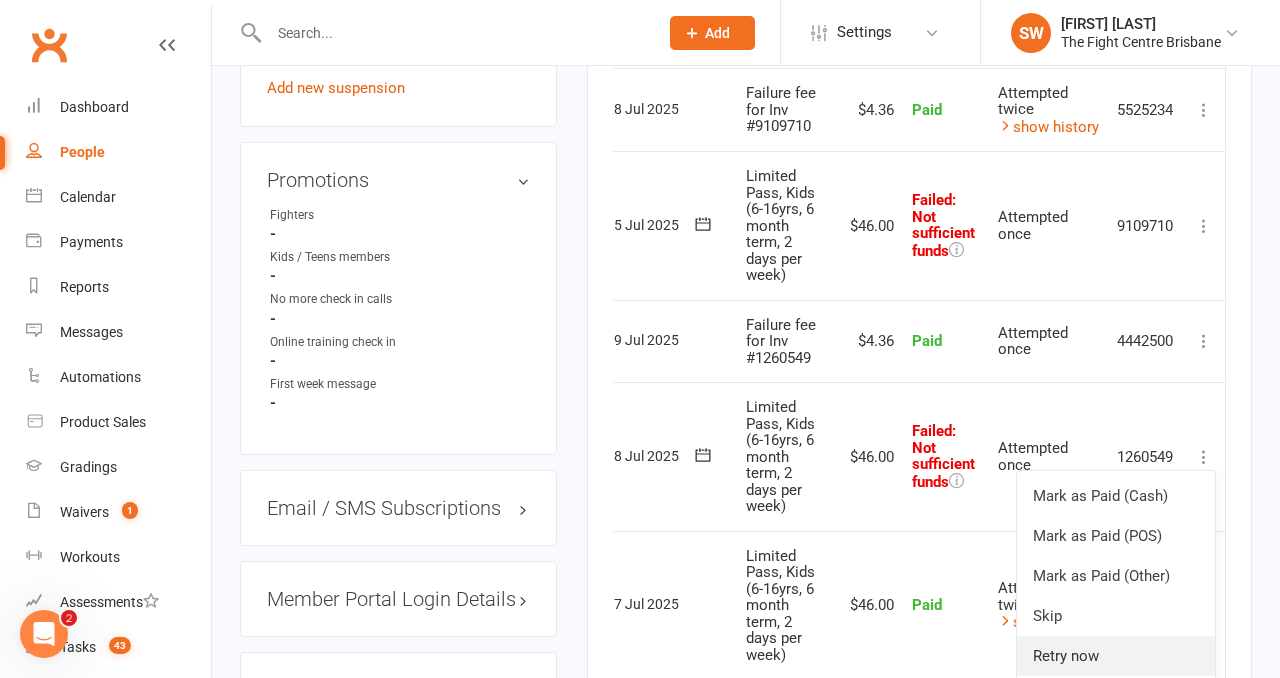 click on "Retry now" at bounding box center [1116, 656] 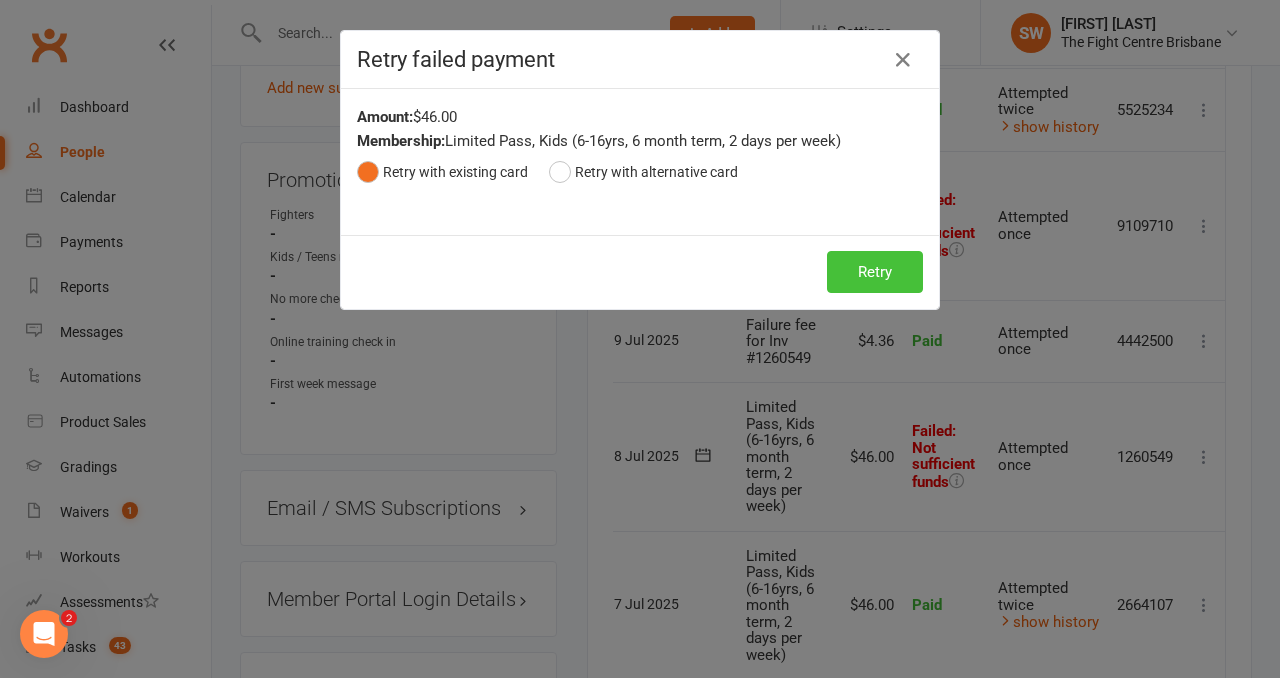 click on "Retry" at bounding box center [875, 272] 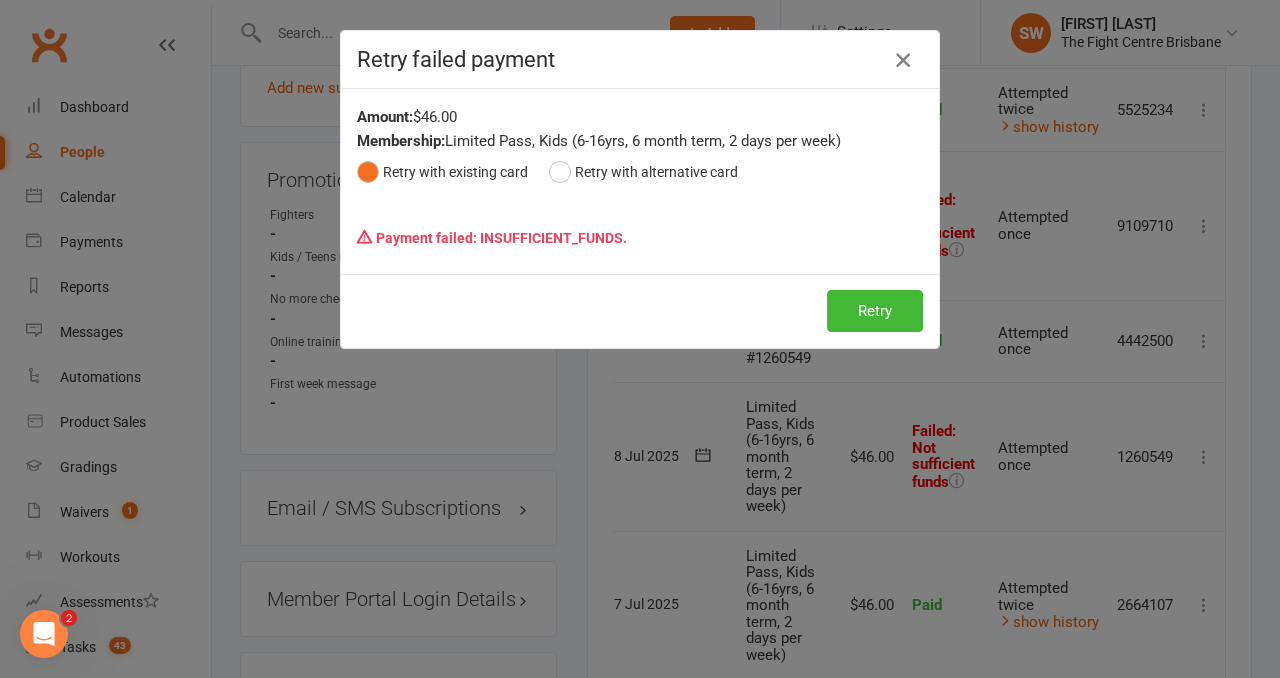 click at bounding box center [903, 60] 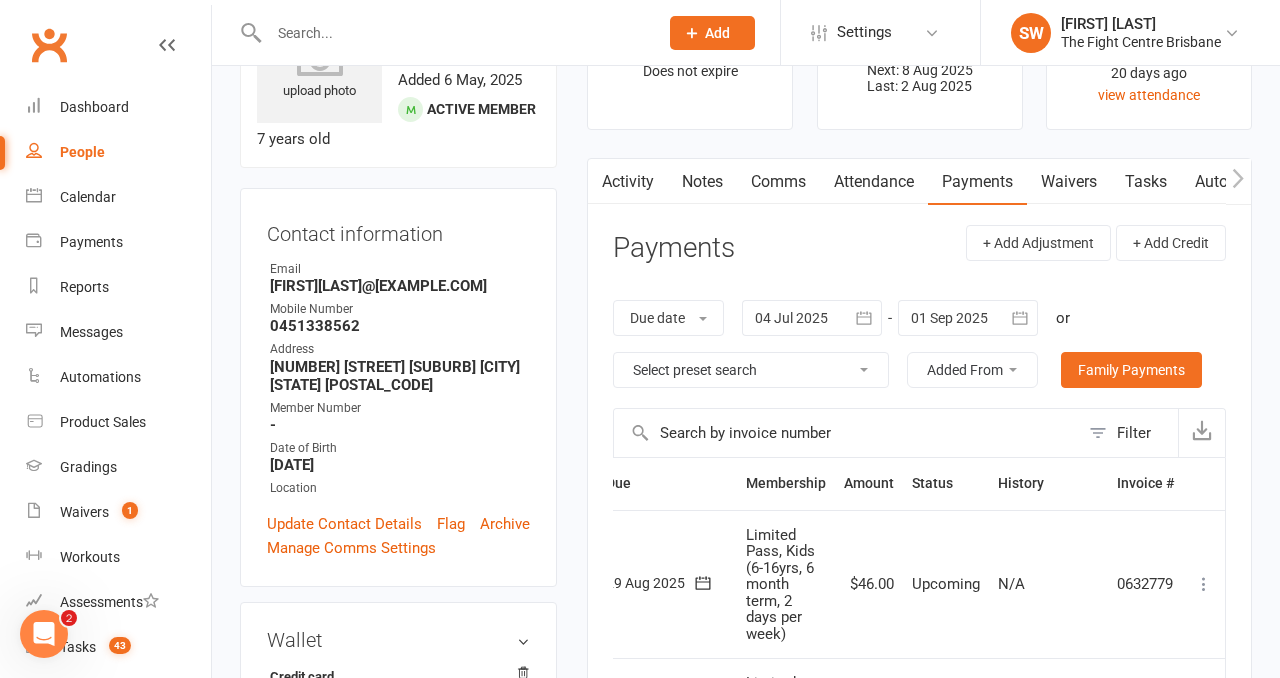 scroll, scrollTop: 89, scrollLeft: 0, axis: vertical 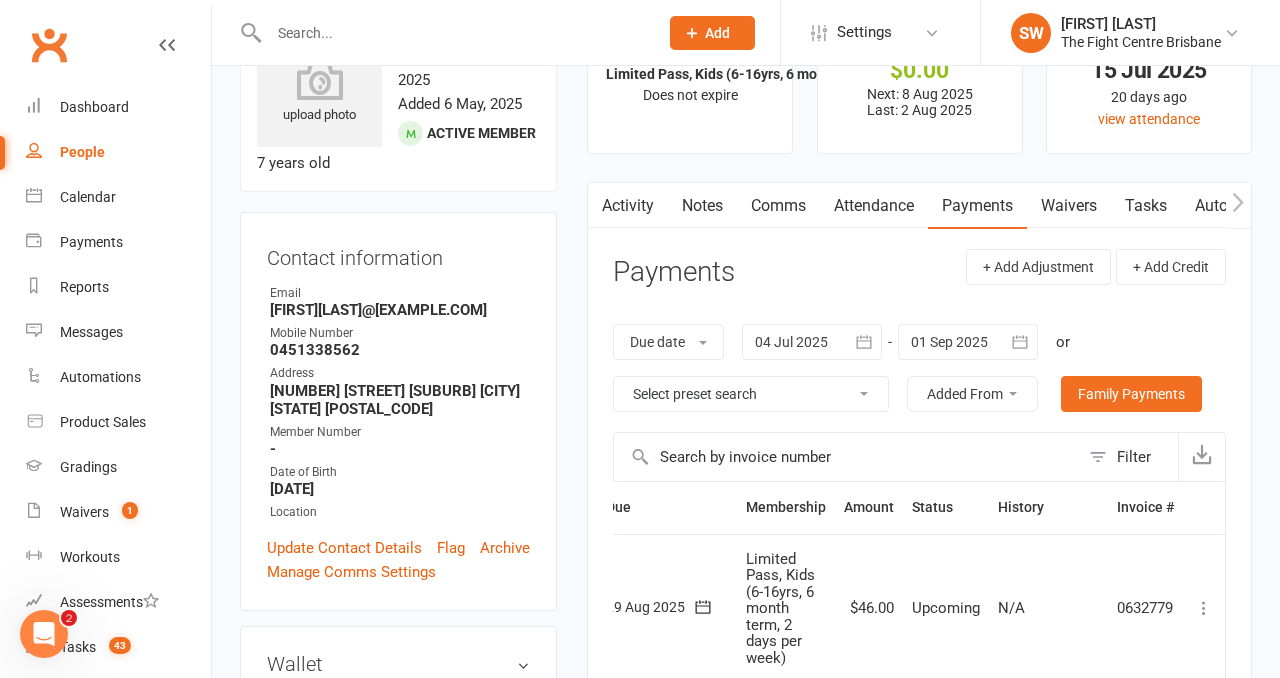 click on "Comms" at bounding box center (778, 206) 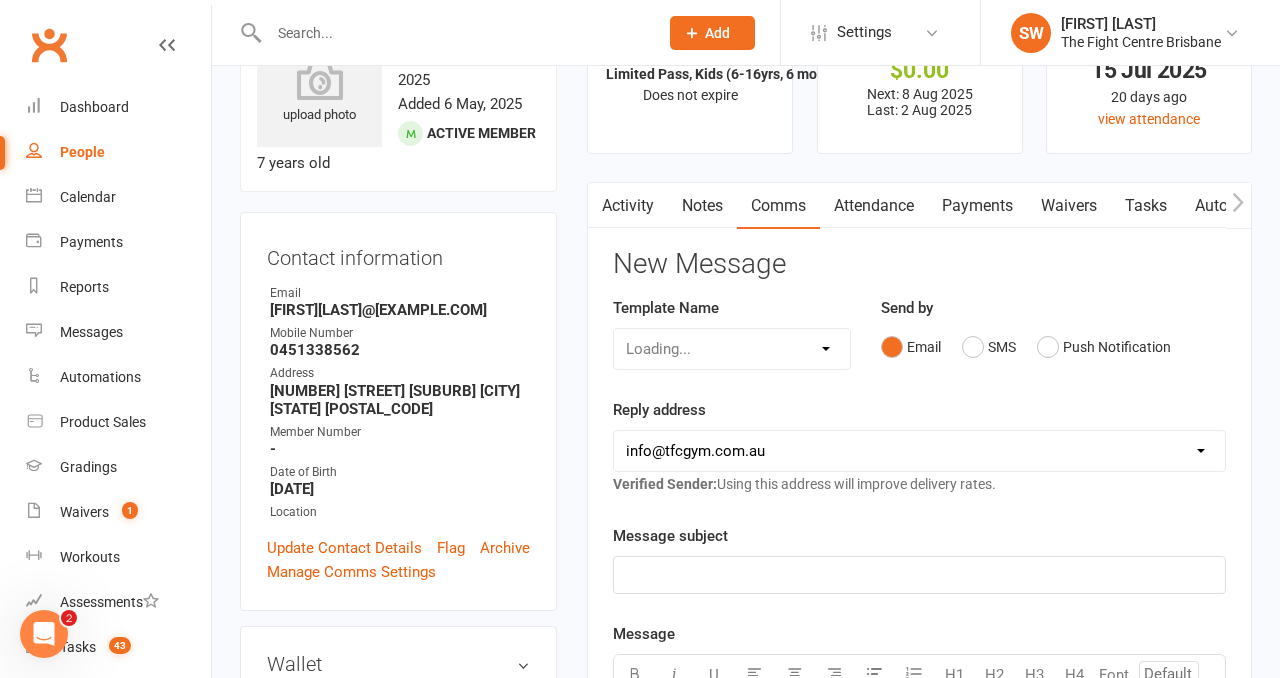 click on "Loading..." at bounding box center [732, 349] 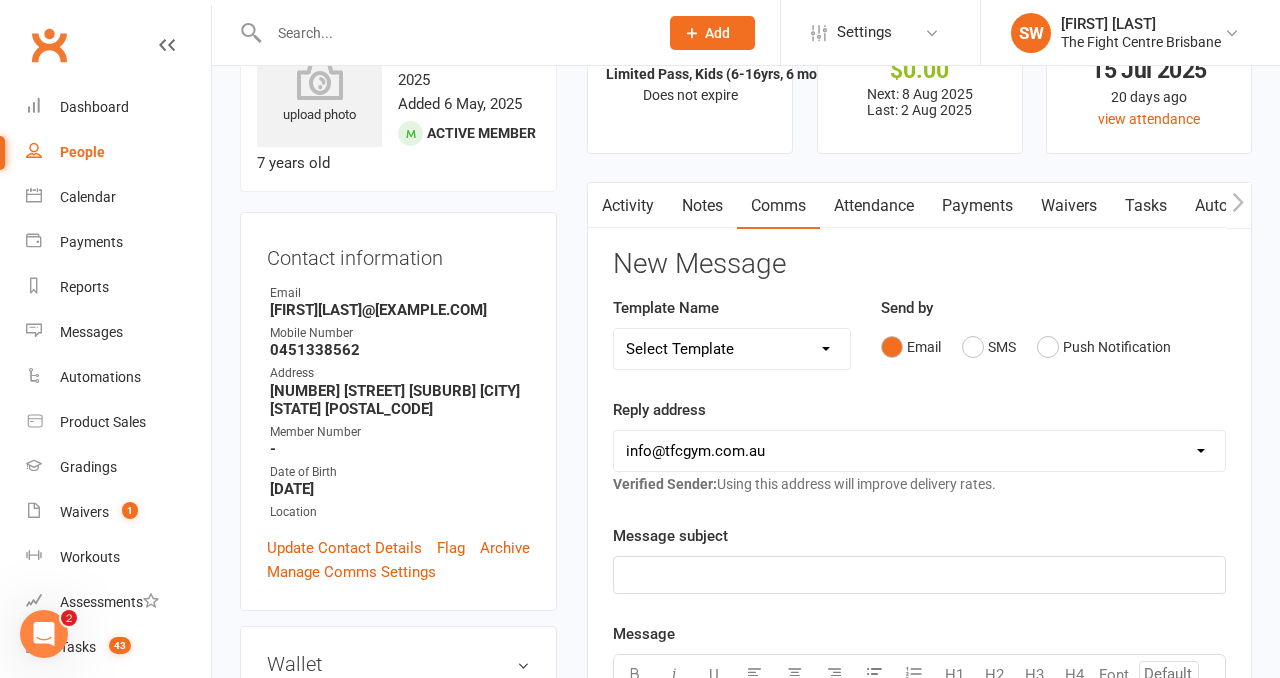 select on "9" 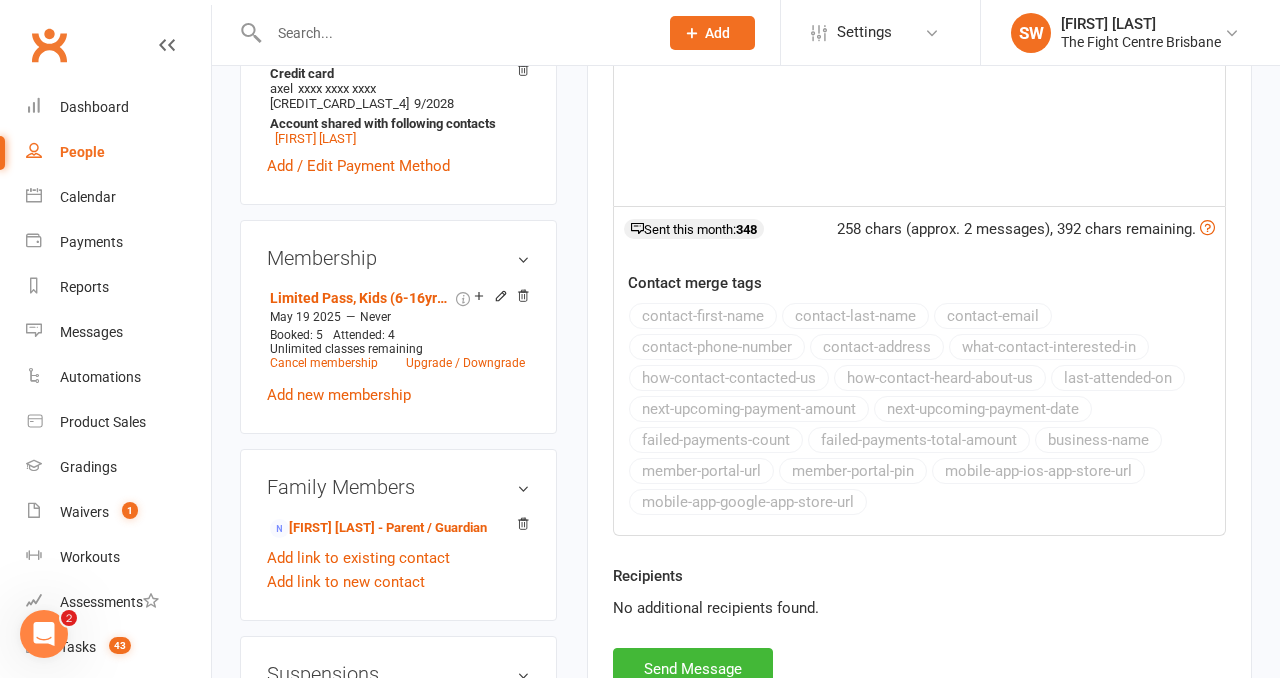 scroll, scrollTop: 1002, scrollLeft: 0, axis: vertical 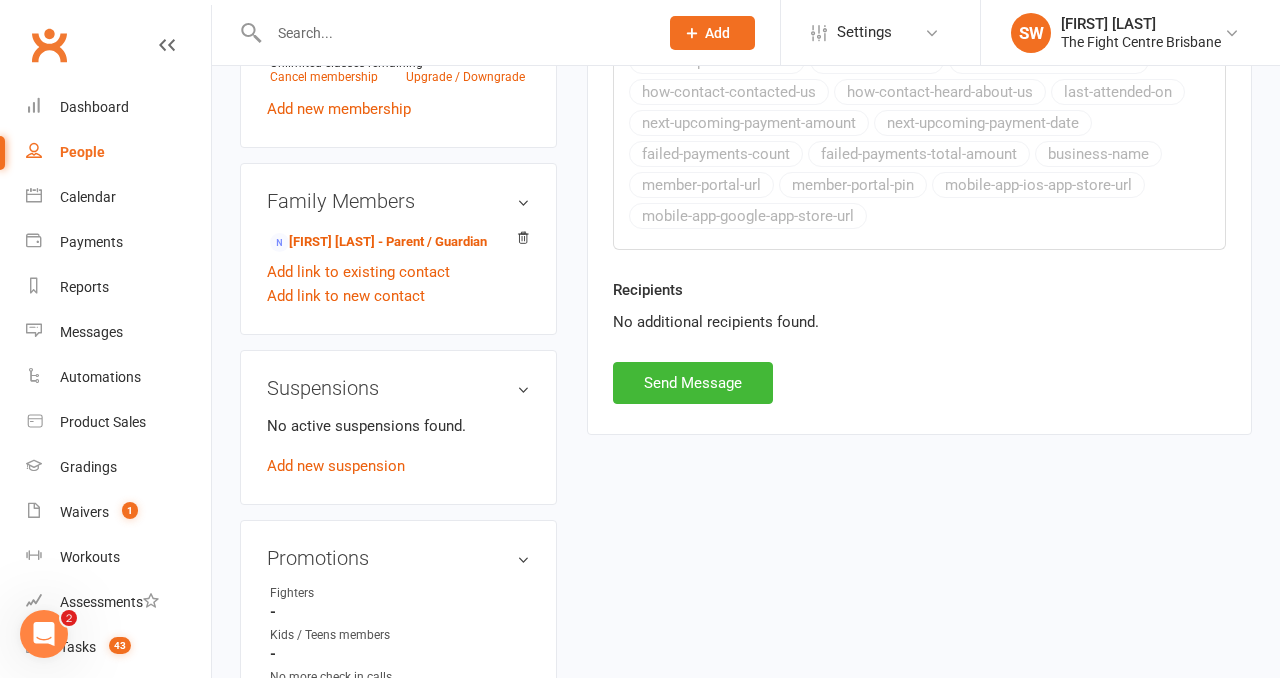 click on "Activity Notes Comms Attendance Payments Waivers Tasks Automations Workouts Gradings / Promotions Mobile App Credit balance
Payments + Add Adjustment + Add Credit Due date  Due date Date paid Date failed Date settled 04 Jul 2025
July 2025
Sun Mon Tue Wed Thu Fri Sat
27
29
30
01
02
03
04
05
28
06
07
08
09
10
11
12
29
13
14
15
16
17
18
19
30
20
21
22
23
24
25
26 31" at bounding box center [919, -149] 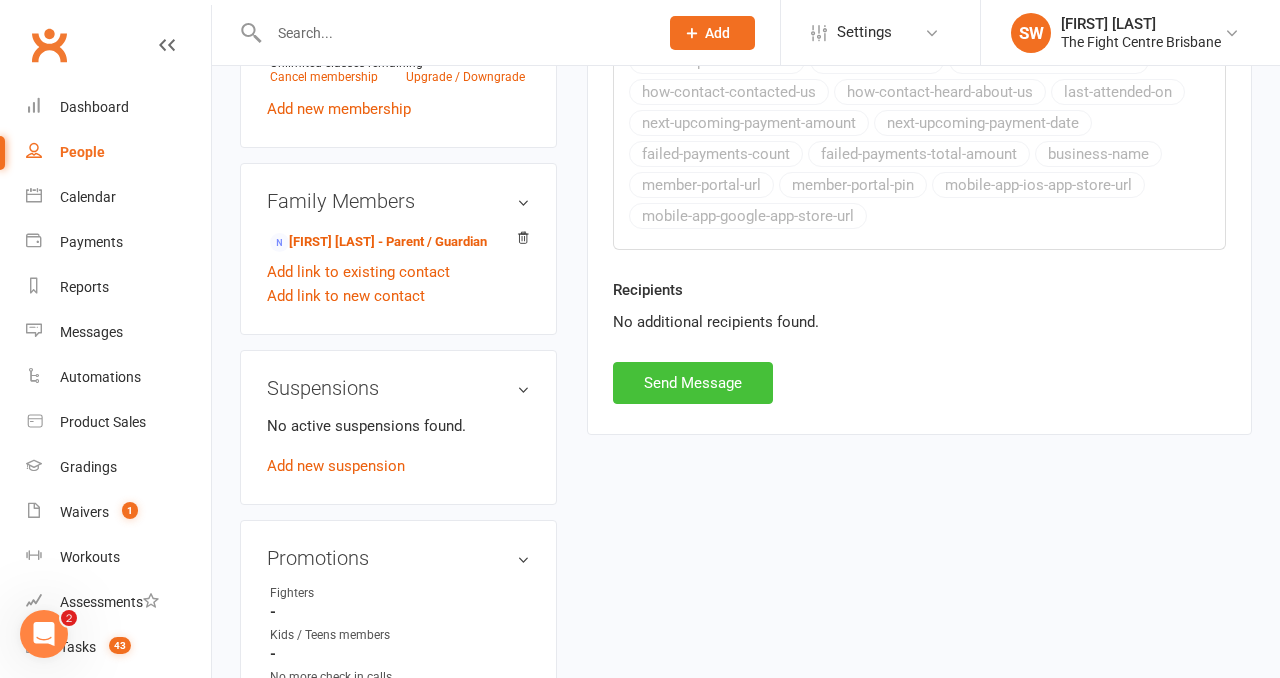 click on "Send Message" at bounding box center [693, 383] 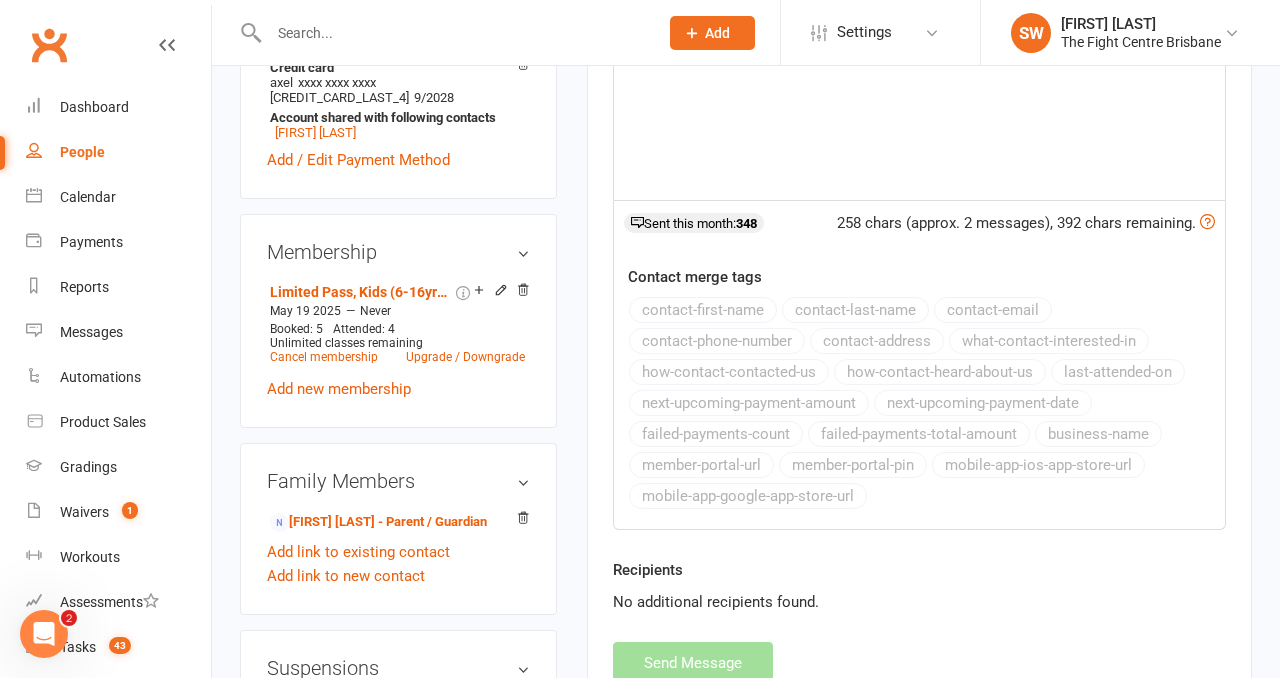 scroll, scrollTop: 0, scrollLeft: 0, axis: both 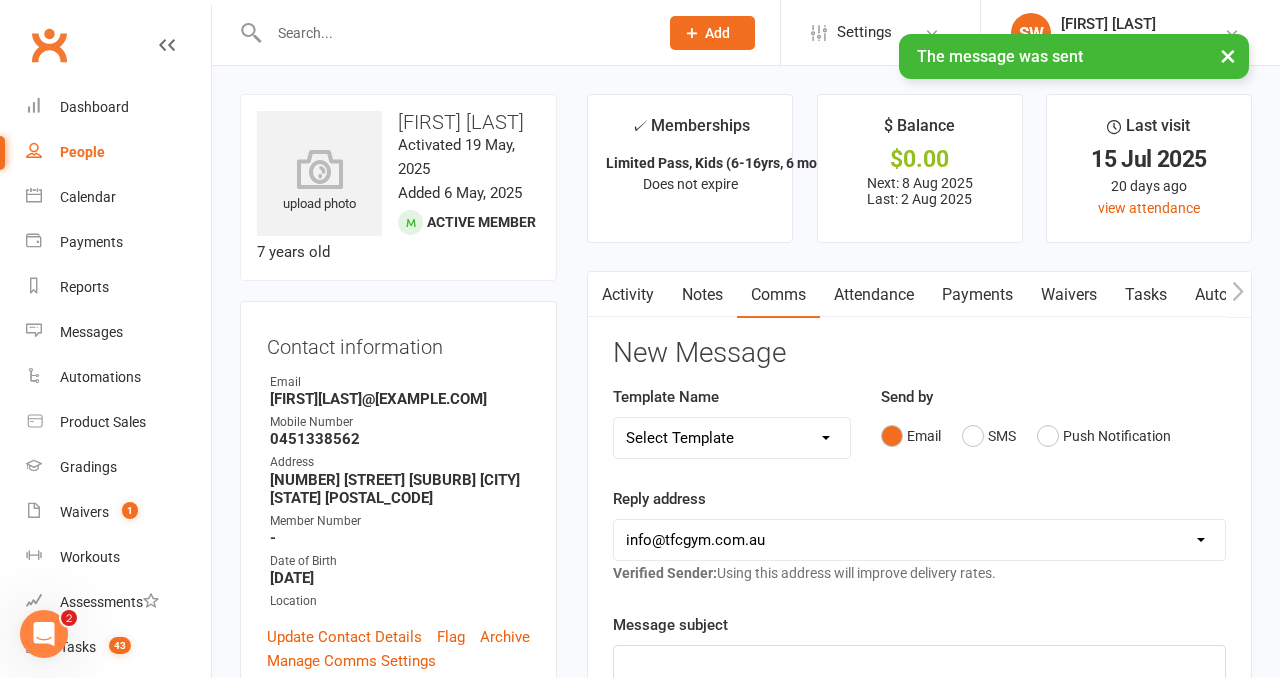 click on "Select Template [Email] A Mobile app invitation (1) [Email] Mobile app invitation accepted (1) [SMS] Fight Camp 6 - Registration Link [Email] Muay Thai Grading [Email] Muay Thai Grading - First Grading [Email] Muay Thai Grading Registration Link [SMS] Student Intake + Goal Setting - On Sign Up [SMS] $2 Membership Upgrade [Email] 3 Failed Payments Email [SMS] 3 Failed Payments TXT  [Push Notification] 4 Failed Payments APP [Email] 4 Failed Payments EMAIL [SMS] 4 Failed Payments TXT  [SMS] APP ACCESS for failures  [SMS] Failed/ Rescheduled Payment BANK ACC [SMS] Update Credit Card for Payments  [SMS] $15 - Missed 1st [SMS] $28 - Missed 1st [SMS] $30 Missed 1st [SMS] $31.50 - Missed 1st [SMS] $32 - Missed 1st [SMS] $35 Missed 1st [SMS] $36 - Missed 1st [SMS] $40 Missed 1st [Push Notification] $40 Missed 1st PUSH [SMS] $45 - Missed 1st [Push Notification] $45 - Missed 1st PUSH [SMS] $50 Missed 1st [Push Notification] $50 Missed 1st PUSH [SMS] $52.50 - Missed 1st [SMS] $60 - Missed 1st [Email] Absent" at bounding box center (732, 438) 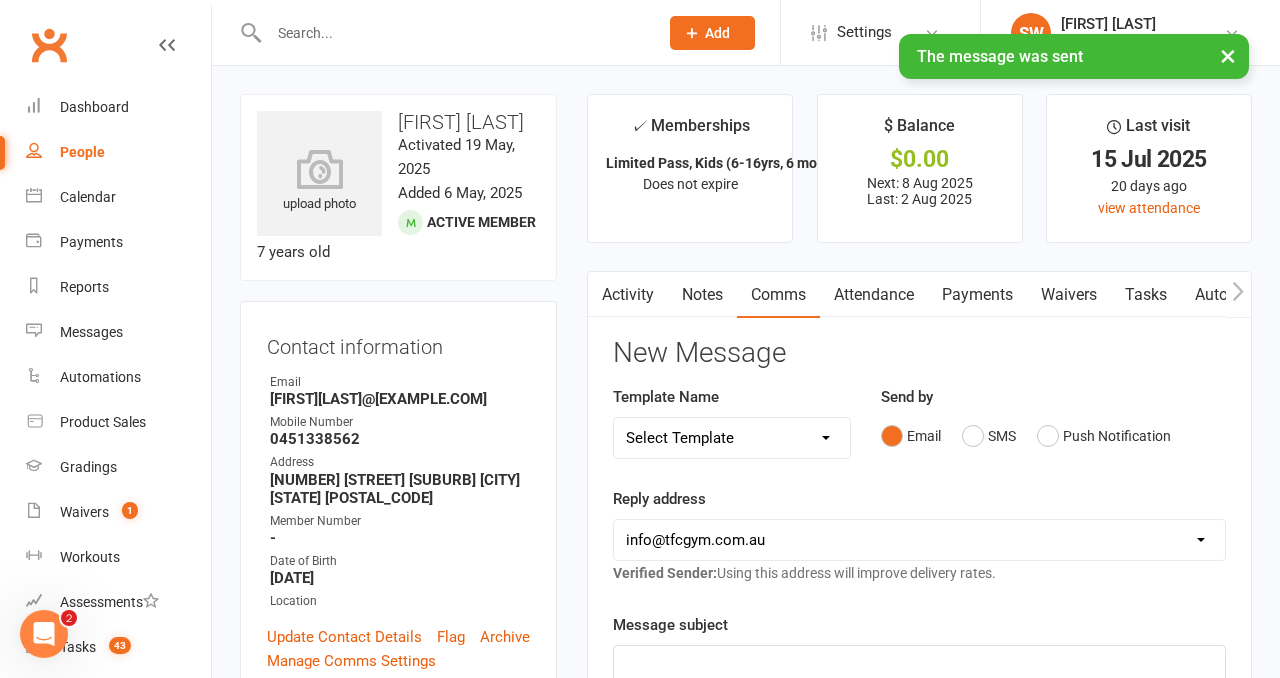 select on "8" 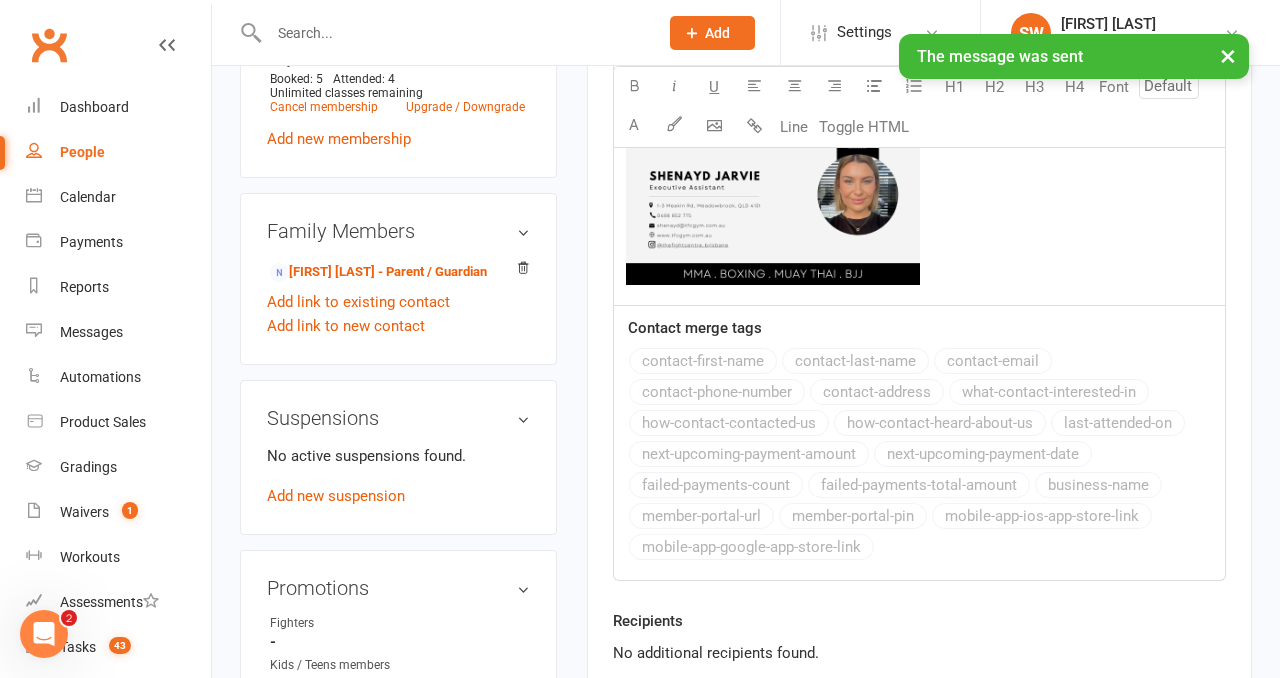 scroll, scrollTop: 1271, scrollLeft: 0, axis: vertical 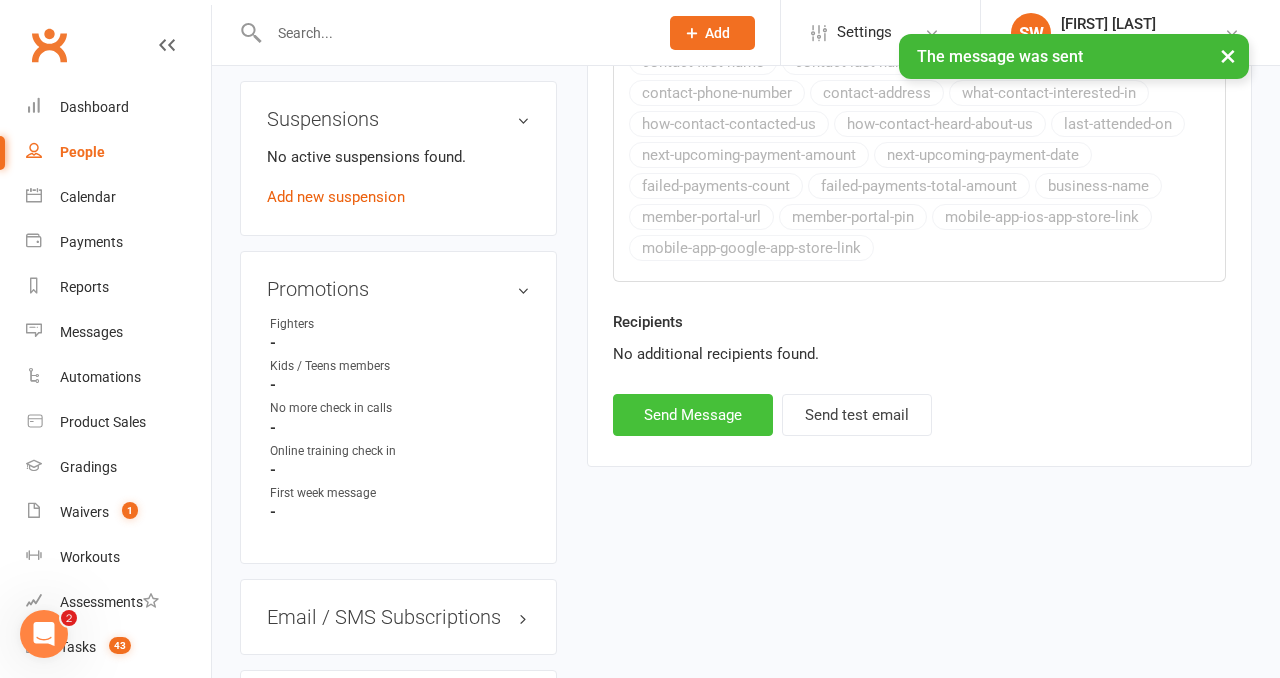 click on "Send Message" at bounding box center (693, 415) 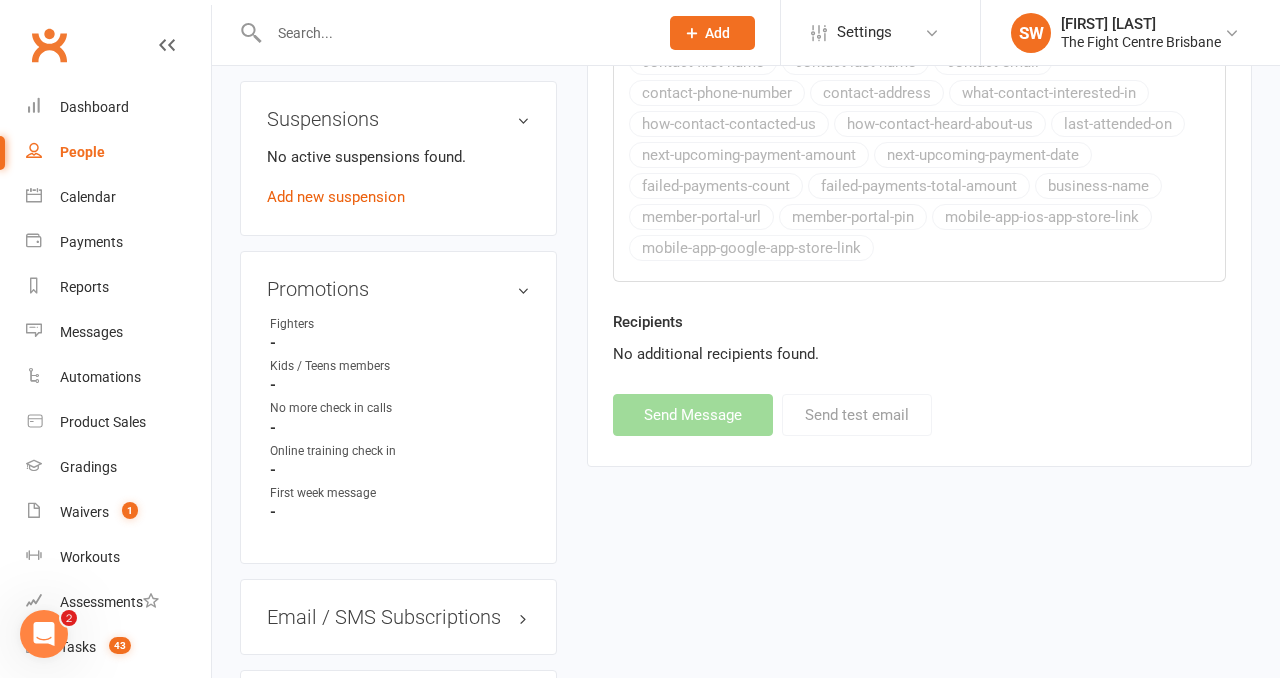 select 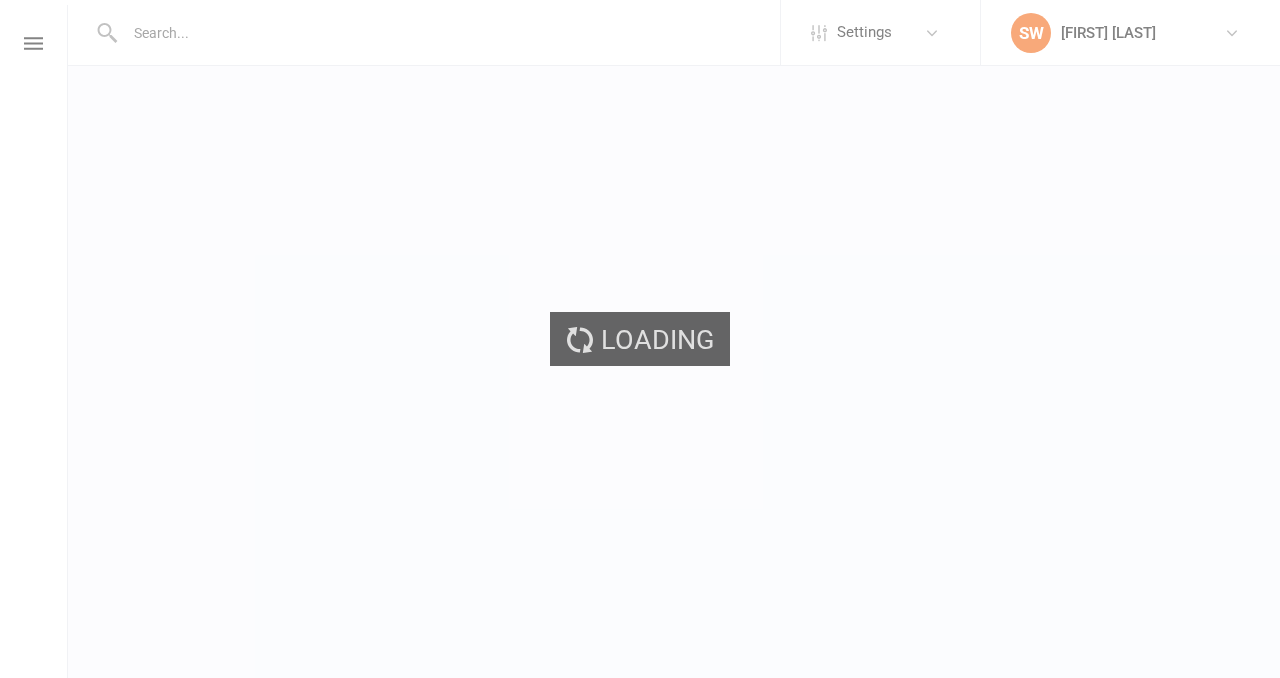 scroll, scrollTop: 0, scrollLeft: 0, axis: both 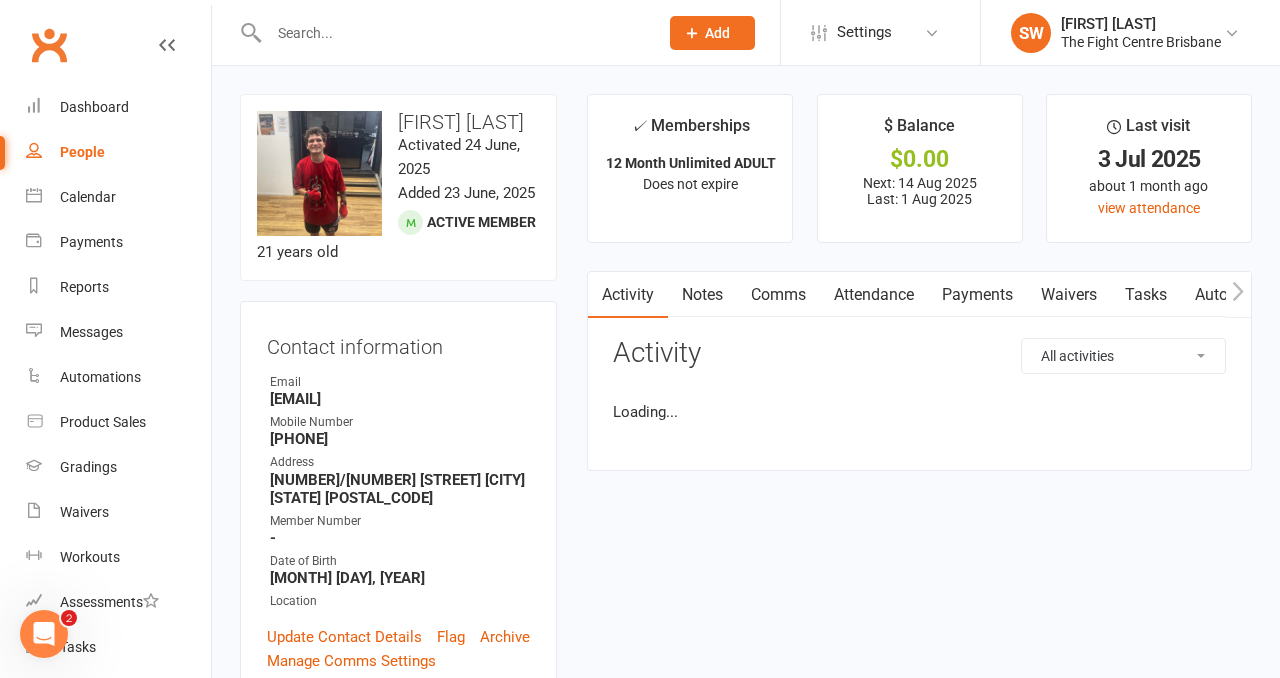 click on "Payments" at bounding box center [977, 295] 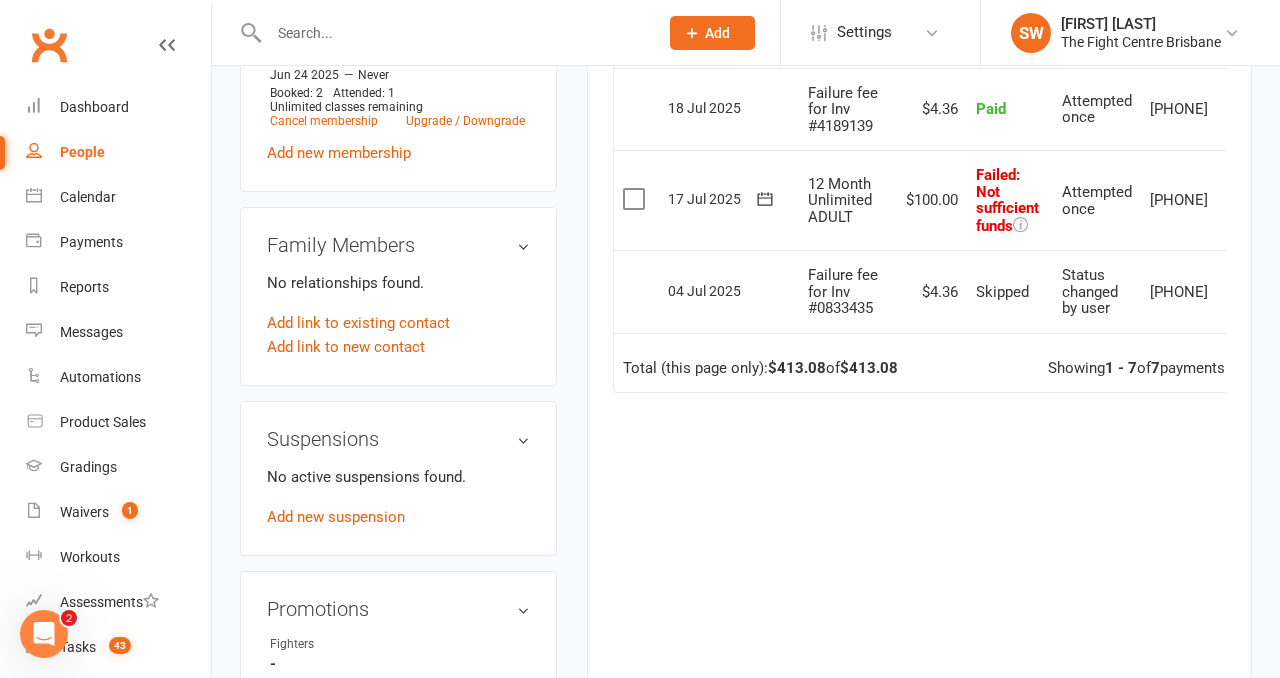 scroll, scrollTop: 806, scrollLeft: 0, axis: vertical 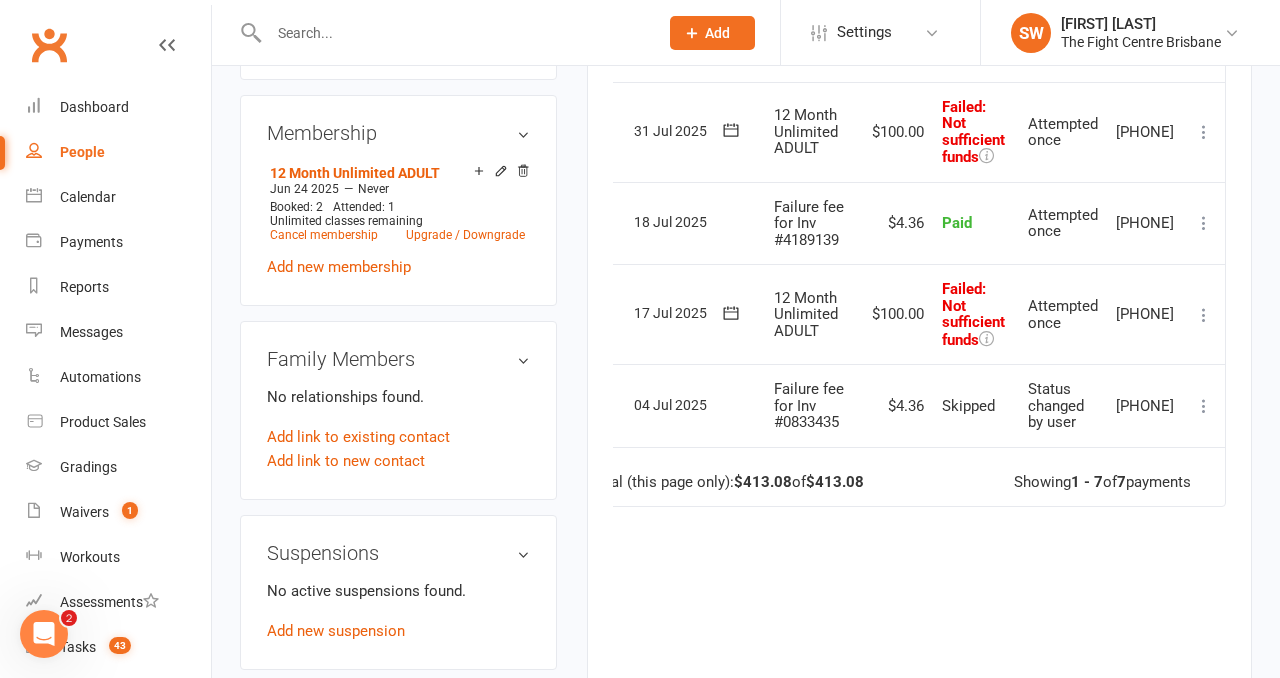 click at bounding box center [1204, 315] 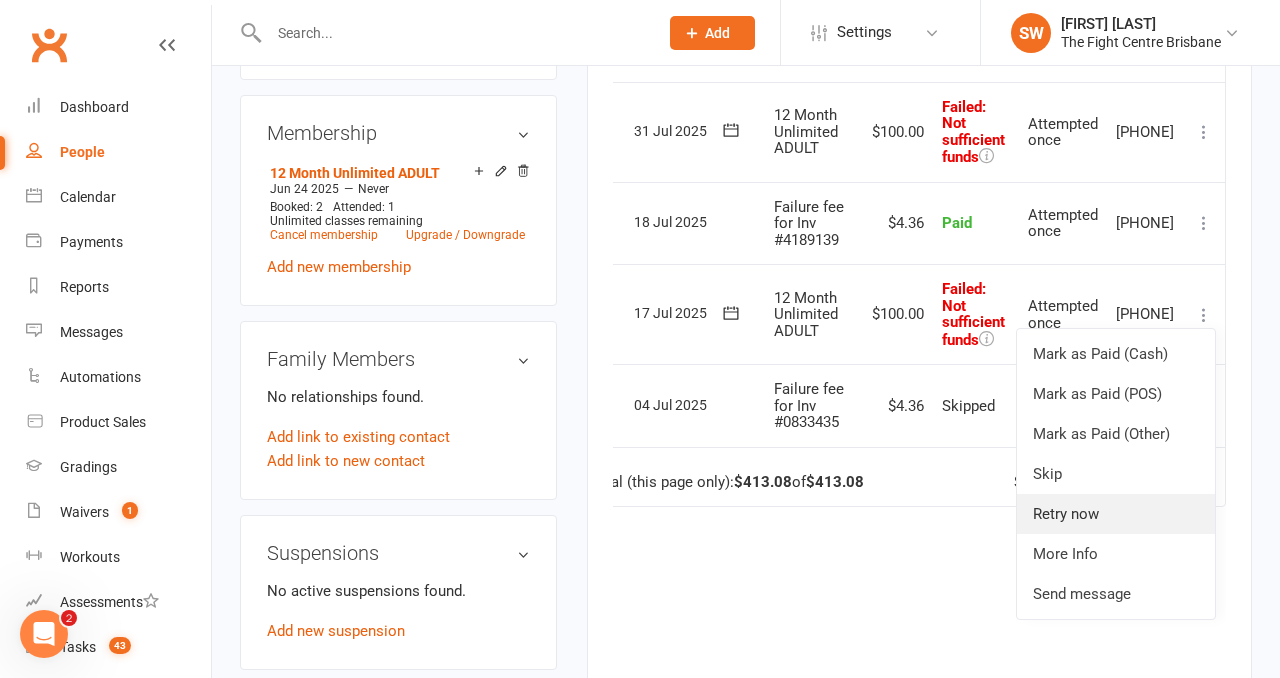 click on "Retry now" at bounding box center [1116, 514] 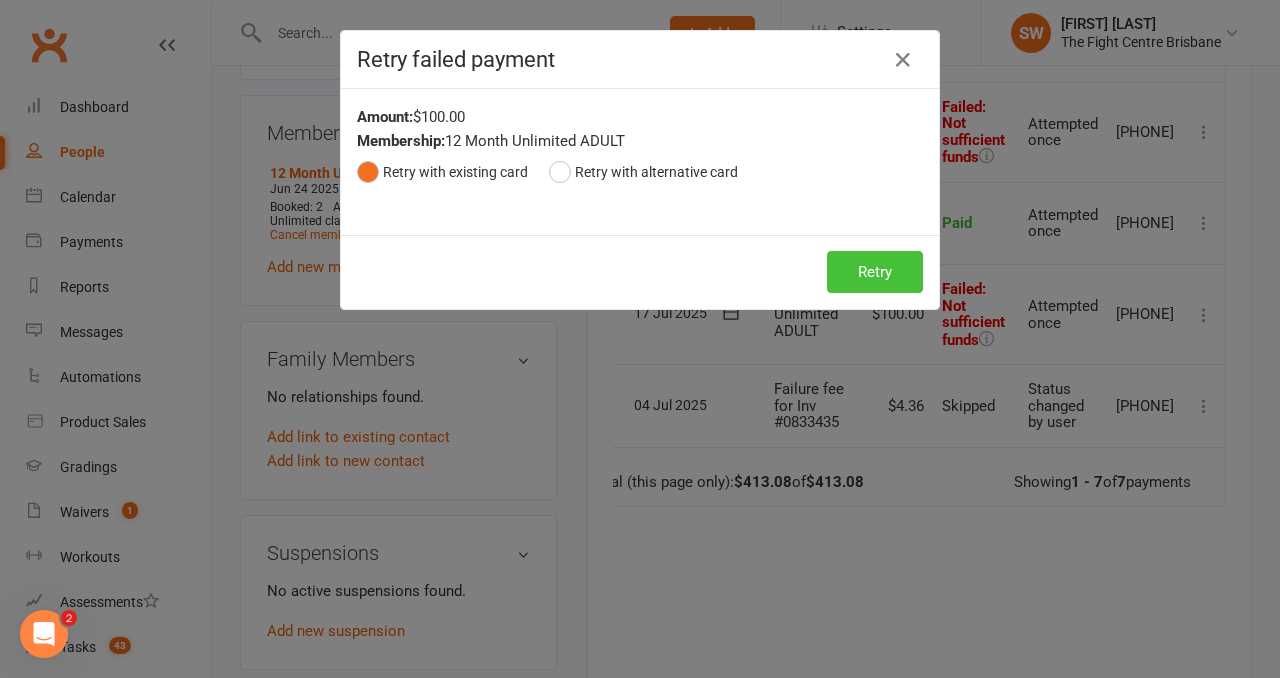 click on "Retry" at bounding box center (875, 272) 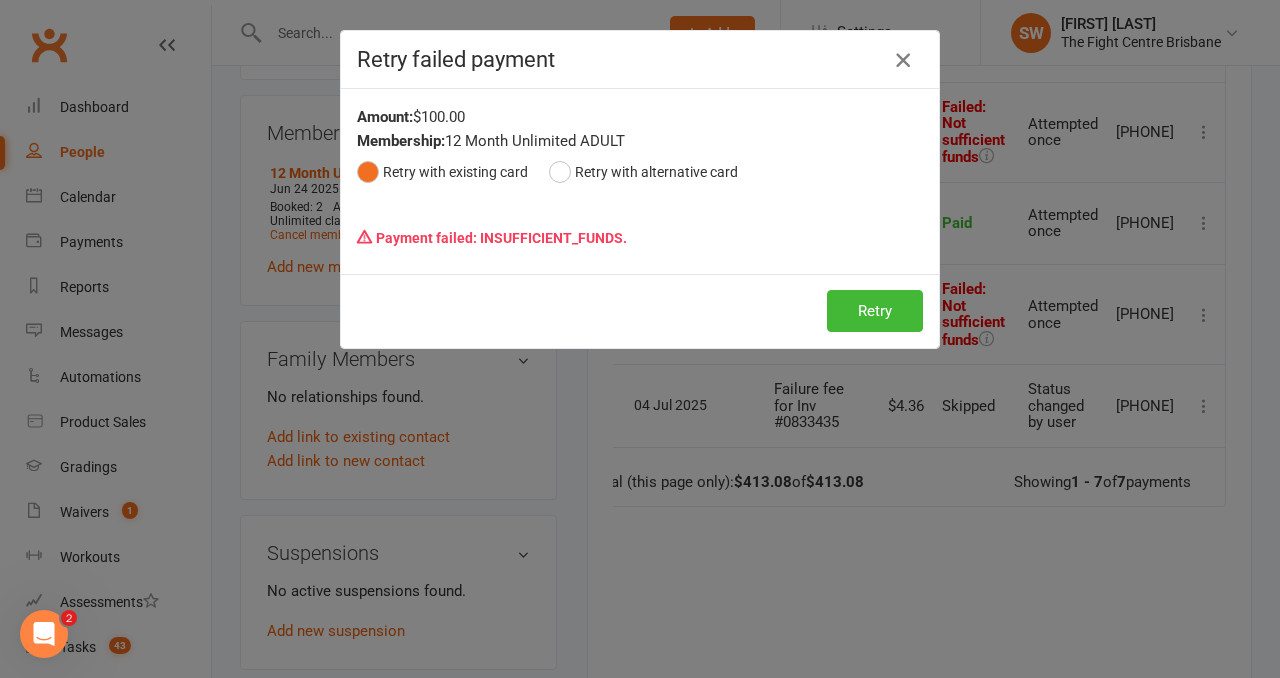 click at bounding box center [903, 60] 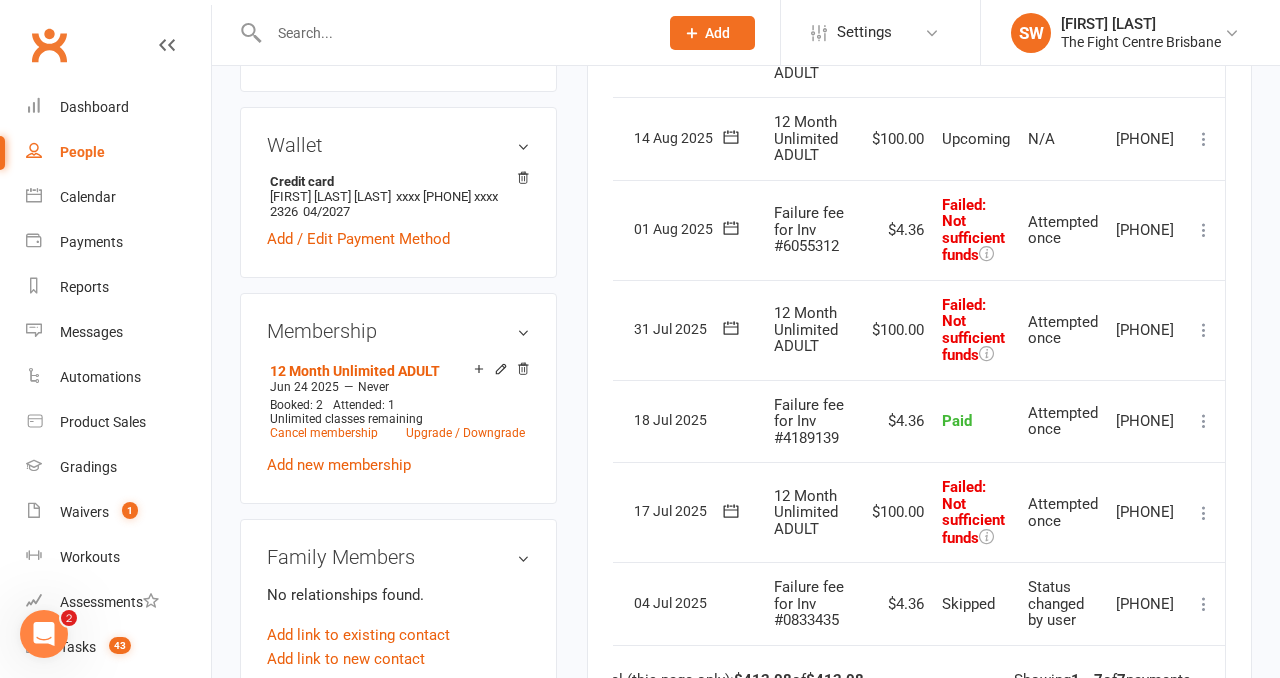 scroll, scrollTop: 609, scrollLeft: 0, axis: vertical 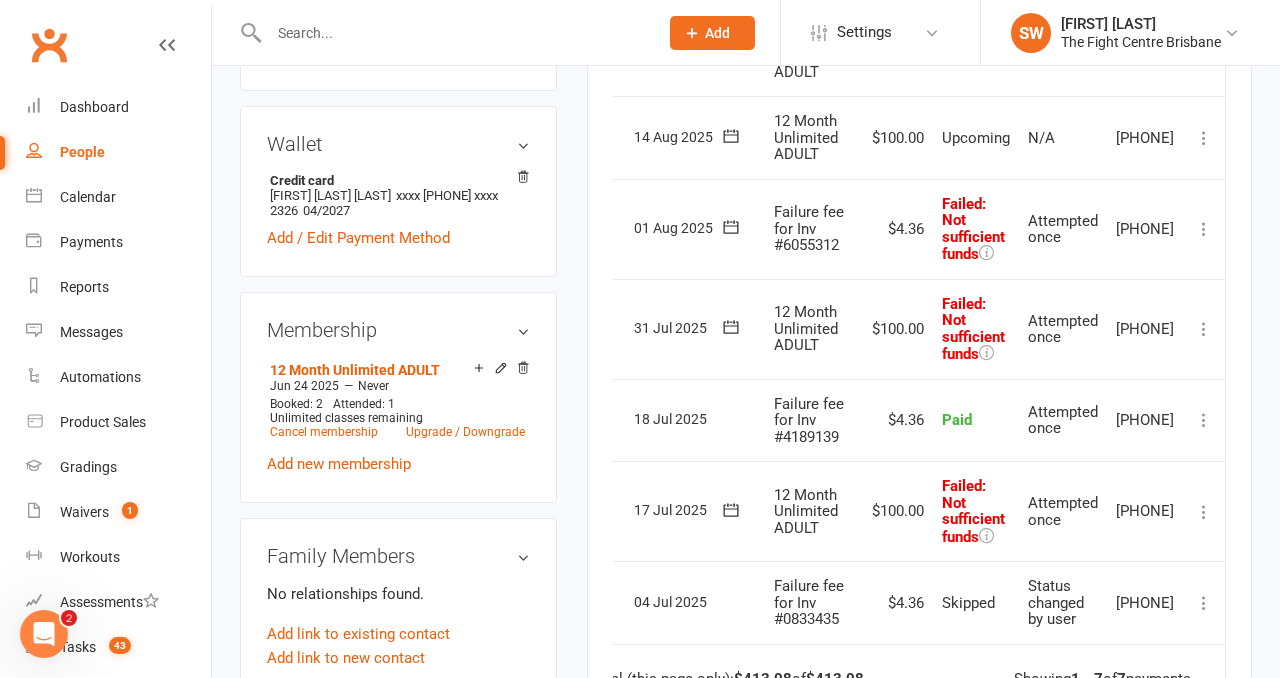 click at bounding box center (1204, 229) 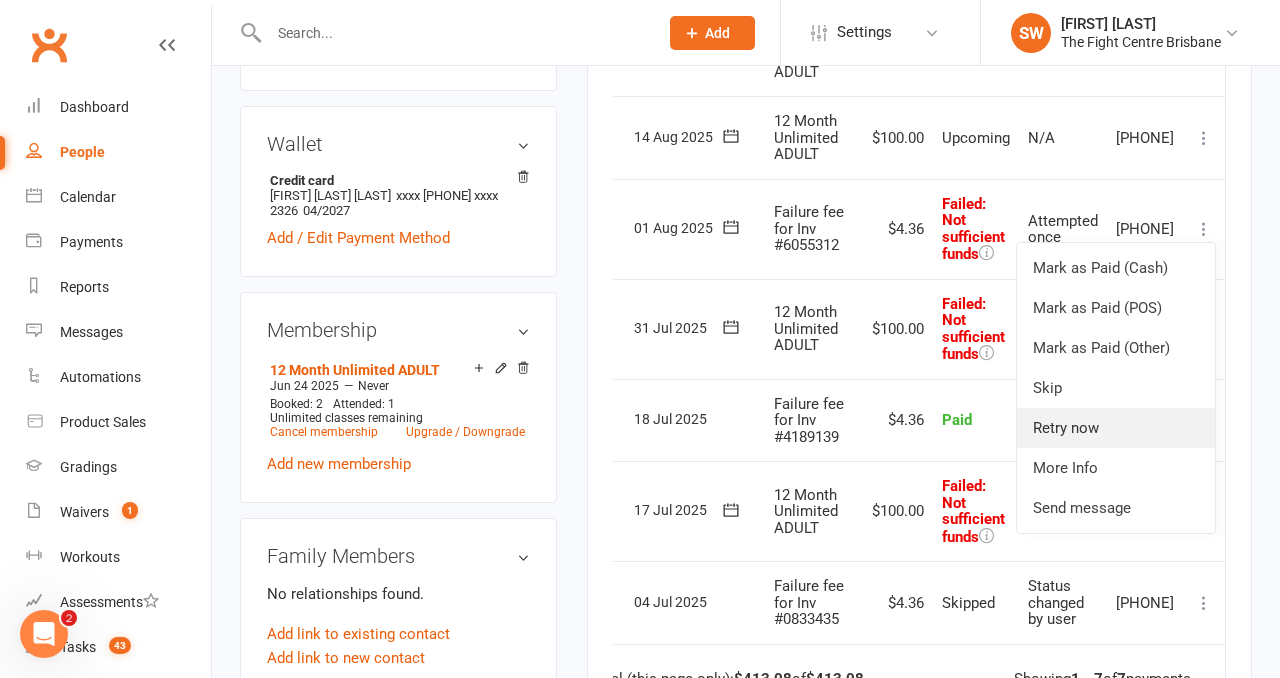click on "Retry now" at bounding box center [1116, 428] 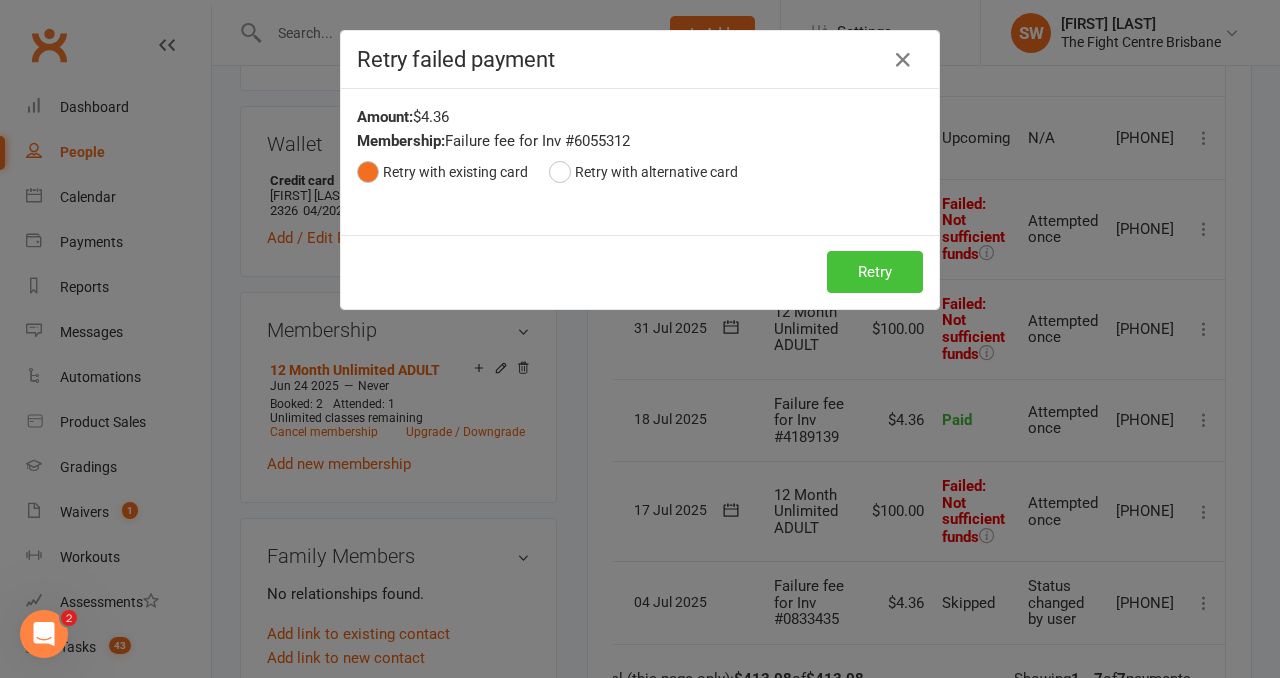 click on "Retry" at bounding box center [875, 272] 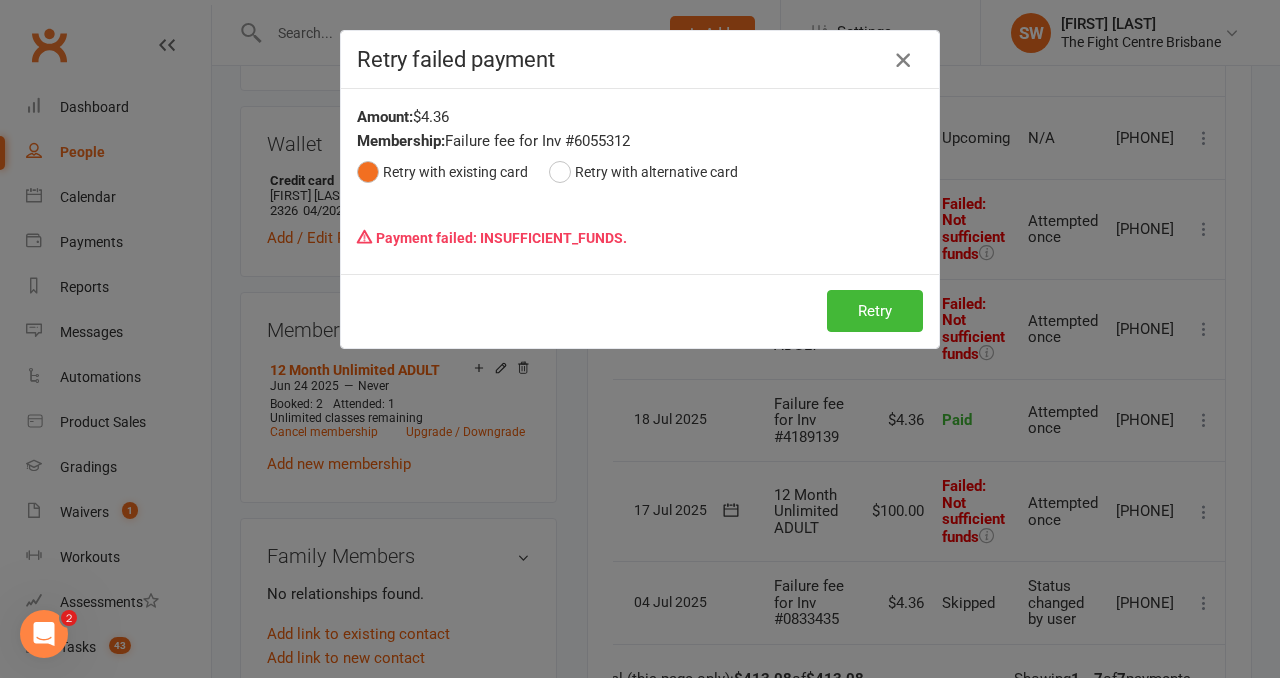 click at bounding box center (903, 60) 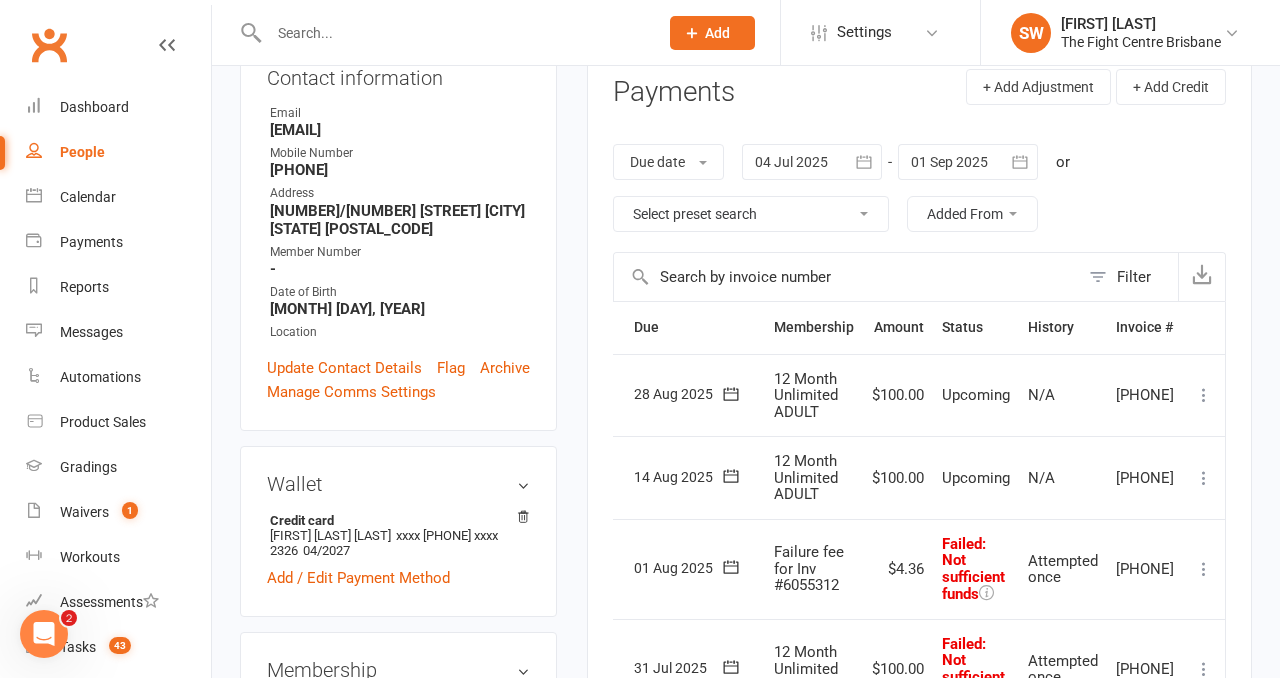 scroll, scrollTop: 166, scrollLeft: 0, axis: vertical 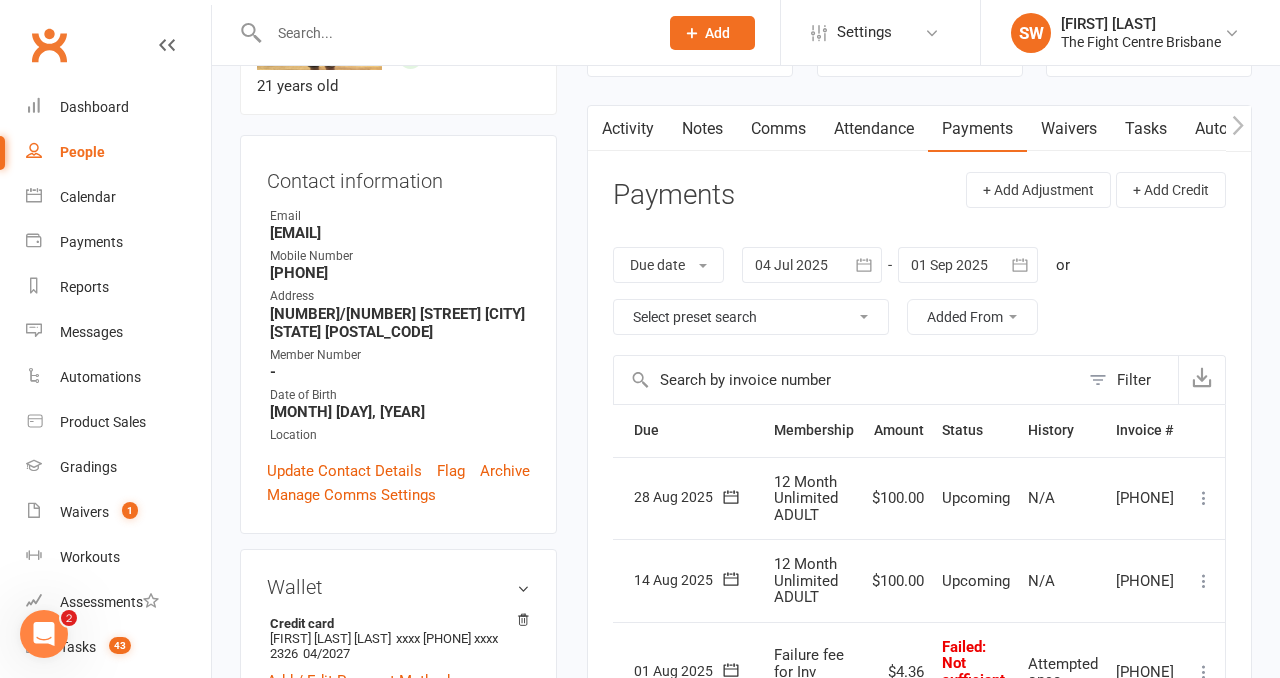 click on "Comms" at bounding box center (778, 129) 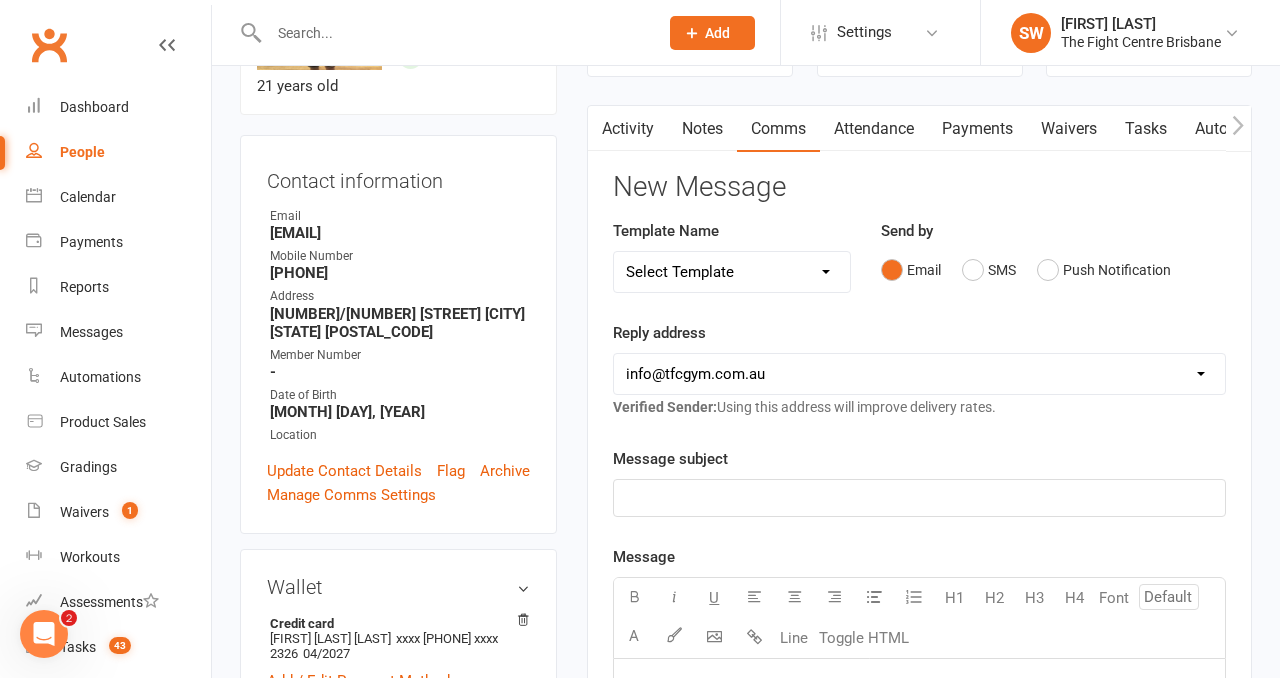 click on "Select Template [Email] A Mobile app invitation (1) [Email] Mobile app invitation accepted (1) [SMS] Fight Camp 6 - Registration Link [Email] Muay Thai Grading [Email] Muay Thai Grading - First Grading [Email] Muay Thai Grading Registration Link [SMS] Student Intake + Goal Setting - On Sign Up [SMS] $2 Membership Upgrade [Email] 3 Failed Payments Email [SMS] 3 Failed Payments TXT  [Push Notification] 4 Failed Payments APP [Email] 4 Failed Payments EMAIL [SMS] 4 Failed Payments TXT  [SMS] APP ACCESS for failures  [SMS] Failed/ Rescheduled Payment BANK ACC [SMS] Update Credit Card for Payments  [SMS] $15 - Missed 1st [SMS] $28 - Missed 1st [SMS] $30 Missed 1st [SMS] $31.50 - Missed 1st [SMS] $32 - Missed 1st [SMS] $35 Missed 1st [SMS] $36 - Missed 1st [SMS] $40 Missed 1st [Push Notification] $40 Missed 1st PUSH [SMS] $45 - Missed 1st [Push Notification] $45 - Missed 1st PUSH [SMS] $50 Missed 1st [Push Notification] $50 Missed 1st PUSH [SMS] $52.50 - Missed 1st [SMS] $60 - Missed 1st [Email] Absent" at bounding box center [732, 272] 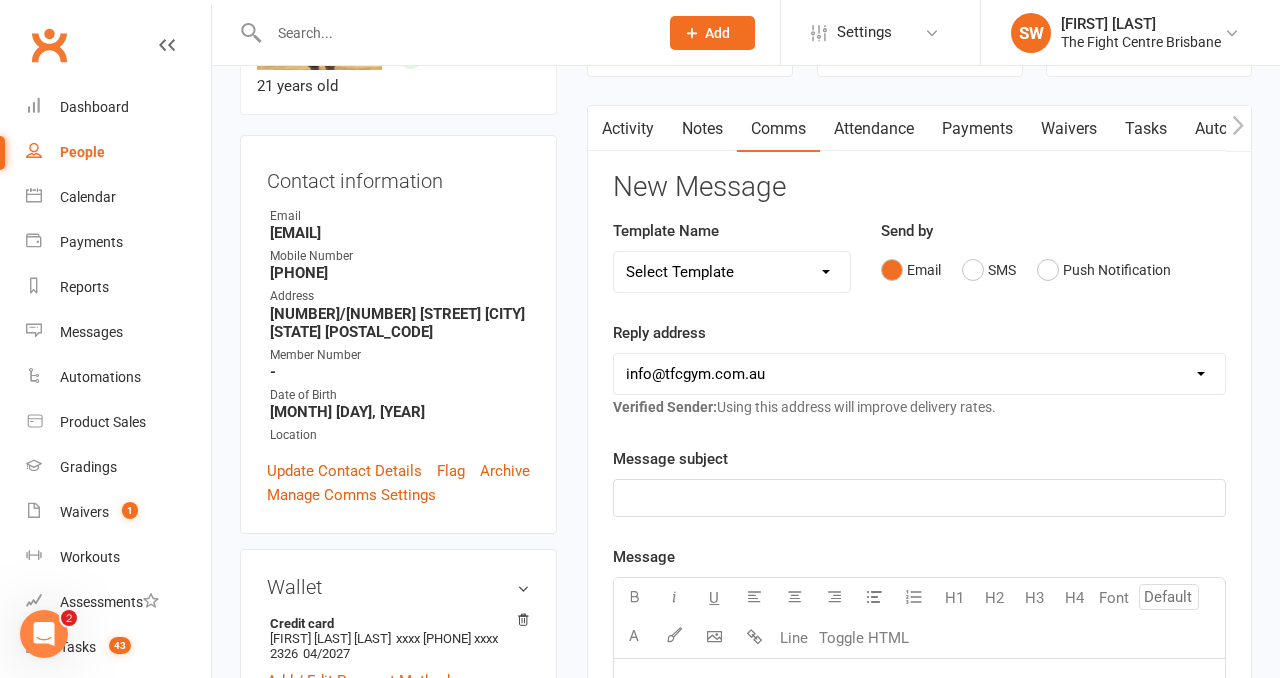 select on "12" 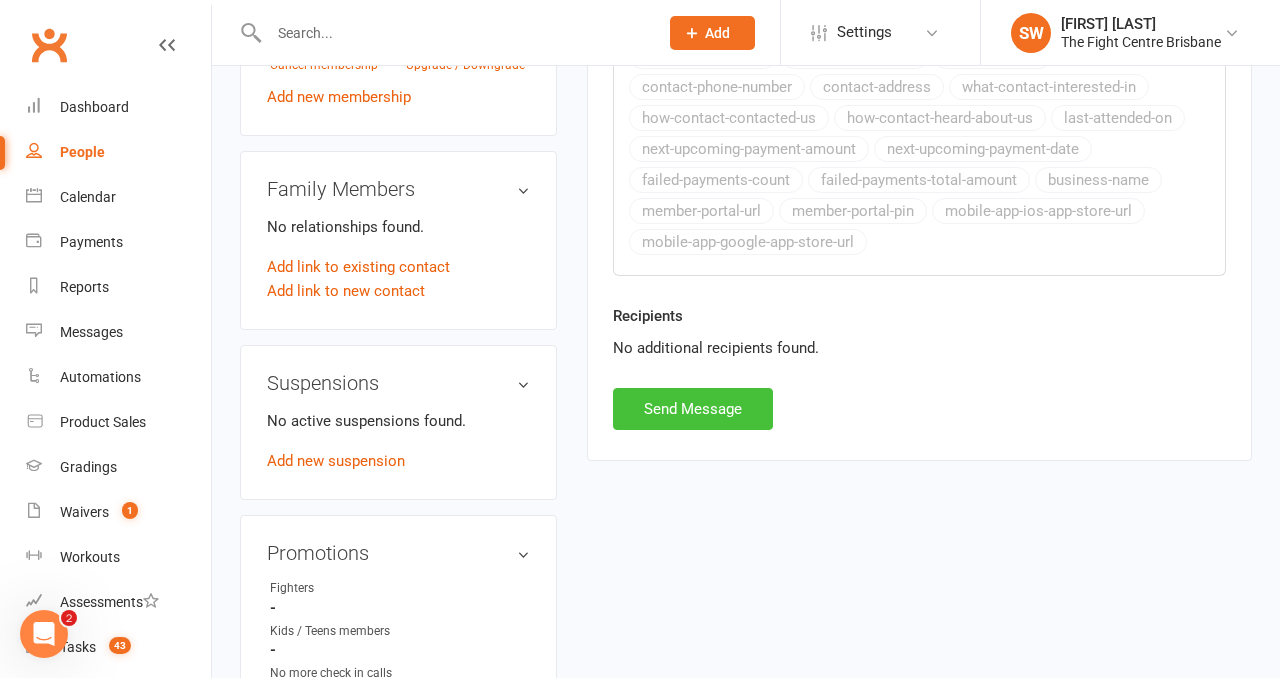 click on "Send Message" at bounding box center [693, 409] 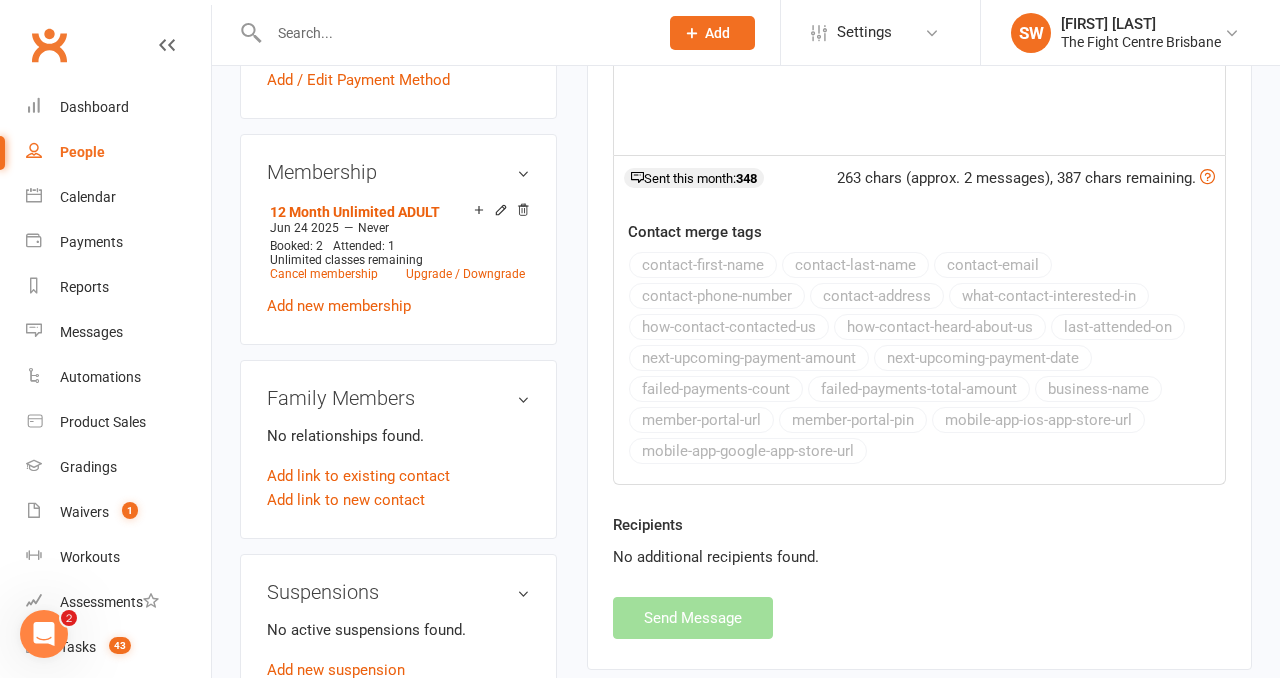 scroll, scrollTop: 75, scrollLeft: 0, axis: vertical 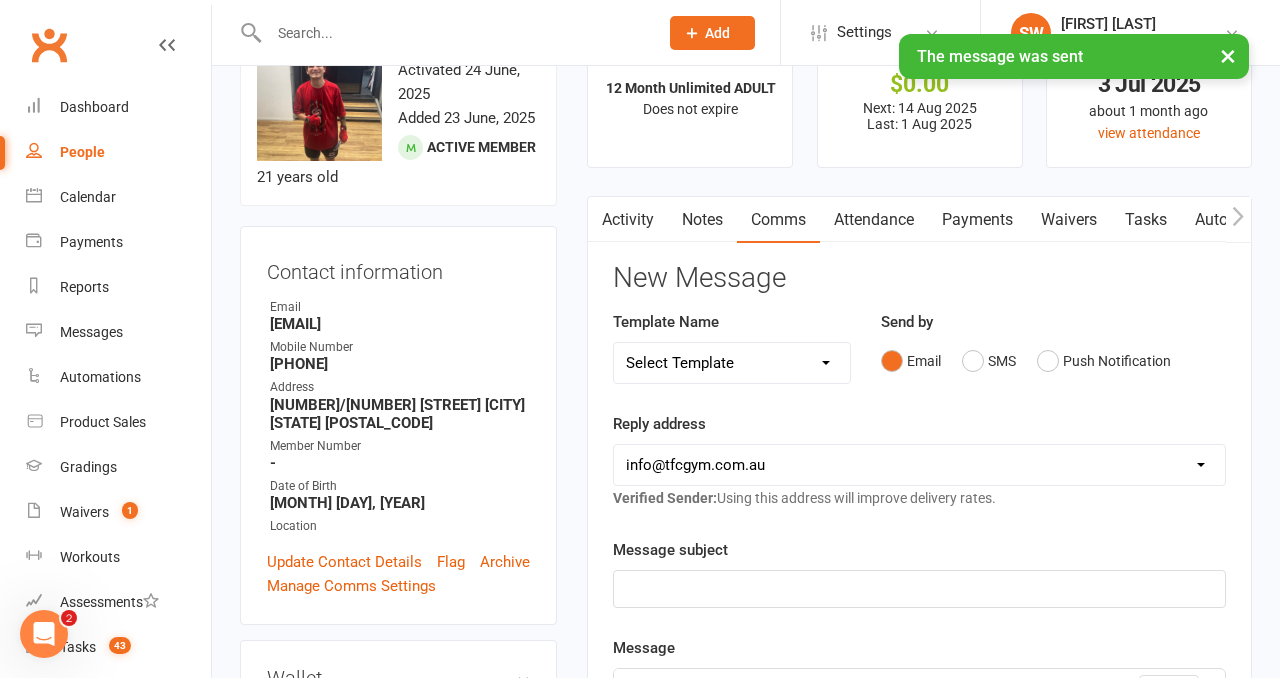 click on "Select Template [Email] A Mobile app invitation (1) [Email] Mobile app invitation accepted (1) [SMS] Fight Camp 6 - Registration Link [Email] Muay Thai Grading [Email] Muay Thai Grading - First Grading [Email] Muay Thai Grading Registration Link [SMS] Student Intake + Goal Setting - On Sign Up [SMS] $2 Membership Upgrade [Email] 3 Failed Payments Email [SMS] 3 Failed Payments TXT  [Push Notification] 4 Failed Payments APP [Email] 4 Failed Payments EMAIL [SMS] 4 Failed Payments TXT  [SMS] APP ACCESS for failures  [SMS] Failed/ Rescheduled Payment BANK ACC [SMS] Update Credit Card for Payments  [SMS] $15 - Missed 1st [SMS] $28 - Missed 1st [SMS] $30 Missed 1st [SMS] $31.50 - Missed 1st [SMS] $32 - Missed 1st [SMS] $35 Missed 1st [SMS] $36 - Missed 1st [SMS] $40 Missed 1st [Push Notification] $40 Missed 1st PUSH [SMS] $45 - Missed 1st [Push Notification] $45 - Missed 1st PUSH [SMS] $50 Missed 1st [Push Notification] $50 Missed 1st PUSH [SMS] $52.50 - Missed 1st [SMS] $60 - Missed 1st [Email] Absent" at bounding box center (732, 363) 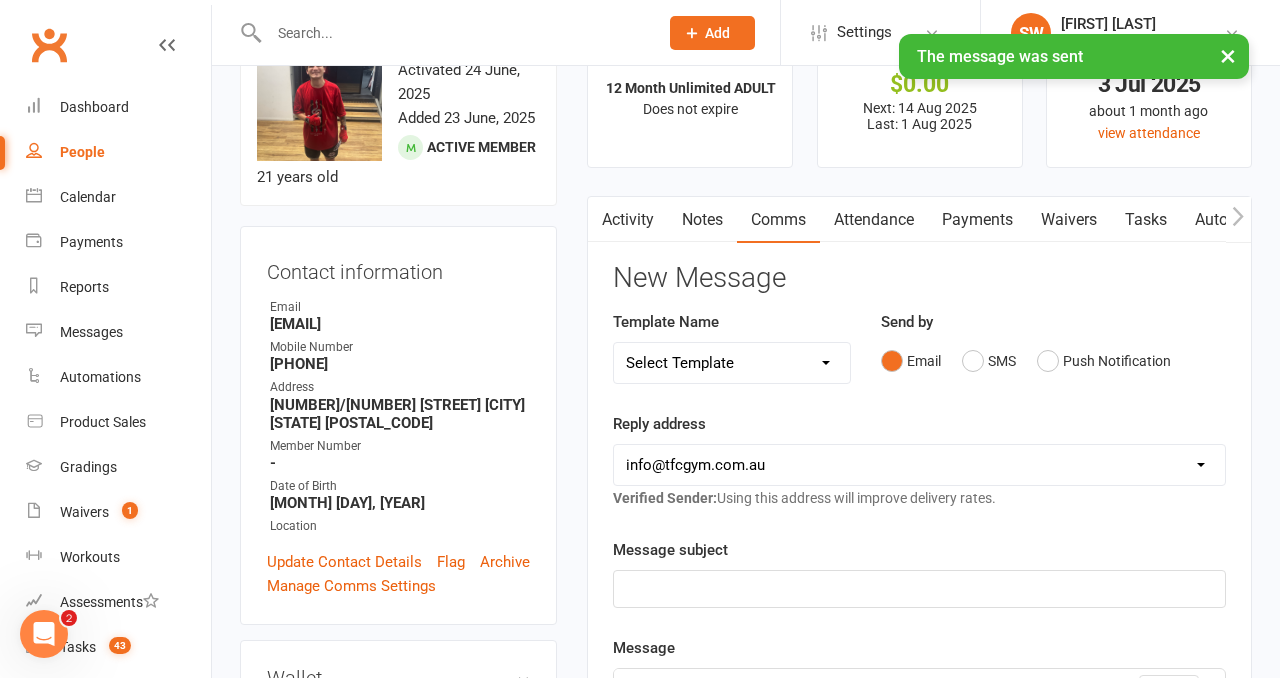 select on "11" 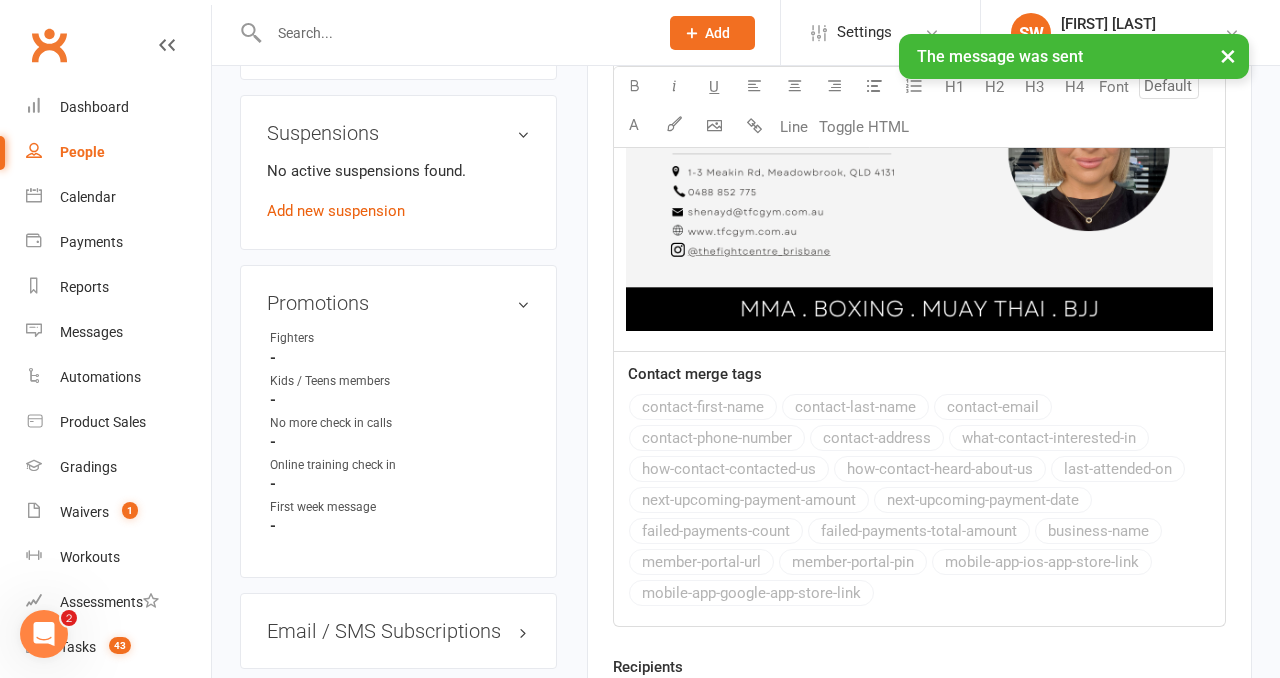 scroll, scrollTop: 1321, scrollLeft: 0, axis: vertical 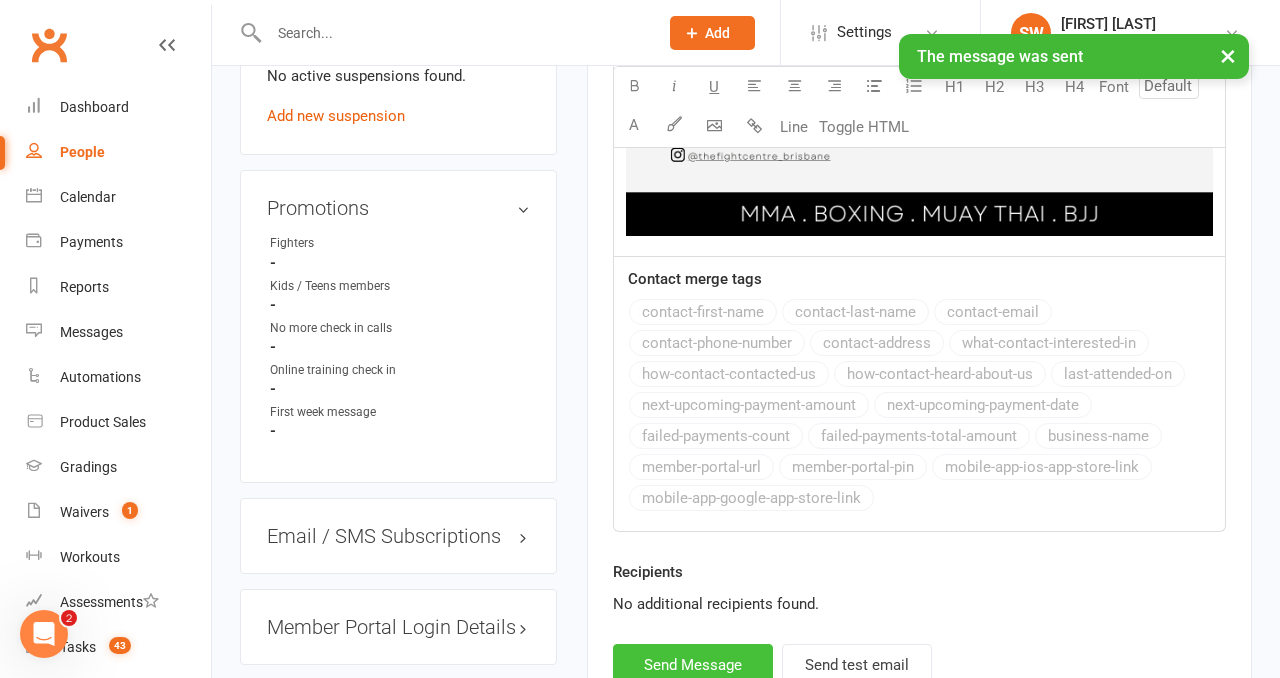 click on "Send Message" at bounding box center (693, 665) 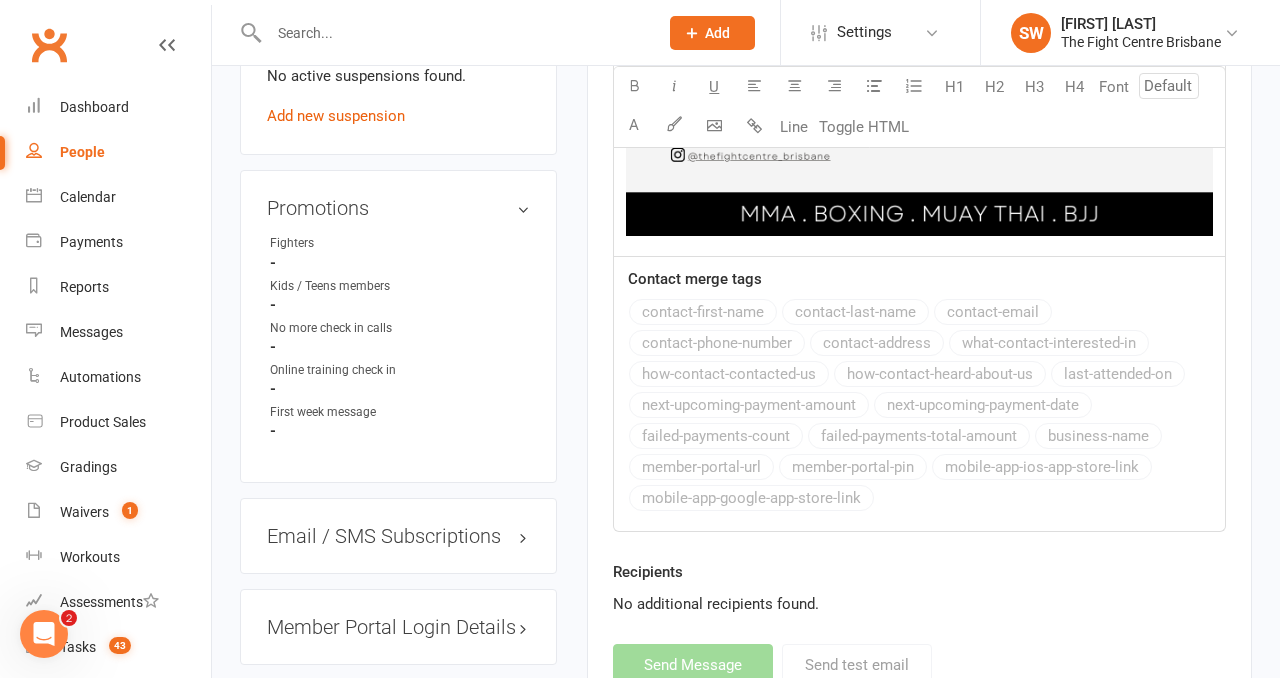 select 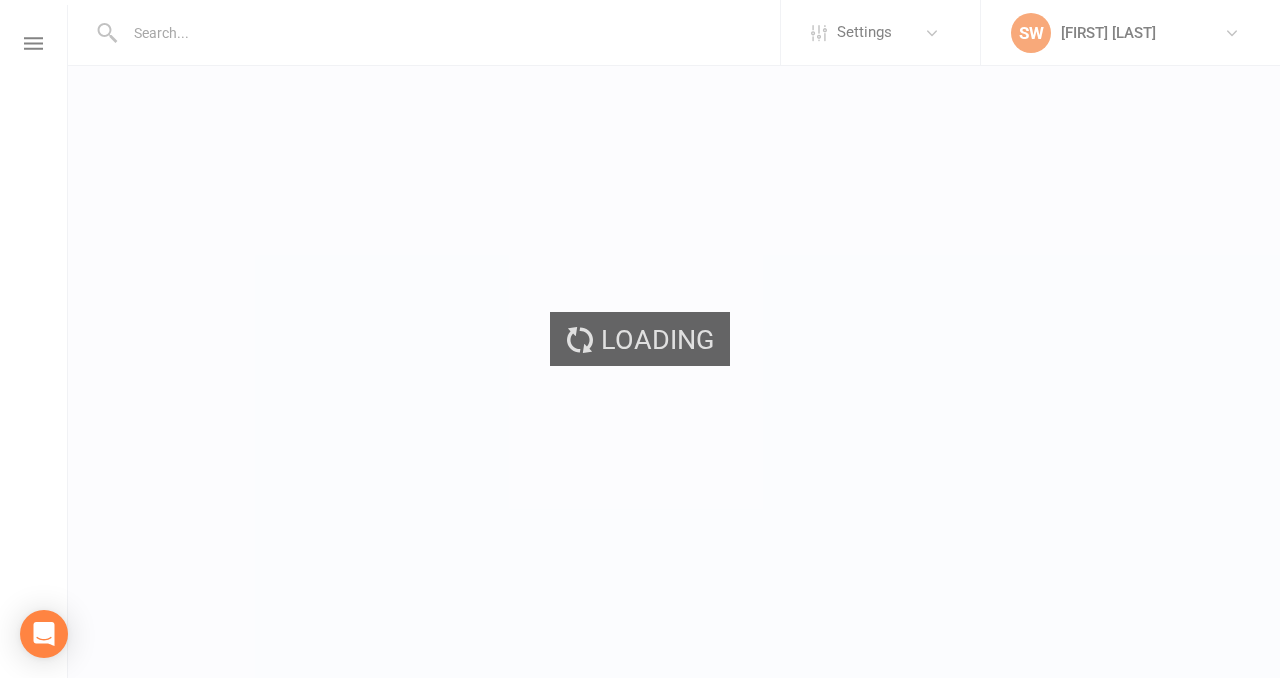 scroll, scrollTop: 0, scrollLeft: 0, axis: both 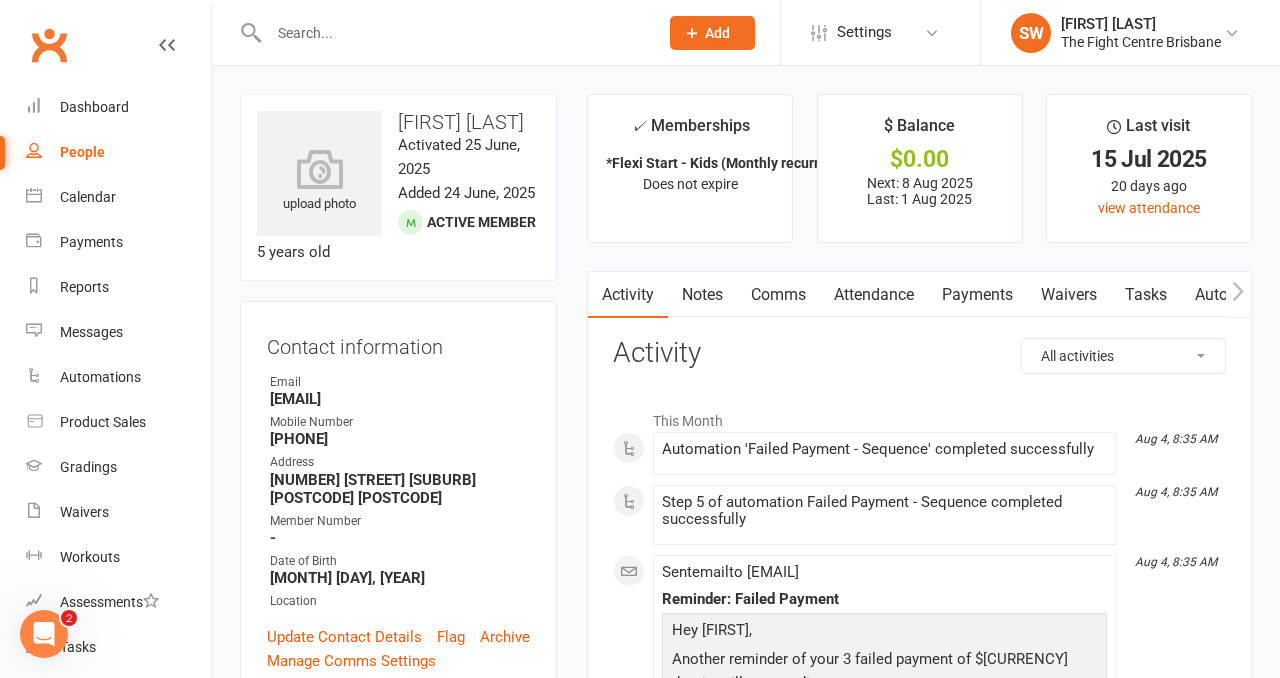 click on "Activity Notes Comms Attendance Payments Waivers Tasks Automations Workouts Gradings / Promotions Mobile App Credit balance
All activities Bookings / Attendances Communications Notes Failed SMSes Gradings Members Memberships Mobile App POS Sales Payments Credit Vouchers Prospects Reports Automations Tasks Waivers Workouts Kiosk Mode Consent Assessments Contact Flags Family Relationships Activity This Month Aug 4, 8:35 AM Automation 'Failed Payment - Sequence' completed successfully   Aug 4, 8:35 AM Step 5 of automation Failed Payment - Sequence completed successfully   Aug 4, 8:35 AM   Sent  email  to   [EMAIL]   Reminder: Failed Payment Hey [FIRST],  Another reminder of your 3 failed payment of $[CURRENCY] that is still outstanding.  Please note, as a small business we rely on the prompt payment from each and everyone of our members, however, we're understanding to peoples circumstances. If you need a little extra time to make your payment, just let us know.  Kind regards, Team TFC. OSS!" at bounding box center [919, 1857] 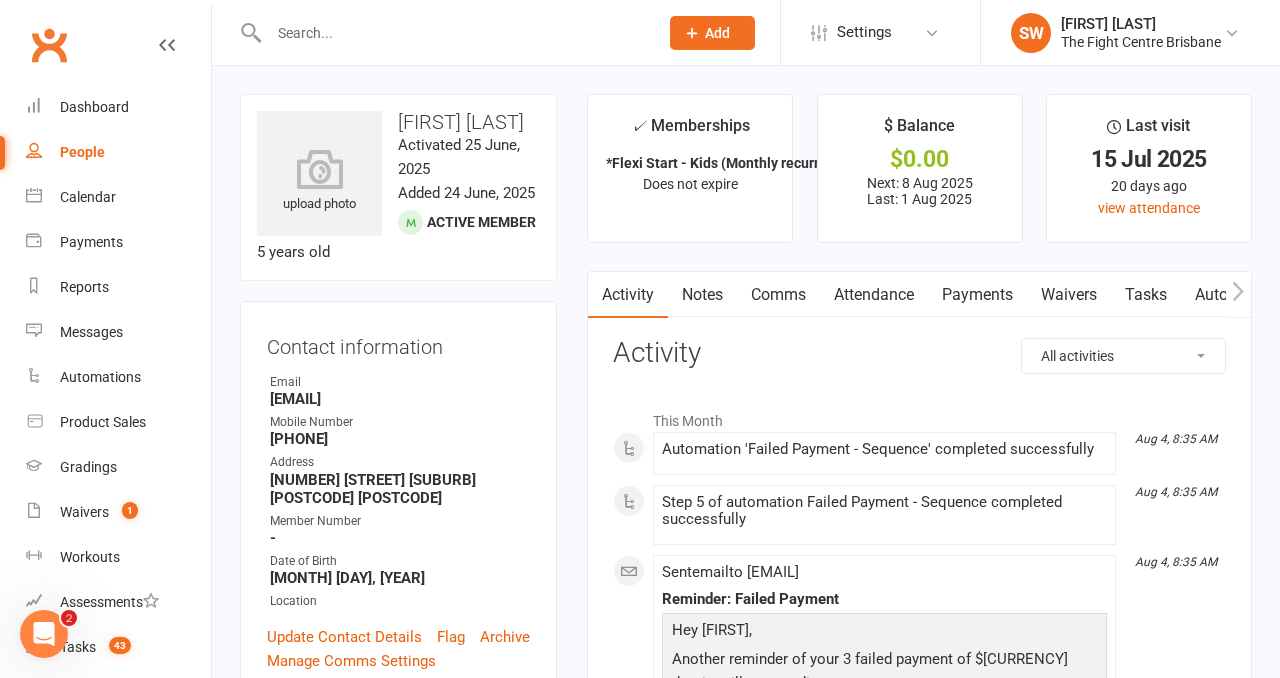click on "Payments" at bounding box center (977, 295) 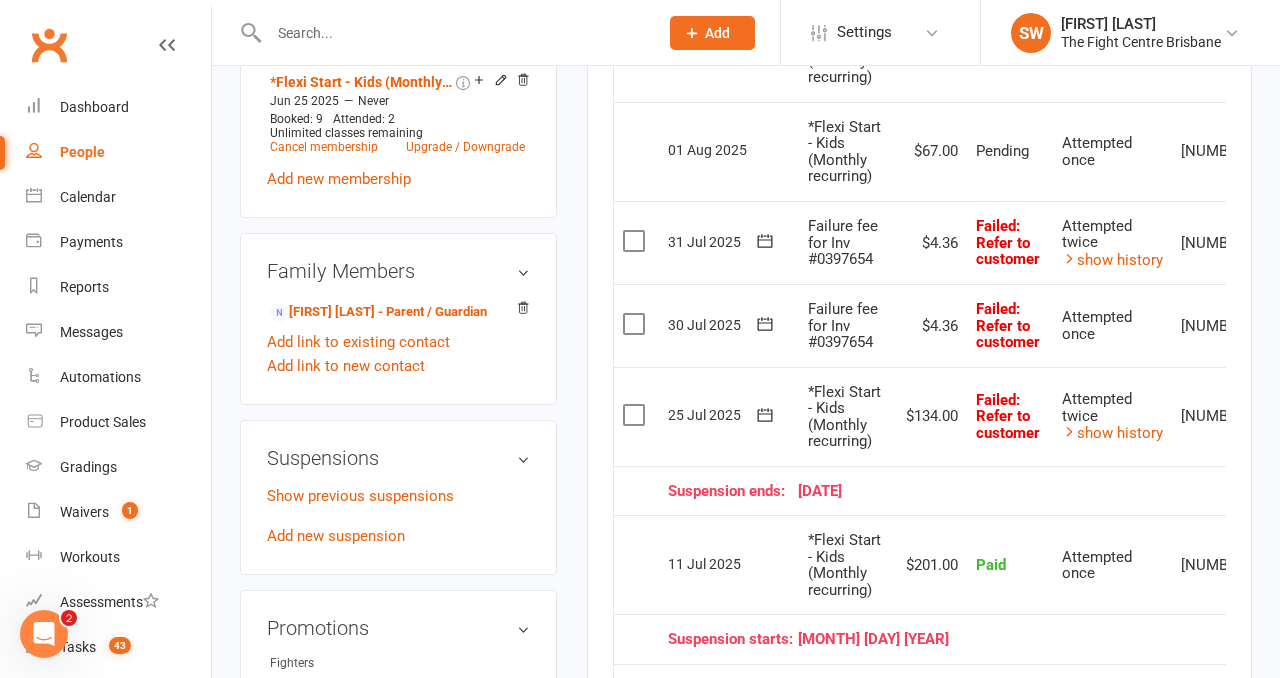 scroll, scrollTop: 945, scrollLeft: 0, axis: vertical 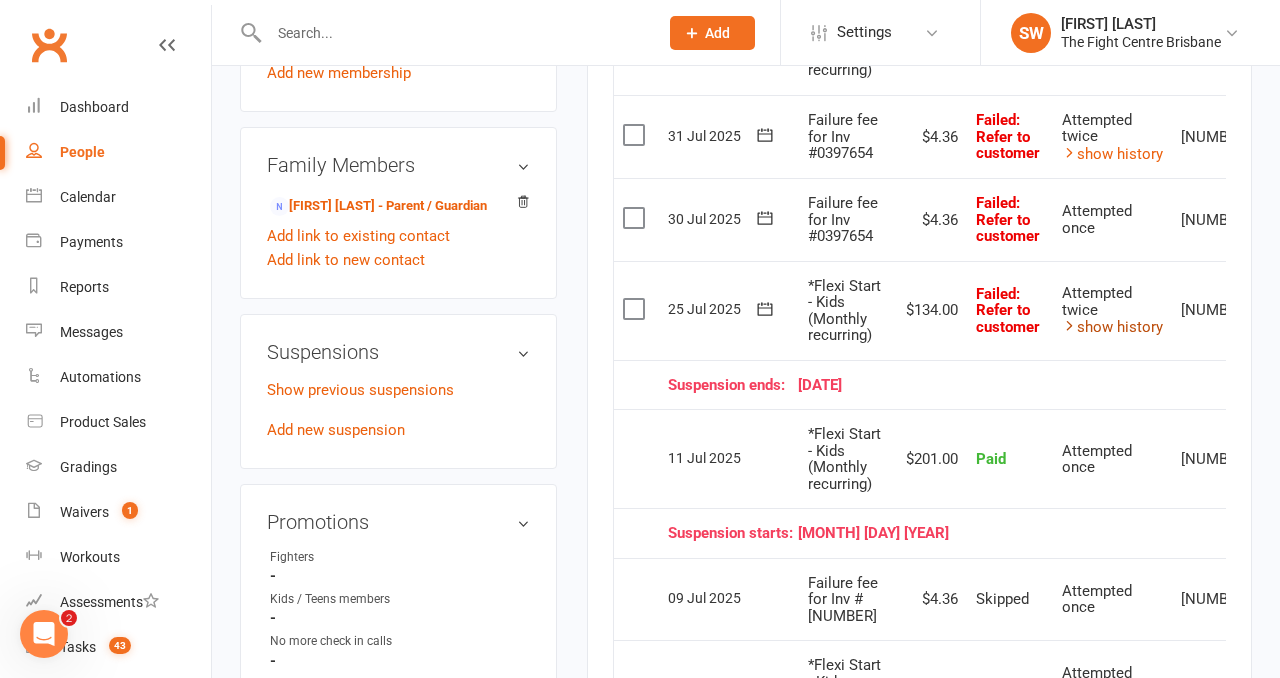 click on "show history" at bounding box center [1112, 327] 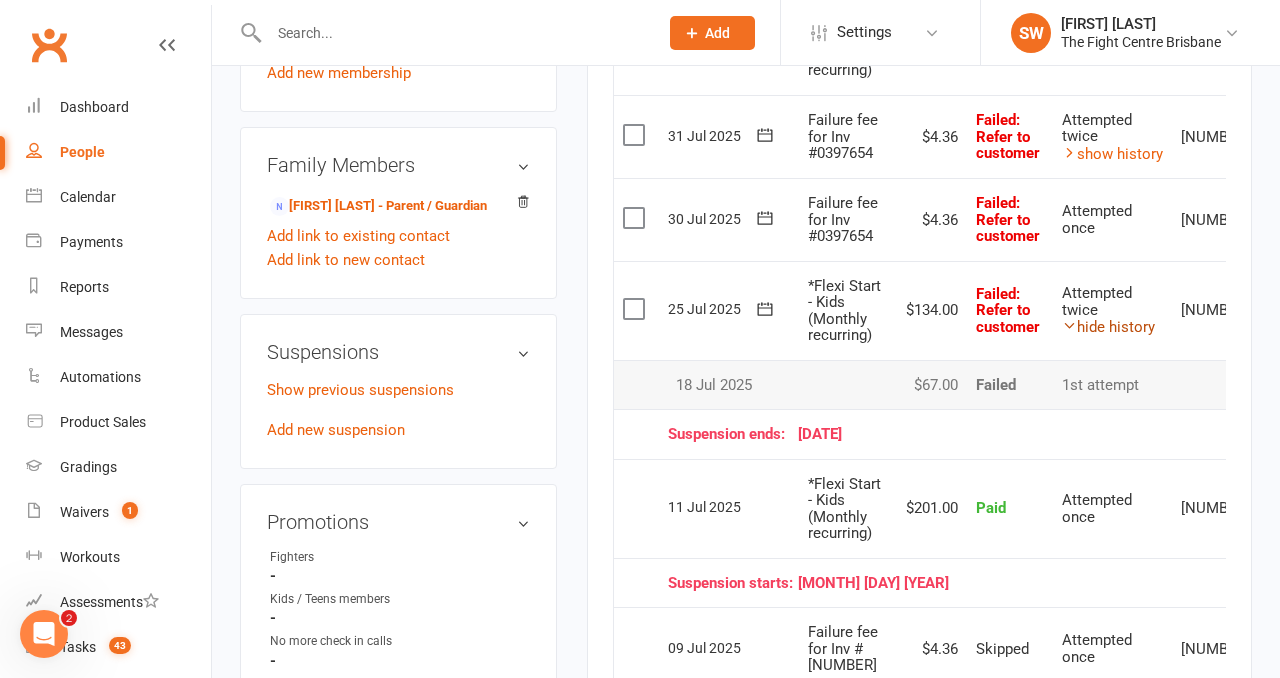 click on "hide history" at bounding box center [1108, 327] 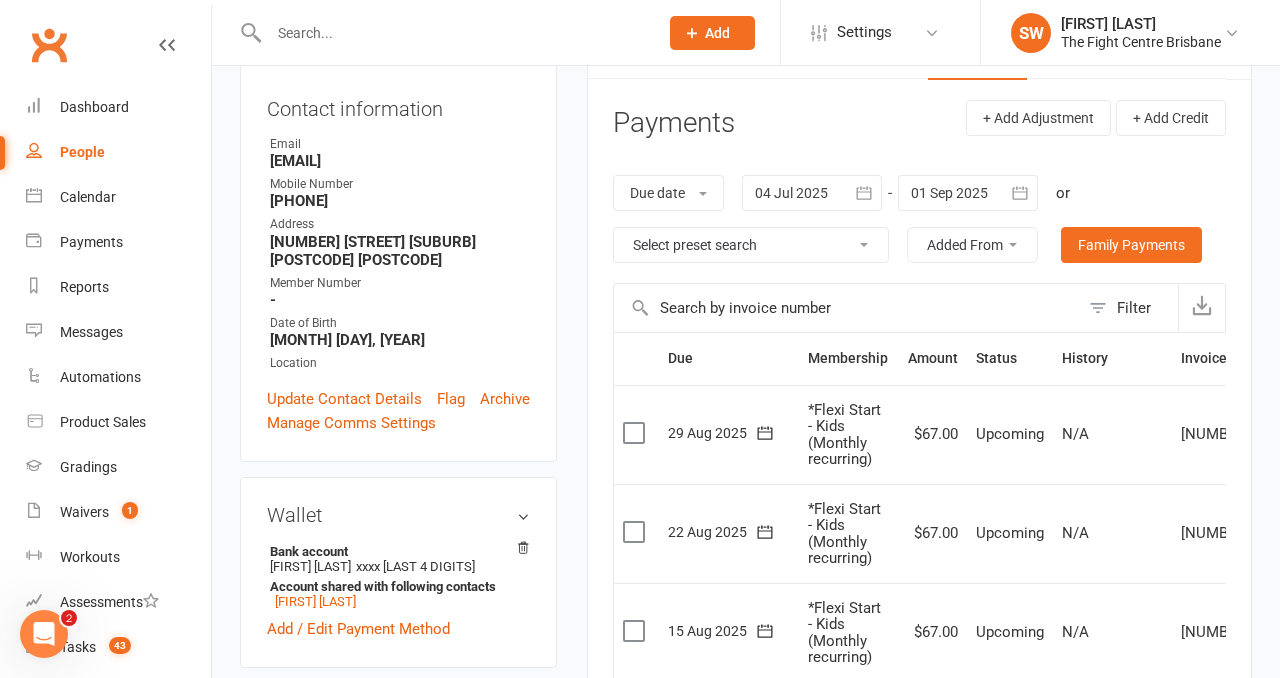 scroll, scrollTop: 0, scrollLeft: 0, axis: both 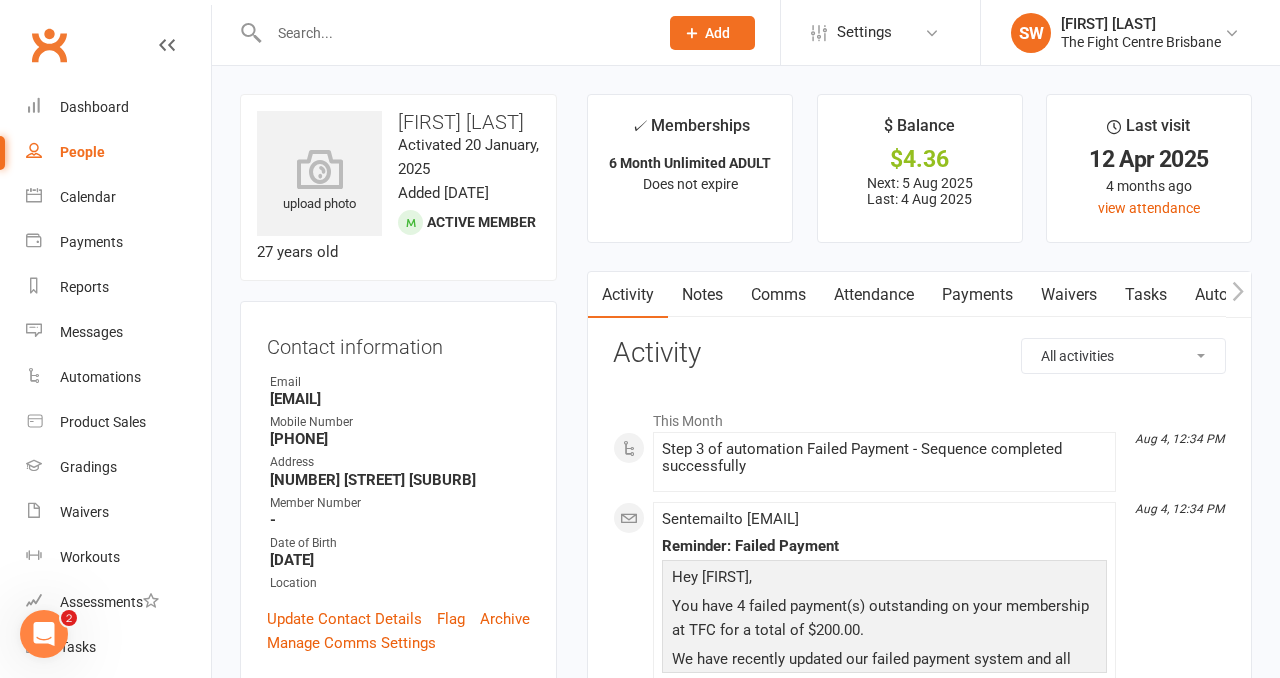 click on "Payments" at bounding box center [977, 295] 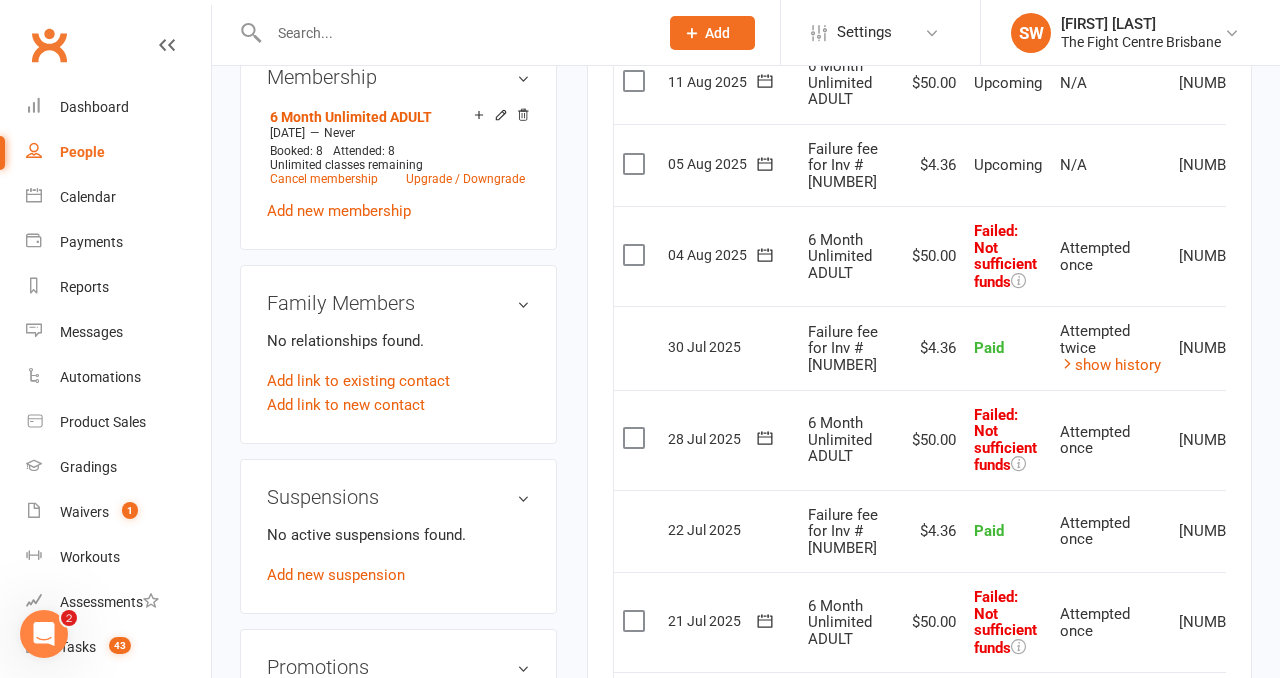 scroll, scrollTop: 967, scrollLeft: 0, axis: vertical 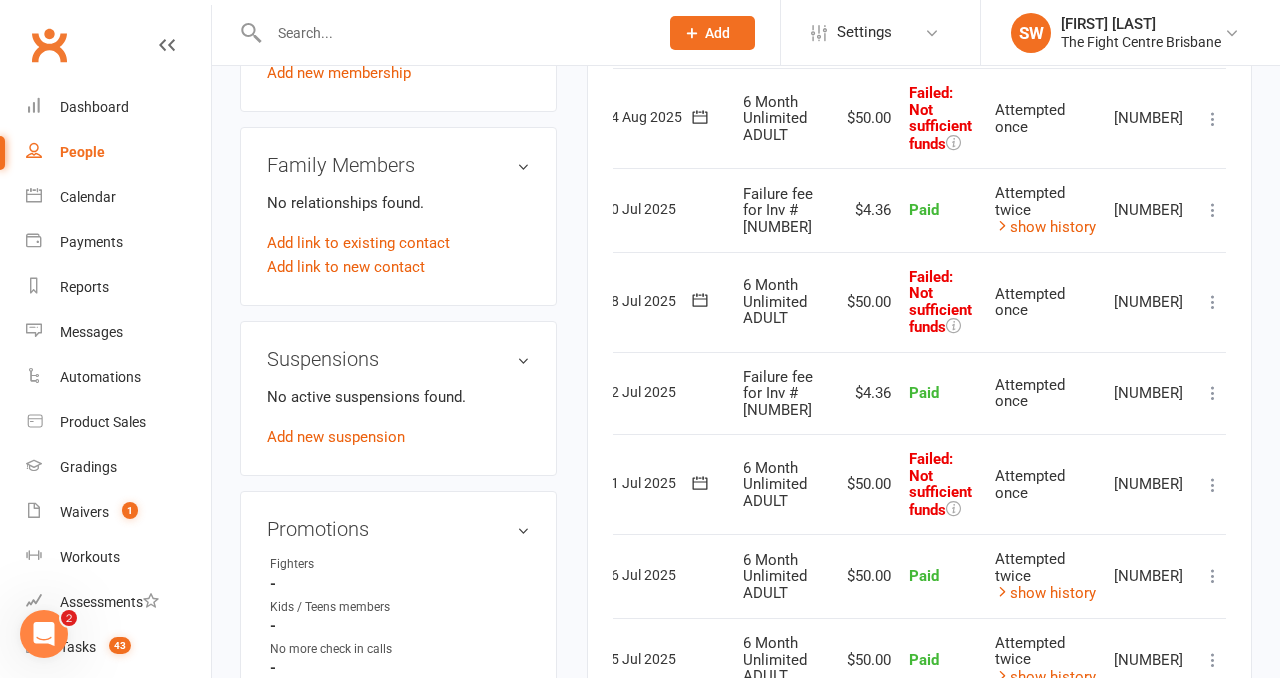 click at bounding box center (1213, 485) 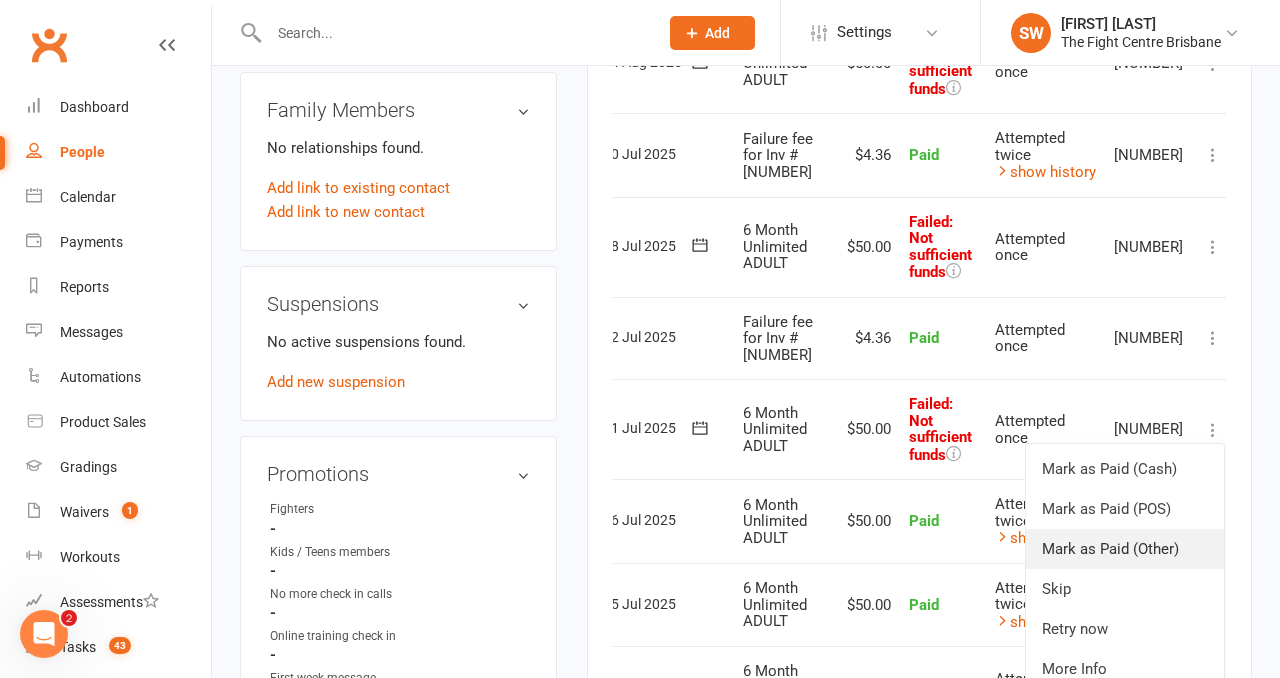 scroll, scrollTop: 1025, scrollLeft: 0, axis: vertical 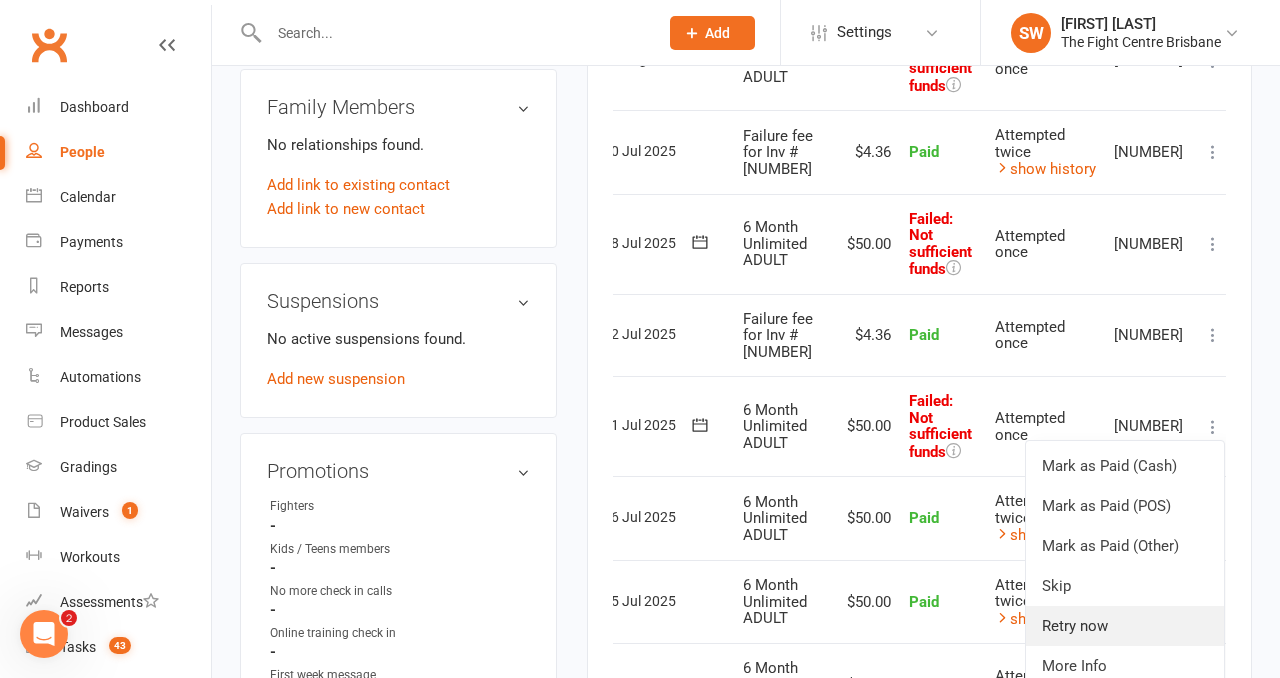 click on "Retry now" at bounding box center [1125, 626] 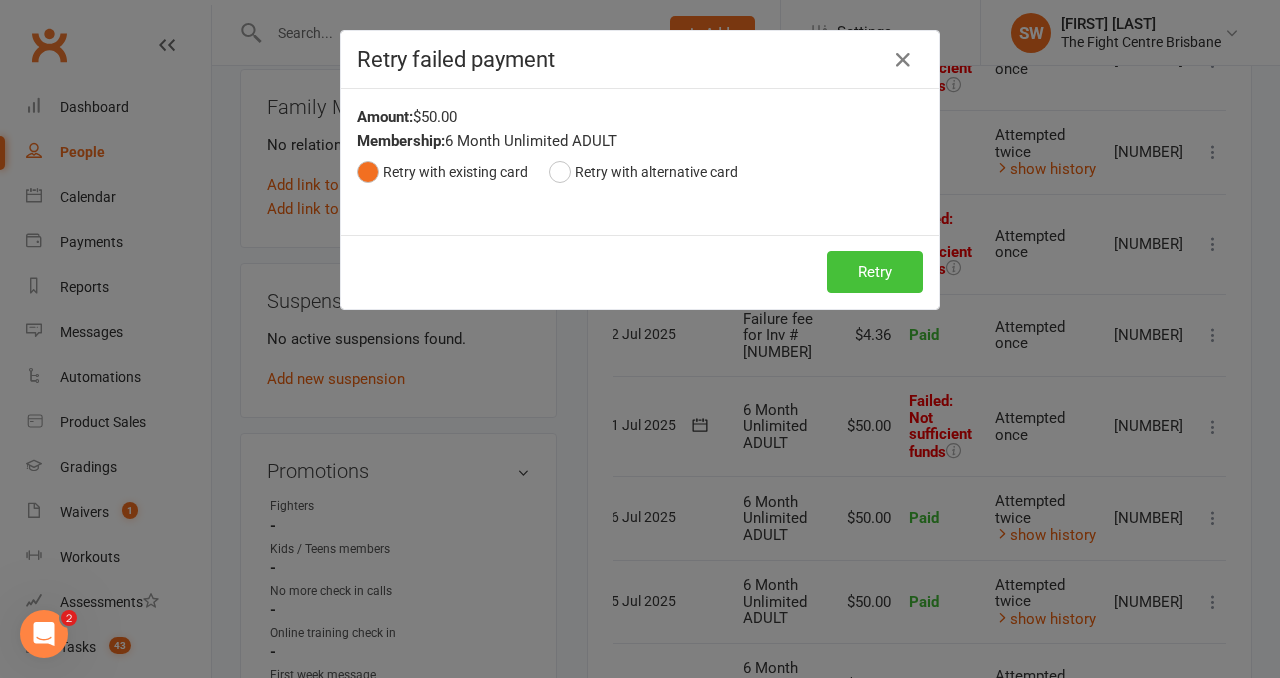 click on "Retry" at bounding box center [875, 272] 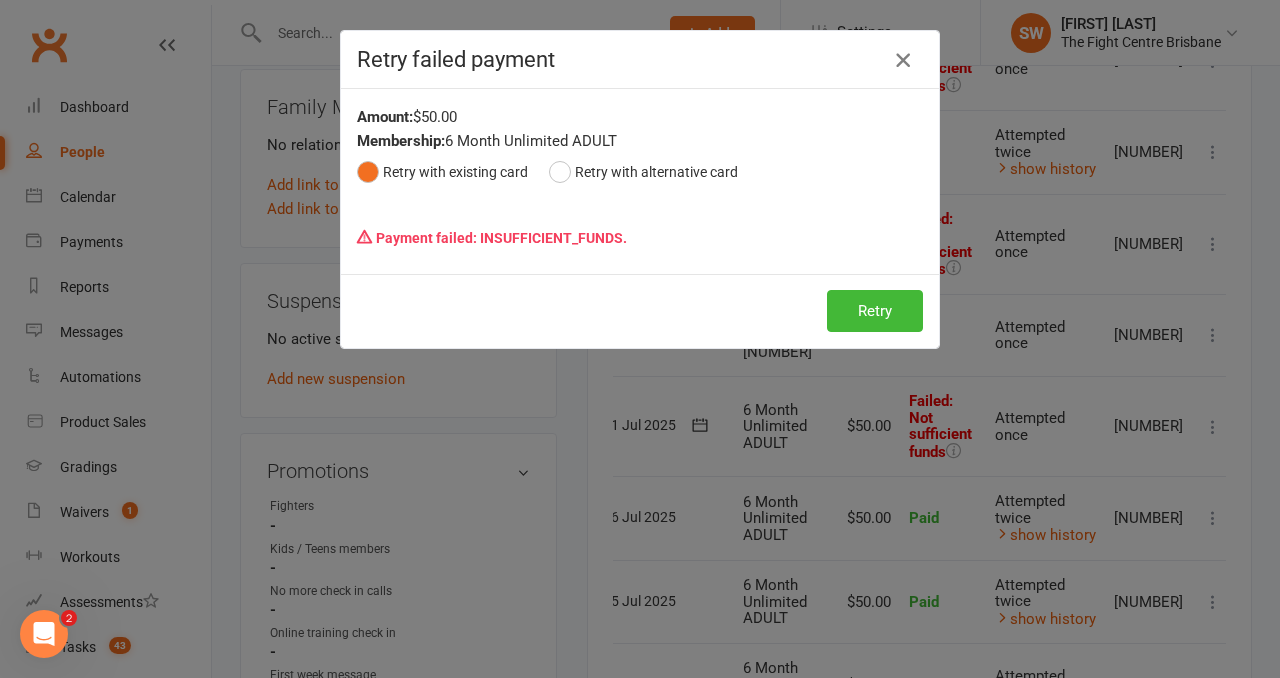 click at bounding box center [903, 60] 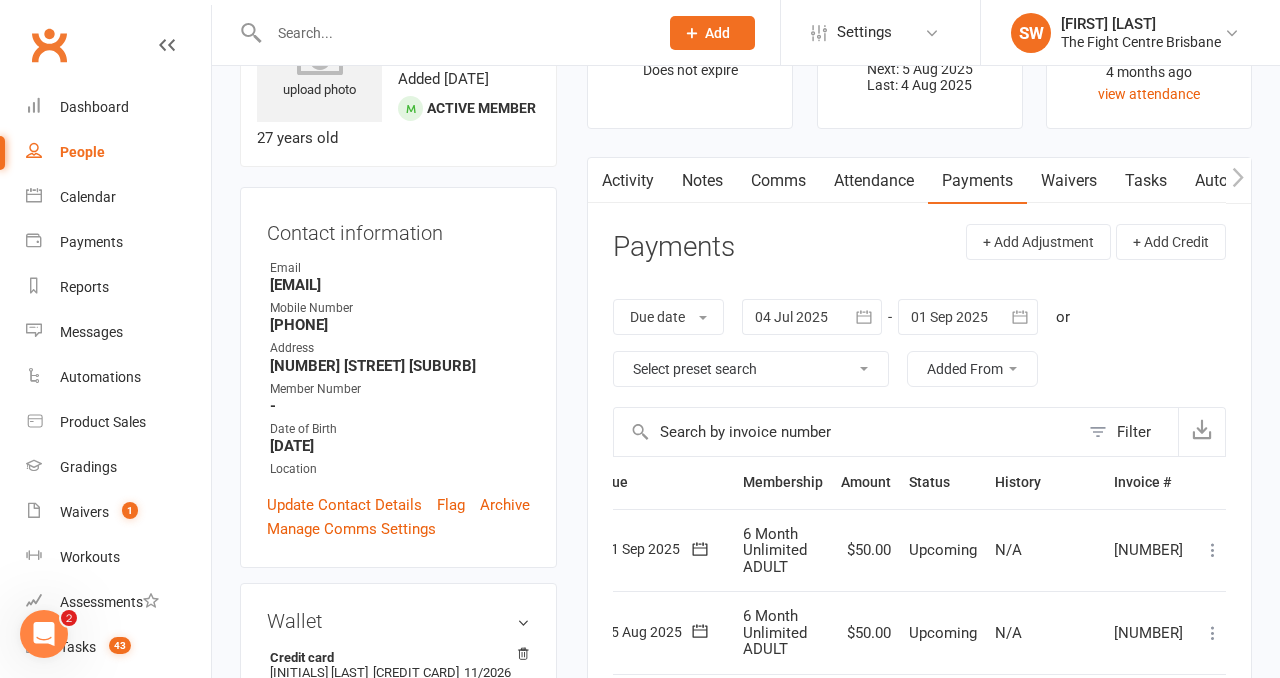 scroll, scrollTop: 0, scrollLeft: 0, axis: both 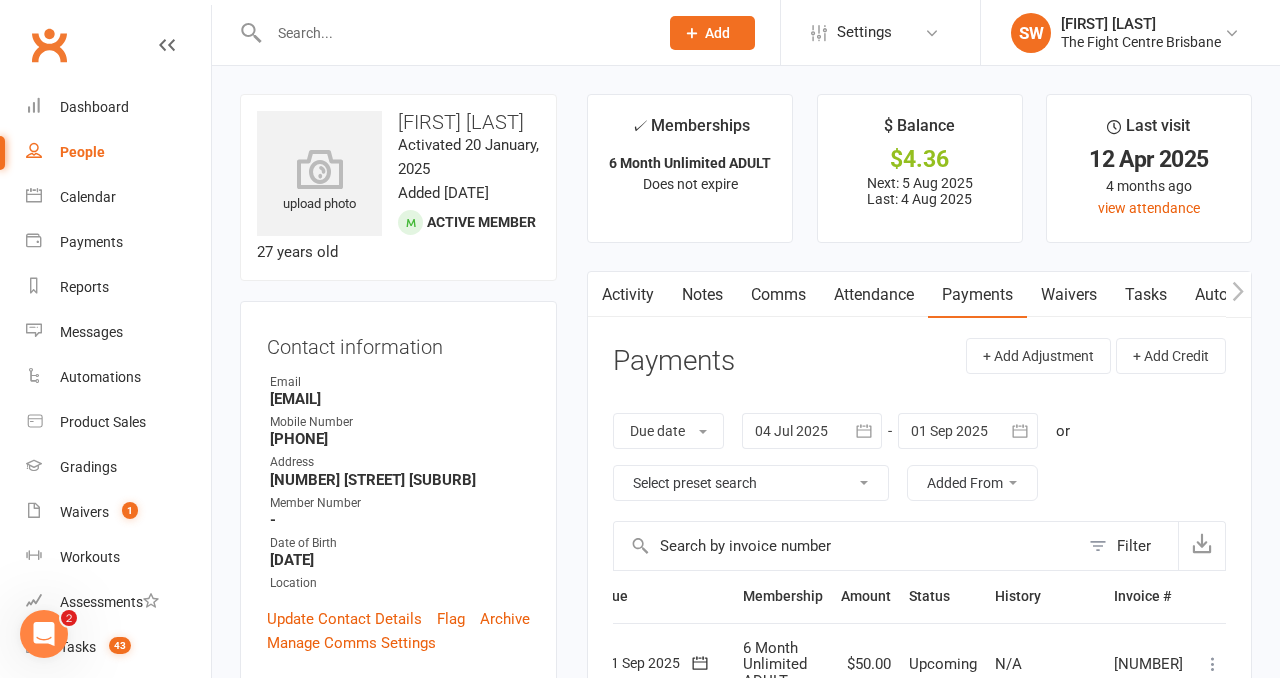 click on "Comms" at bounding box center (778, 295) 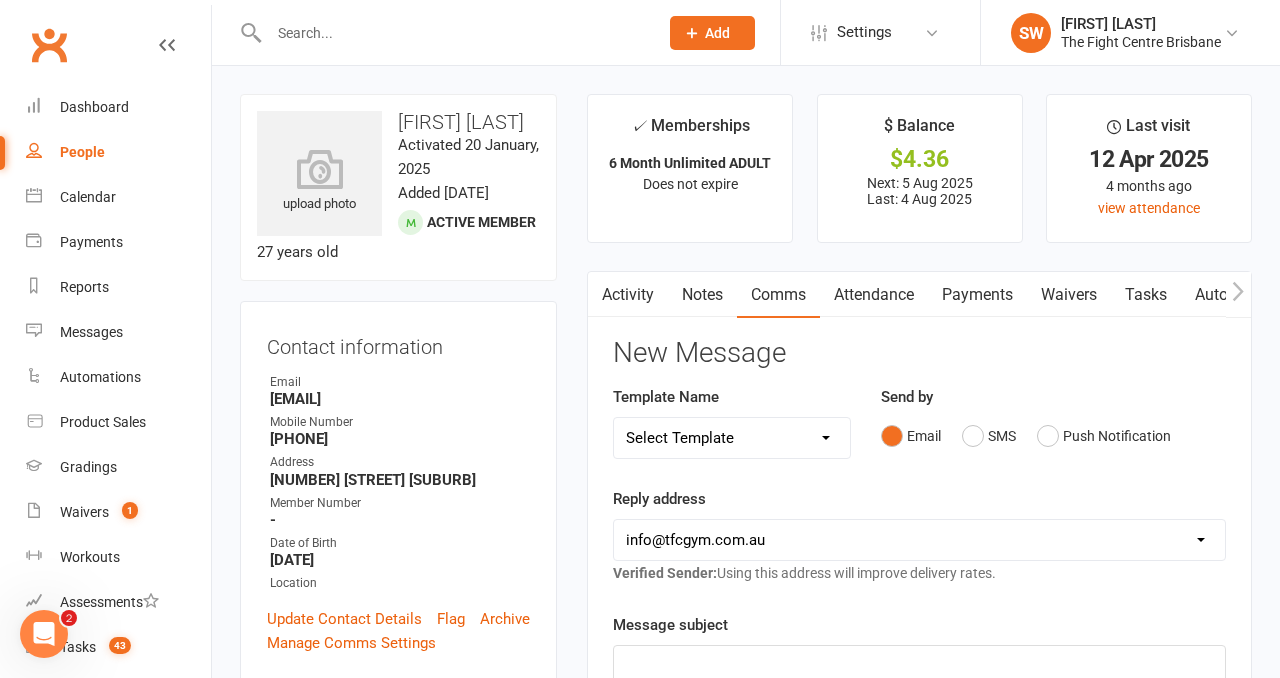 scroll, scrollTop: 78, scrollLeft: 0, axis: vertical 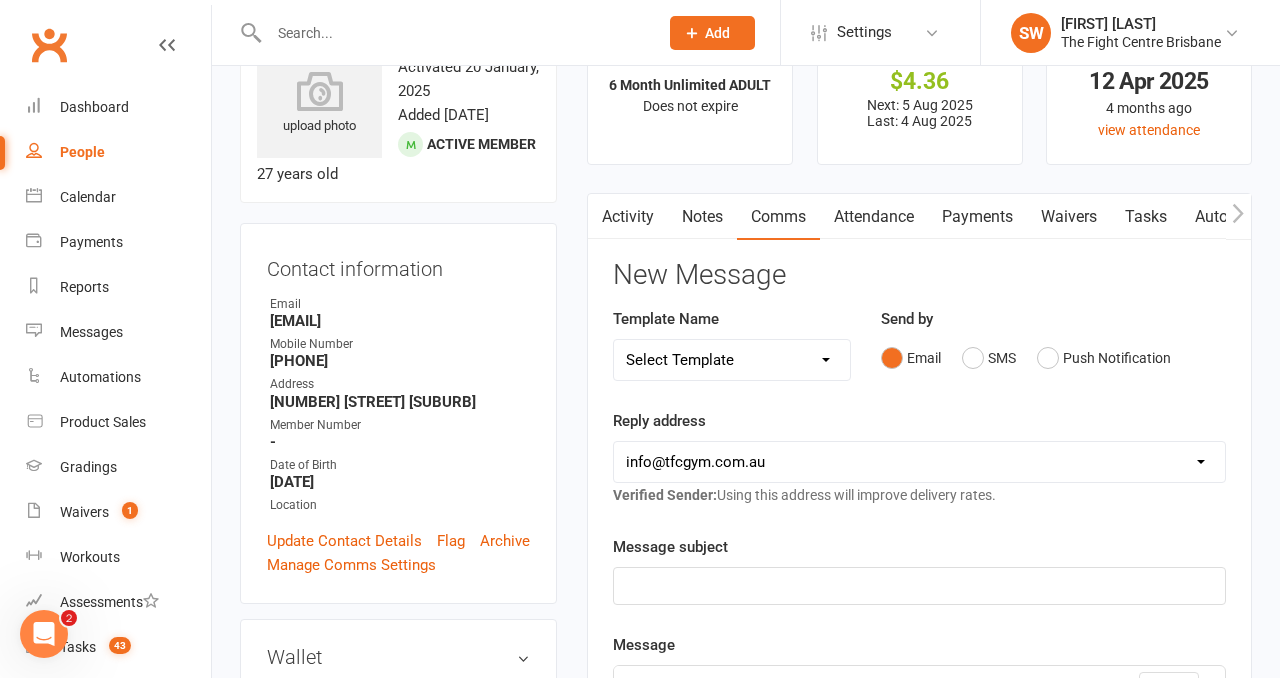 click on "Select Template [Email] A Mobile app invitation (1) [Email] Mobile app invitation accepted (1) [SMS] Fight Camp 6 - Registration Link [Email] Muay Thai Grading [Email] Muay Thai Grading - First Grading [Email] Muay Thai Grading Registration Link [SMS] Student Intake + Goal Setting - On Sign Up [SMS] $2 Membership Upgrade [Email] 3 Failed Payments Email [SMS] 3 Failed Payments TXT  [Push Notification] 4 Failed Payments APP [Email] 4 Failed Payments EMAIL [SMS] 4 Failed Payments TXT  [SMS] APP ACCESS for failures  [SMS] Failed/ Rescheduled Payment BANK ACC [SMS] Update Credit Card for Payments  [SMS] $15 - Missed 1st [SMS] $28 - Missed 1st [SMS] $30 Missed 1st [SMS] $31.50 - Missed 1st [SMS] $32 - Missed 1st [SMS] $35 Missed 1st [SMS] $36 - Missed 1st [SMS] $40 Missed 1st [Push Notification] $40 Missed 1st PUSH [SMS] $45 - Missed 1st [Push Notification] $45 - Missed 1st PUSH [SMS] $50 Missed 1st [Push Notification] $50 Missed 1st PUSH [SMS] $52.50 - Missed 1st [SMS] $60 - Missed 1st [Email] Absent" at bounding box center [732, 360] 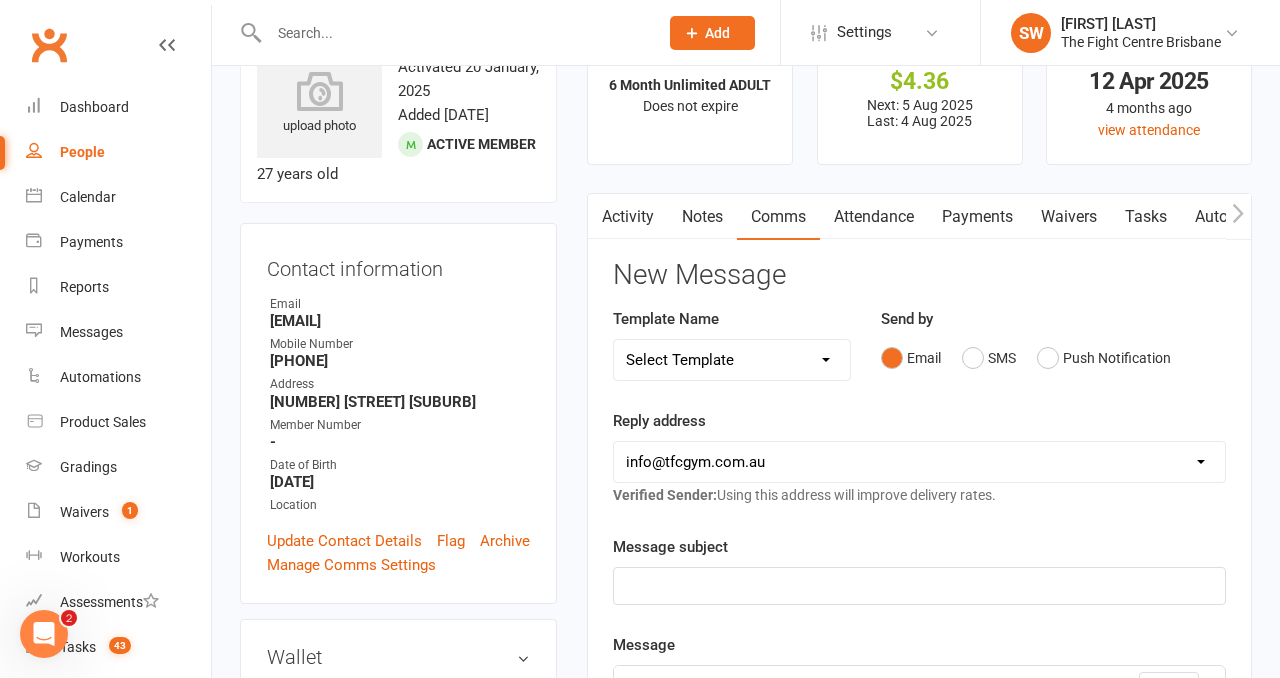 select on "8" 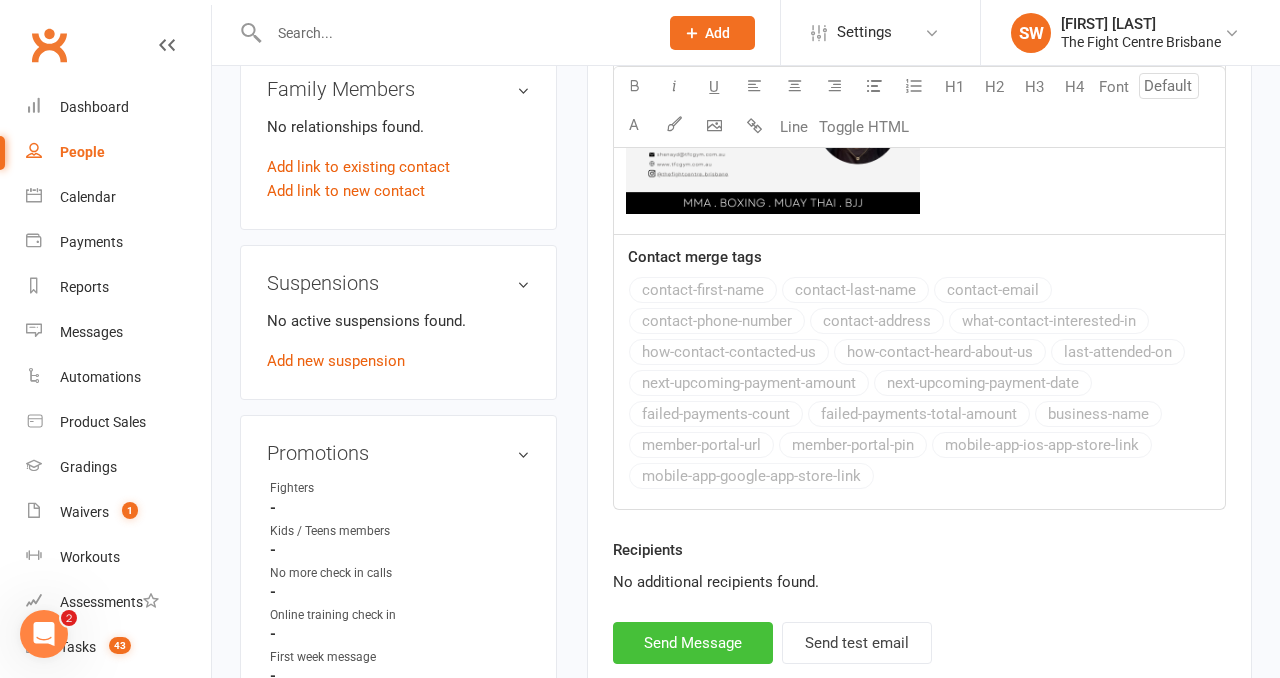 click on "Send Message" at bounding box center [693, 643] 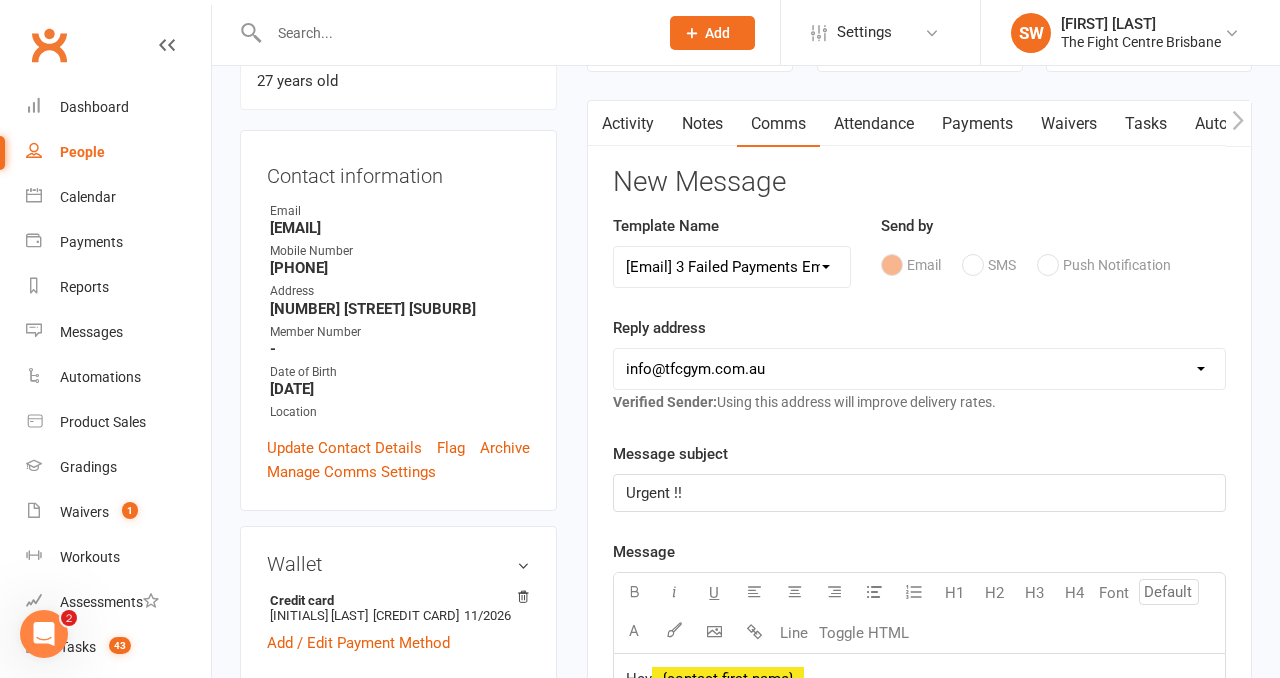 scroll, scrollTop: 0, scrollLeft: 0, axis: both 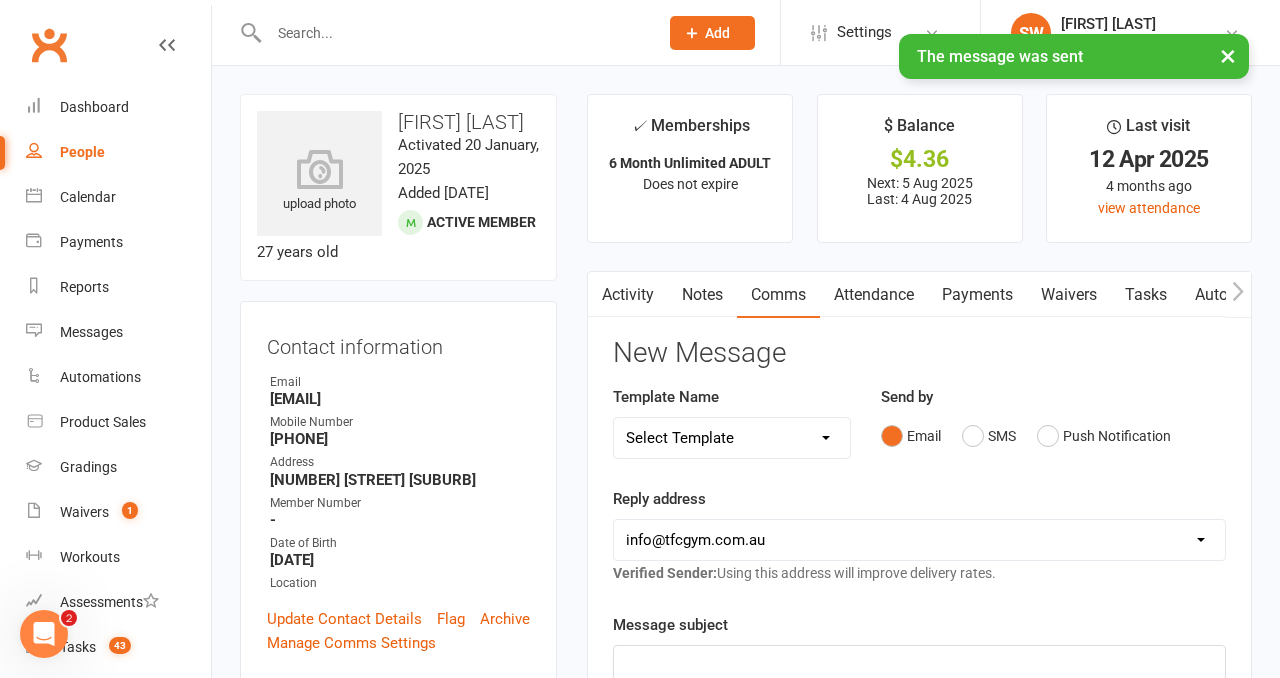 click on "Select Template [Email] A Mobile app invitation (1) [Email] Mobile app invitation accepted (1) [SMS] Fight Camp 6 - Registration Link [Email] Muay Thai Grading [Email] Muay Thai Grading - First Grading [Email] Muay Thai Grading Registration Link [SMS] Student Intake + Goal Setting - On Sign Up [SMS] $2 Membership Upgrade [Email] 3 Failed Payments Email [SMS] 3 Failed Payments TXT  [Push Notification] 4 Failed Payments APP [Email] 4 Failed Payments EMAIL [SMS] 4 Failed Payments TXT  [SMS] APP ACCESS for failures  [SMS] Failed/ Rescheduled Payment BANK ACC [SMS] Update Credit Card for Payments  [SMS] $15 - Missed 1st [SMS] $28 - Missed 1st [SMS] $30 Missed 1st [SMS] $31.50 - Missed 1st [SMS] $32 - Missed 1st [SMS] $35 Missed 1st [SMS] $36 - Missed 1st [SMS] $40 Missed 1st [Push Notification] $40 Missed 1st PUSH [SMS] $45 - Missed 1st [Push Notification] $45 - Missed 1st PUSH [SMS] $50 Missed 1st [Push Notification] $50 Missed 1st PUSH [SMS] $52.50 - Missed 1st [SMS] $60 - Missed 1st [Email] Absent" at bounding box center [732, 438] 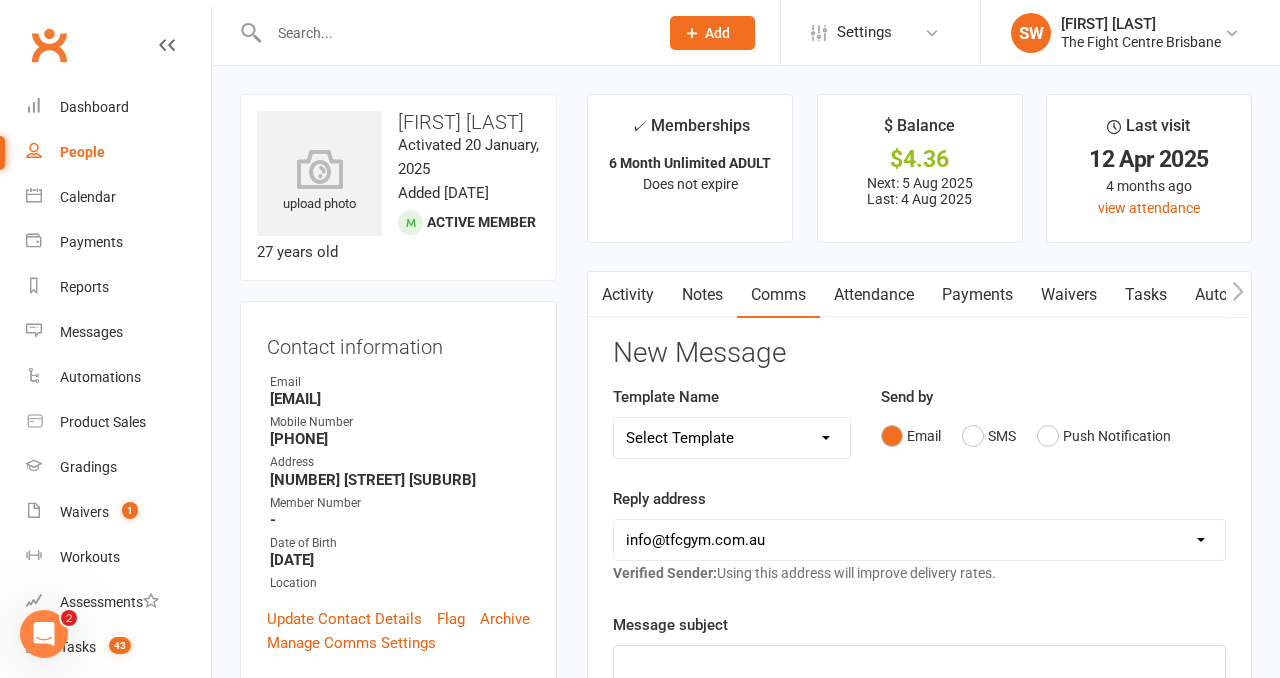 select on "8" 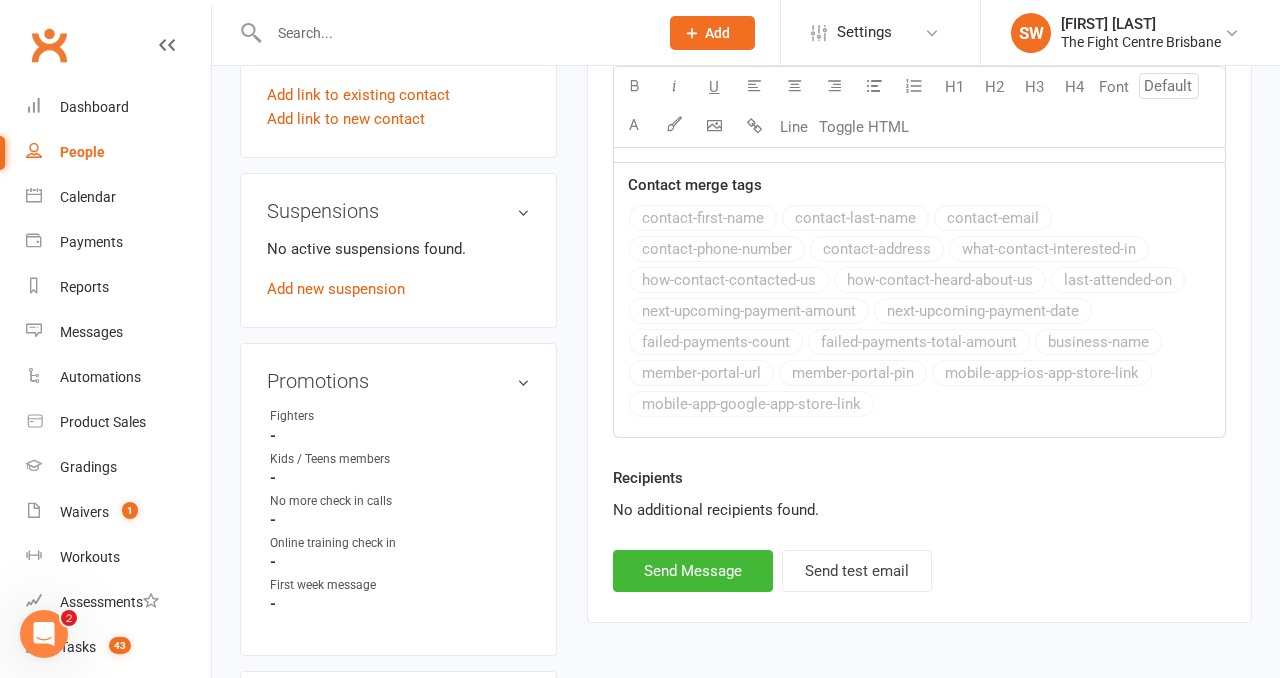 scroll, scrollTop: 1140, scrollLeft: 0, axis: vertical 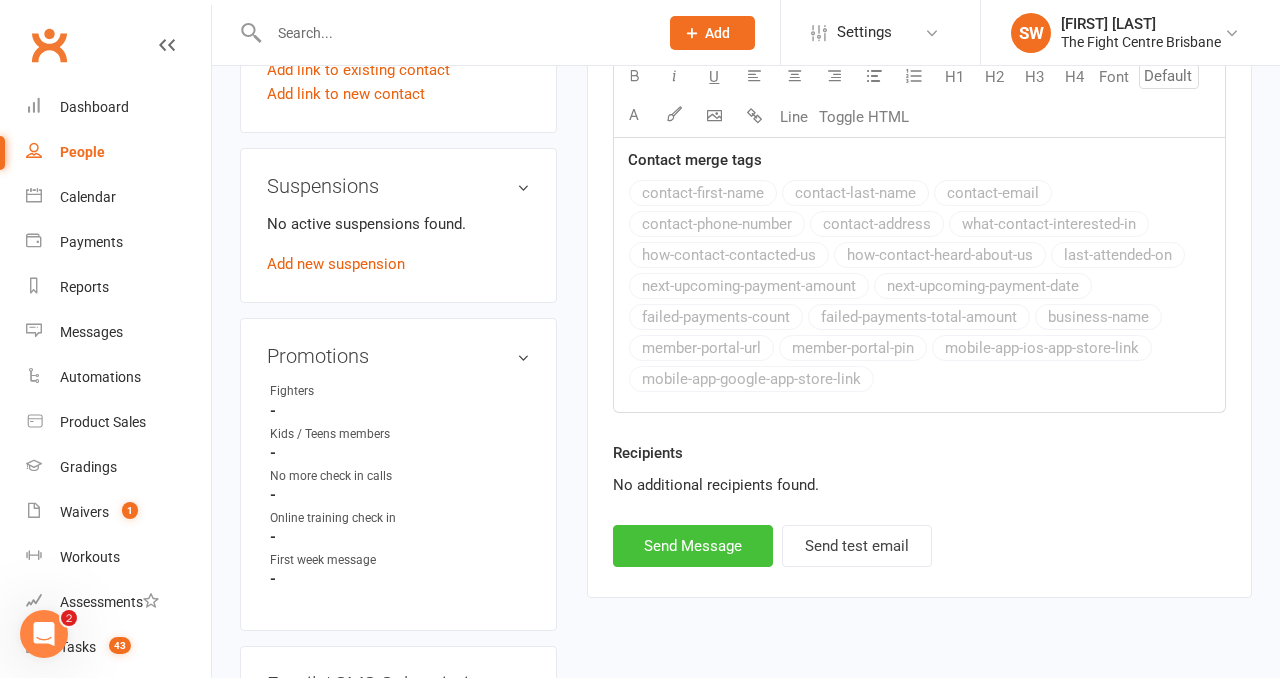 click on "Send Message" at bounding box center [693, 546] 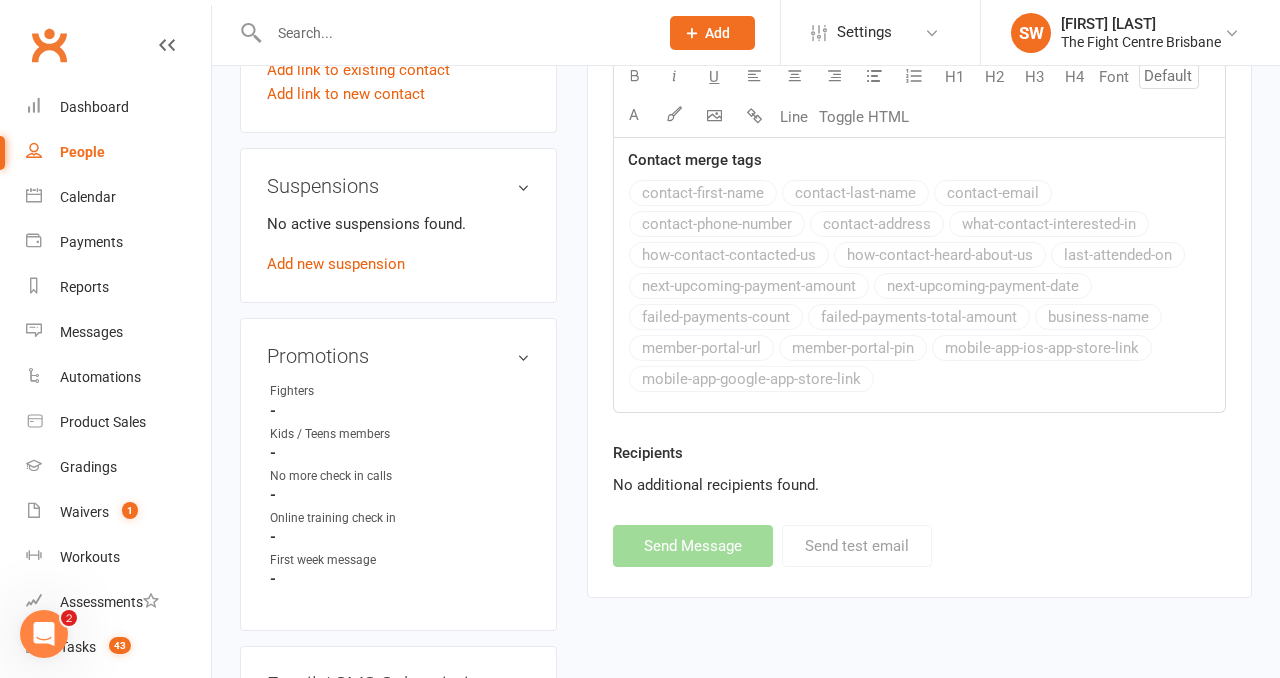 select 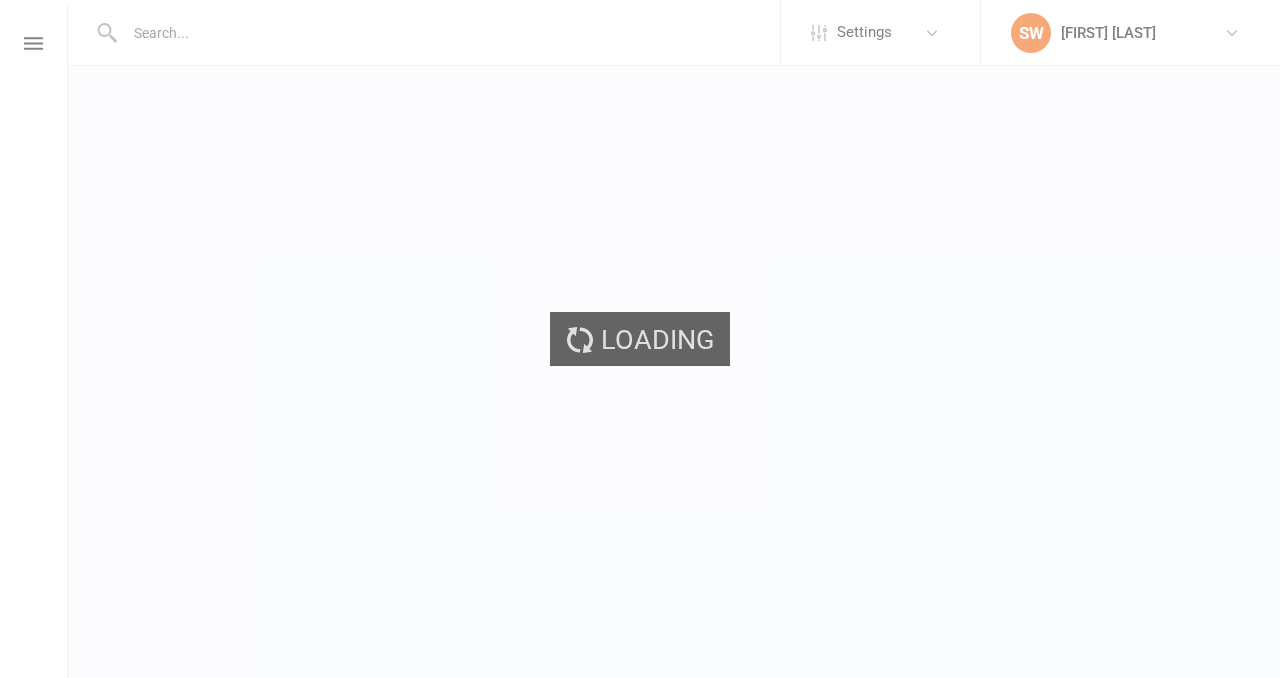 scroll, scrollTop: 0, scrollLeft: 0, axis: both 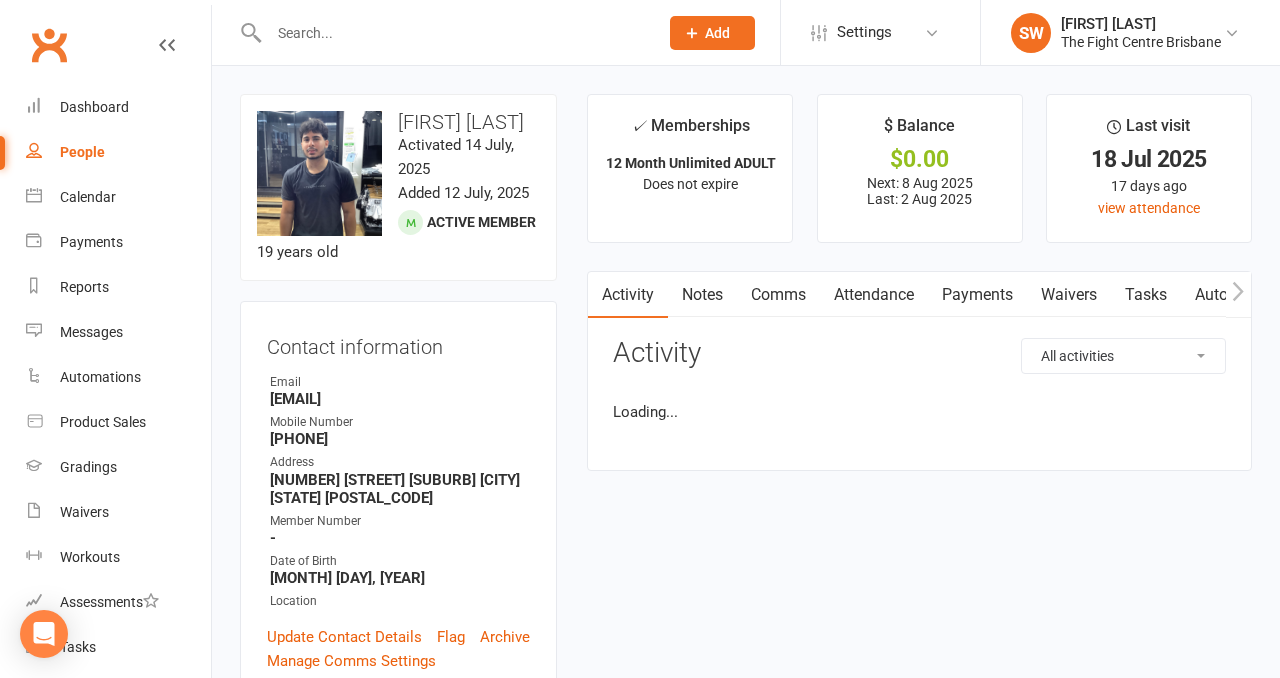 click on "Payments" at bounding box center (977, 295) 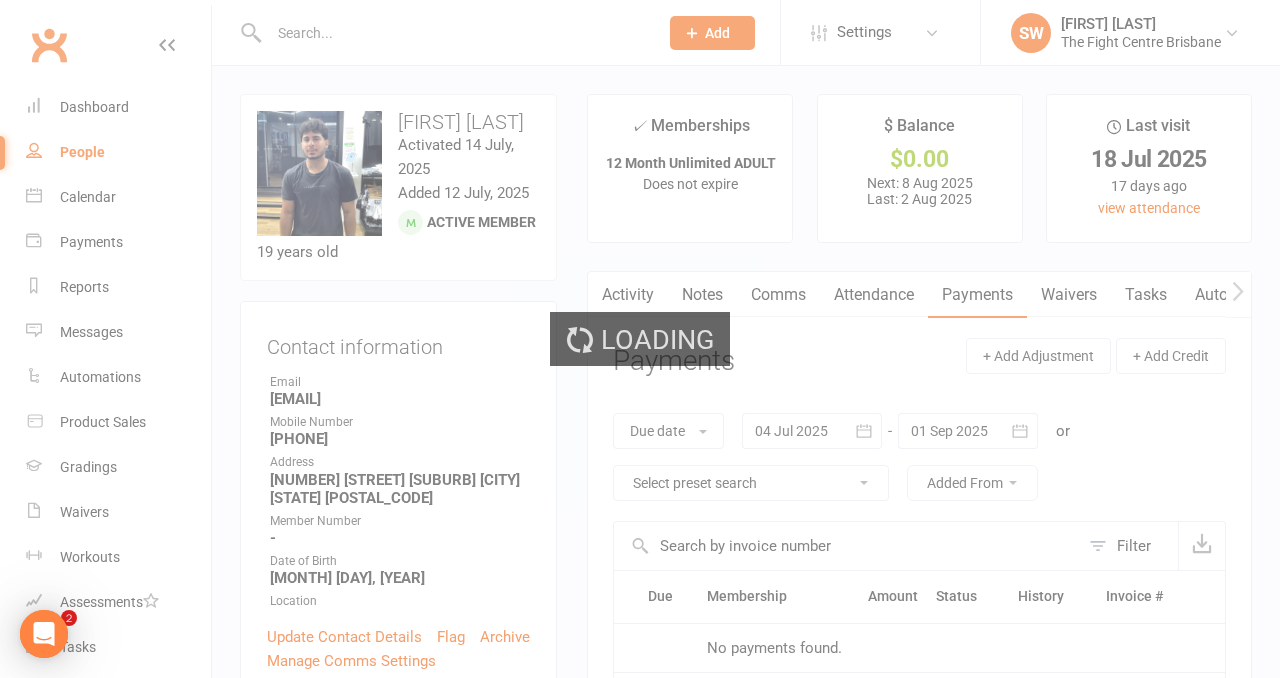scroll, scrollTop: 0, scrollLeft: 0, axis: both 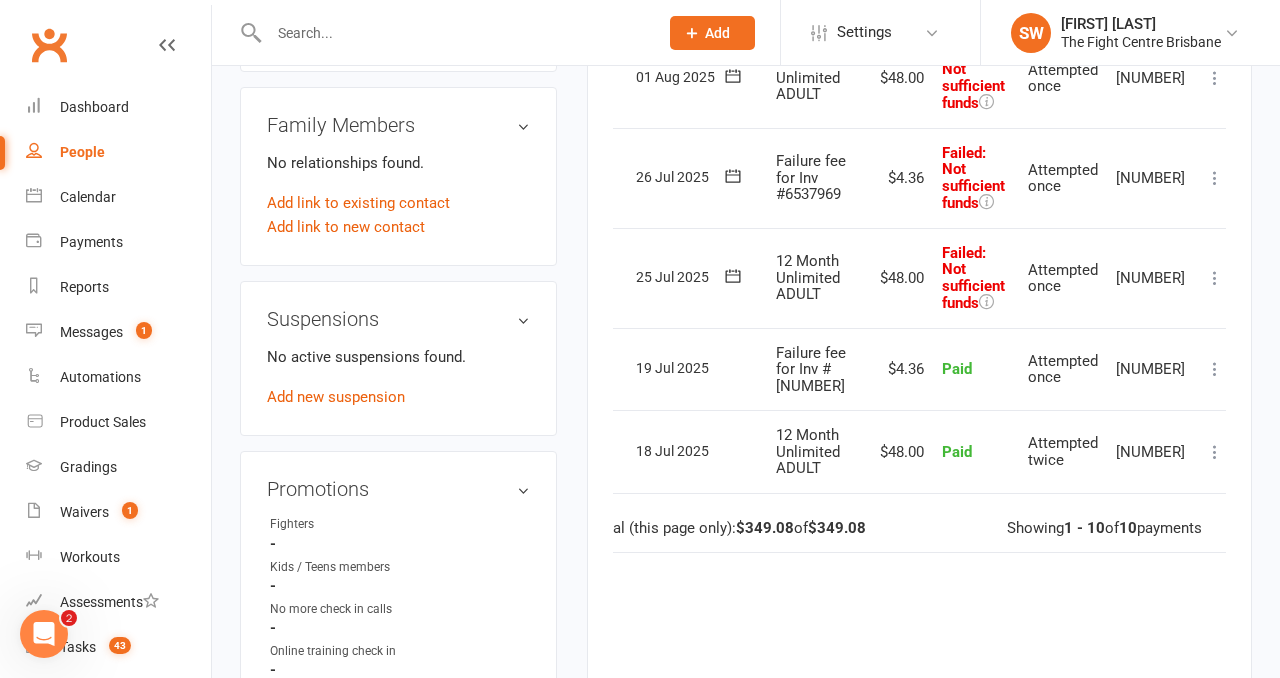click on "Mark as Paid (Cash)  Mark as Paid (POS)  Mark as Paid (Other)  Skip  Retry now More Info Send message" at bounding box center [1215, 278] 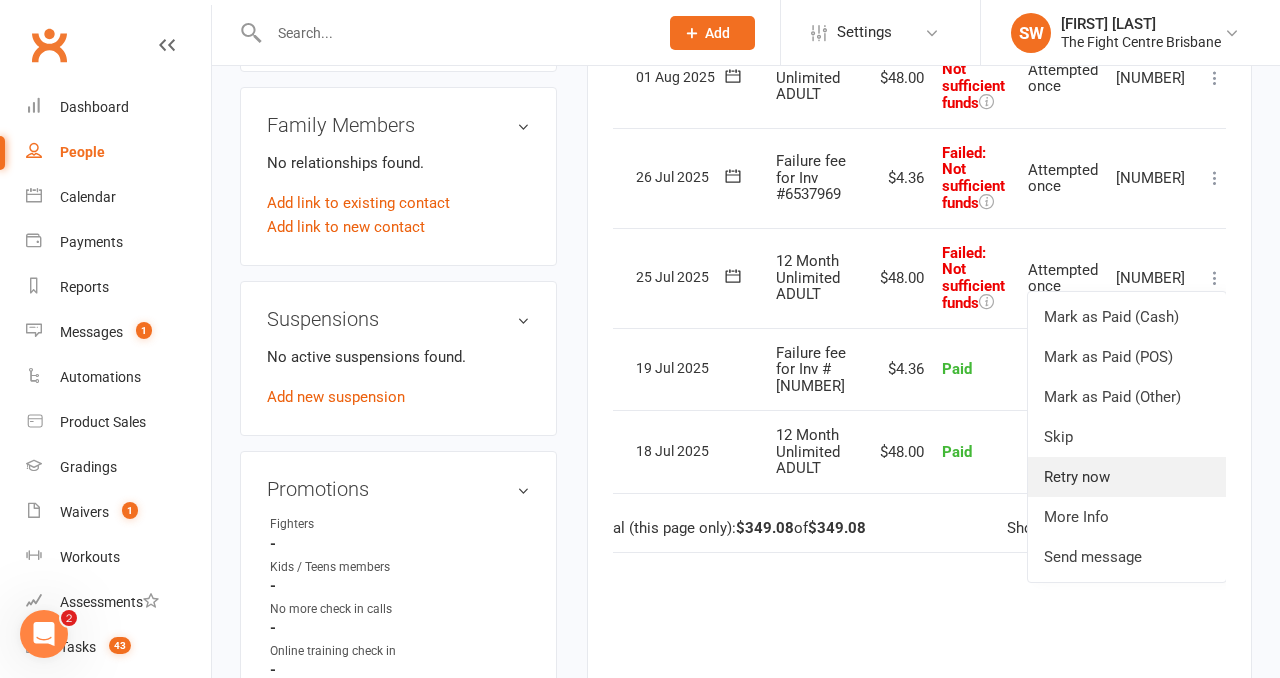 click on "Retry now" at bounding box center (1127, 477) 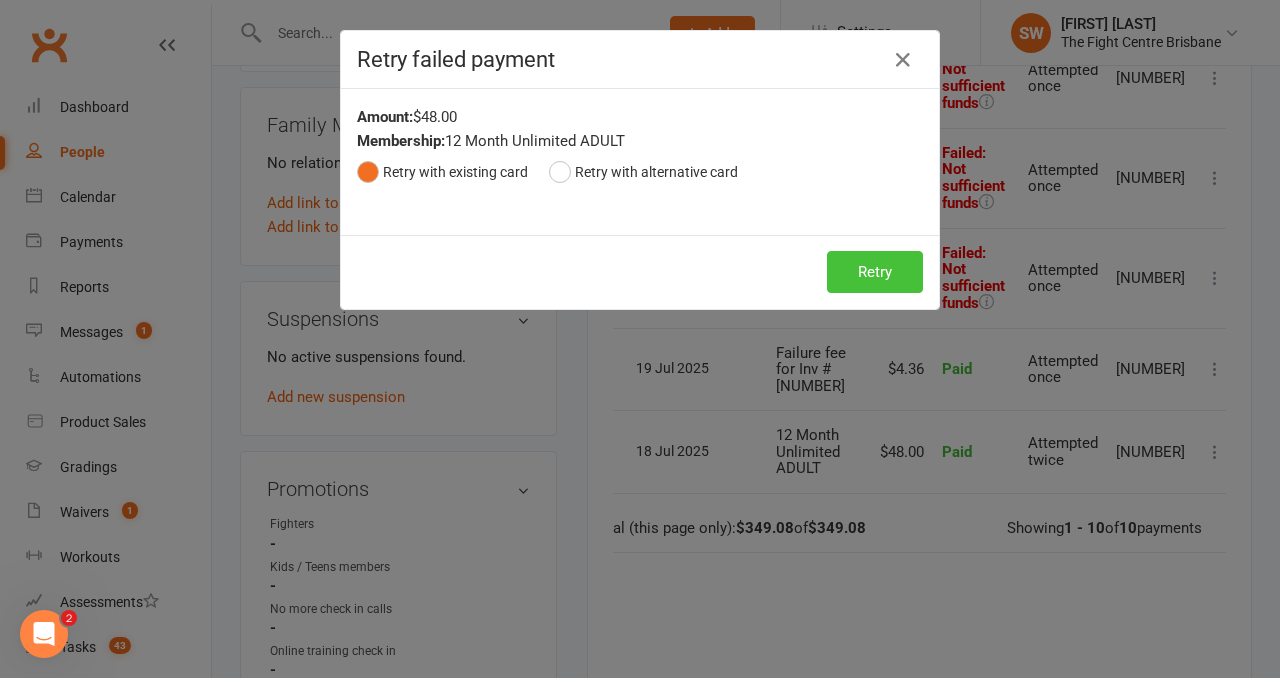 click on "Retry" at bounding box center [875, 272] 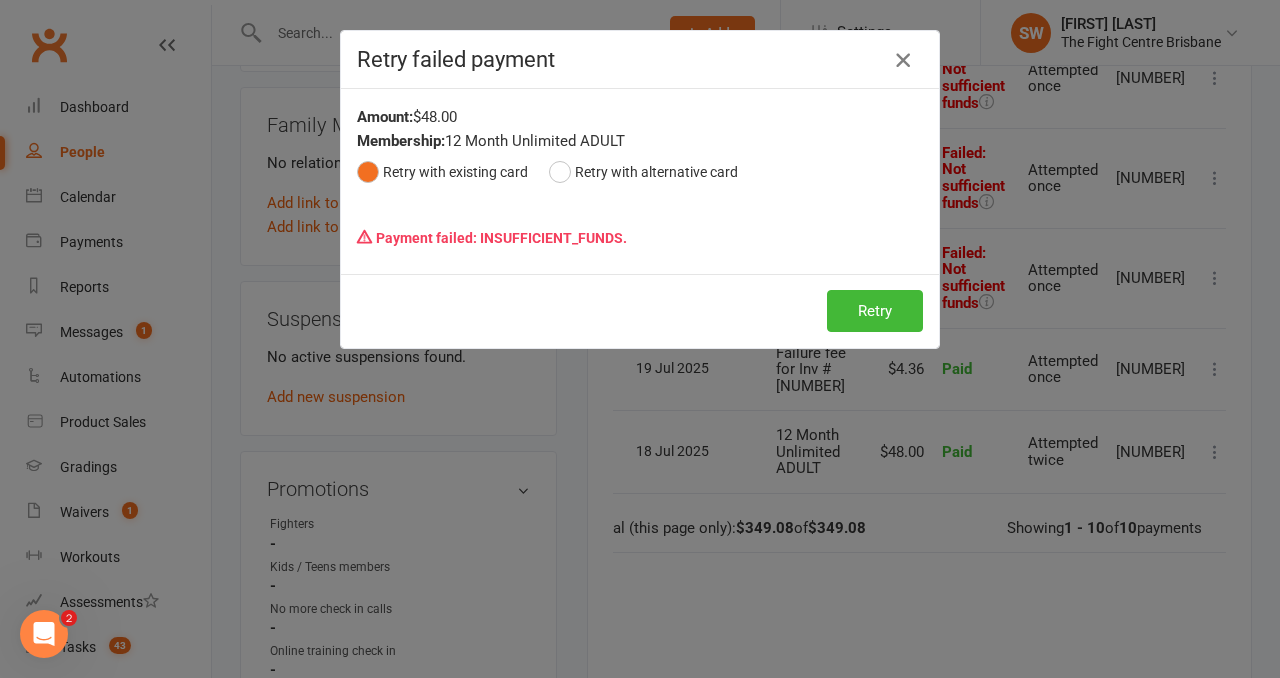 click at bounding box center (903, 60) 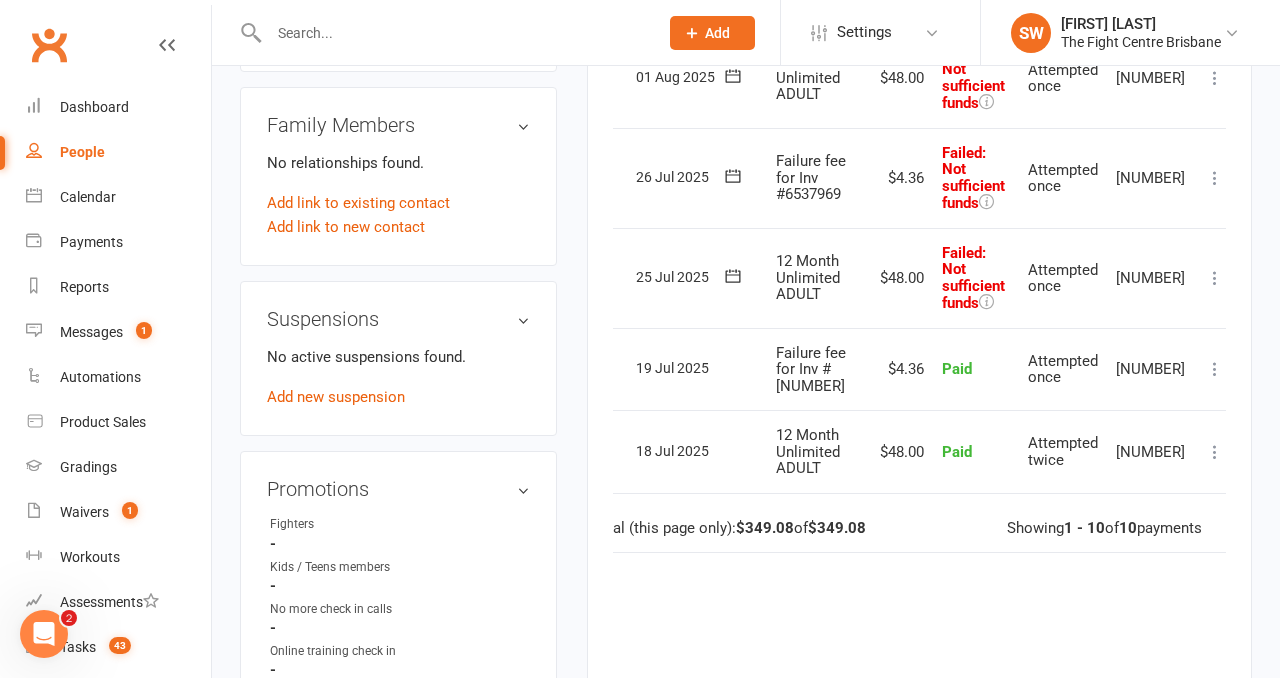 click at bounding box center (1215, 178) 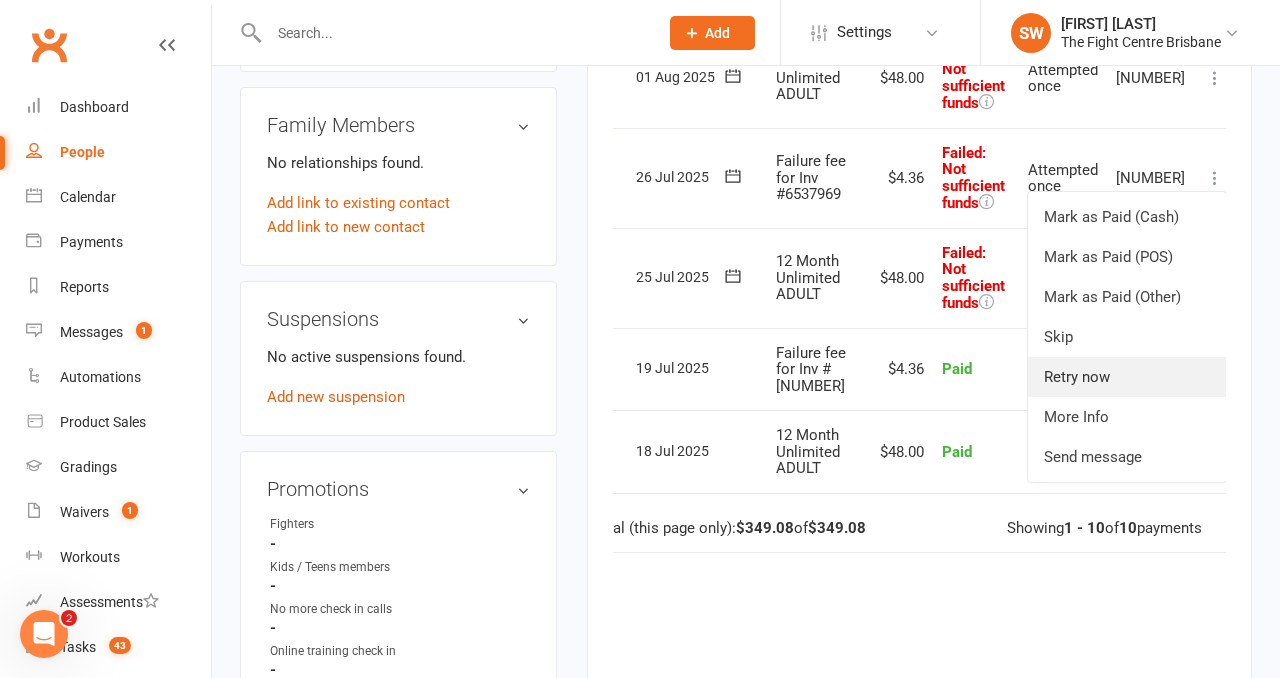click on "Retry now" at bounding box center (1127, 377) 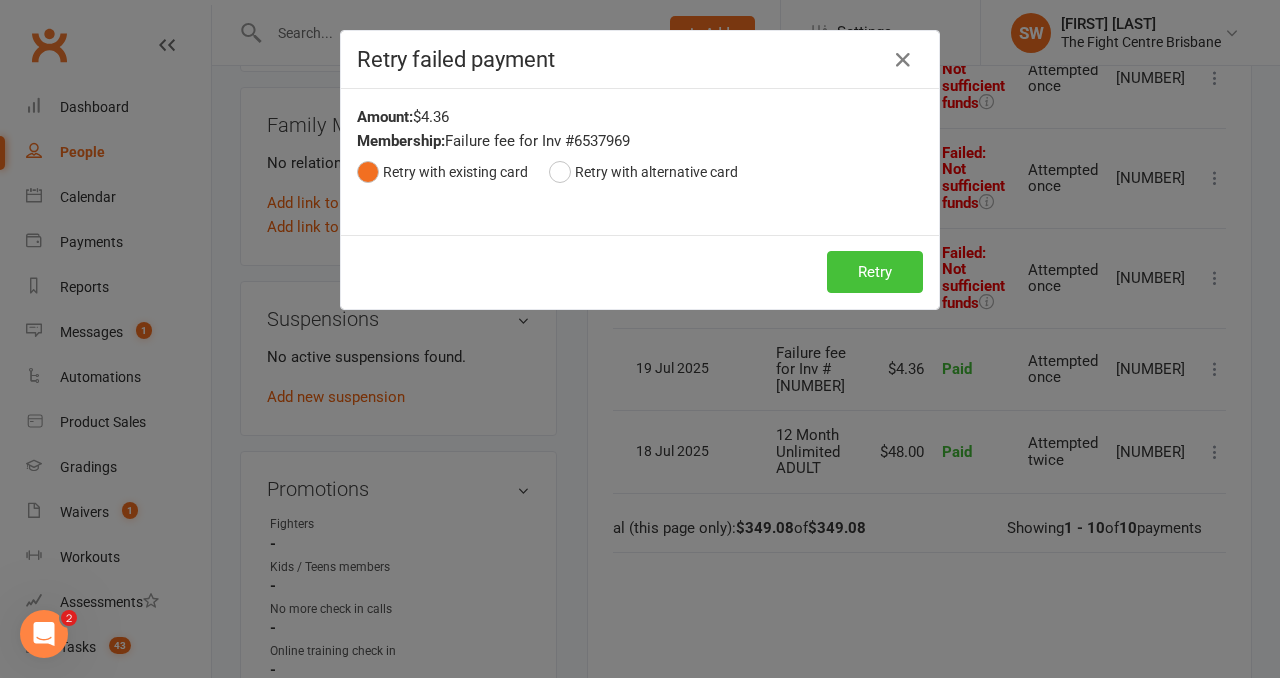 click on "Retry" at bounding box center [875, 272] 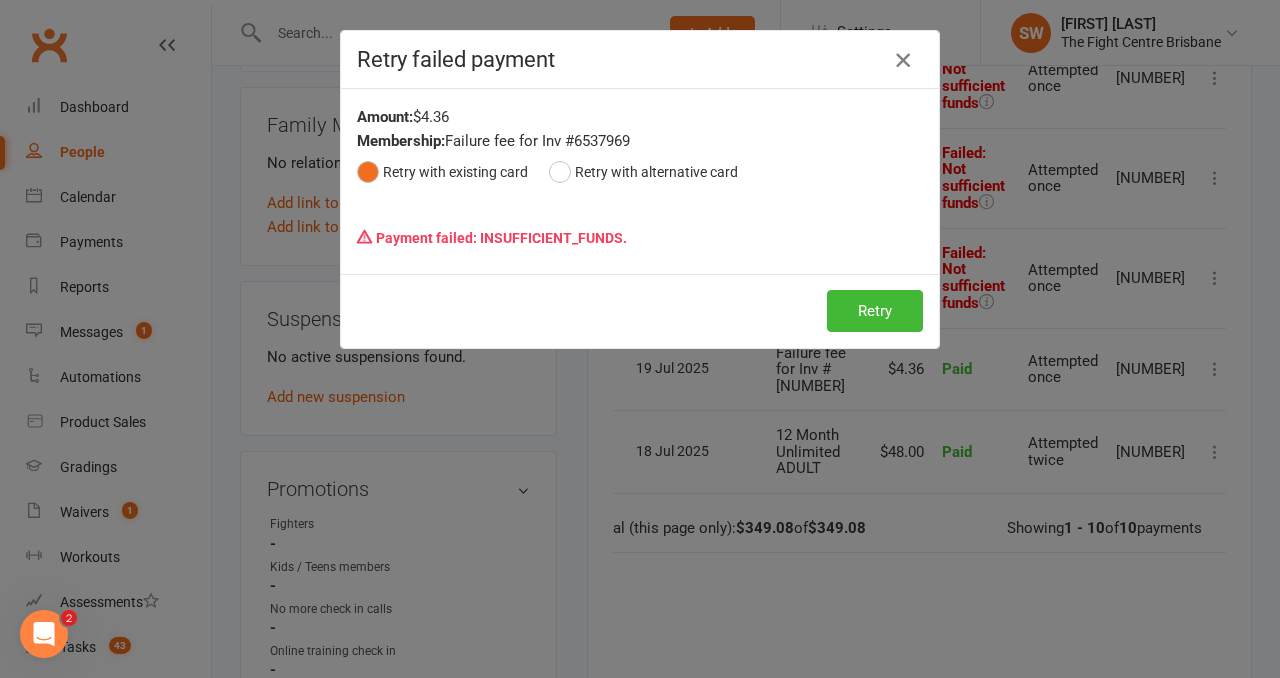 click at bounding box center (903, 60) 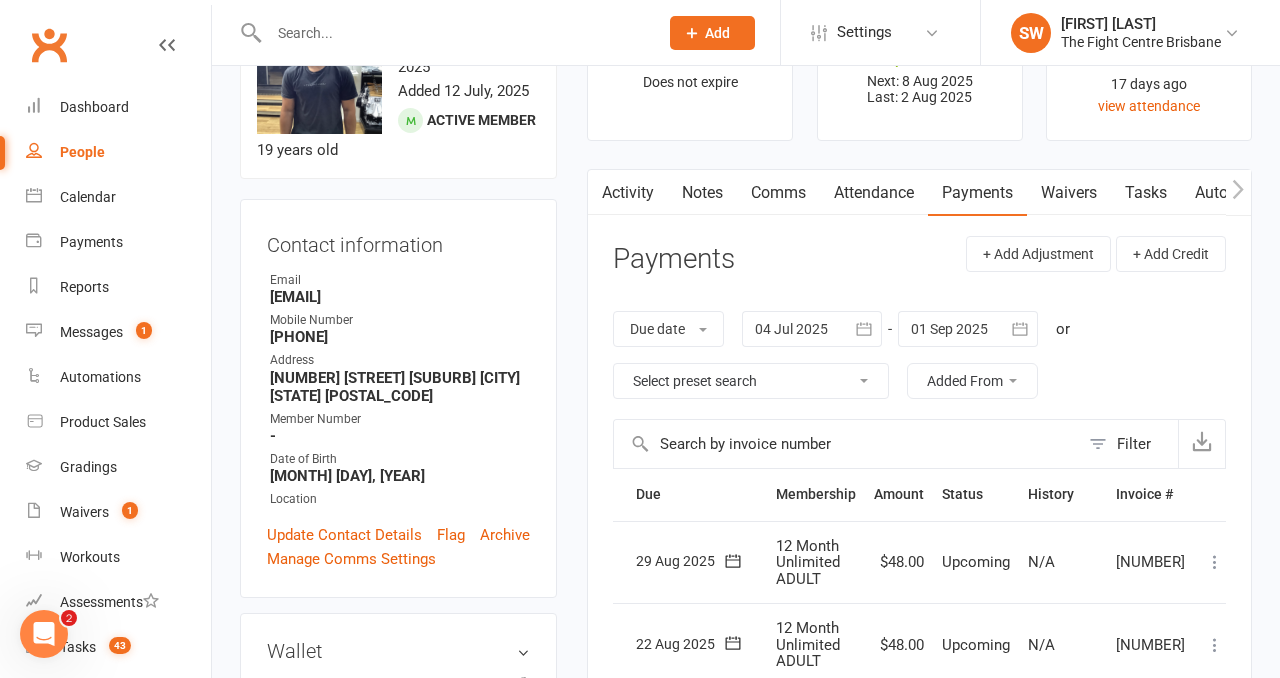 scroll, scrollTop: 0, scrollLeft: 0, axis: both 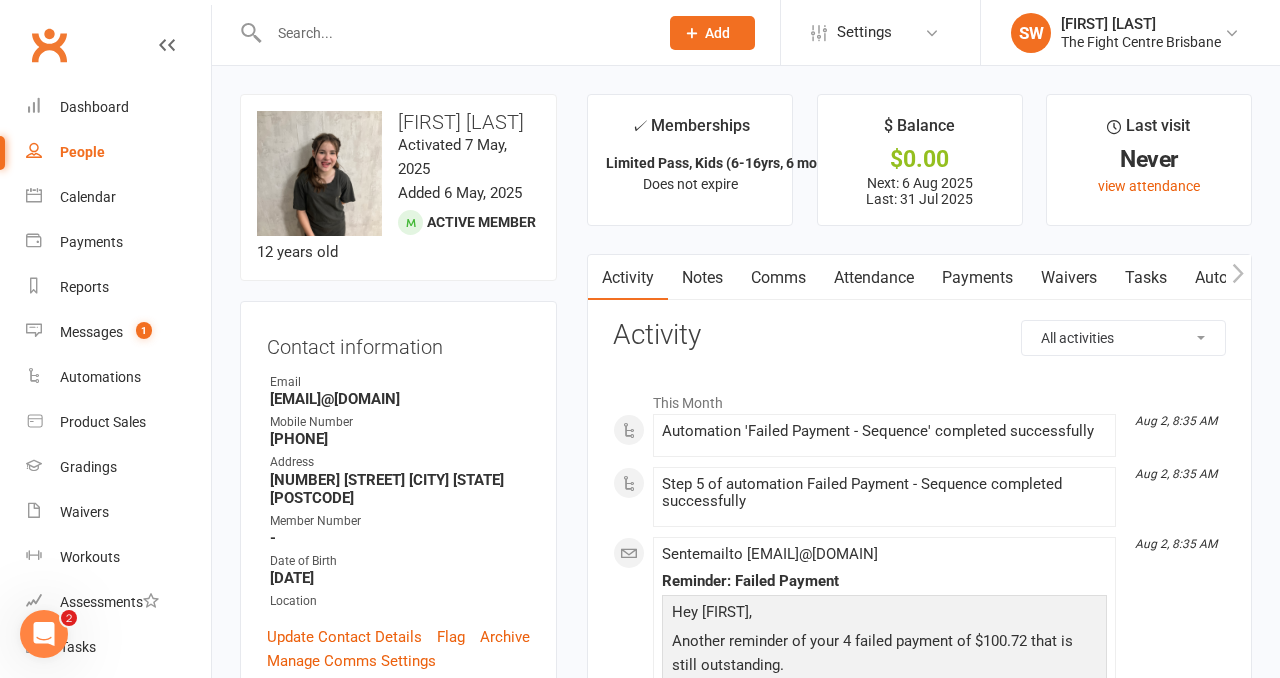 click on "Payments" at bounding box center (977, 278) 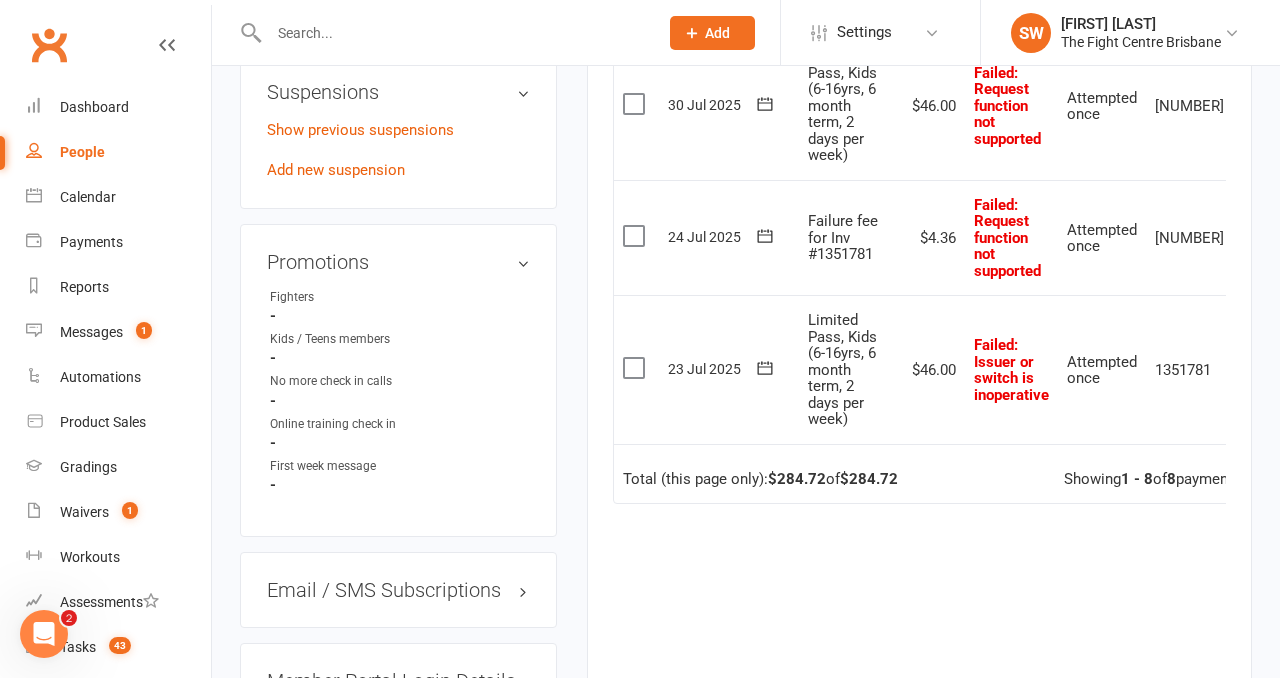 scroll, scrollTop: 1285, scrollLeft: 0, axis: vertical 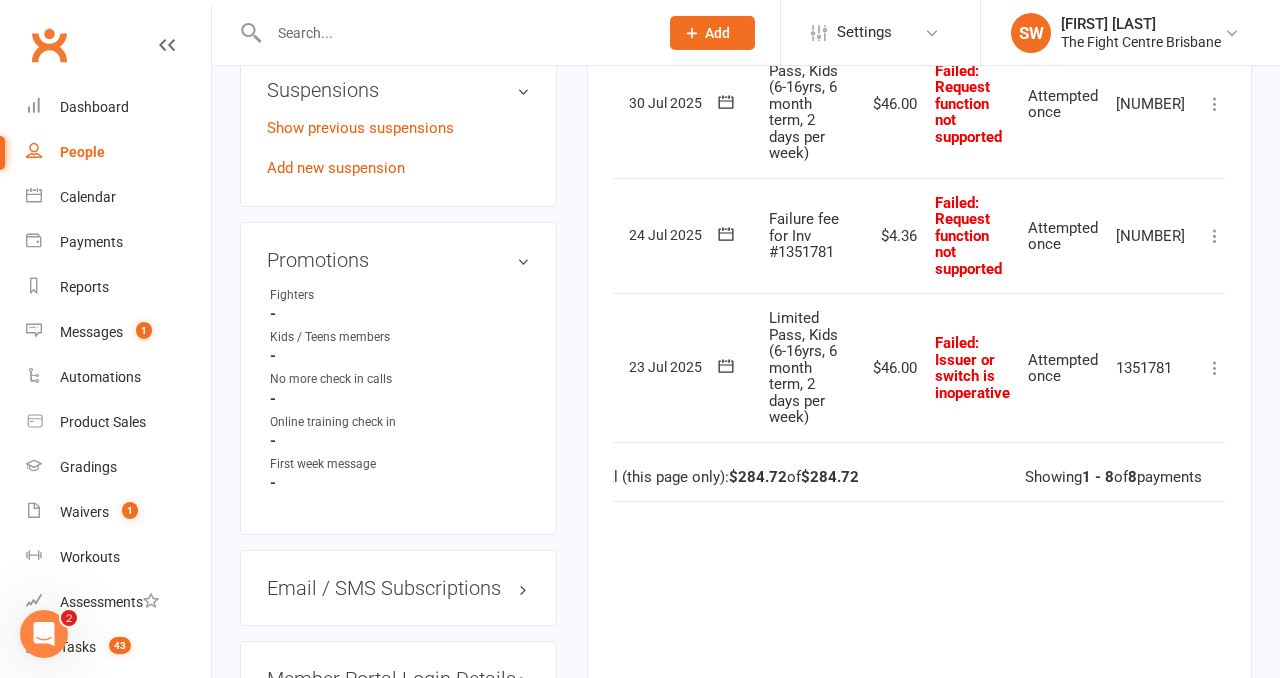click at bounding box center [1215, 368] 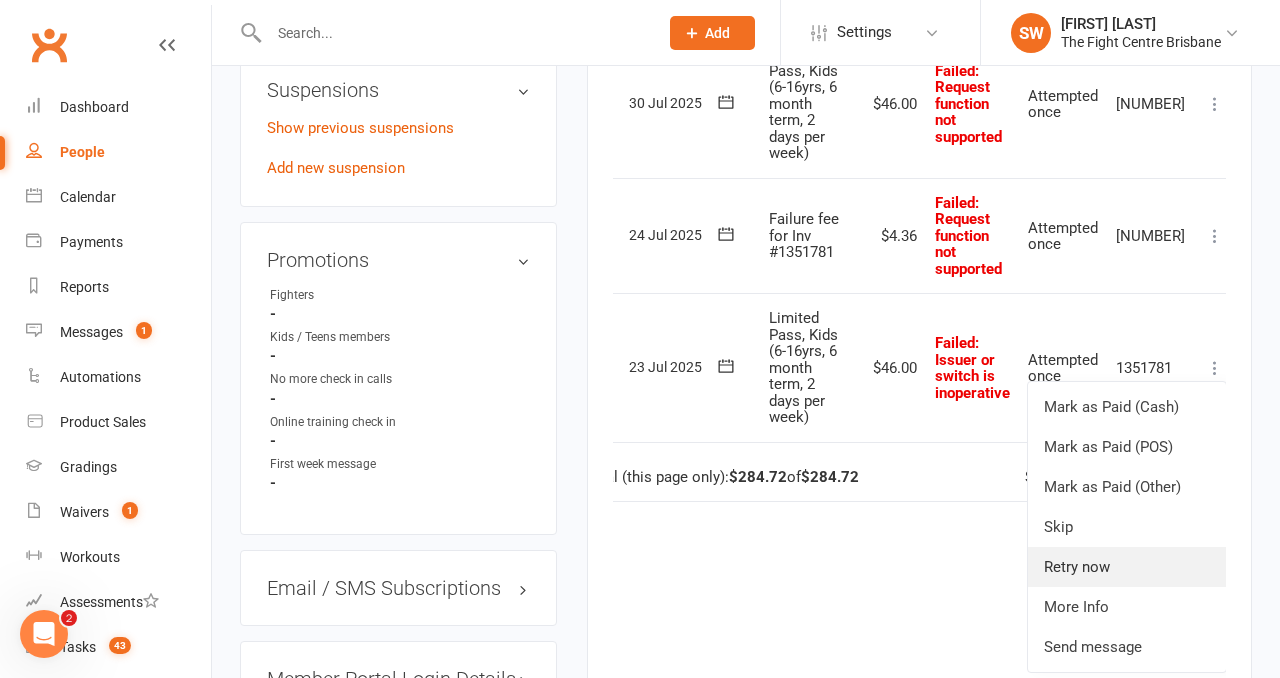 click on "Retry now" at bounding box center [1127, 567] 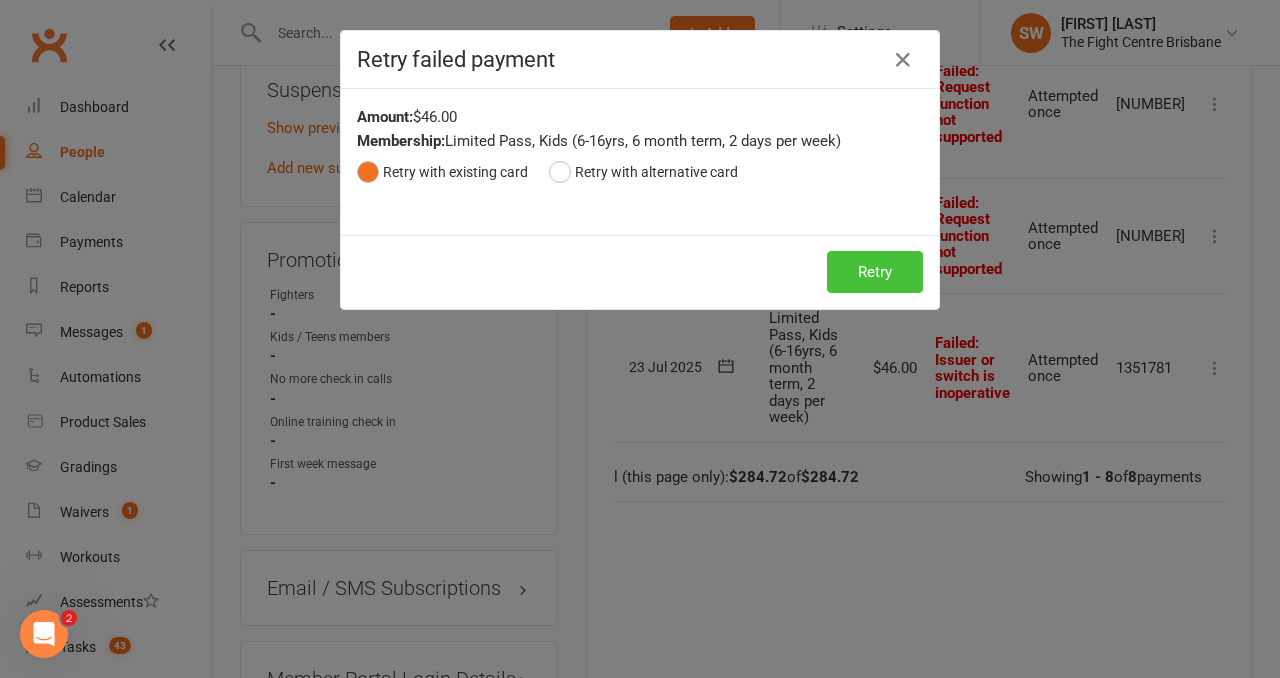 click on "Retry" at bounding box center [875, 272] 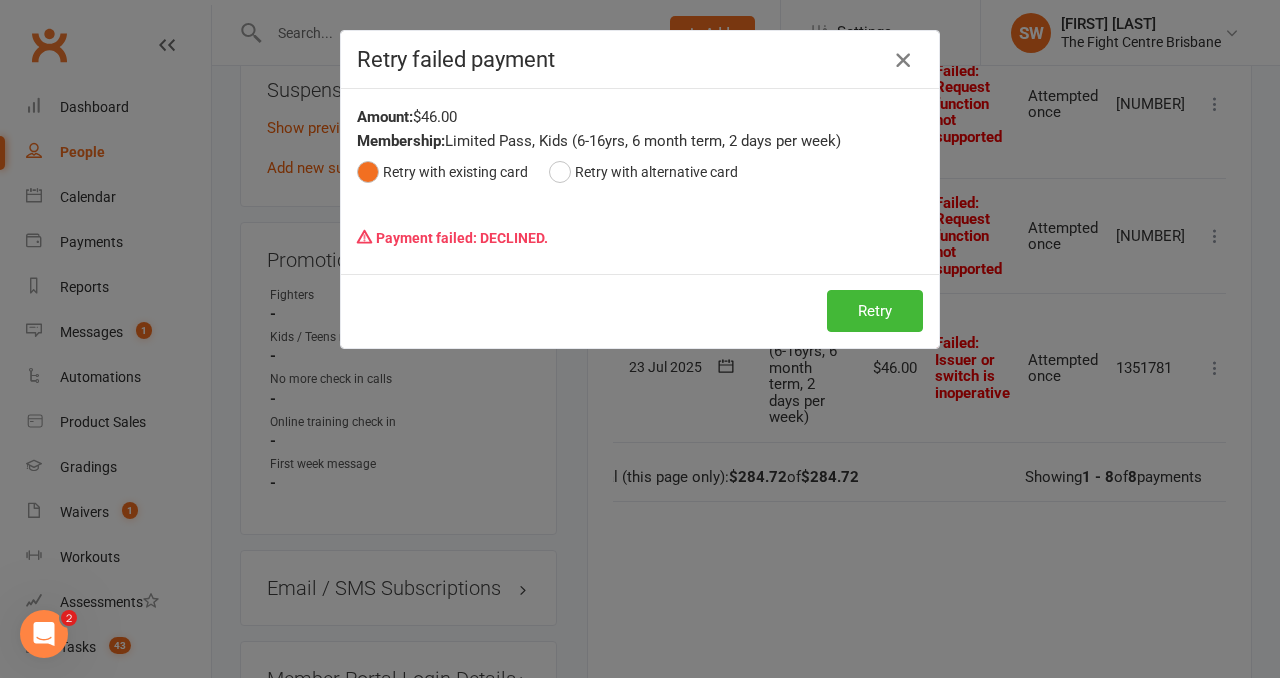 click at bounding box center (903, 60) 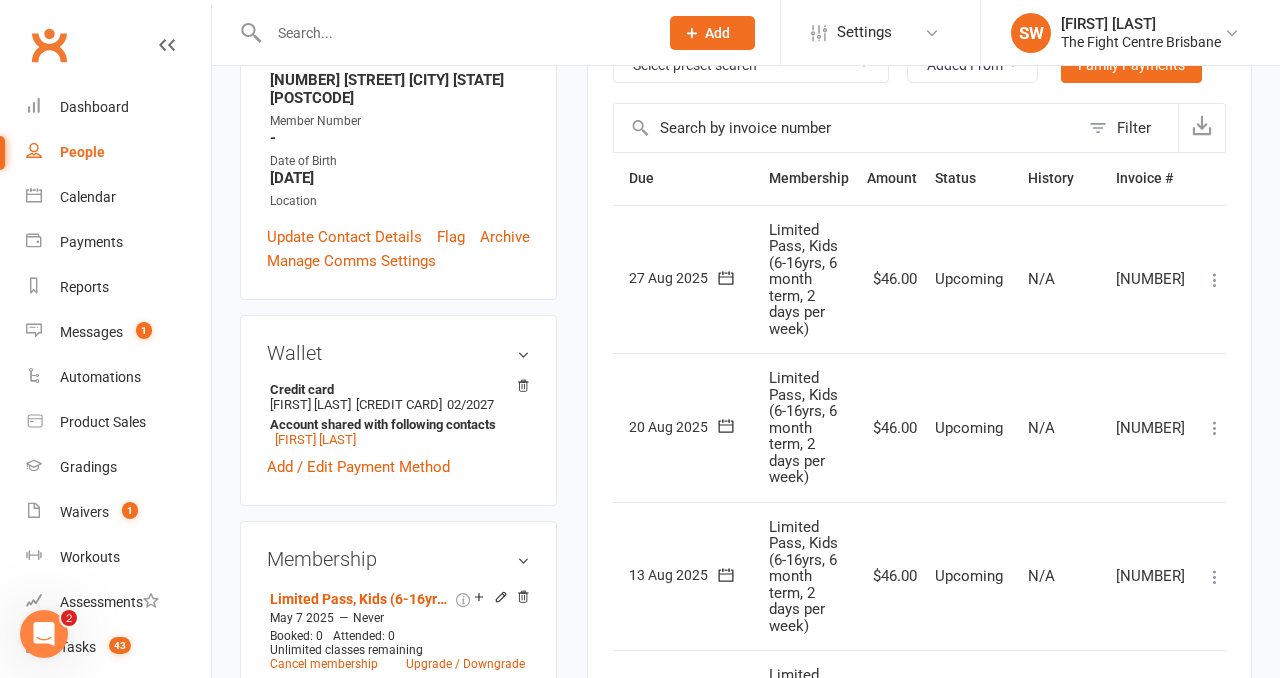scroll, scrollTop: 0, scrollLeft: 0, axis: both 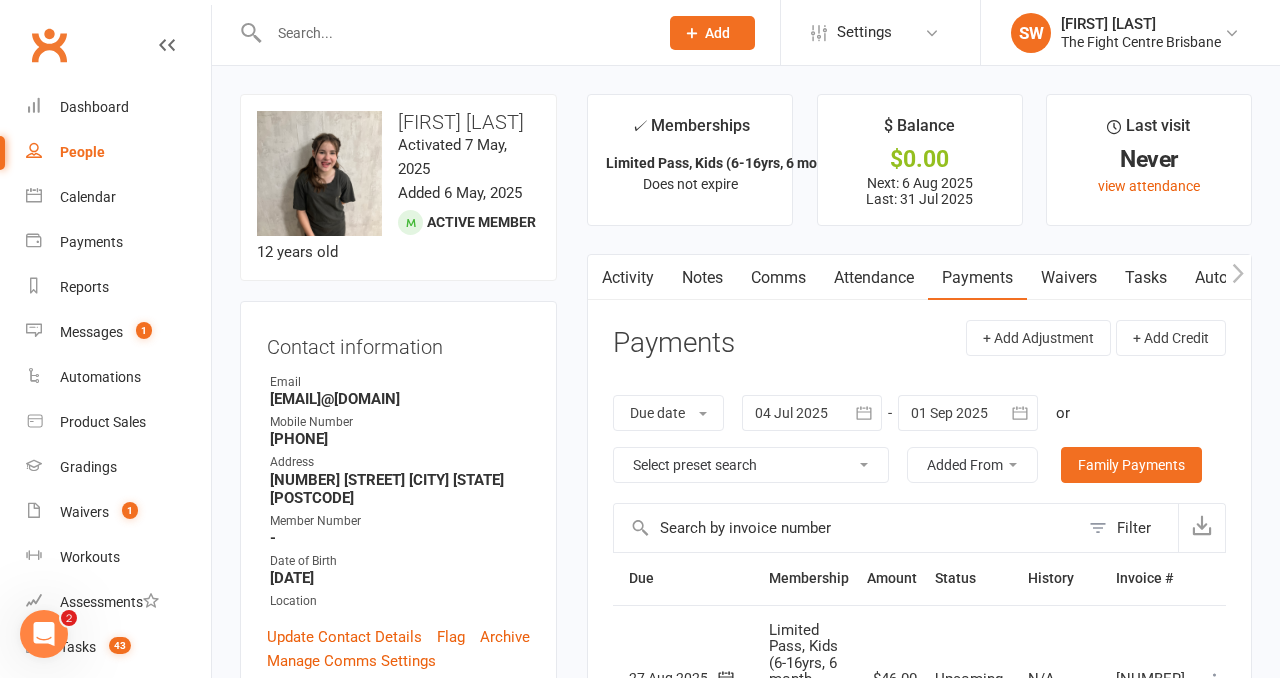 click on "Activity" at bounding box center (628, 278) 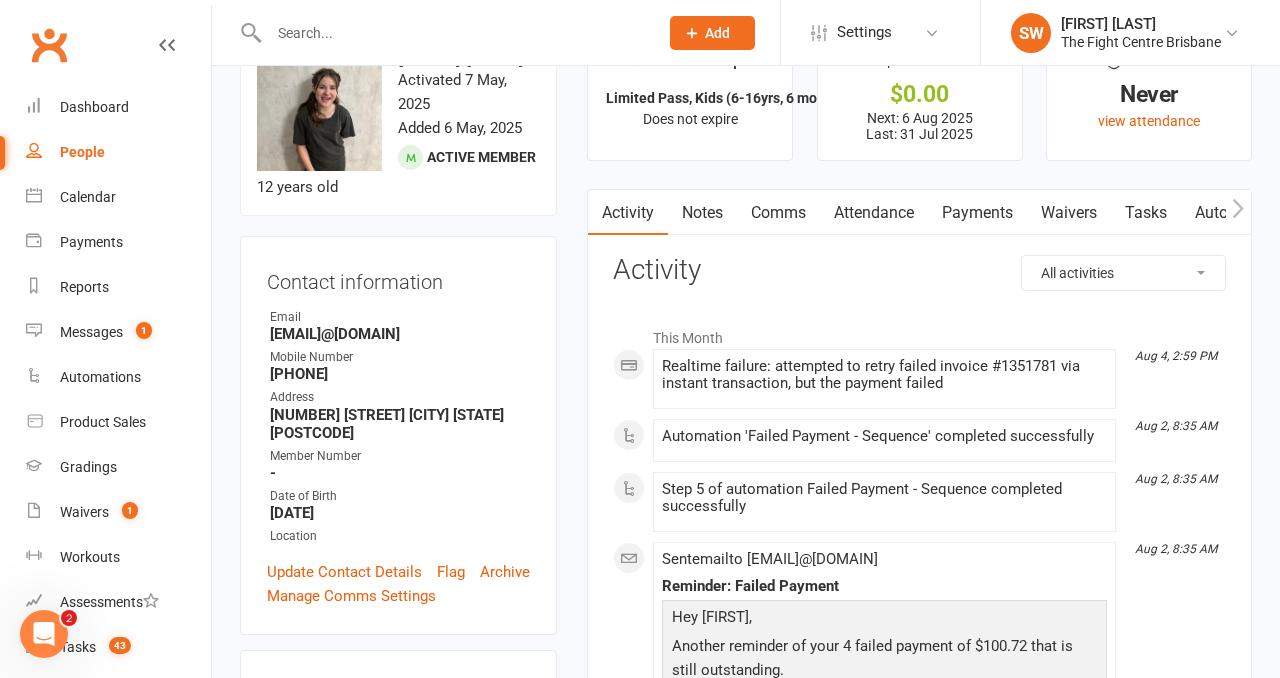 scroll, scrollTop: 0, scrollLeft: 0, axis: both 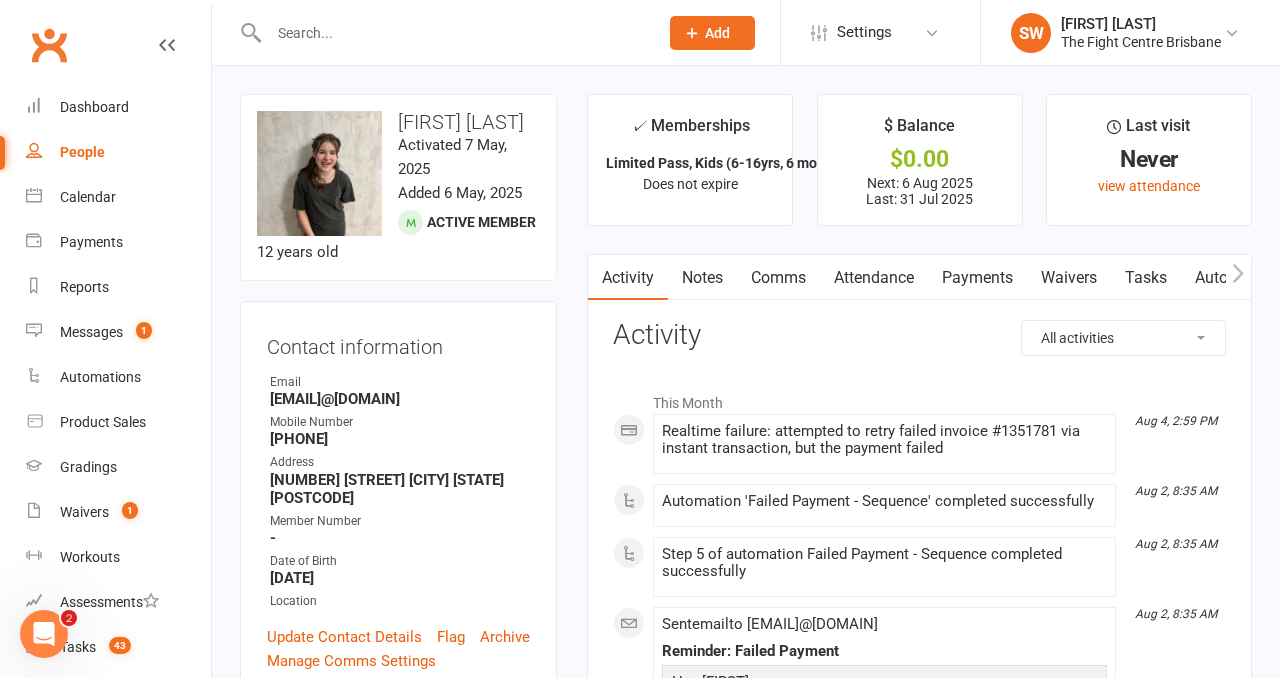 click on "All activities Bookings / Attendances Communications Notes Failed SMSes Gradings Members Memberships Mobile App POS Sales Payments Credit Vouchers Prospects Reports Automations Tasks Waivers Workouts Kiosk Mode Consent Assessments Contact Flags Family Relationships" 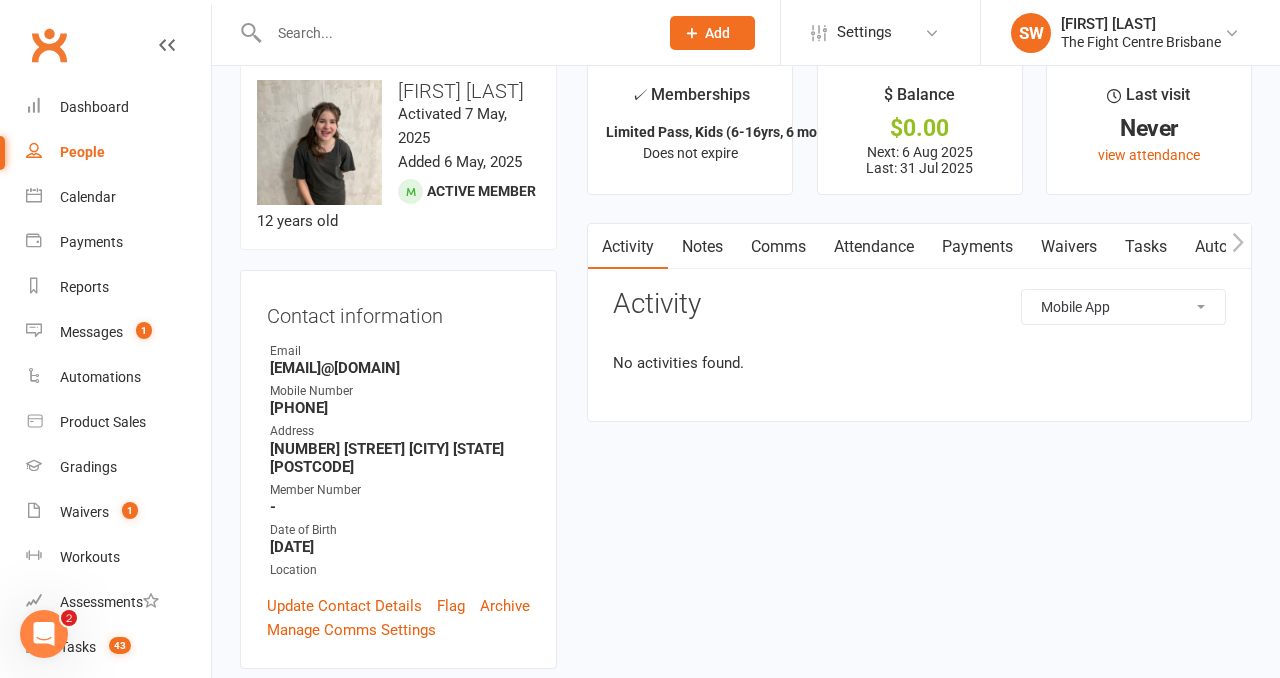 scroll, scrollTop: 36, scrollLeft: 0, axis: vertical 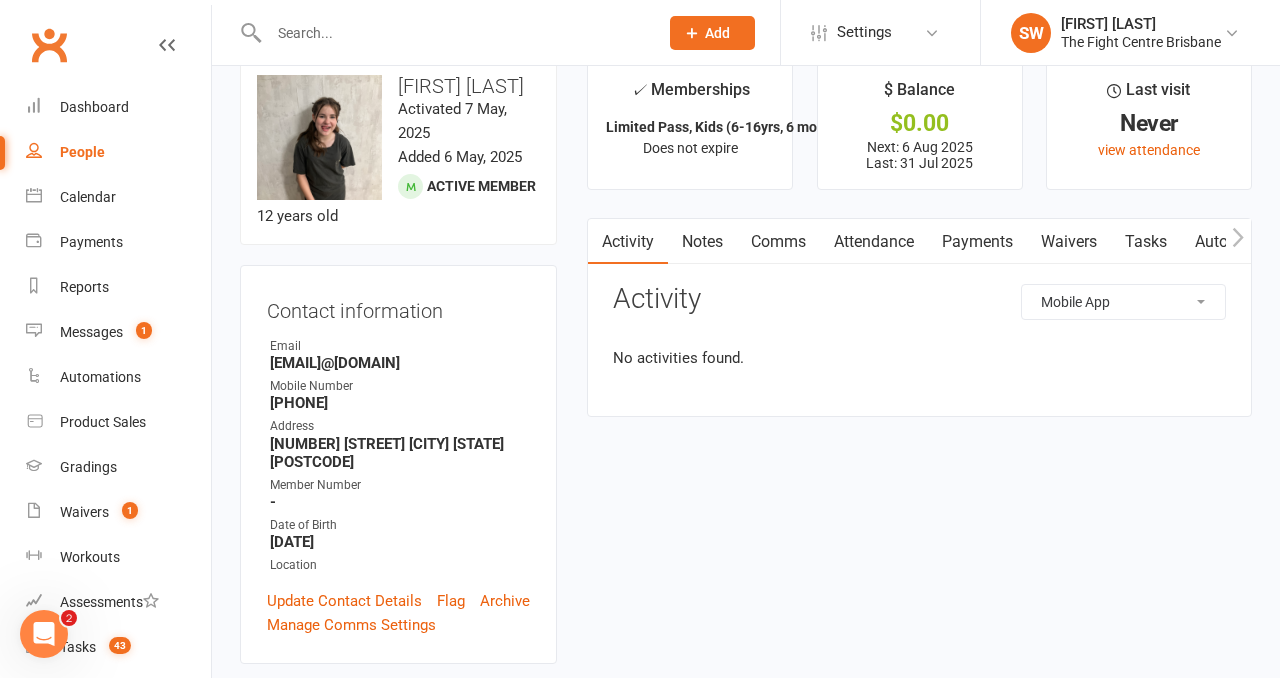 click on "All activities Bookings / Attendances Communications Notes Failed SMSes Gradings Members Memberships Mobile App POS Sales Payments Credit Vouchers Prospects Reports Automations Tasks Waivers Workouts Kiosk Mode Consent Assessments Contact Flags Family Relationships" 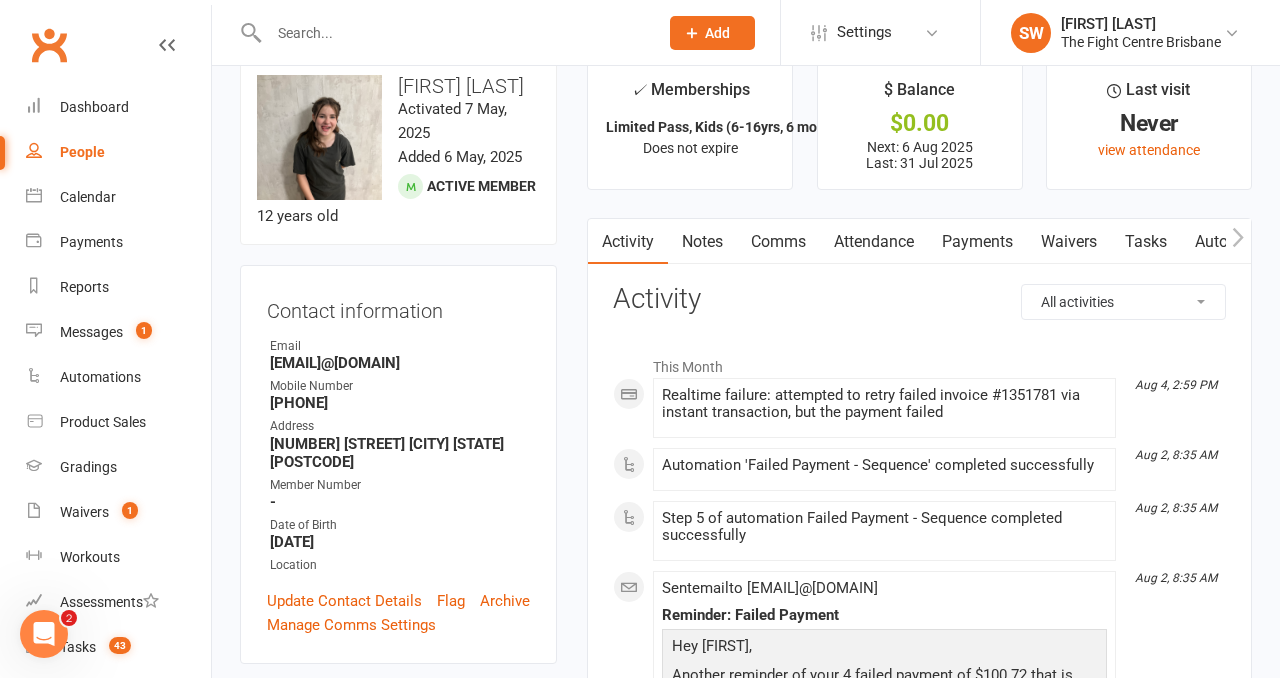 click at bounding box center (1238, 241) 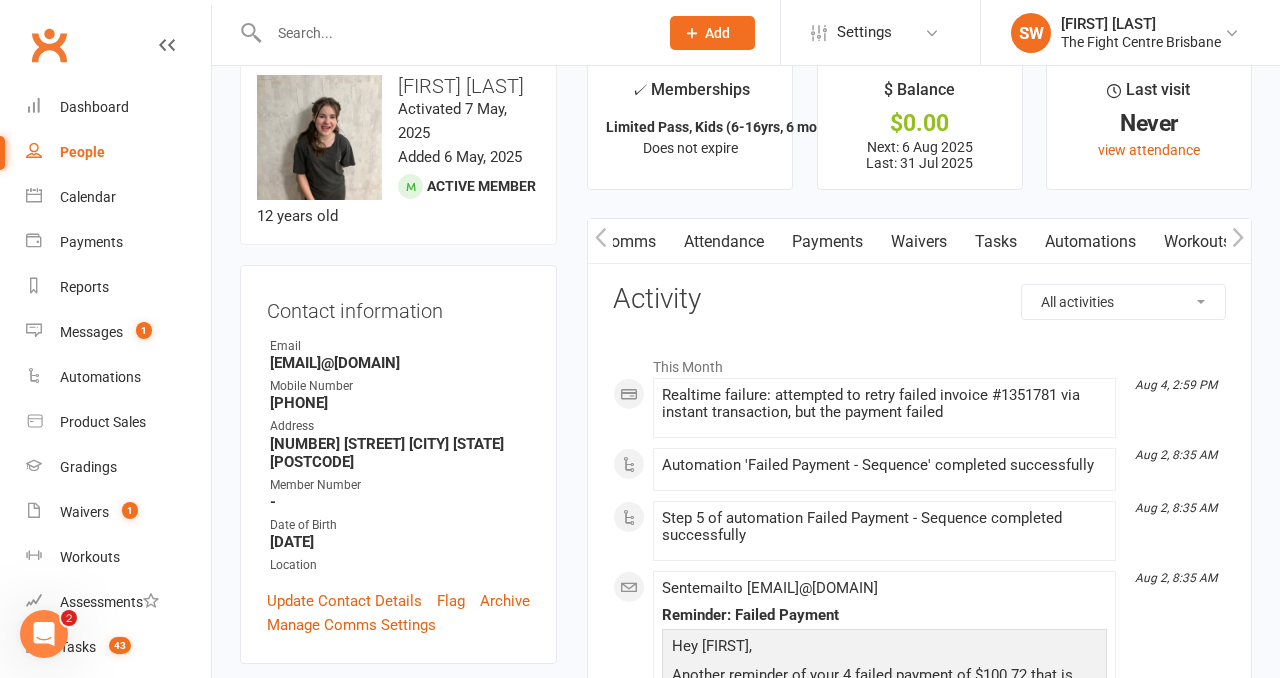 click at bounding box center (1238, 241) 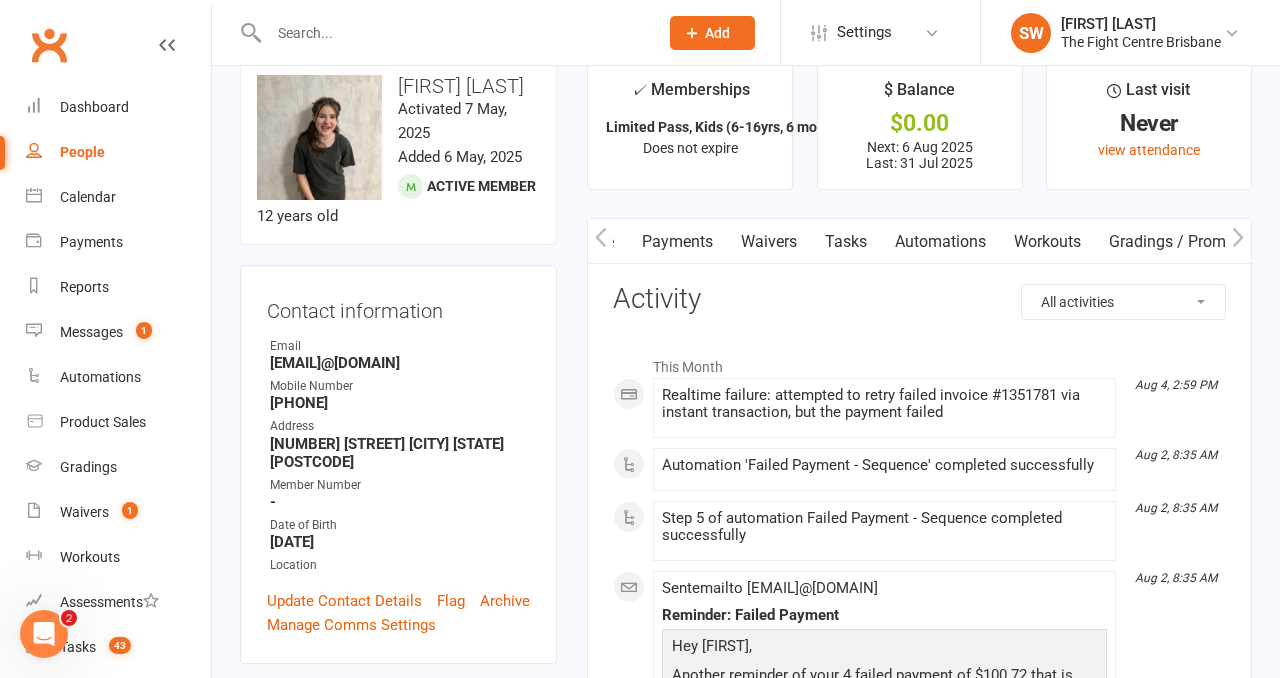 click 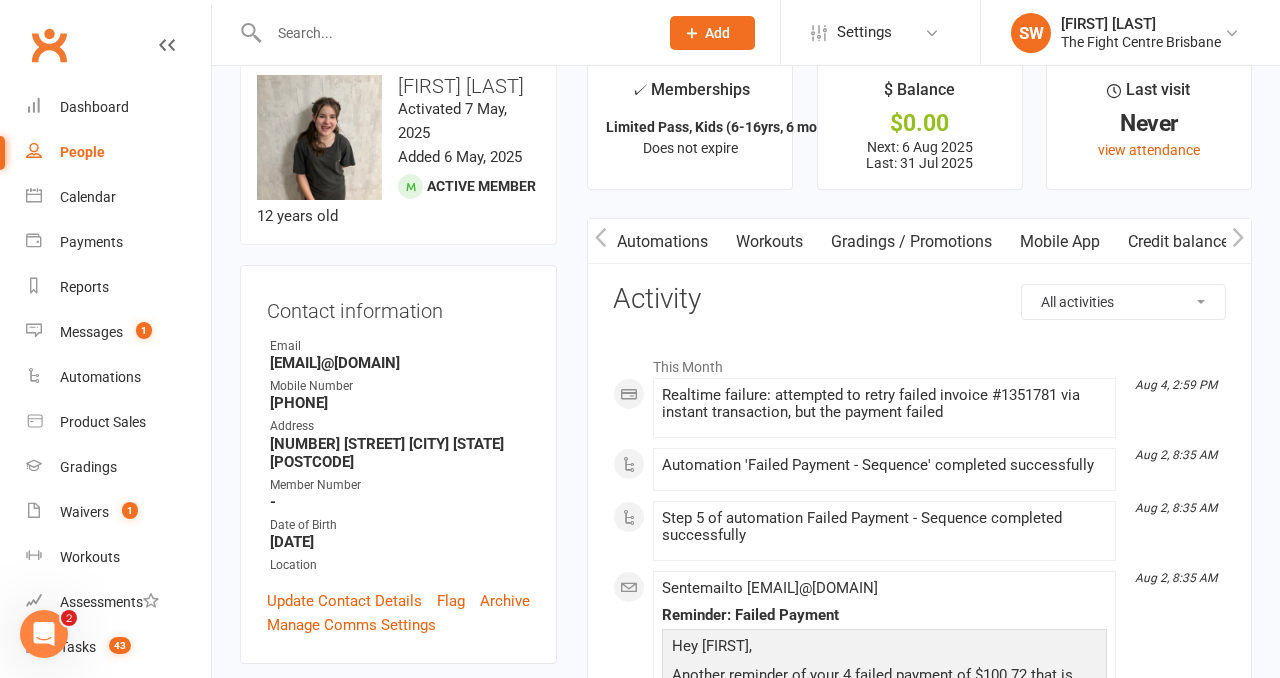 scroll, scrollTop: 0, scrollLeft: 578, axis: horizontal 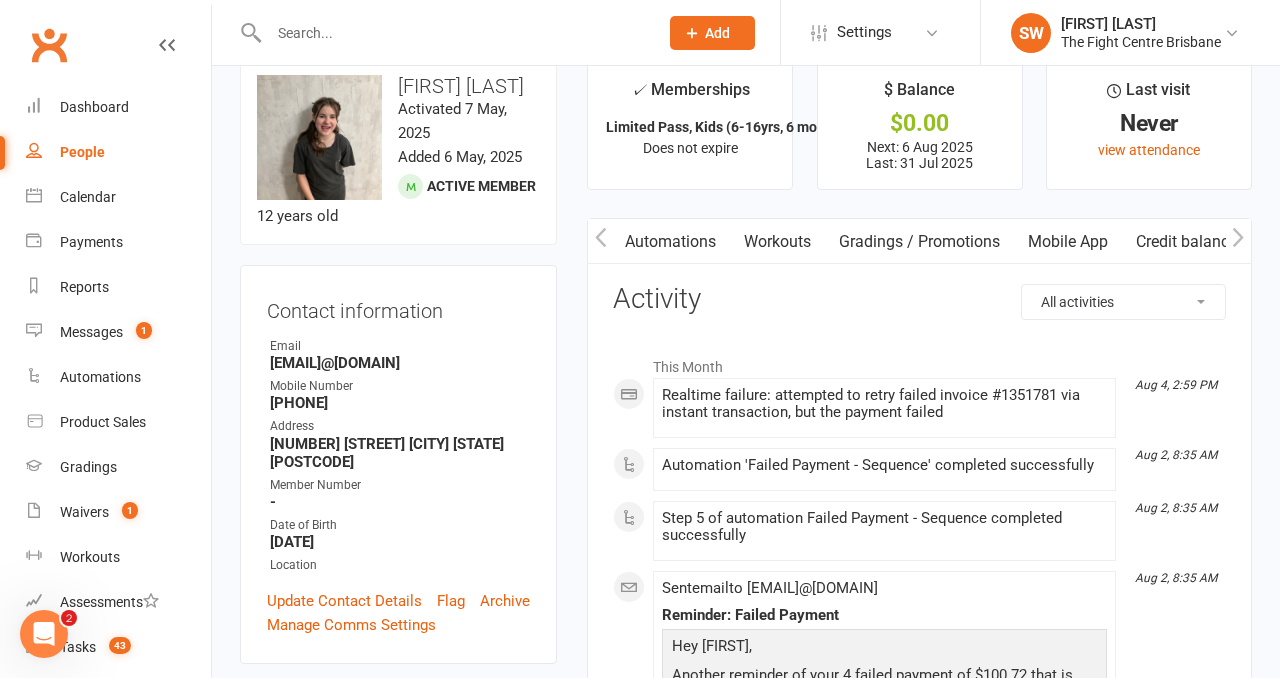 click on "Mobile App" at bounding box center [1068, 242] 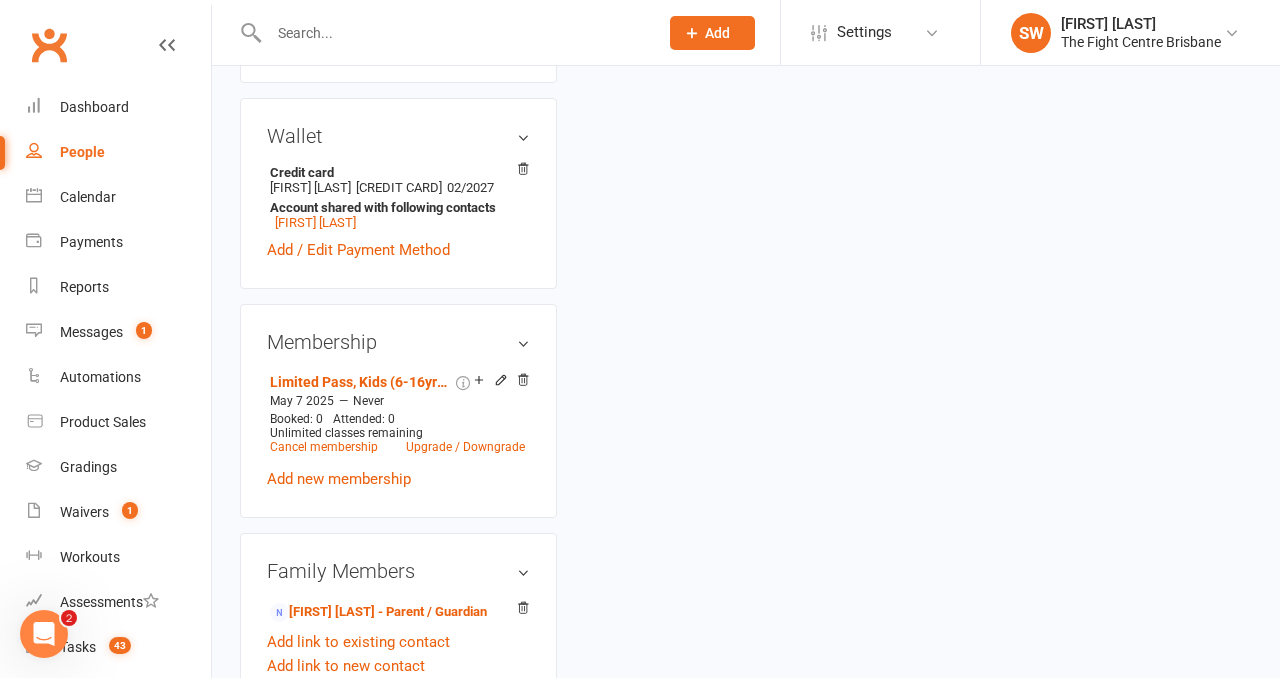 scroll, scrollTop: 805, scrollLeft: 0, axis: vertical 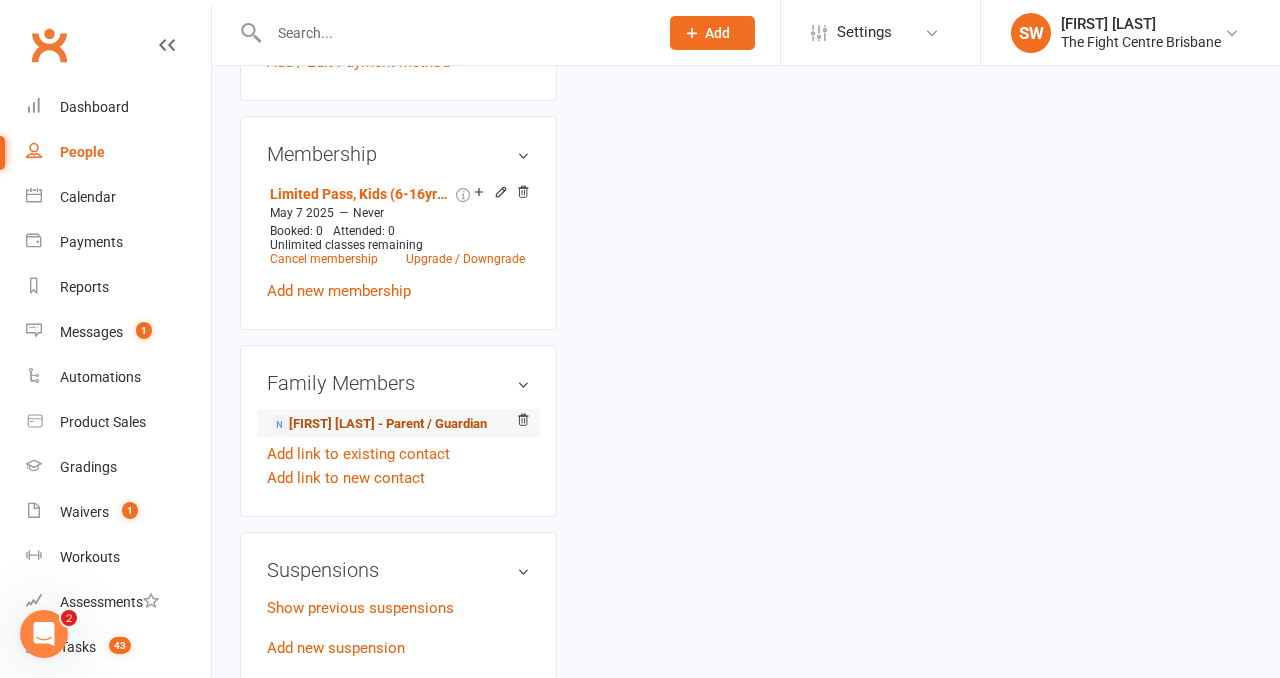 click on "[FIRST] [LAST] - Parent / Guardian" at bounding box center (378, 424) 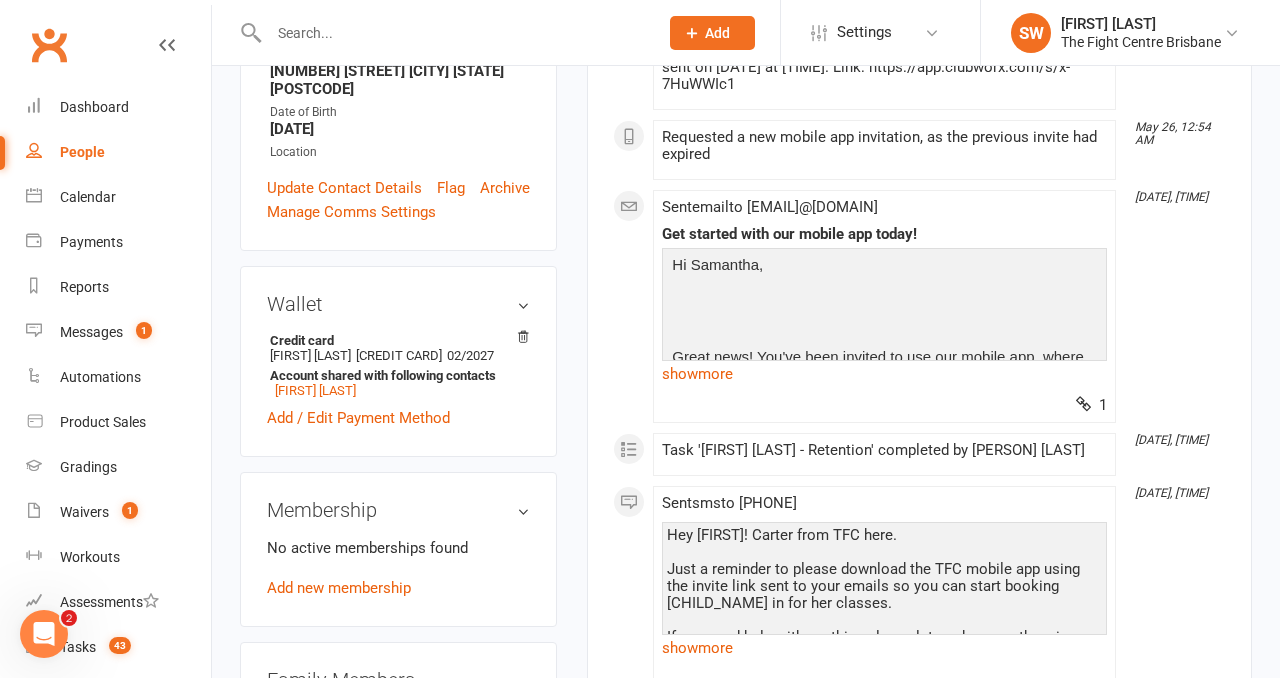 scroll, scrollTop: 0, scrollLeft: 0, axis: both 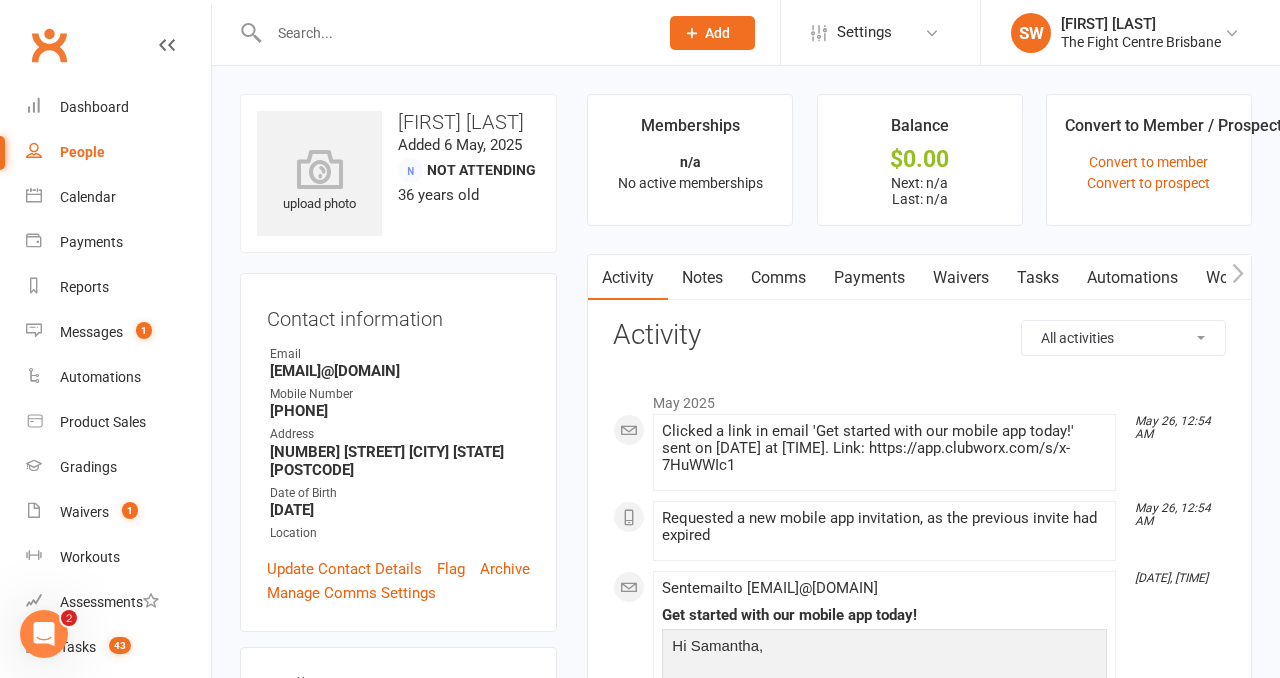 click on "Comms" at bounding box center [778, 278] 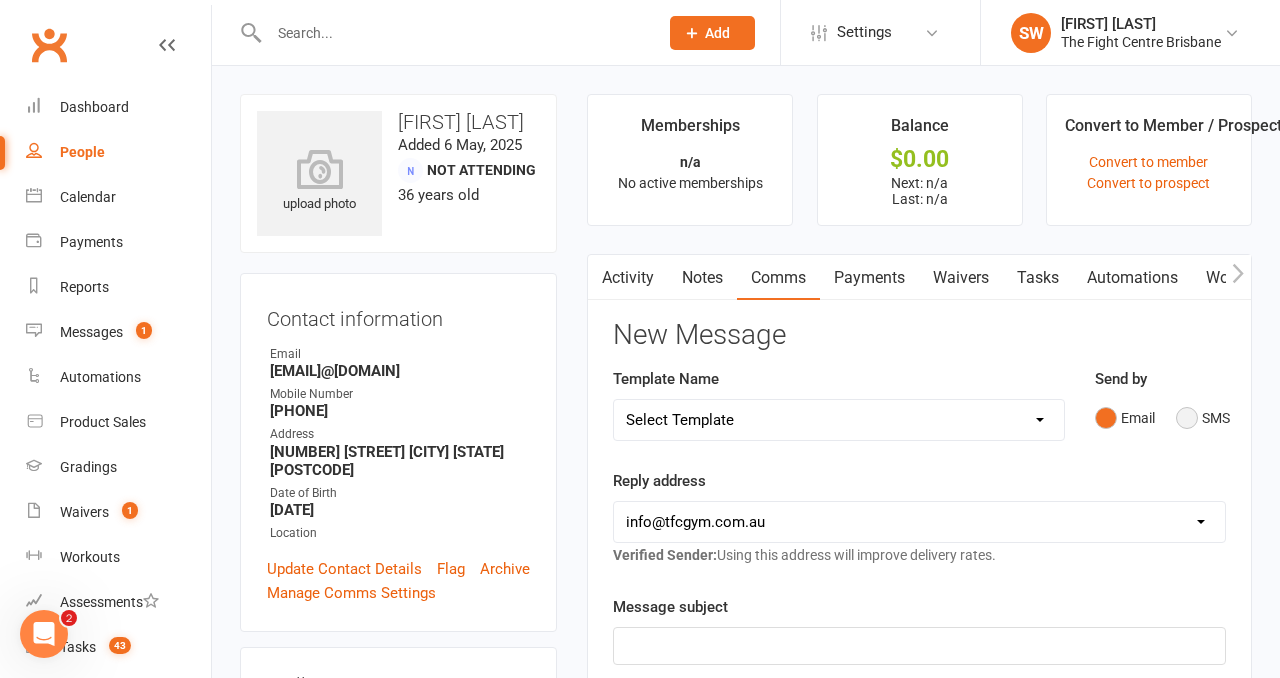click on "SMS" at bounding box center (1203, 418) 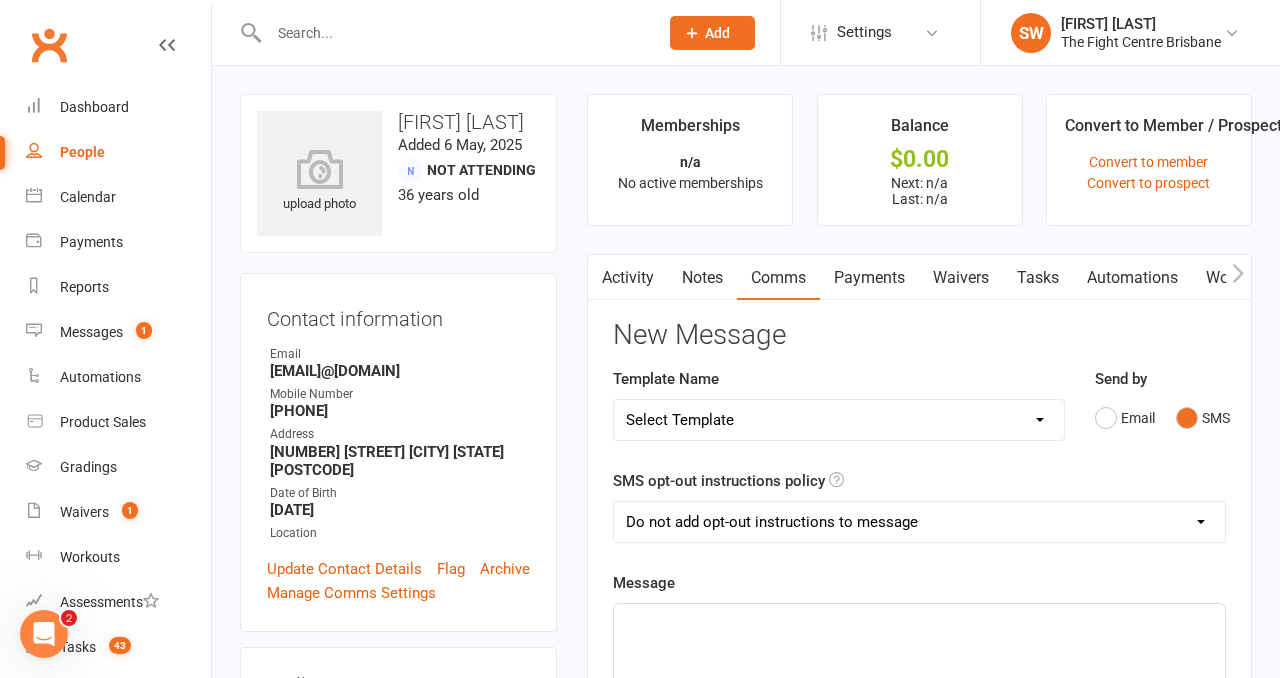 click on "﻿" 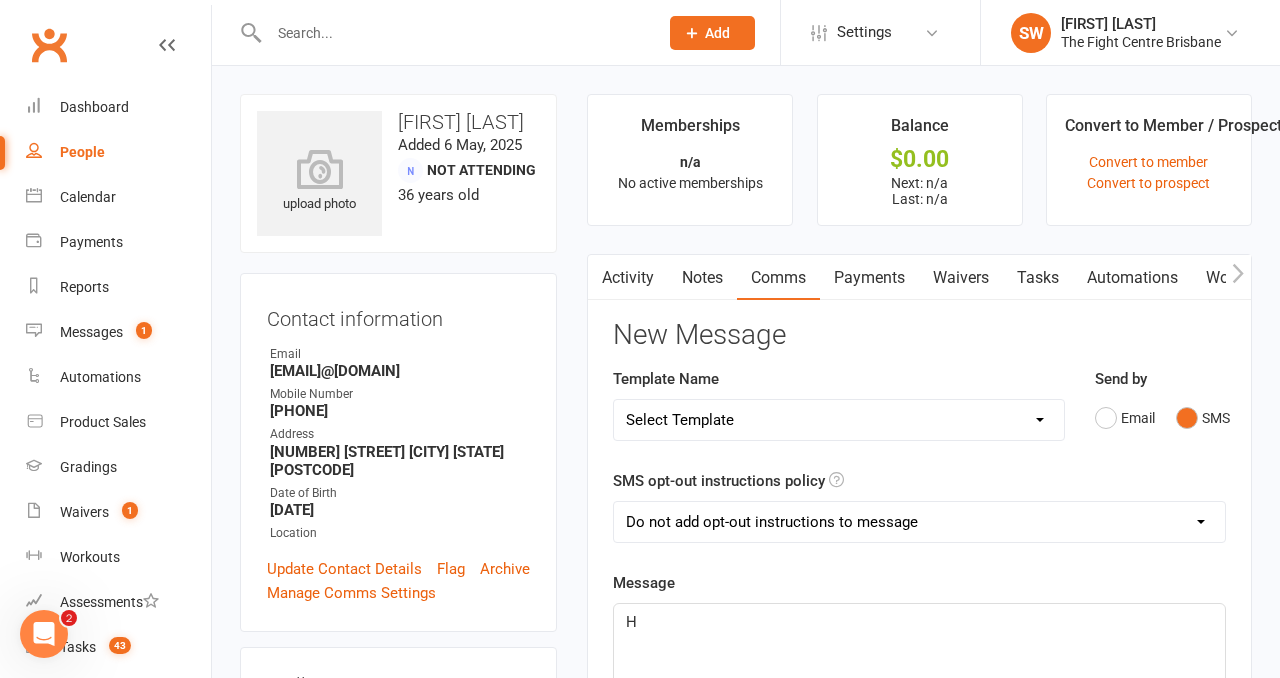 type 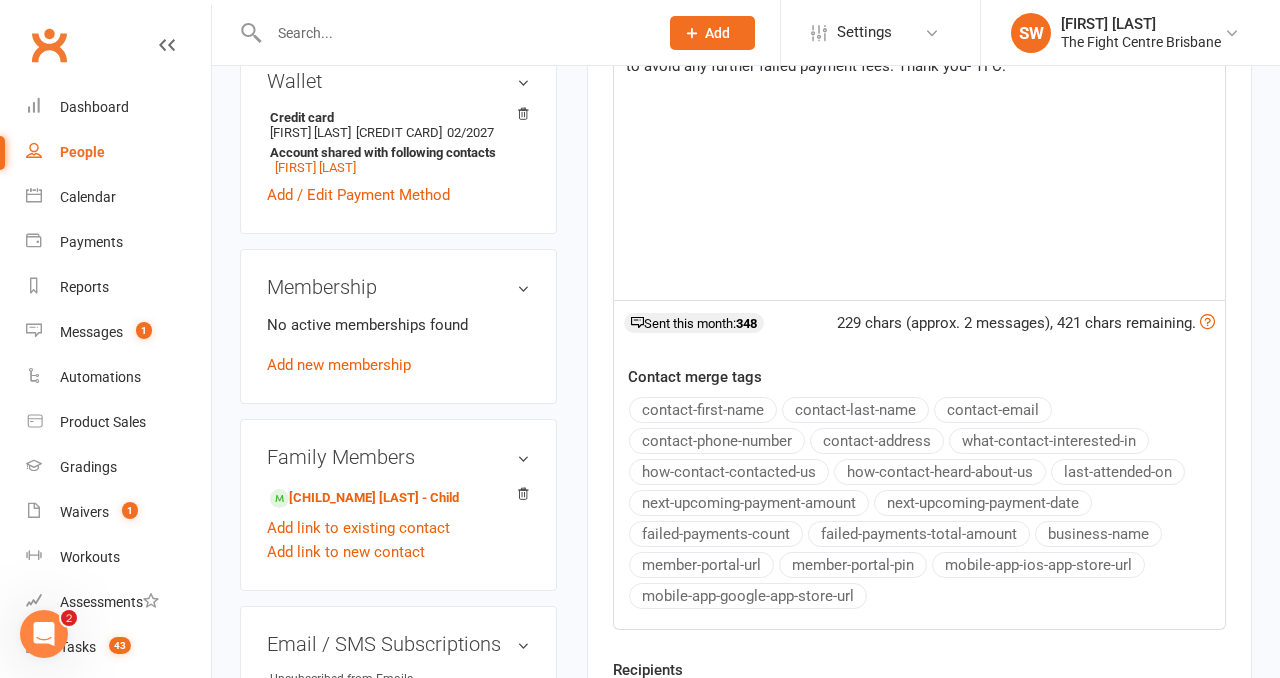scroll, scrollTop: 843, scrollLeft: 0, axis: vertical 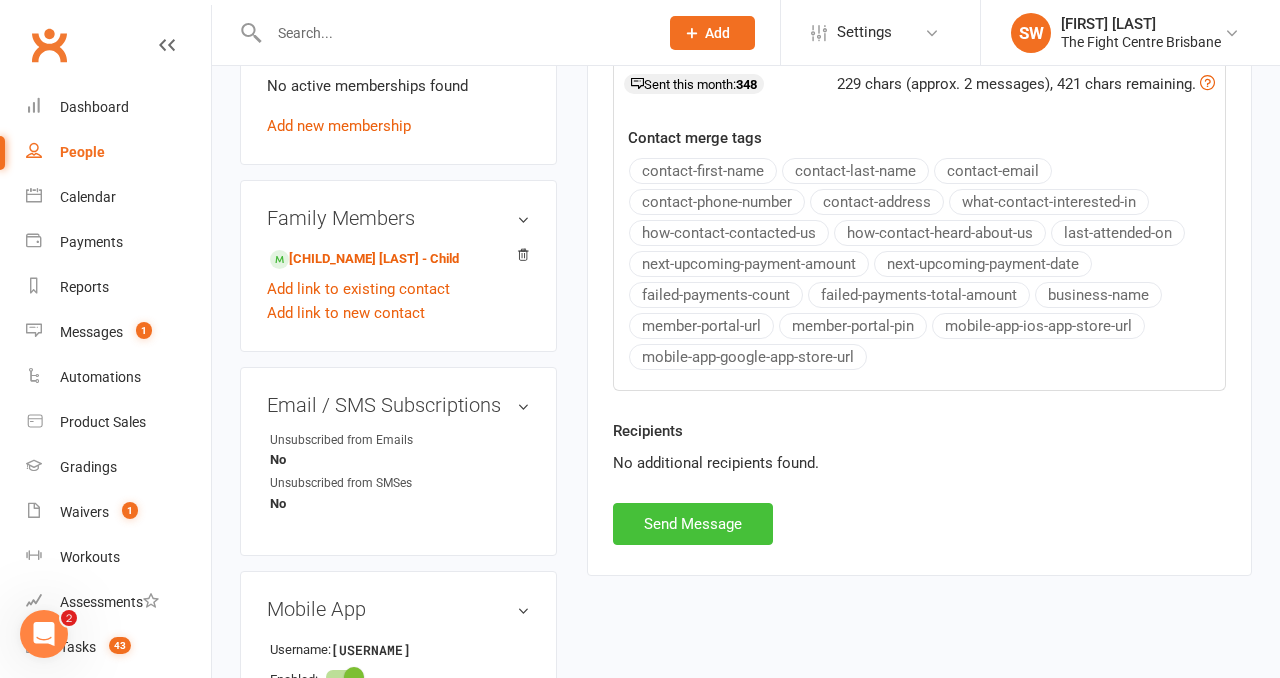 click on "Send Message" at bounding box center (693, 524) 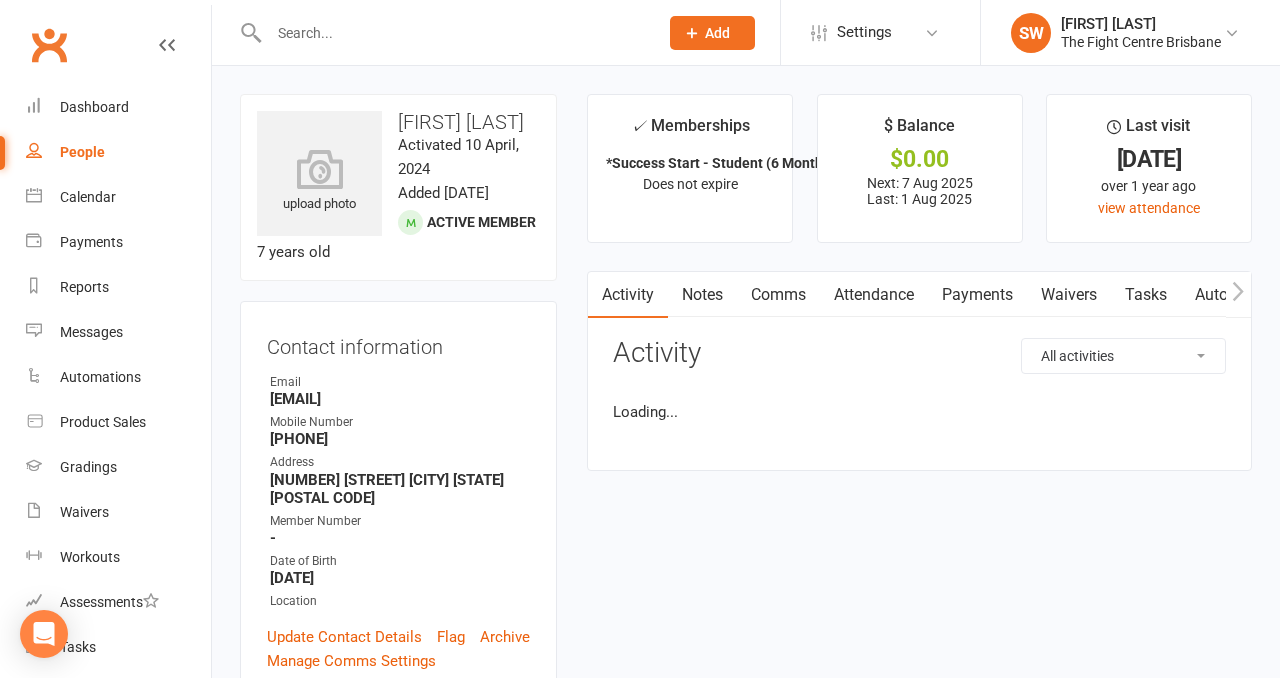scroll, scrollTop: 0, scrollLeft: 0, axis: both 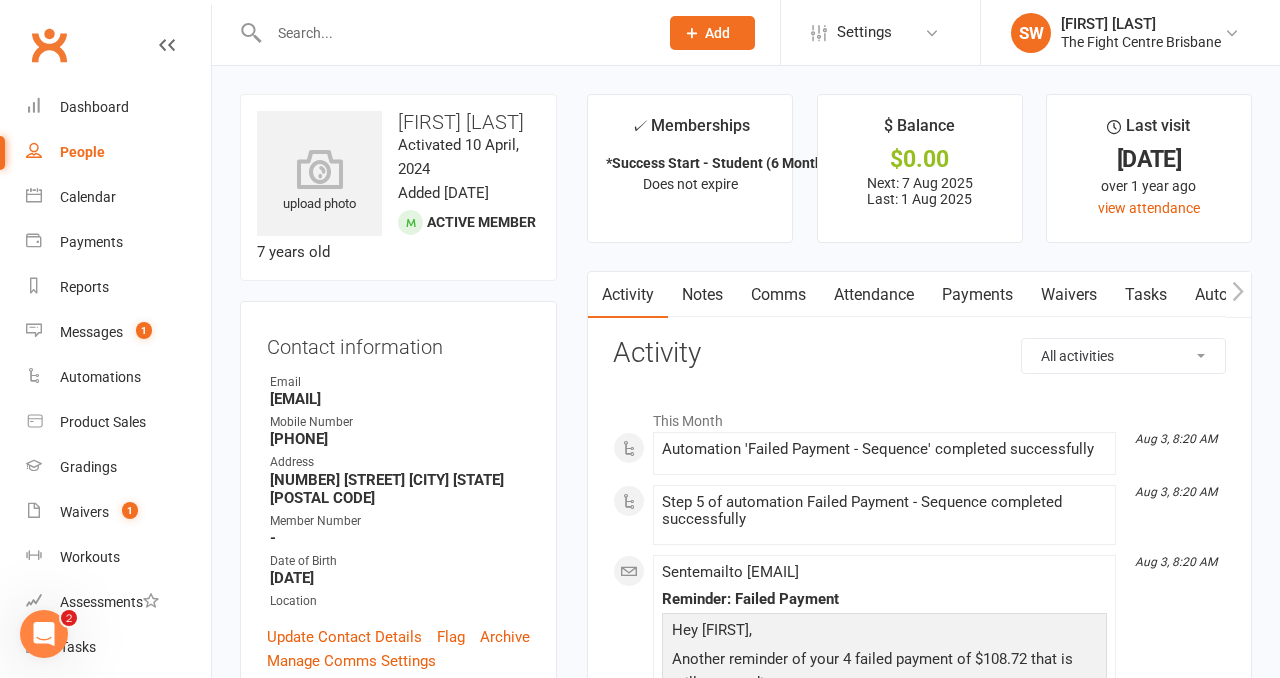 click on "Payments" at bounding box center (977, 295) 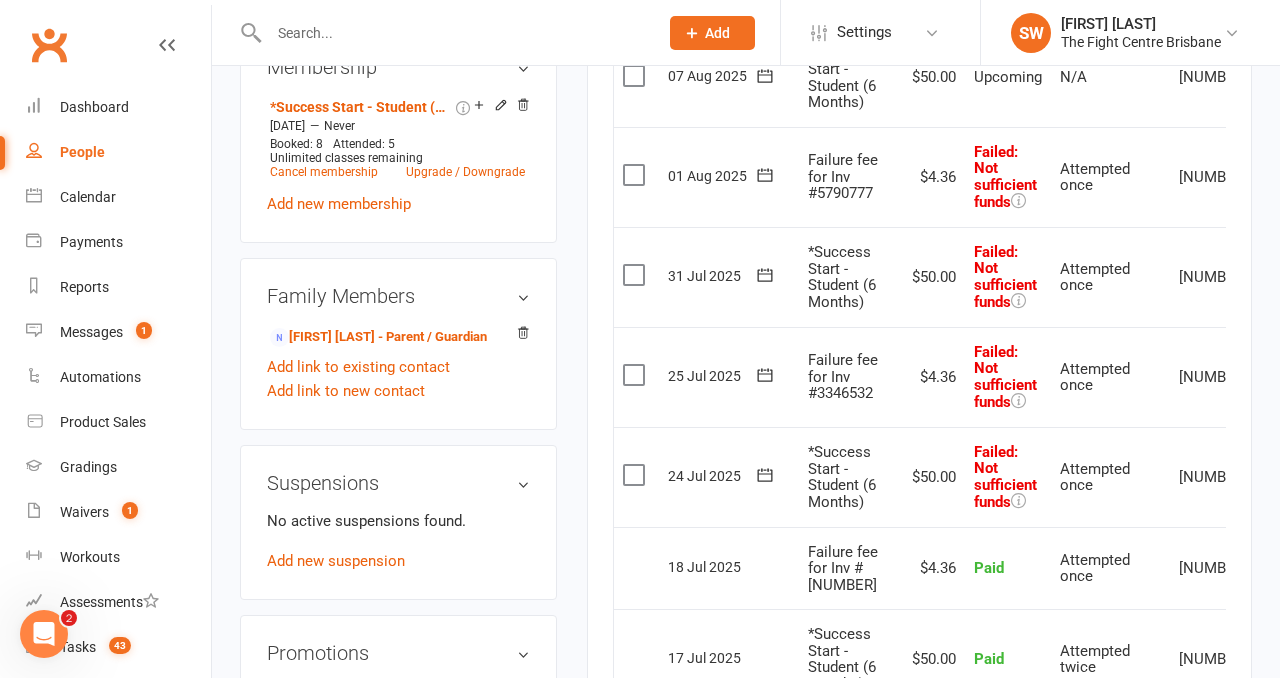 scroll, scrollTop: 1070, scrollLeft: 0, axis: vertical 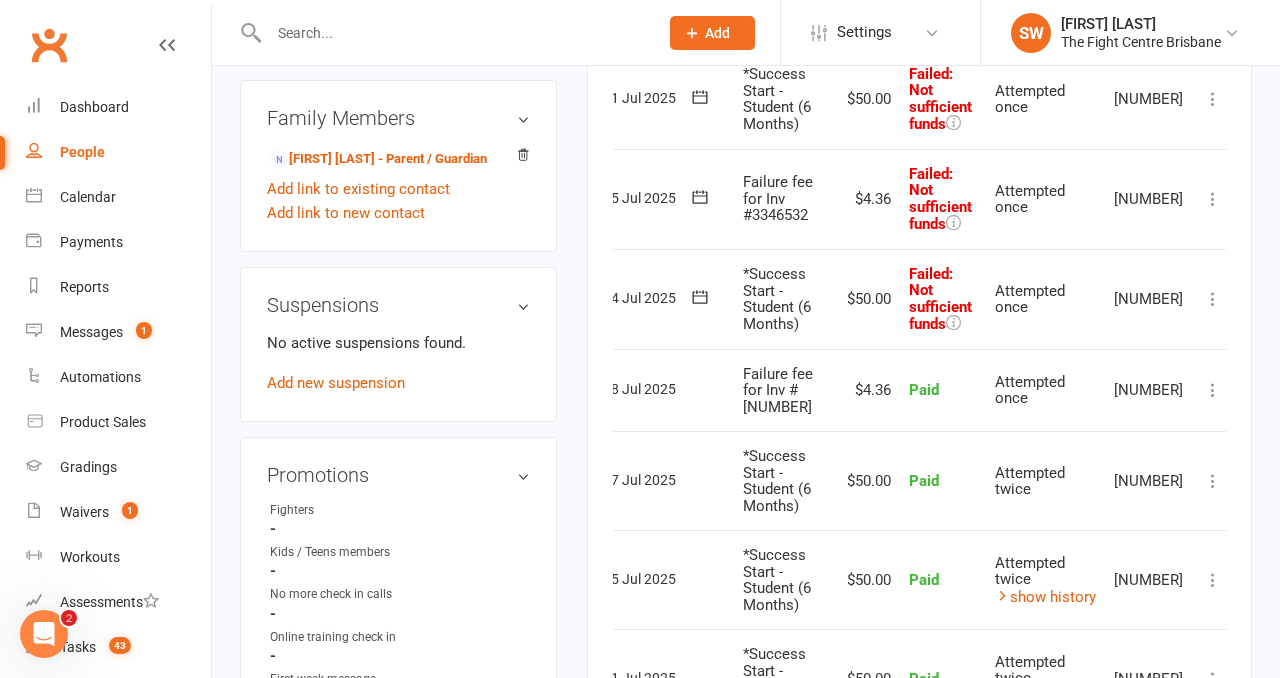 click at bounding box center [1213, 299] 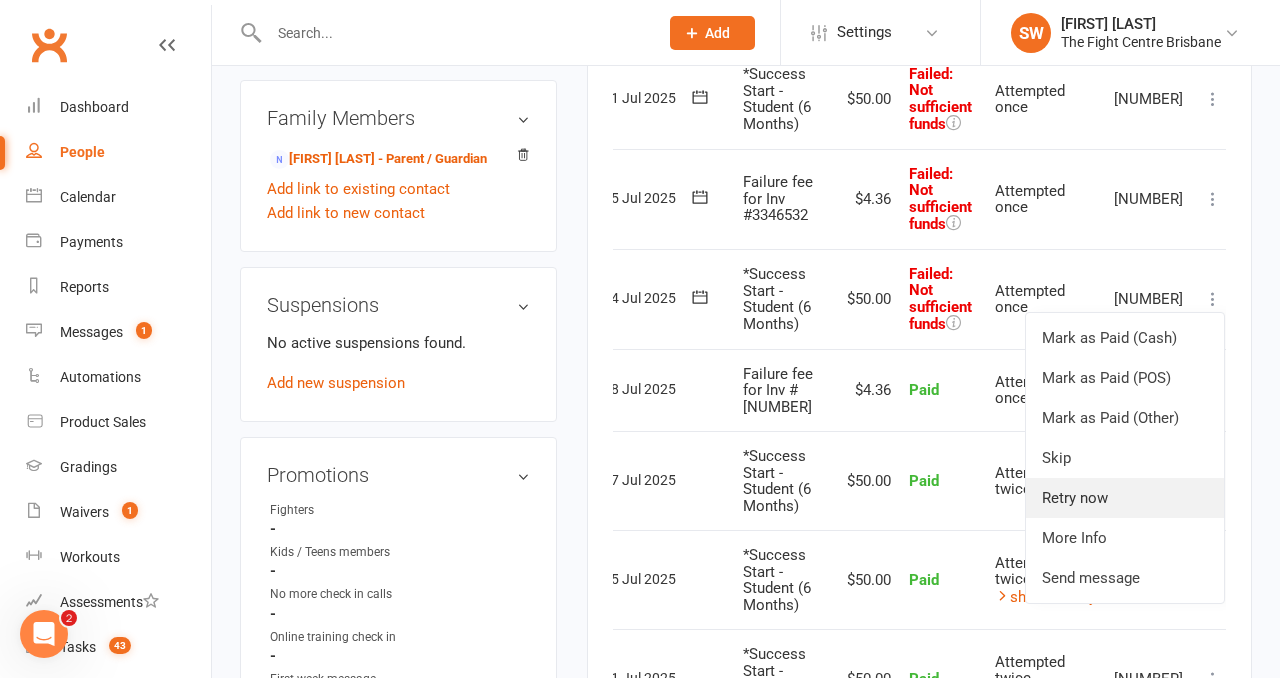 click on "Retry now" at bounding box center (1125, 498) 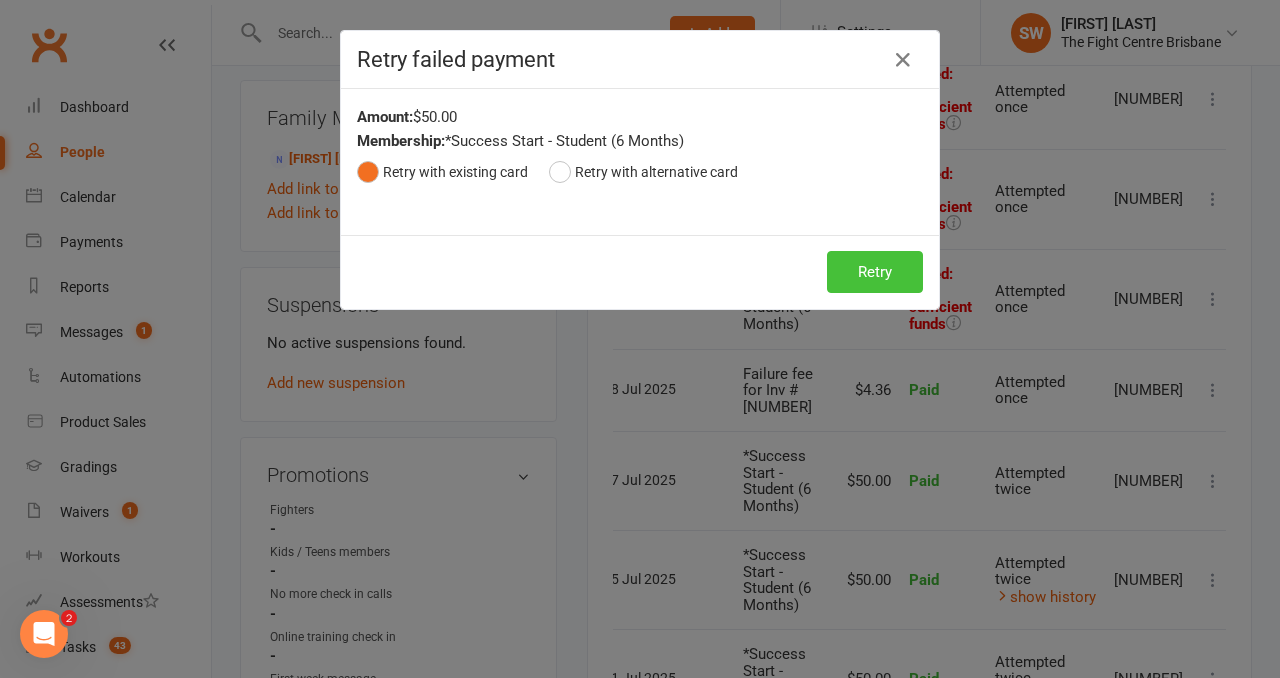 click on "Retry" at bounding box center [875, 272] 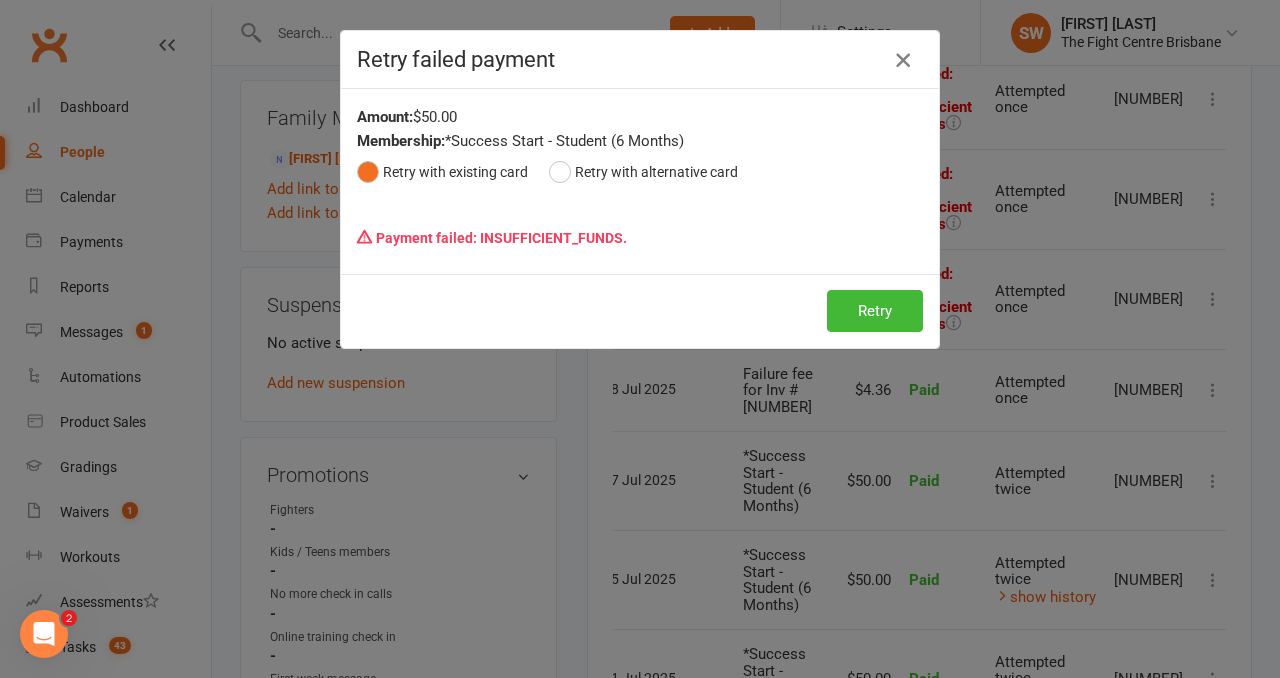 click at bounding box center [903, 60] 